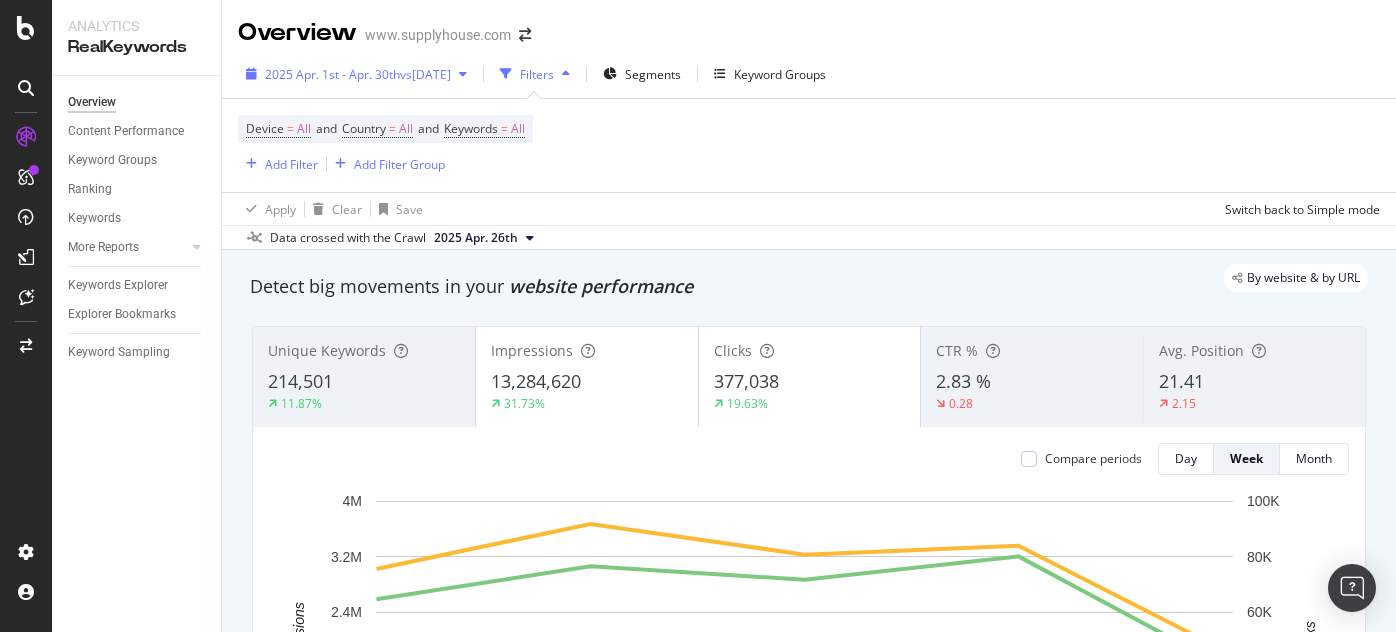 scroll, scrollTop: 0, scrollLeft: 0, axis: both 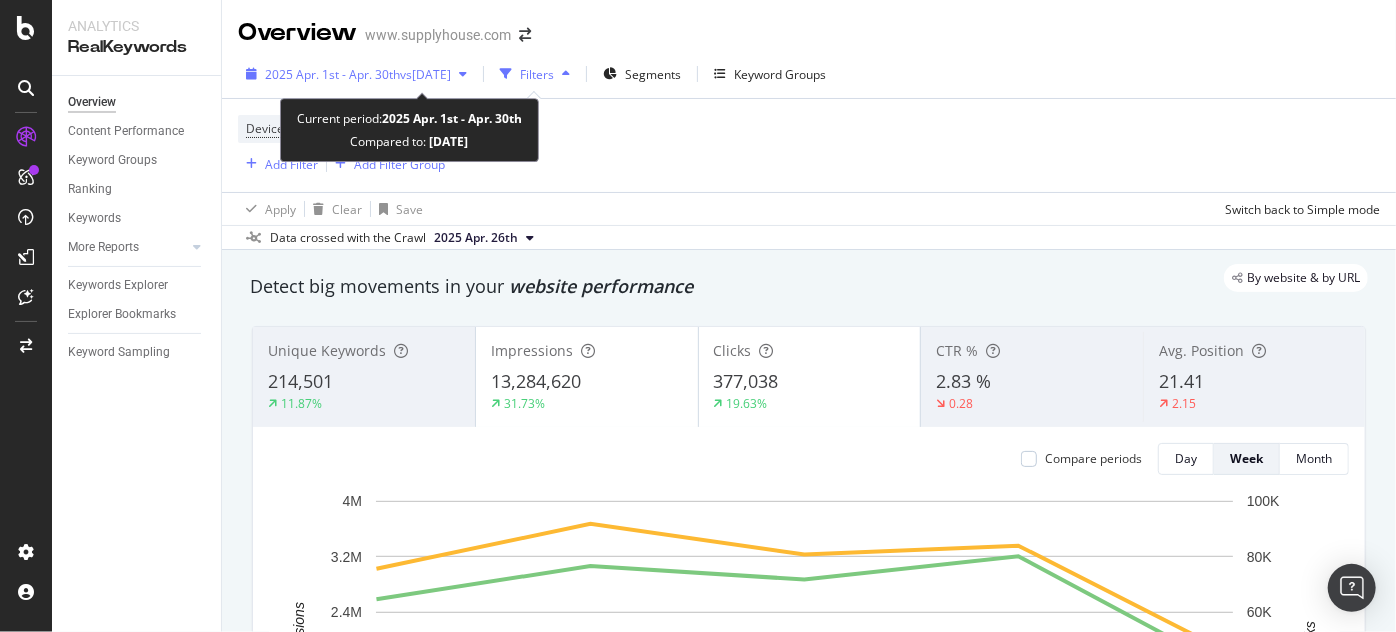 click on "2025 Apr. 1st - Apr. 30th" at bounding box center [332, 74] 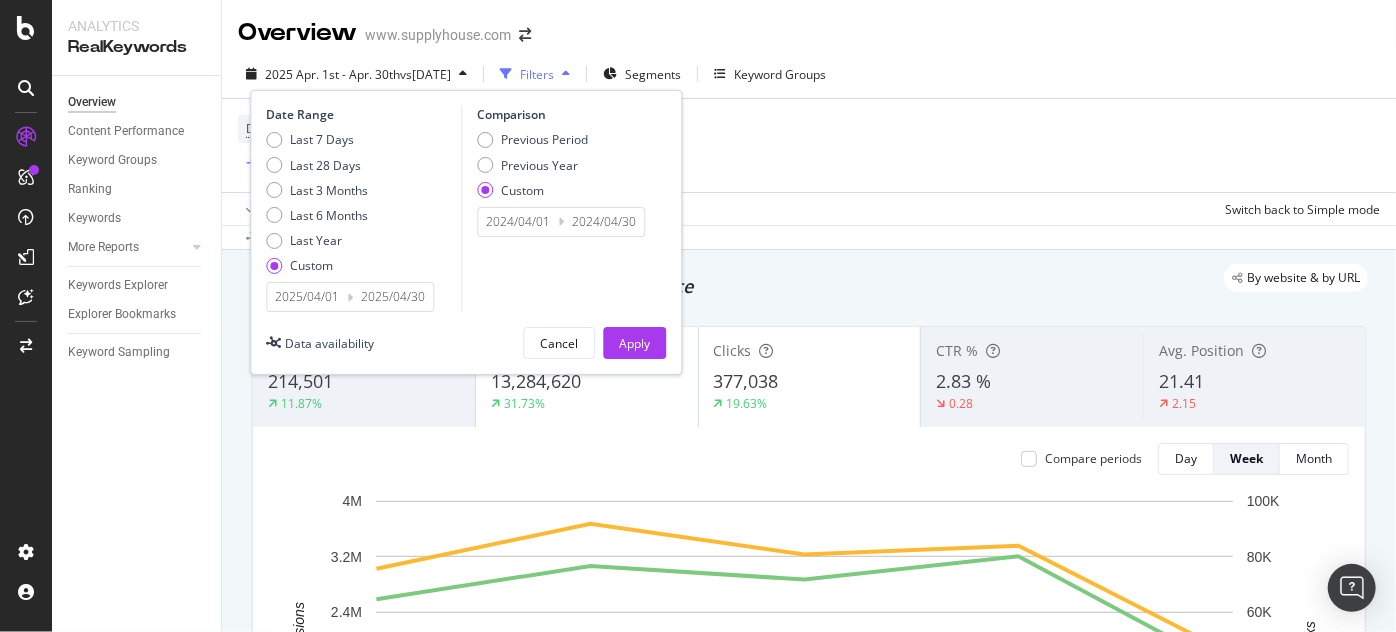 click on "2025/04/01" at bounding box center [307, 297] 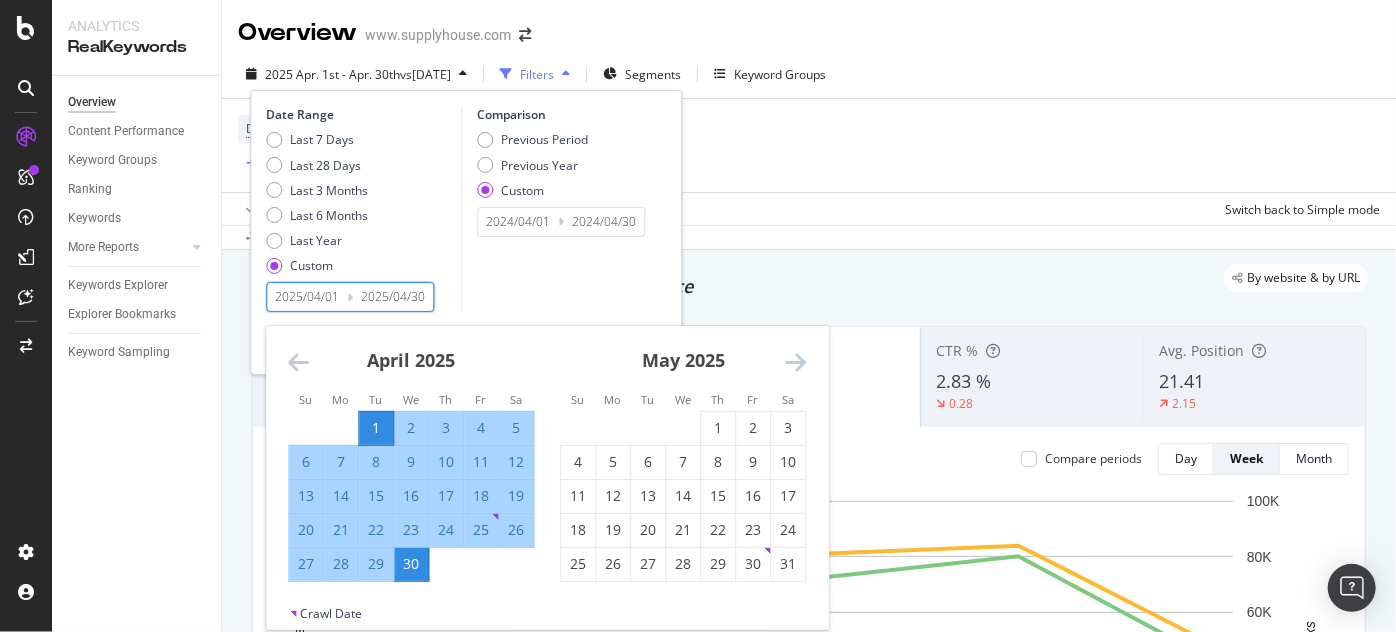 click at bounding box center [795, 362] 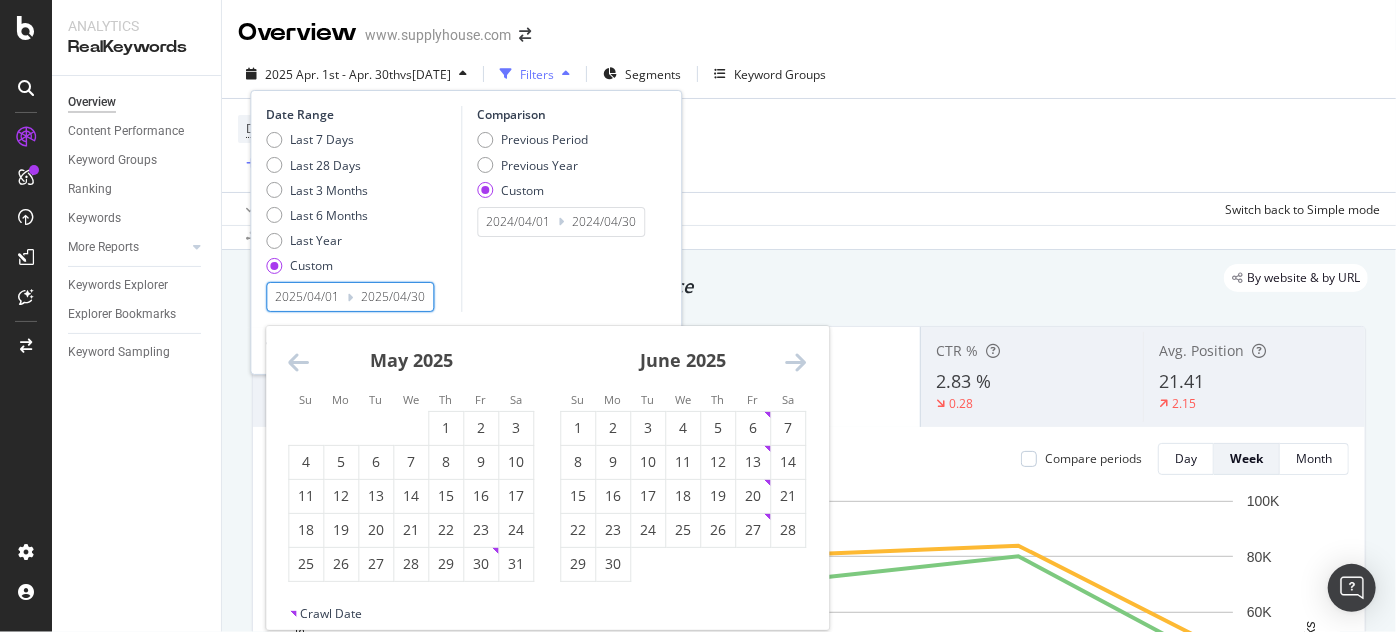 click at bounding box center (795, 362) 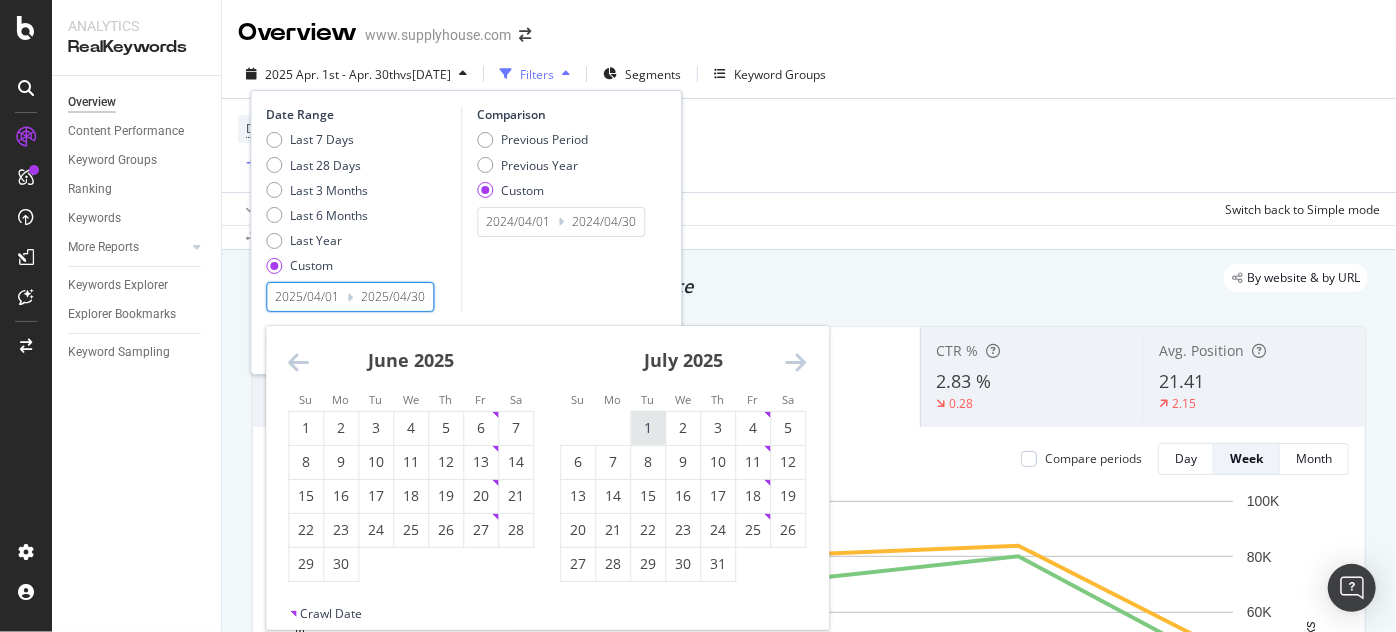 click on "1" at bounding box center [648, 428] 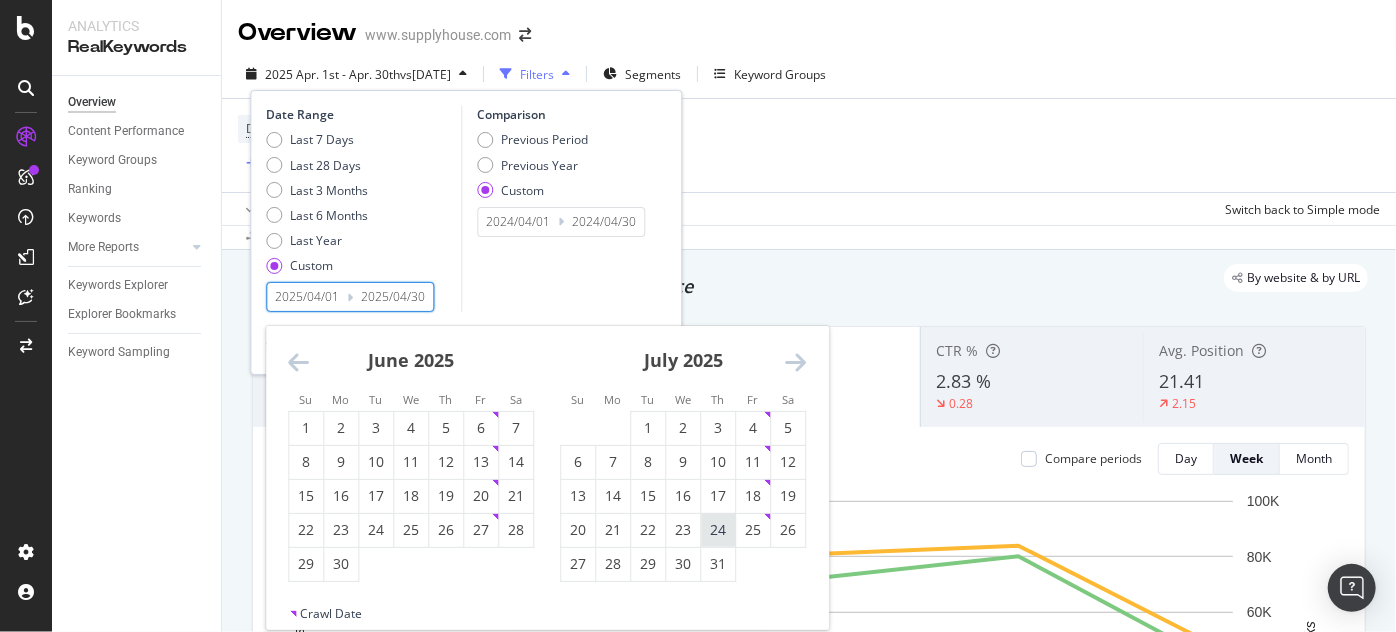 type on "2025/07/01" 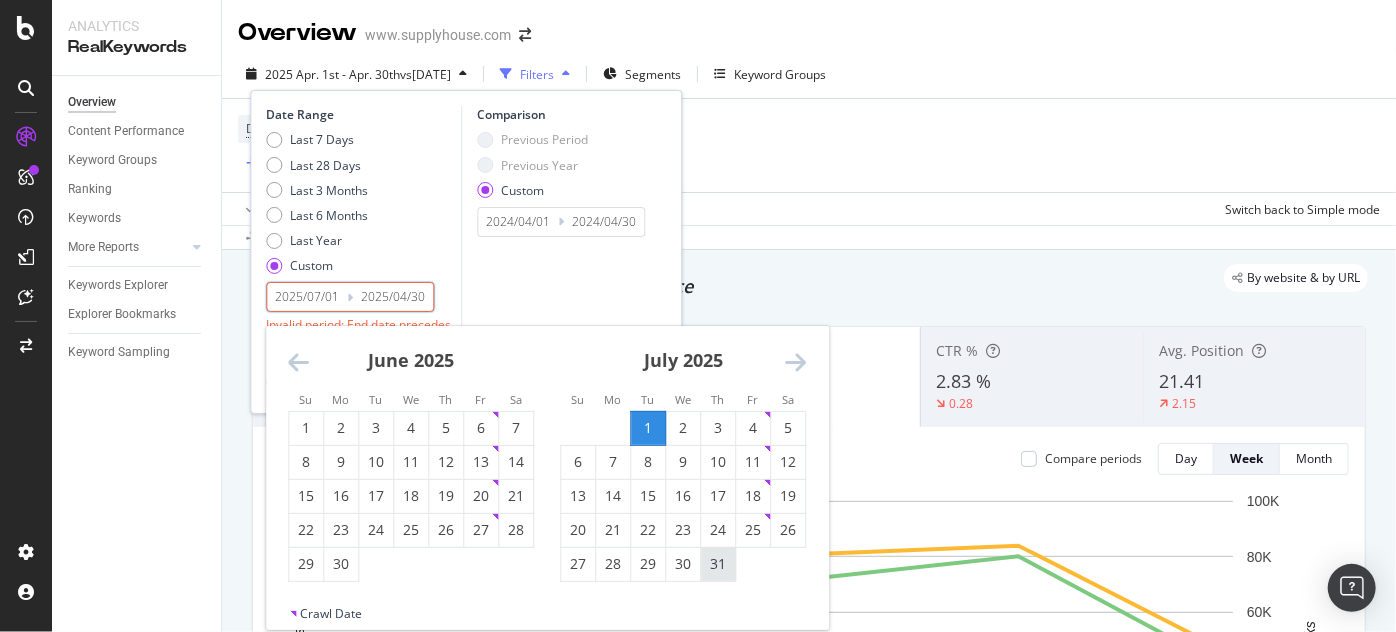 click on "31" at bounding box center (718, 564) 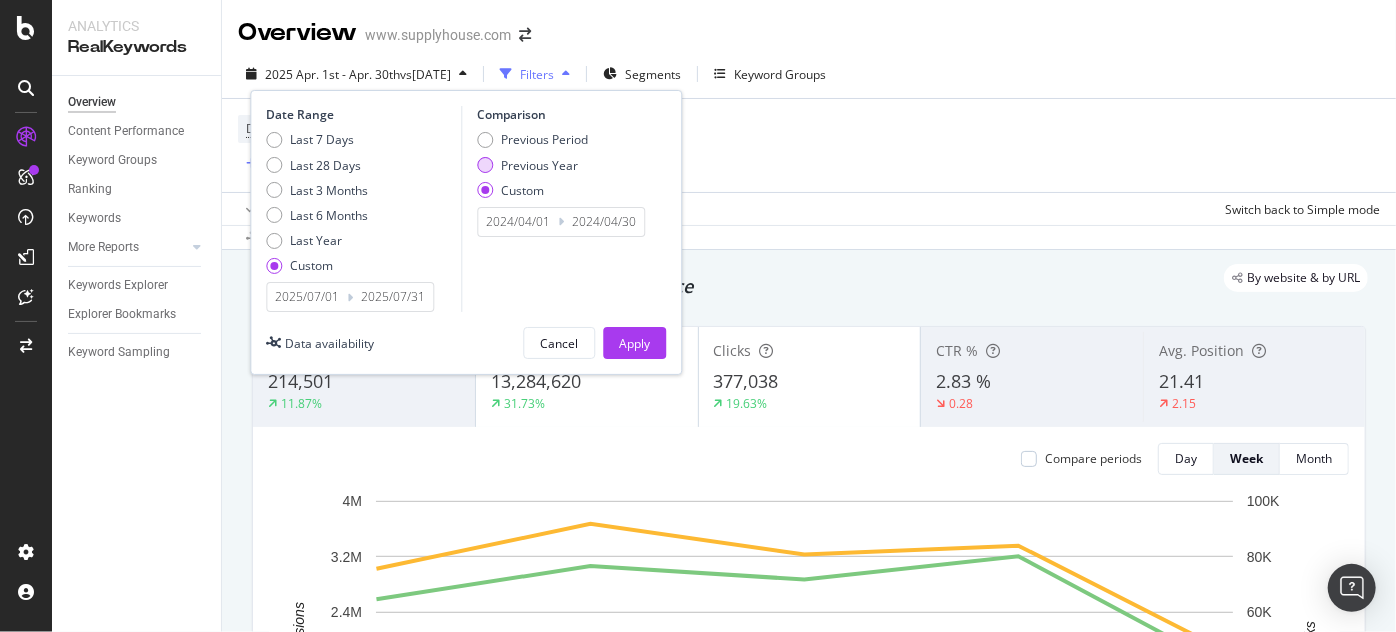 click on "Previous Year" at bounding box center (539, 165) 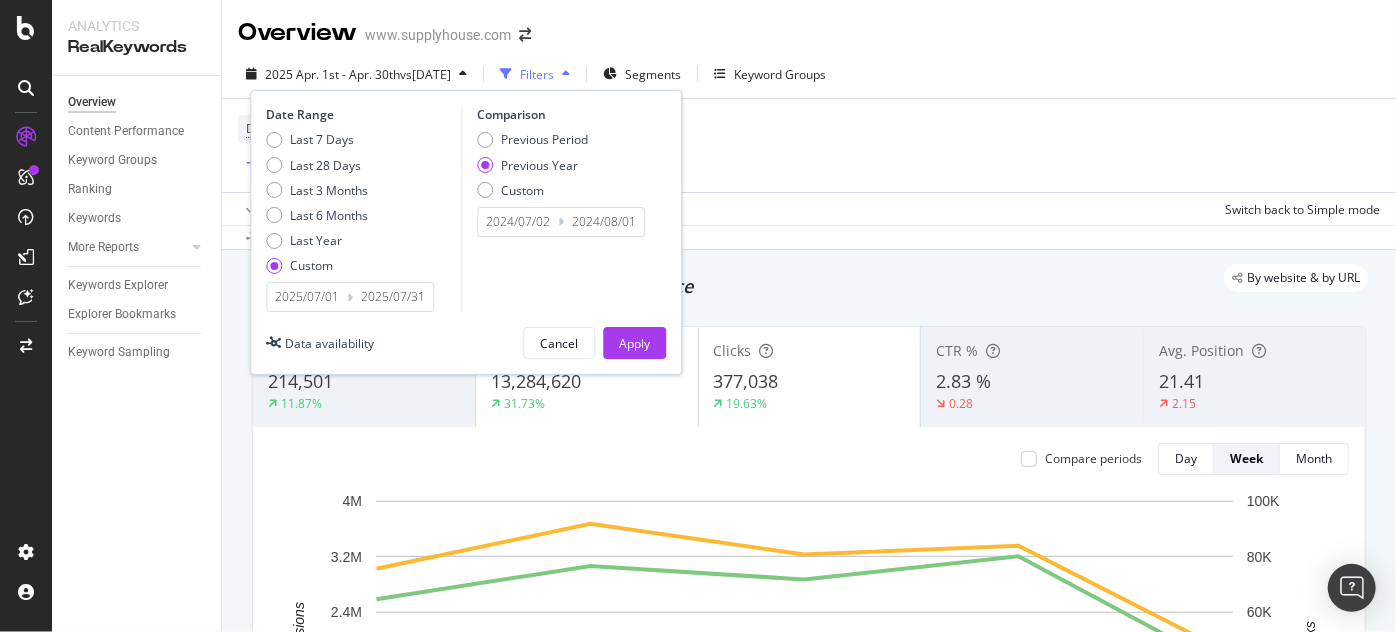 click on "2024/07/02 Navigate forward to interact with the calendar and select a date. Press the question mark key to get the keyboard shortcuts for changing dates. 2024/08/01 Navigate backward to interact with the calendar and select a date. Press the question mark key to get the keyboard shortcuts for changing dates." at bounding box center [561, 222] 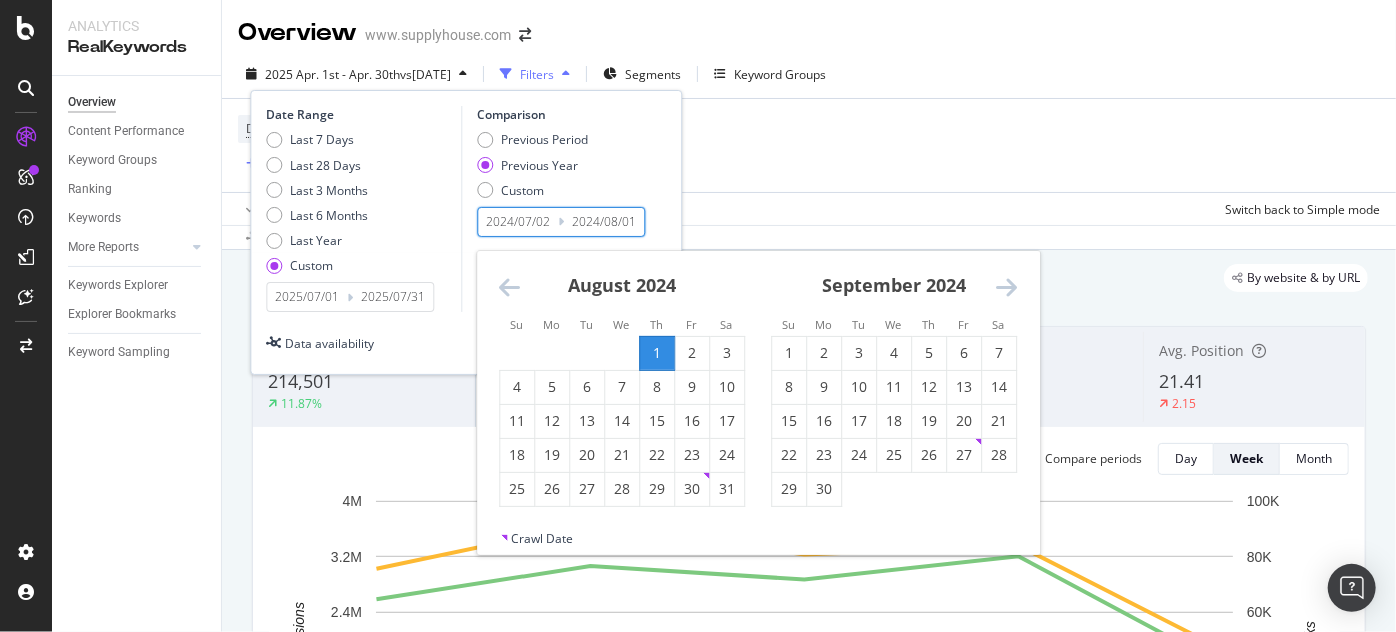 click on "[MONTH] [NUMBER]" at bounding box center (622, 379) 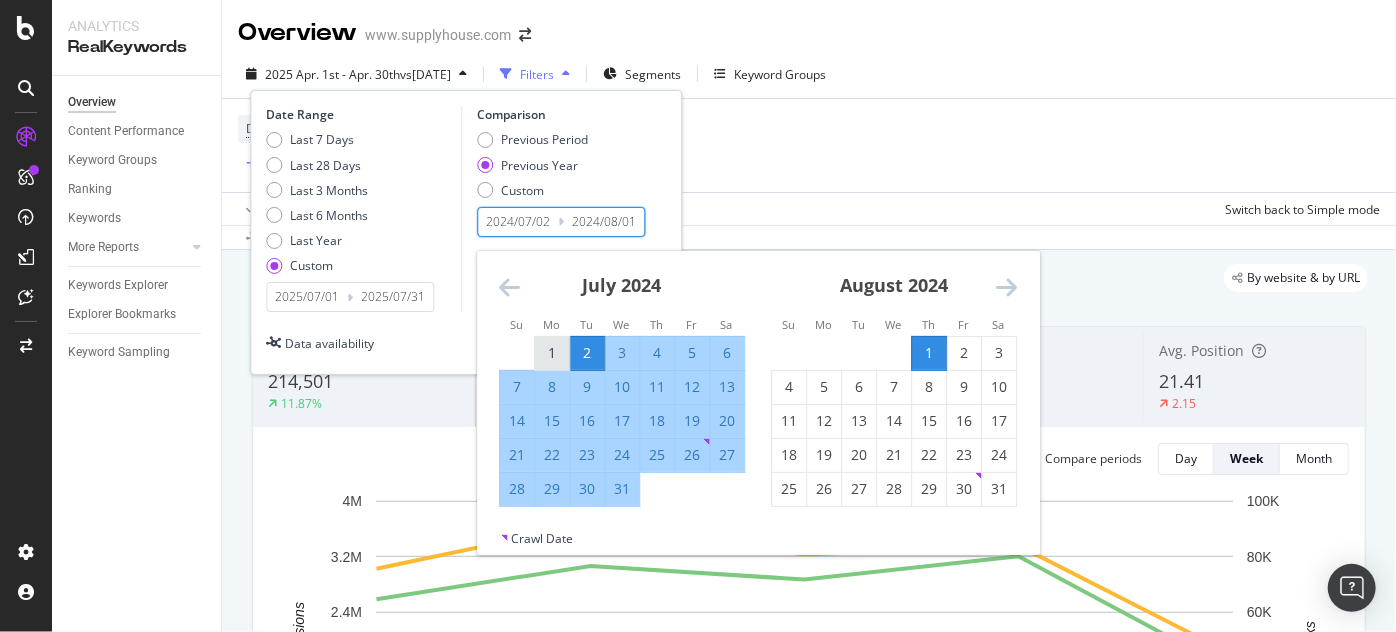 click on "1" at bounding box center [552, 353] 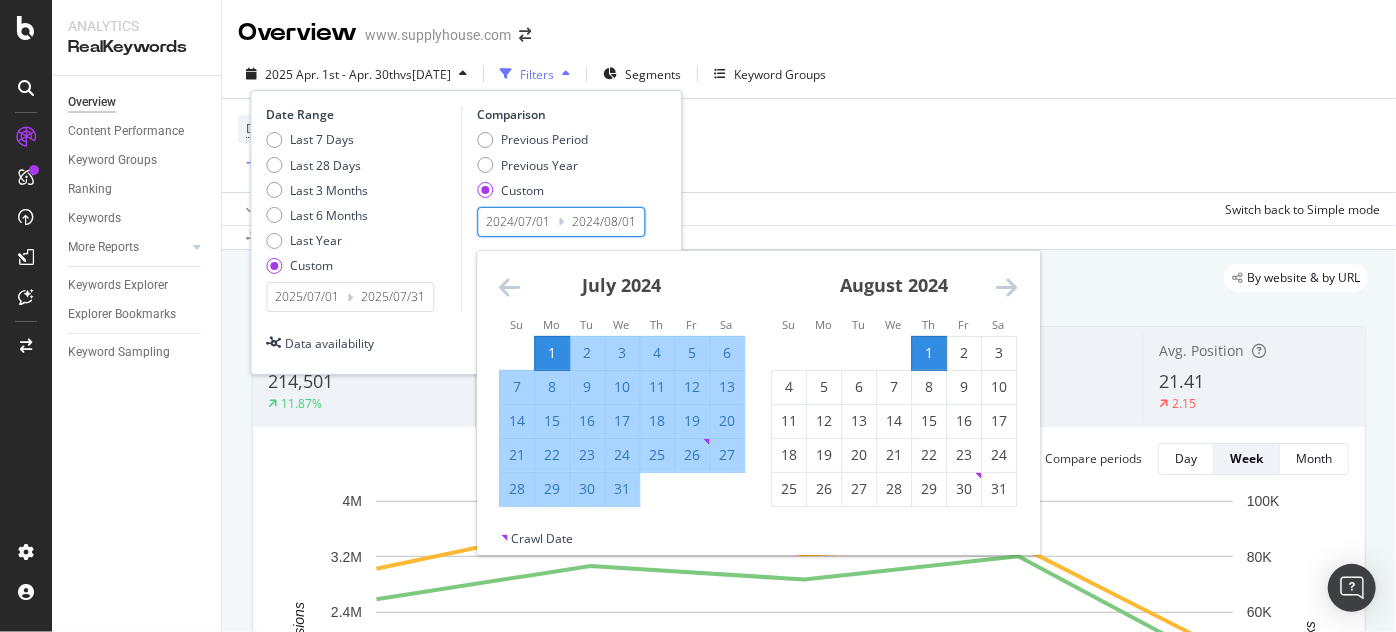 click on "31" at bounding box center (622, 489) 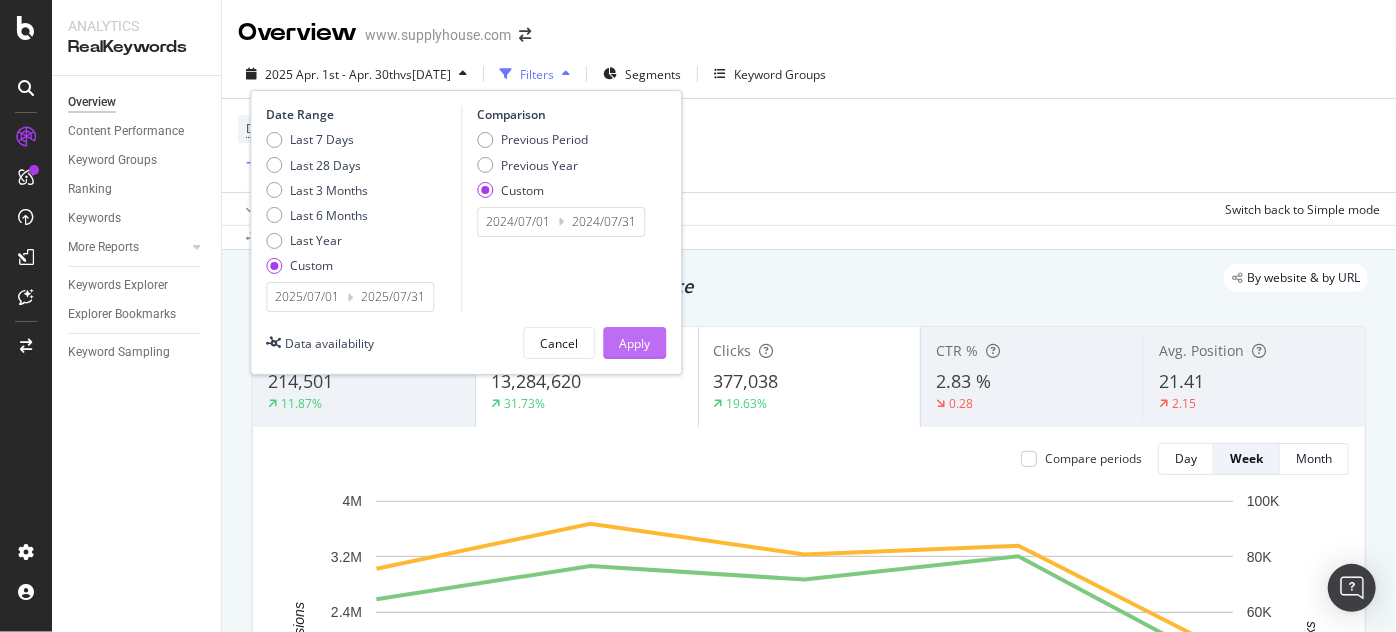 click on "Apply" at bounding box center (634, 343) 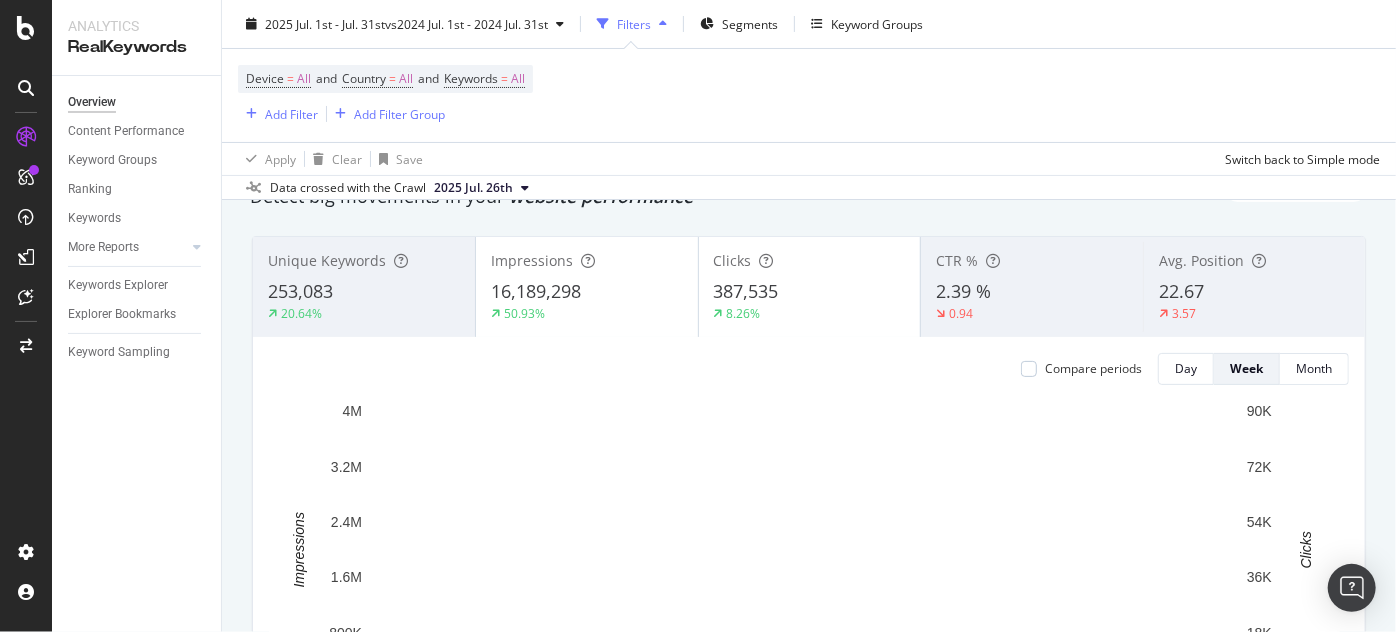 scroll, scrollTop: 0, scrollLeft: 0, axis: both 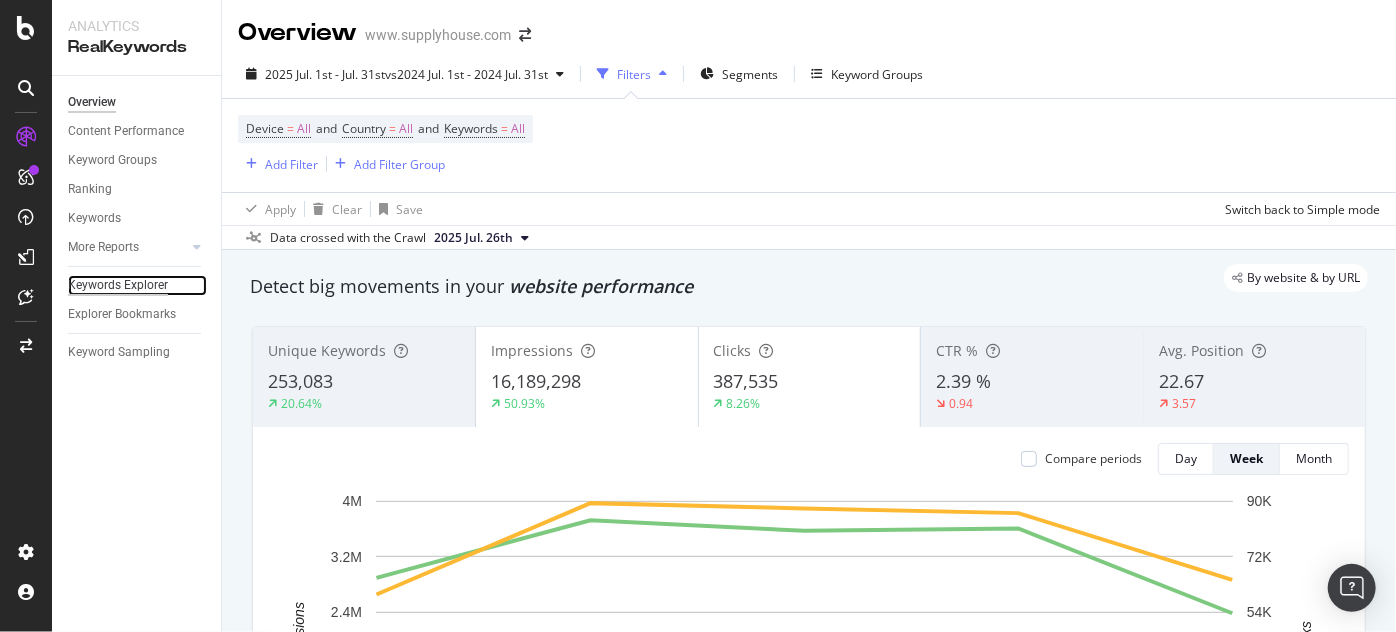 click on "Keywords Explorer" at bounding box center (118, 285) 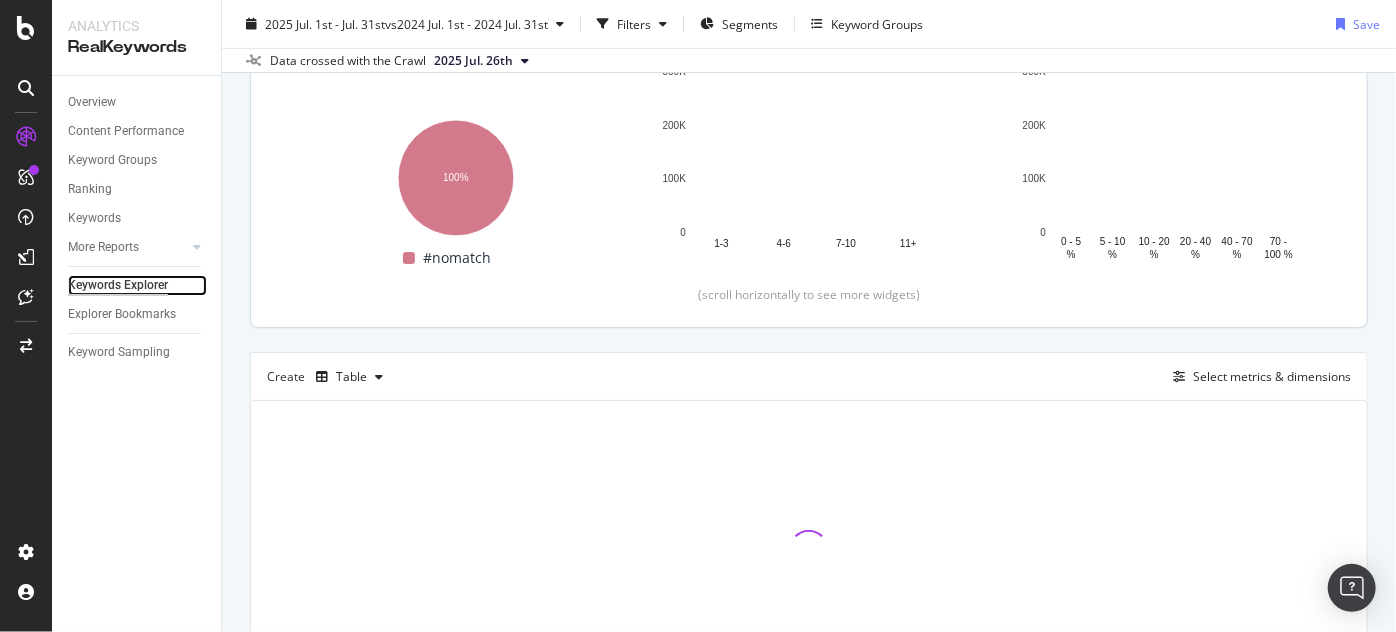 scroll, scrollTop: 272, scrollLeft: 0, axis: vertical 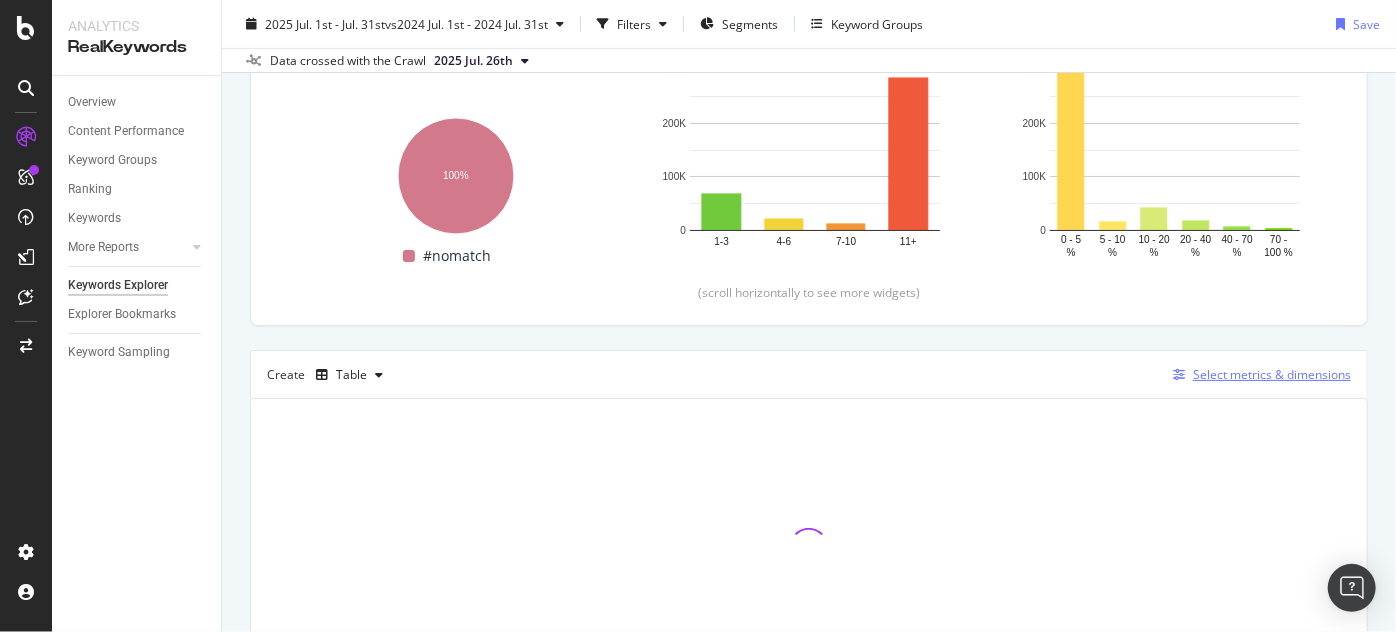 click at bounding box center [1179, 375] 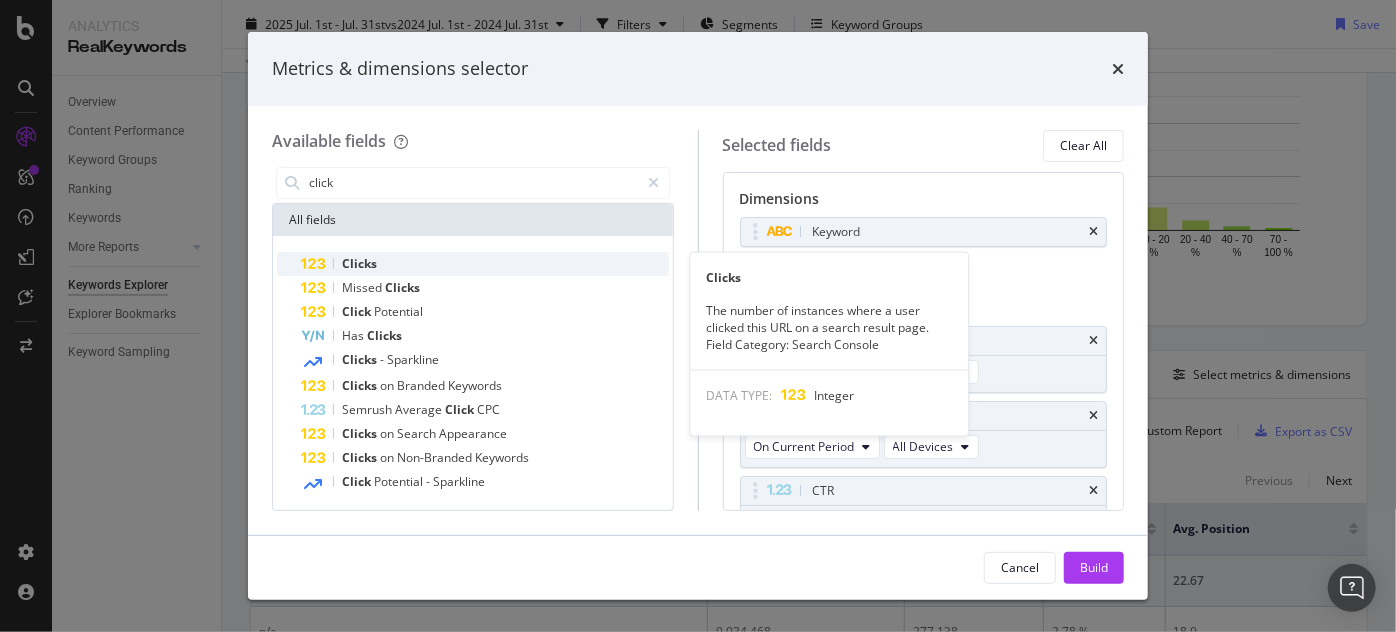 click on "Clicks" at bounding box center (485, 264) 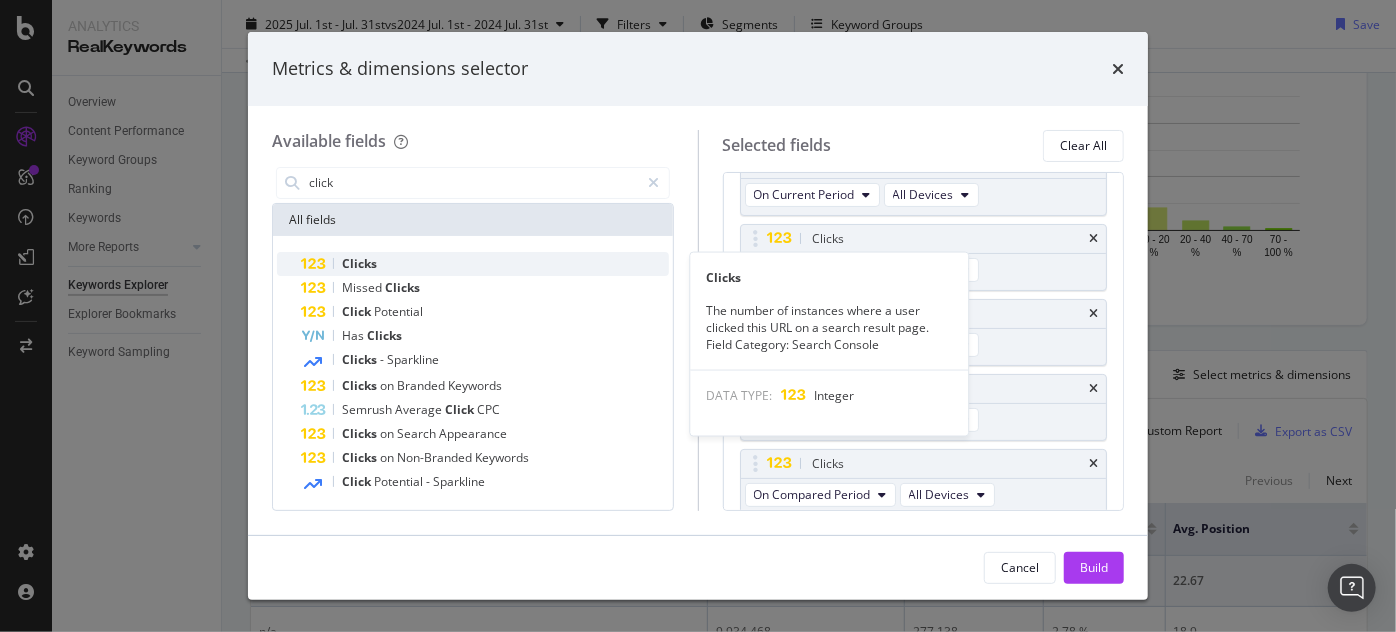 scroll, scrollTop: 178, scrollLeft: 0, axis: vertical 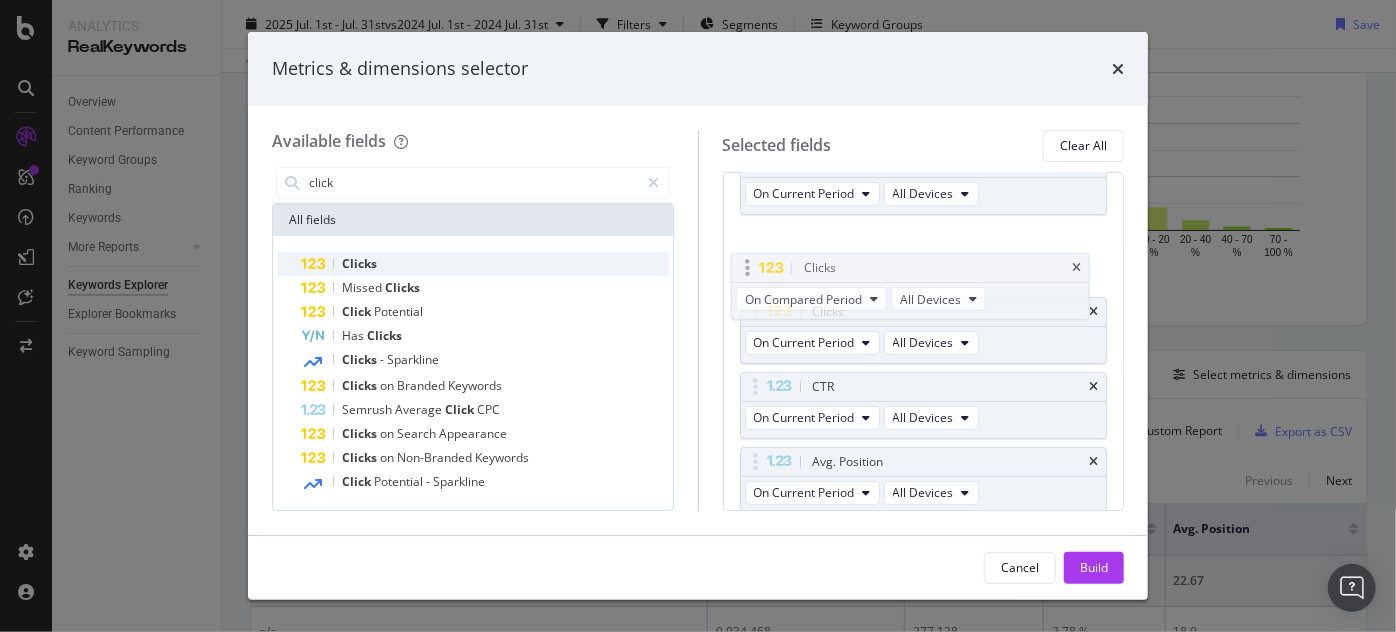 drag, startPoint x: 933, startPoint y: 459, endPoint x: 925, endPoint y: 233, distance: 226.14156 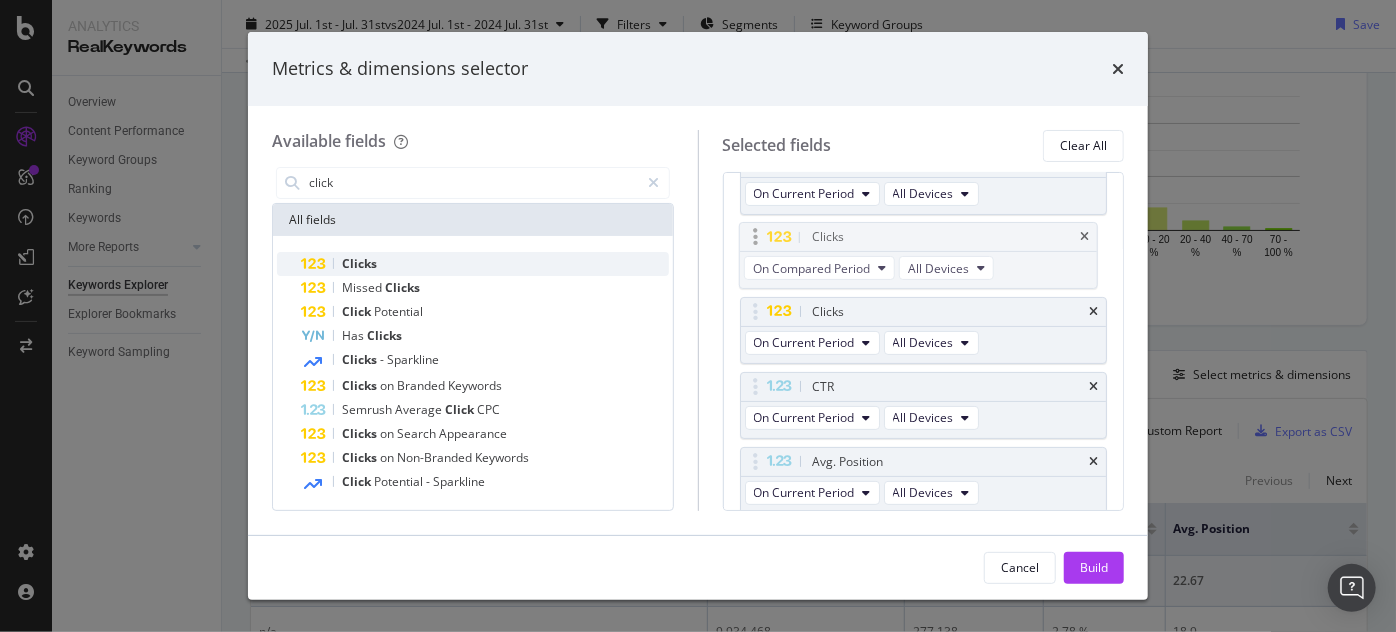 click on "Analytics RealKeywords Overview Content Performance Keyword Groups Ranking Keywords More Reports Countries Devices Content Structure Keywords Explorer Explorer Bookmarks Keyword Sampling Keywords Explorer www.supplyhouse.com [DATE] vs [DATE] Filters Segments Keyword Groups Save Data crossed with the Crawl [DATE] By website Top Charts Clicks By pagination1 Level 1 By: pagination1 Level 1 Hold CTRL while clicking to filter the report. 100% pagination1 Level 1 Clicks #nomatch 266,204 100% #nomatch Clicks By Average Position Hold CTRL while clicking to filter the report. 1-3 4-6 7-10 11+ 0 100K 200K 300K Avg. Position Clicks 1-3 68,406 4-6 22,264 7-10 12,307 11+ 284,558 300K Clicks By CTR Hold CTRL while clicking to filter the report. 0 - 5 % 5 - 10 % 10 - 20 % 20 - 40 % 40 - 70 % 70 - 100 % 0 100K 200K 300K CTR Clicks 0 - 5 % 298,350 5 - 10 % 17,205 10 - 20 % 43,394 20 - 40 % 17,894 40 - 70 % 6,594 70 - 100 % 4,098 300K Clicks By Content Size 5000 + 1000 - 500" at bounding box center [698, 316] 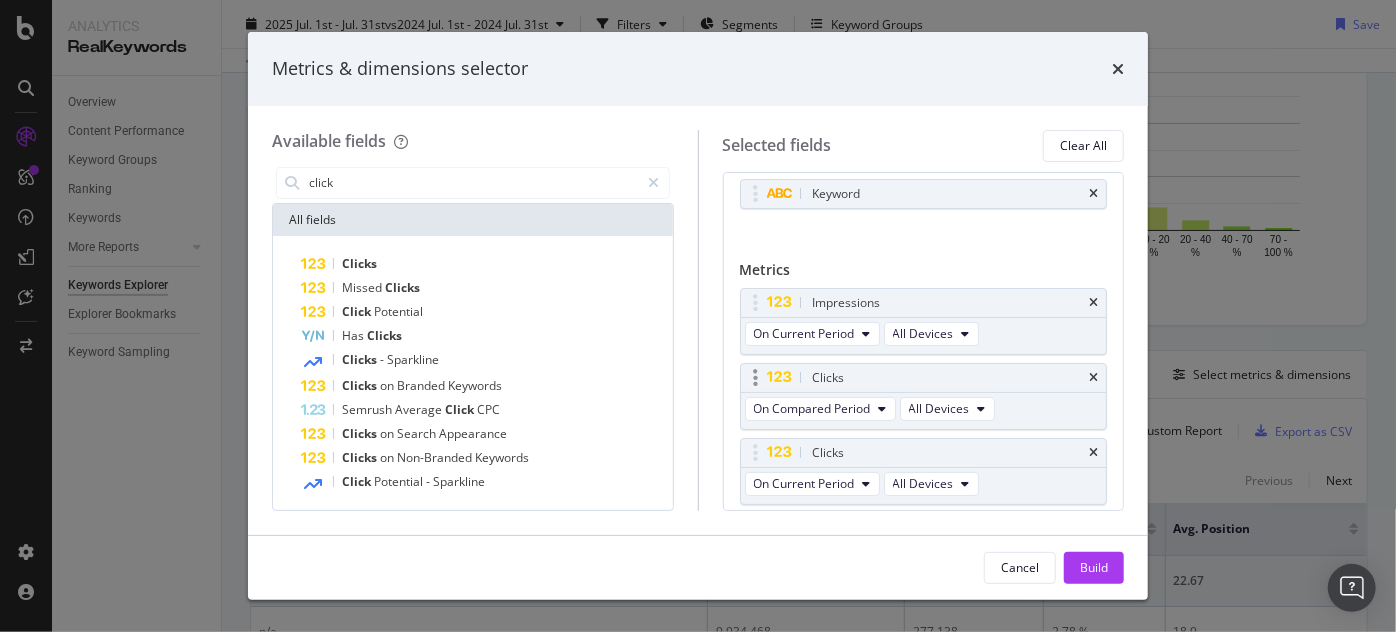scroll, scrollTop: 0, scrollLeft: 0, axis: both 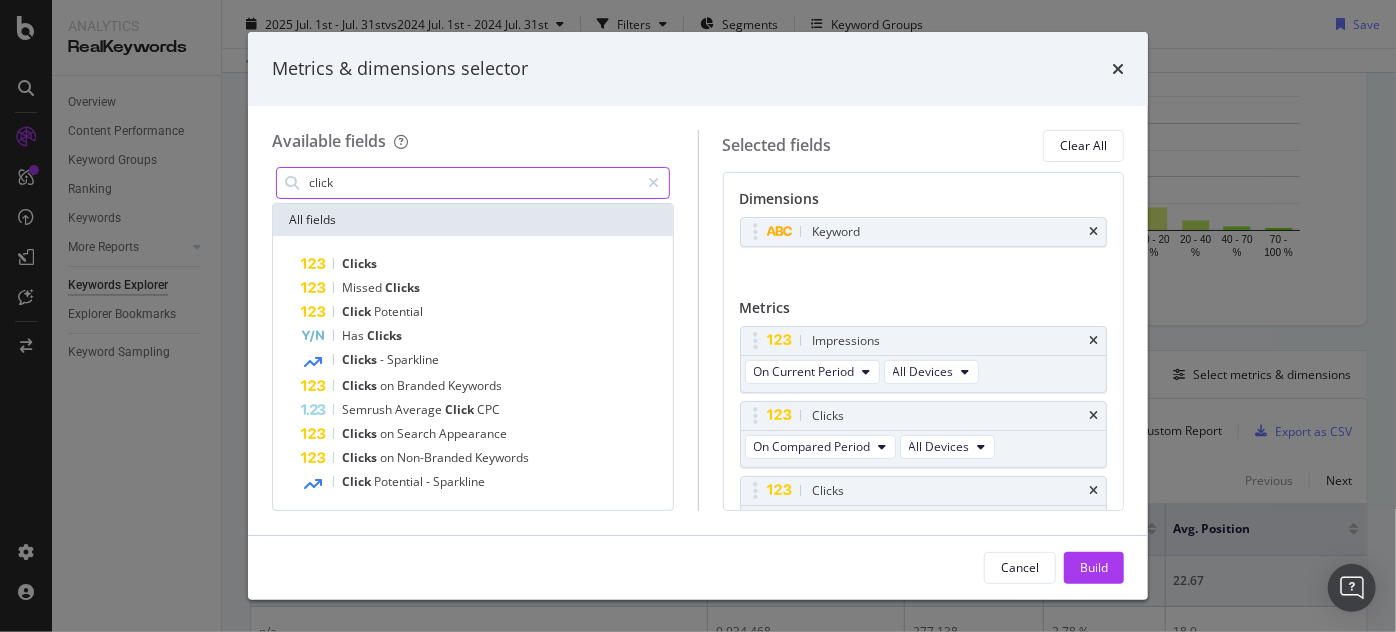 click on "click" at bounding box center (473, 183) 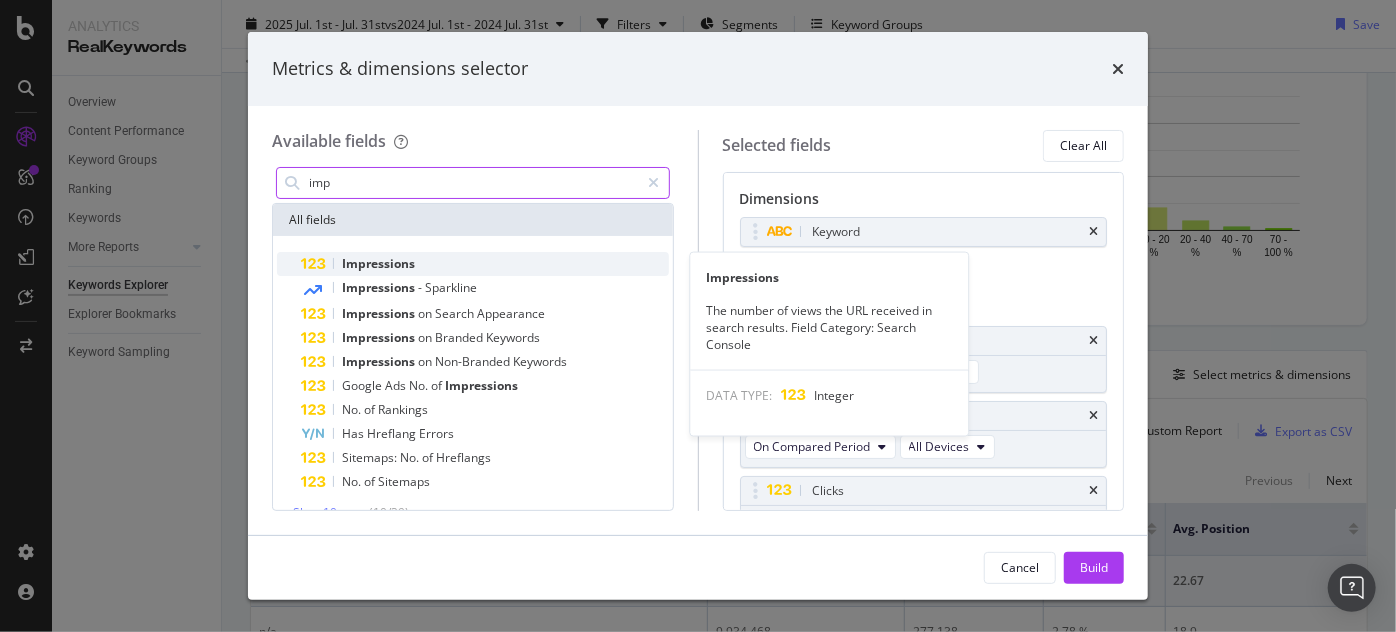 type on "imp" 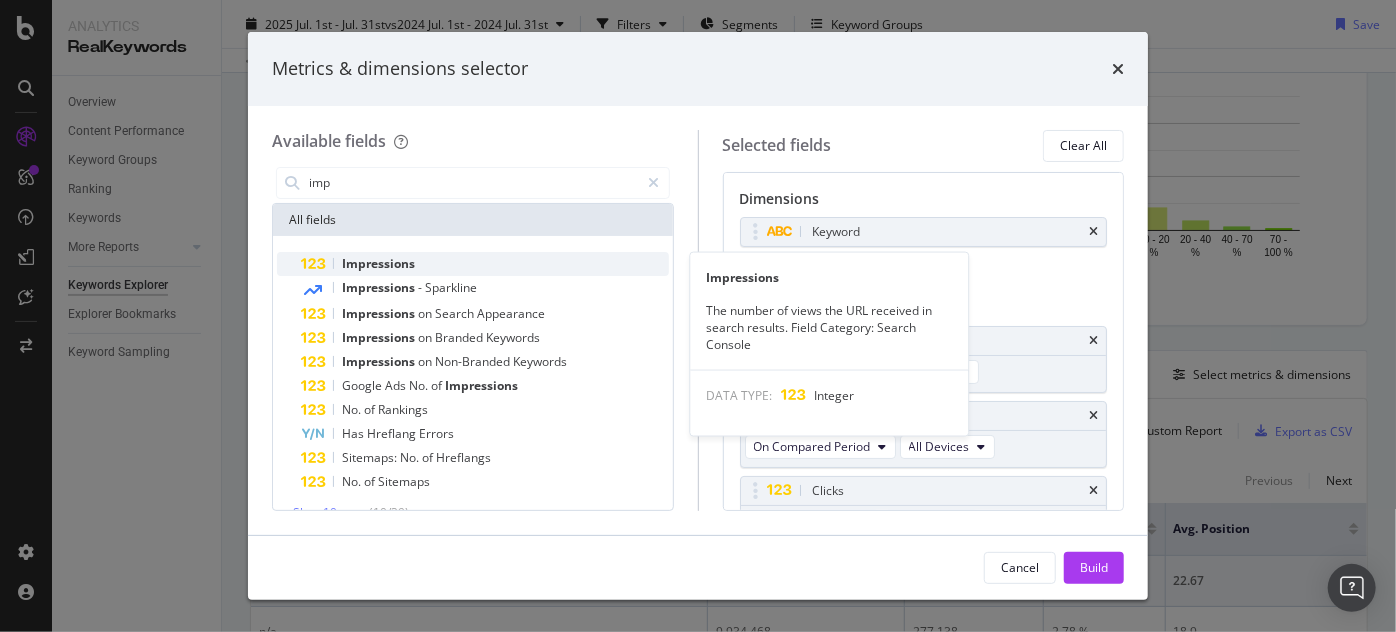 click on "Impressions" at bounding box center (378, 263) 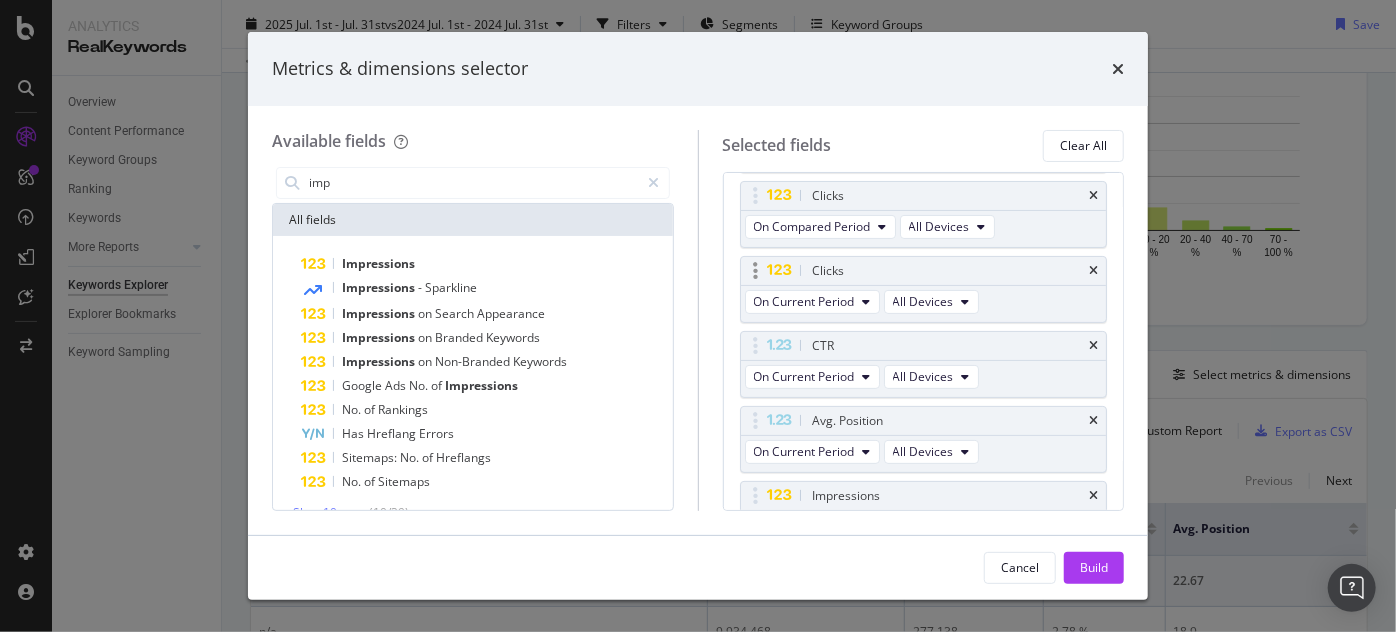 scroll, scrollTop: 253, scrollLeft: 0, axis: vertical 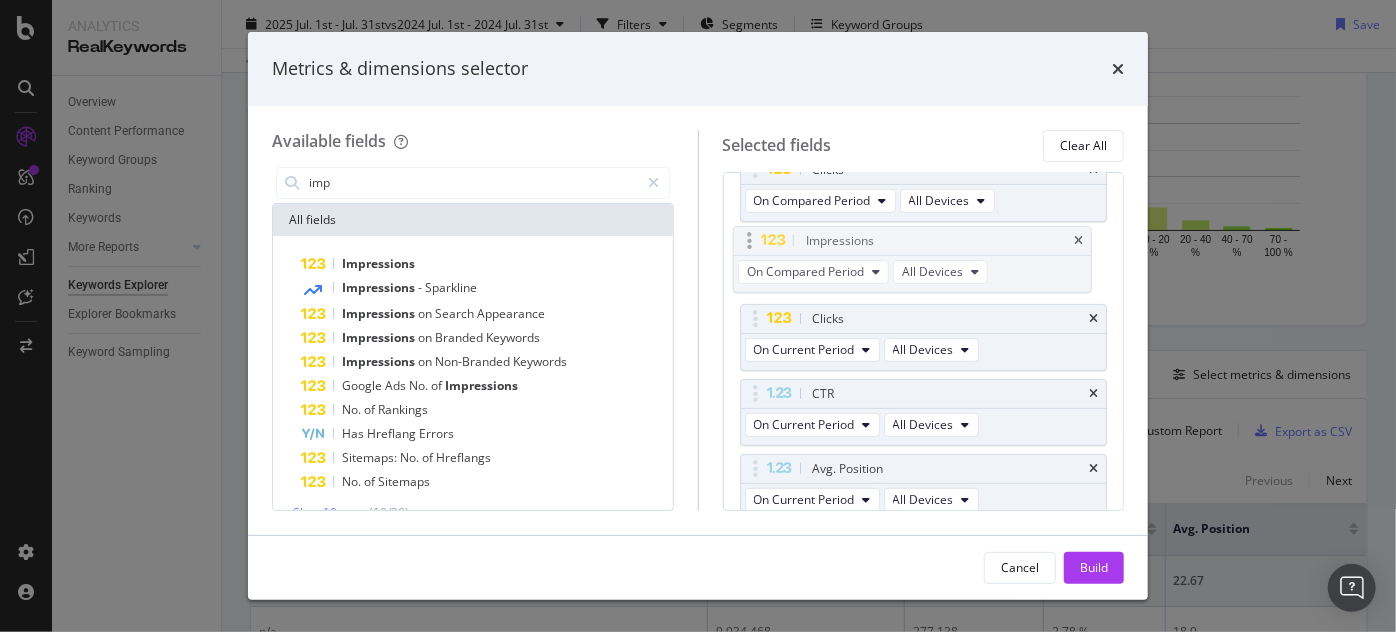 drag, startPoint x: 874, startPoint y: 453, endPoint x: 870, endPoint y: 218, distance: 235.03404 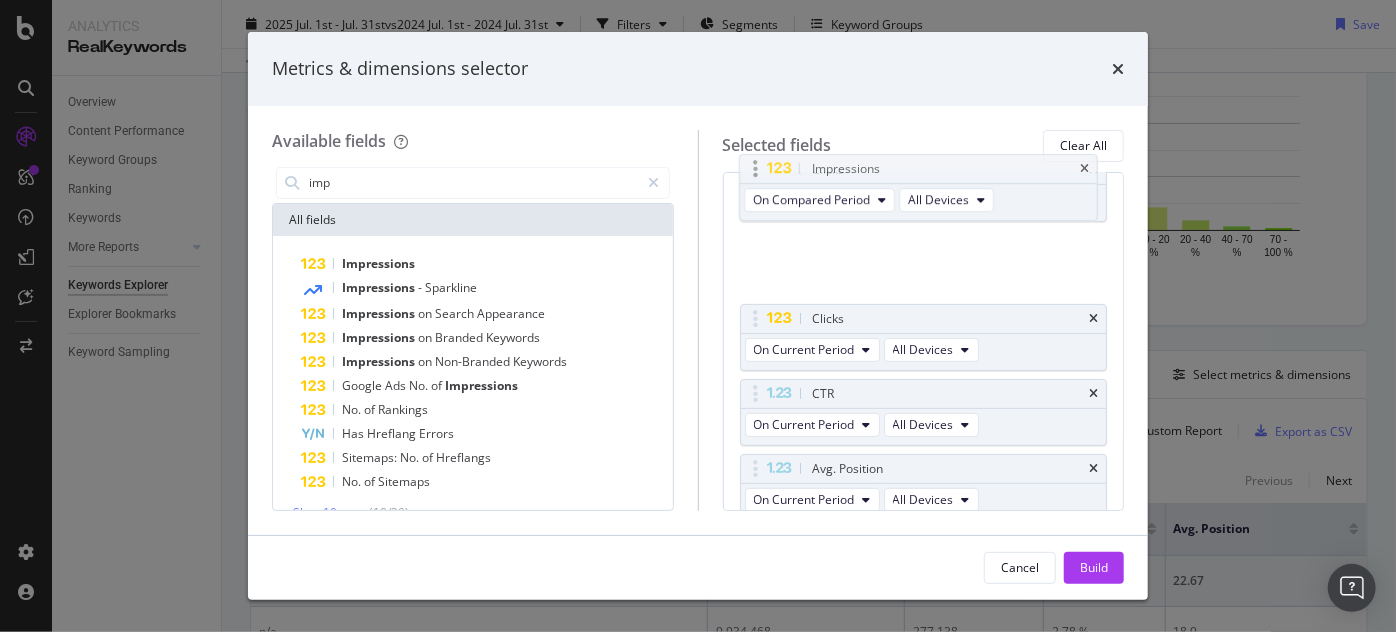 click on "Analytics RealKeywords Overview Content Performance Keyword Groups Ranking Keywords More Reports Countries Devices Content Structure Keywords Explorer Explorer Bookmarks Keyword Sampling Keywords Explorer www.supplyhouse.com [DATE] vs [DATE] Filters Segments Keyword Groups Save Data crossed with the Crawl [DATE] By website Top Charts Clicks By pagination1 Level 1 By: pagination1 Level 1 Hold CTRL while clicking to filter the report. 100% pagination1 Level 1 Clicks #nomatch 266,204 100% #nomatch Clicks By Average Position Hold CTRL while clicking to filter the report. 1-3 4-6 7-10 11+ 0 100K 200K 300K Avg. Position Clicks 1-3 68,406 4-6 22,264 7-10 12,307 11+ 284,558 300K Clicks By CTR Hold CTRL while clicking to filter the report. 0 - 5 % 5 - 10 % 10 - 20 % 20 - 40 % 40 - 70 % 70 - 100 % 0 100K 200K 300K CTR Clicks 0 - 5 % 298,350 5 - 10 % 17,205 10 - 20 % 43,394 20 - 40 % 17,894 40 - 70 % 6,594 70 - 100 % 4,098 300K Clicks By Content Size 5000 + 1000 - 500" at bounding box center (698, 316) 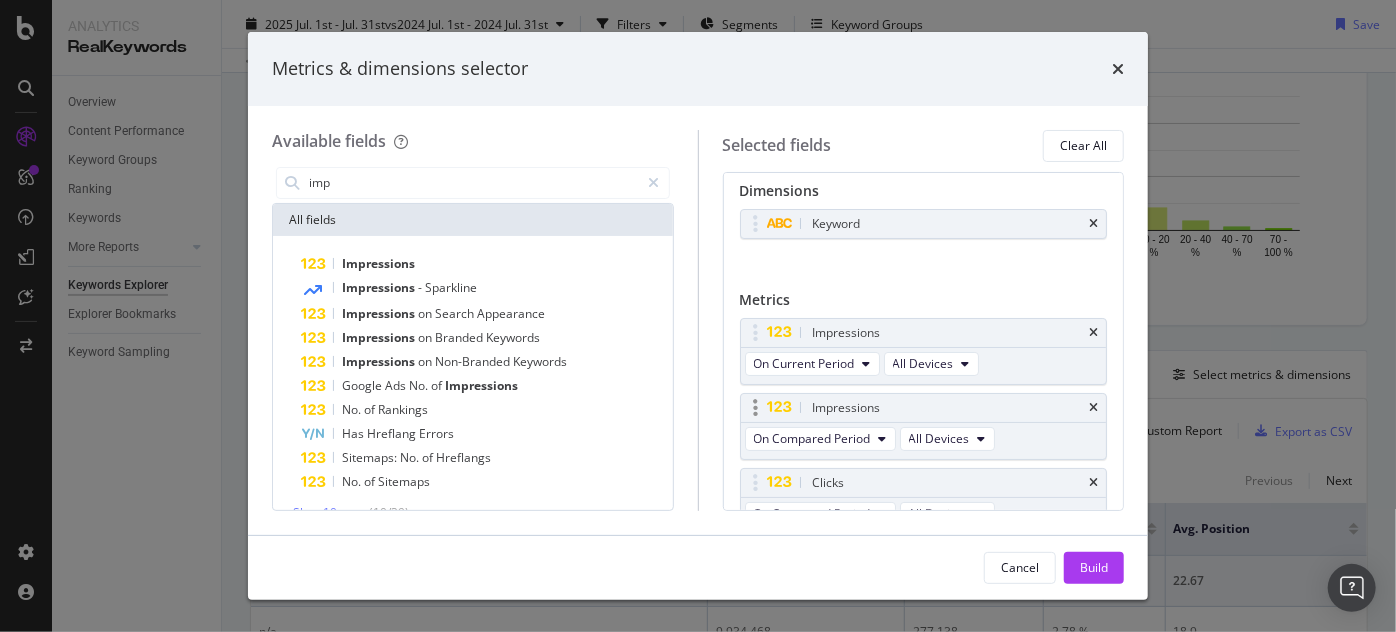 scroll, scrollTop: 0, scrollLeft: 0, axis: both 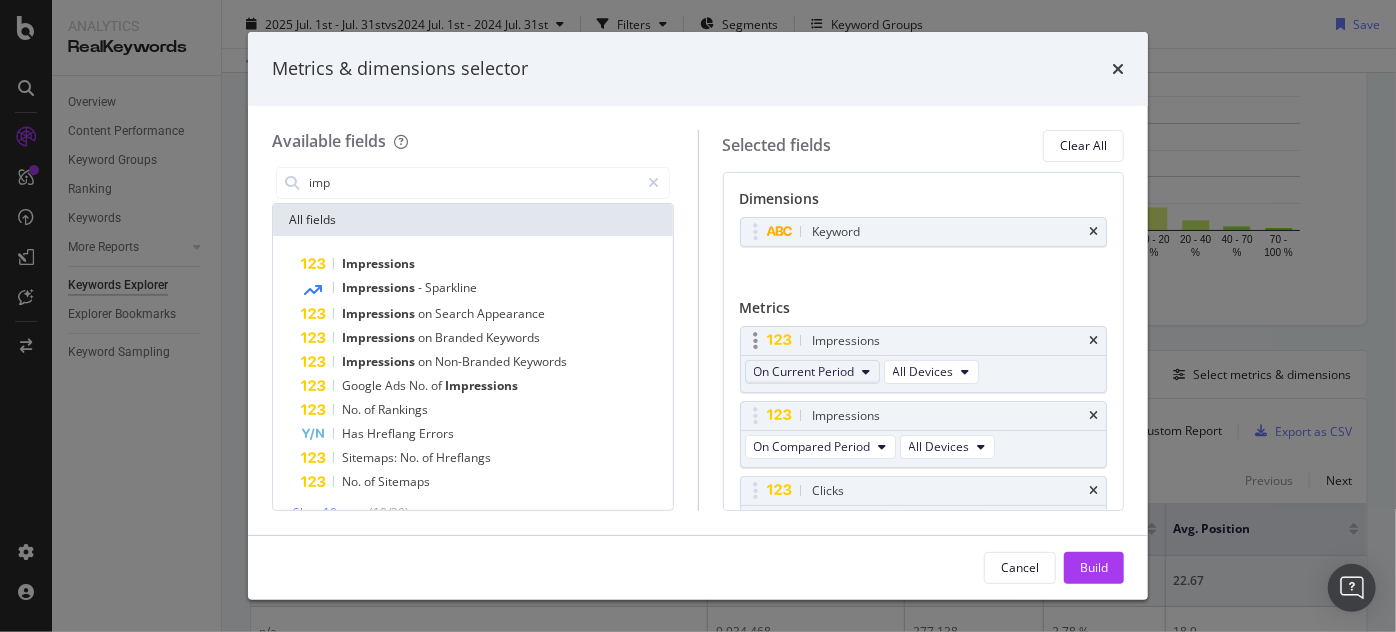 click on "On Current Period" at bounding box center (812, 372) 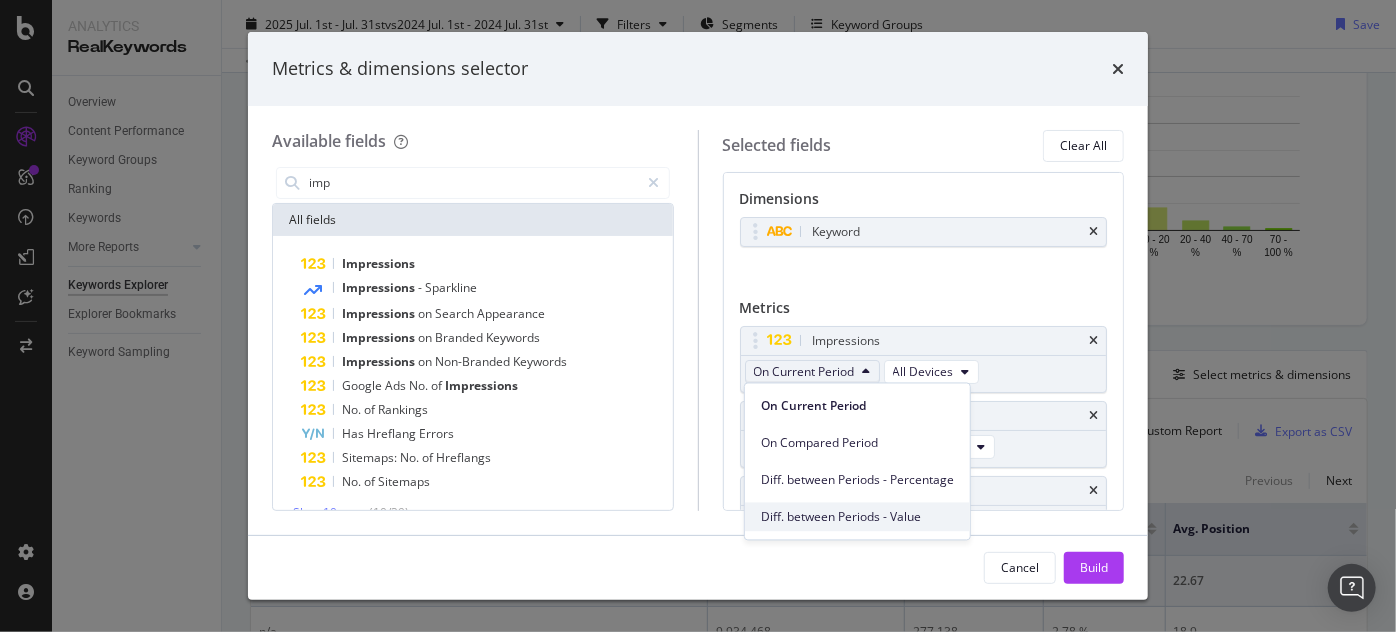 click on "Diff. between Periods - Value" at bounding box center [857, 517] 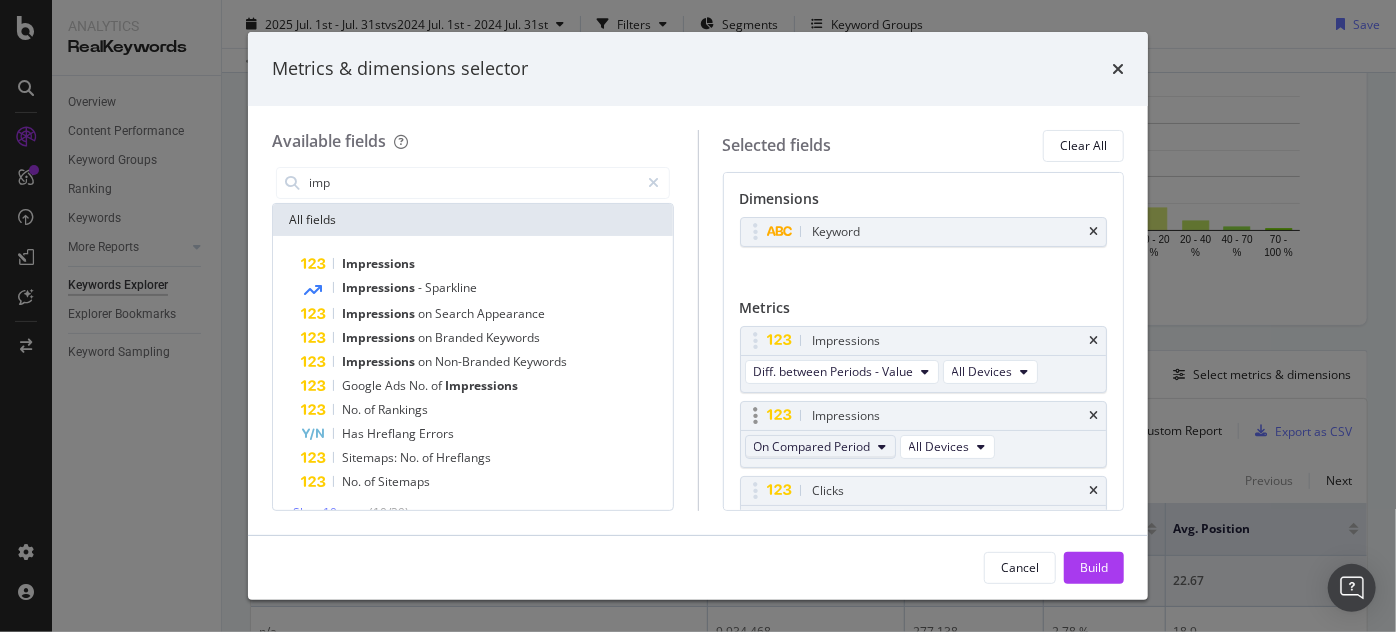 click on "On Compared Period" at bounding box center (820, 447) 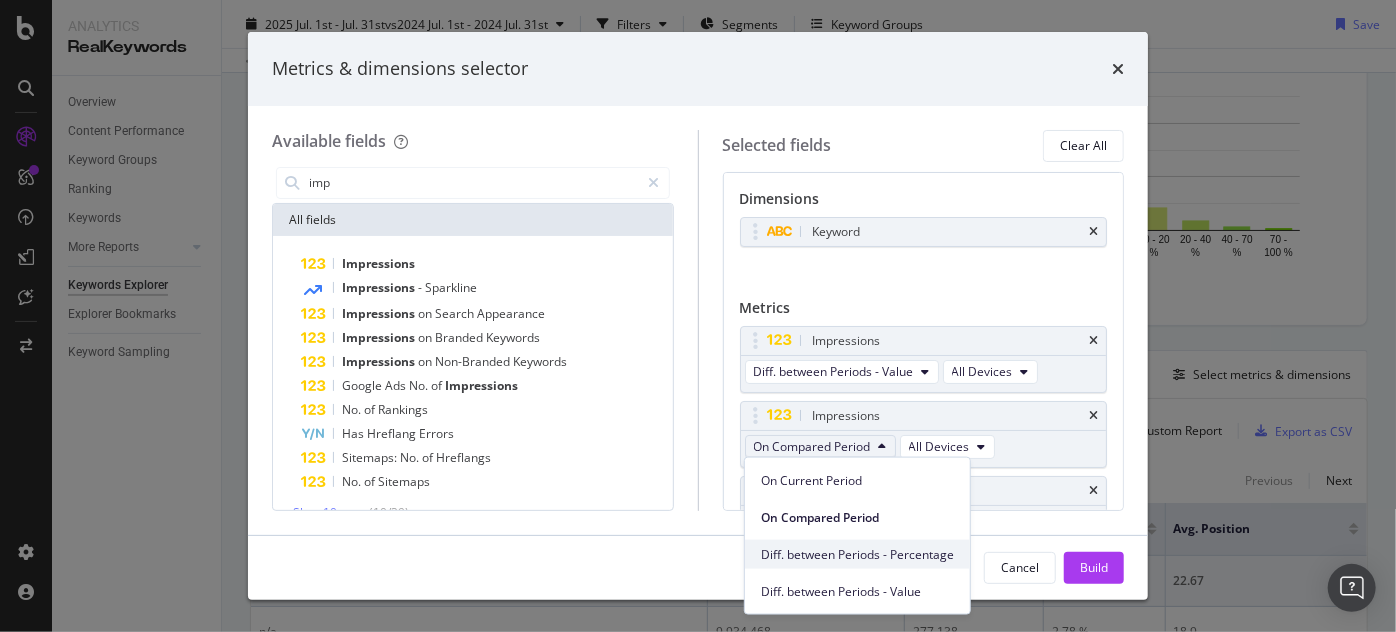 click on "Diff. between Periods - Percentage" at bounding box center (857, 554) 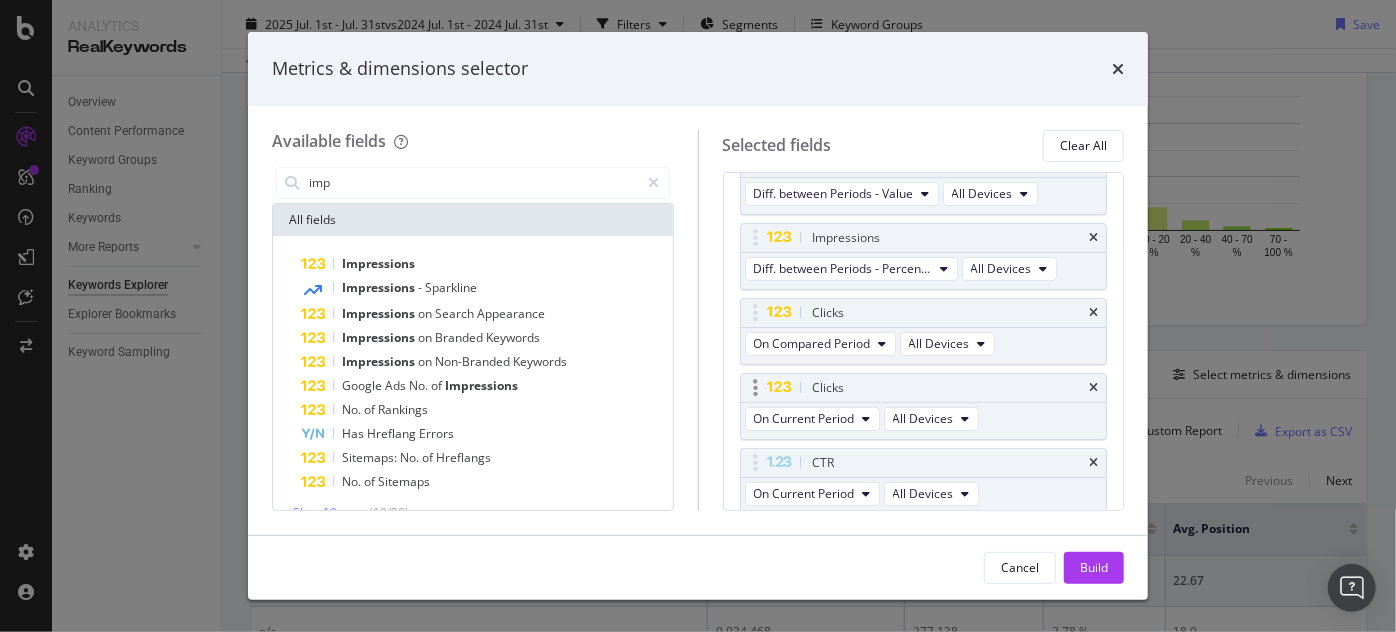 scroll, scrollTop: 181, scrollLeft: 0, axis: vertical 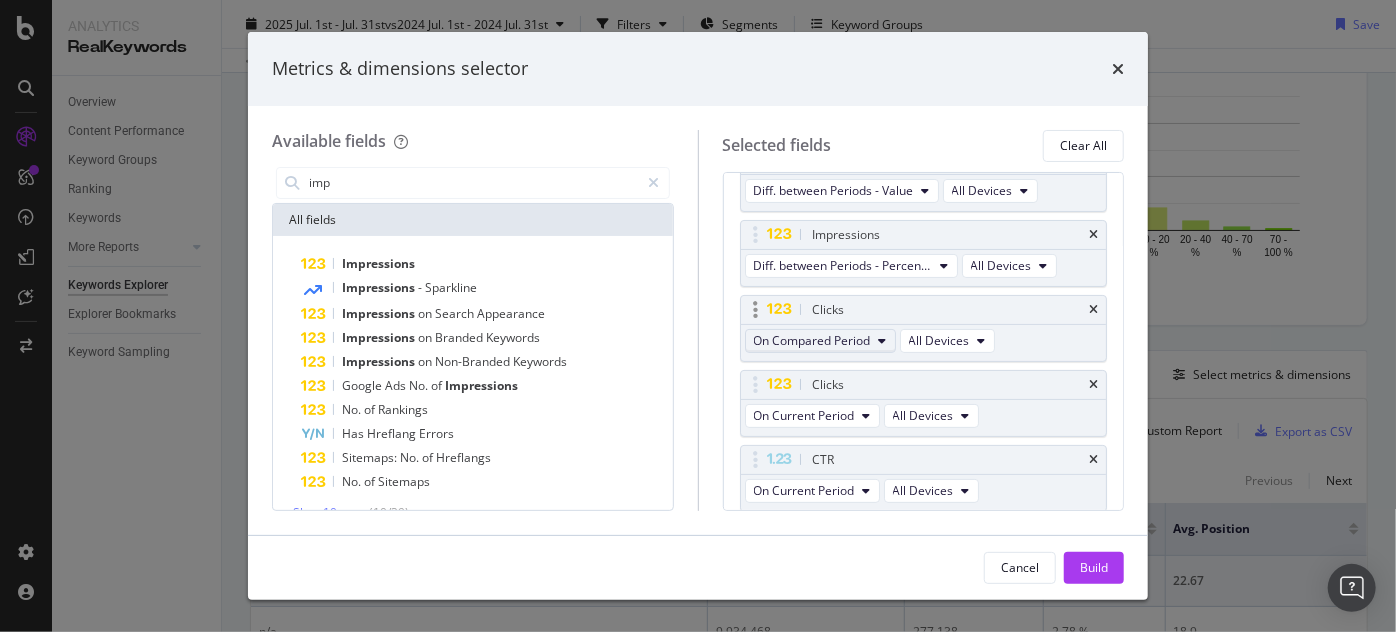 click on "On Compared Period" at bounding box center (812, 340) 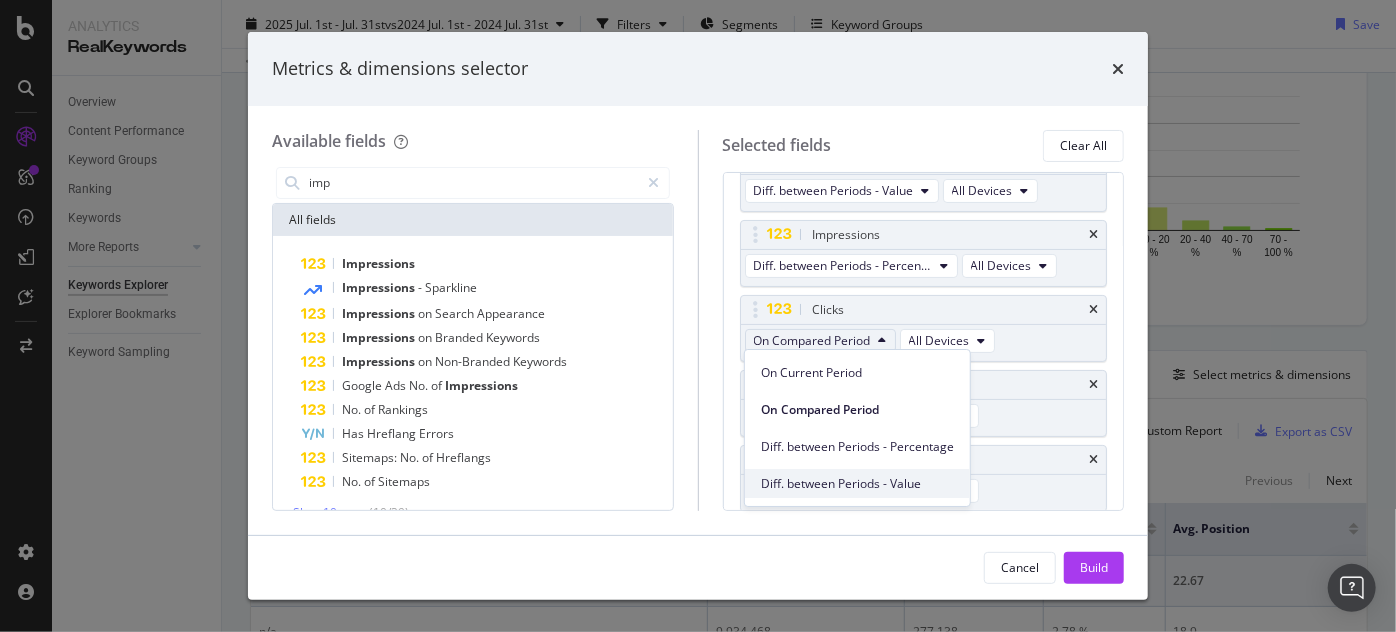 click on "Diff. between Periods - Value" at bounding box center (857, 484) 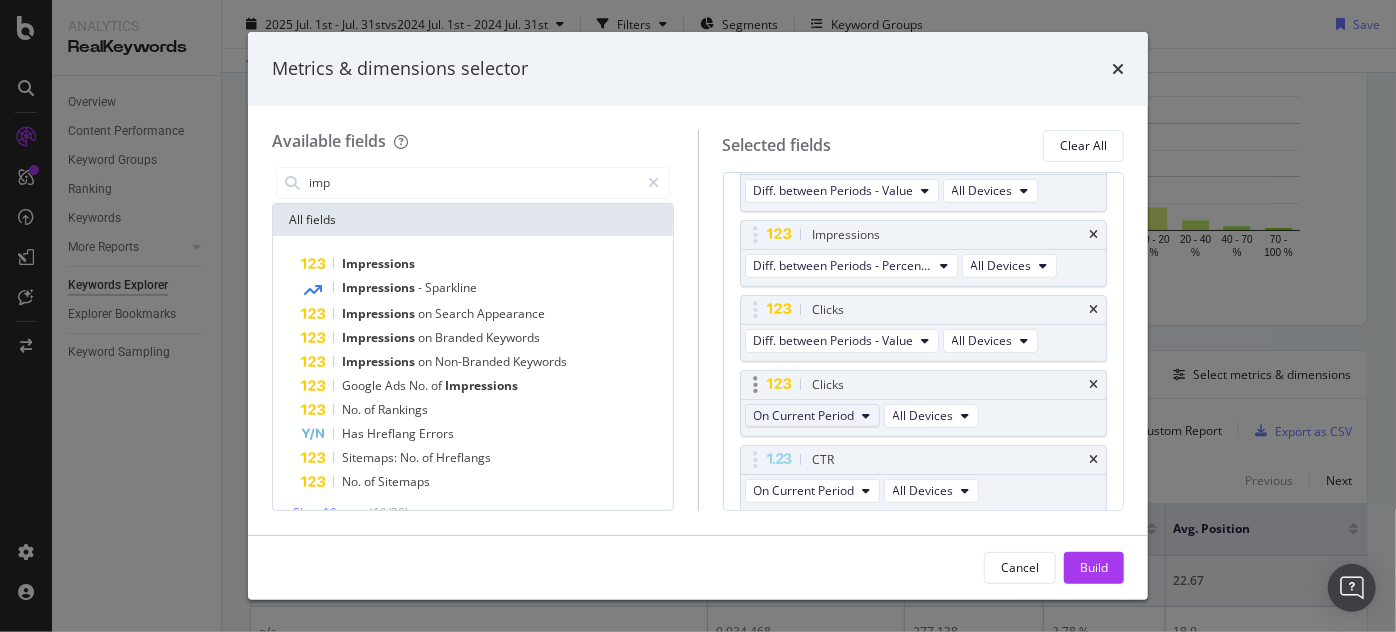 click on "On Current Period" at bounding box center (812, 416) 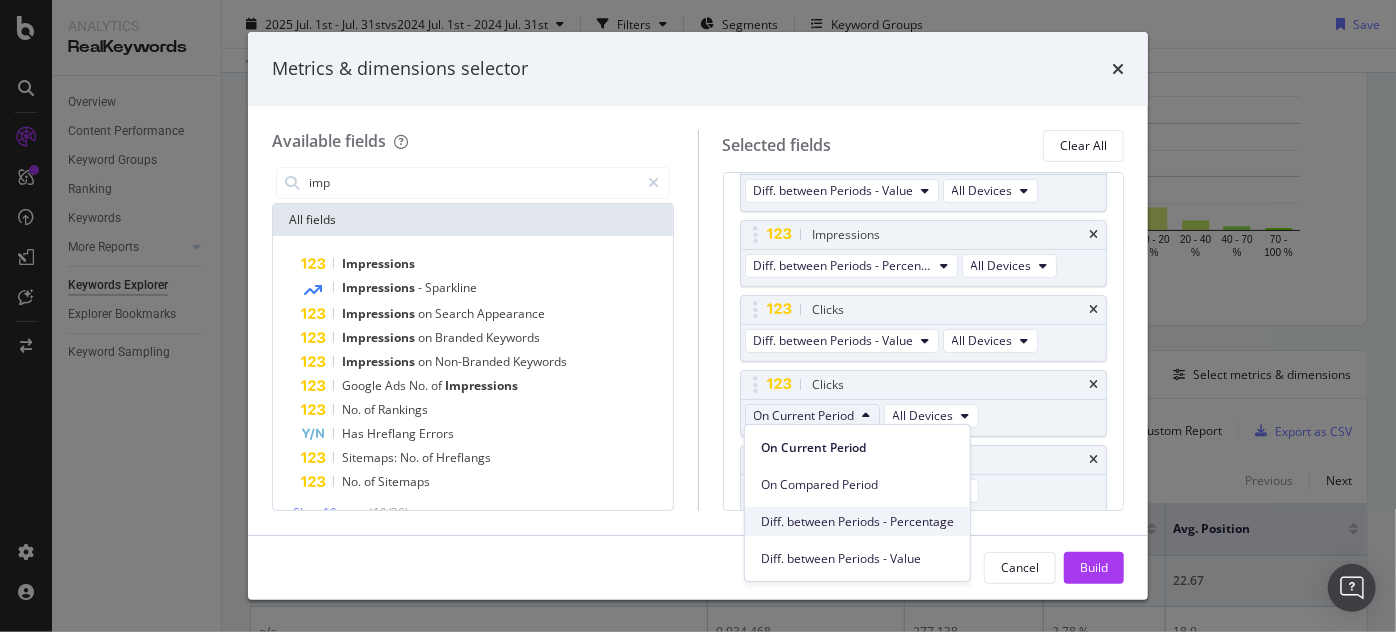 click on "Diff. between Periods - Percentage" at bounding box center (857, 521) 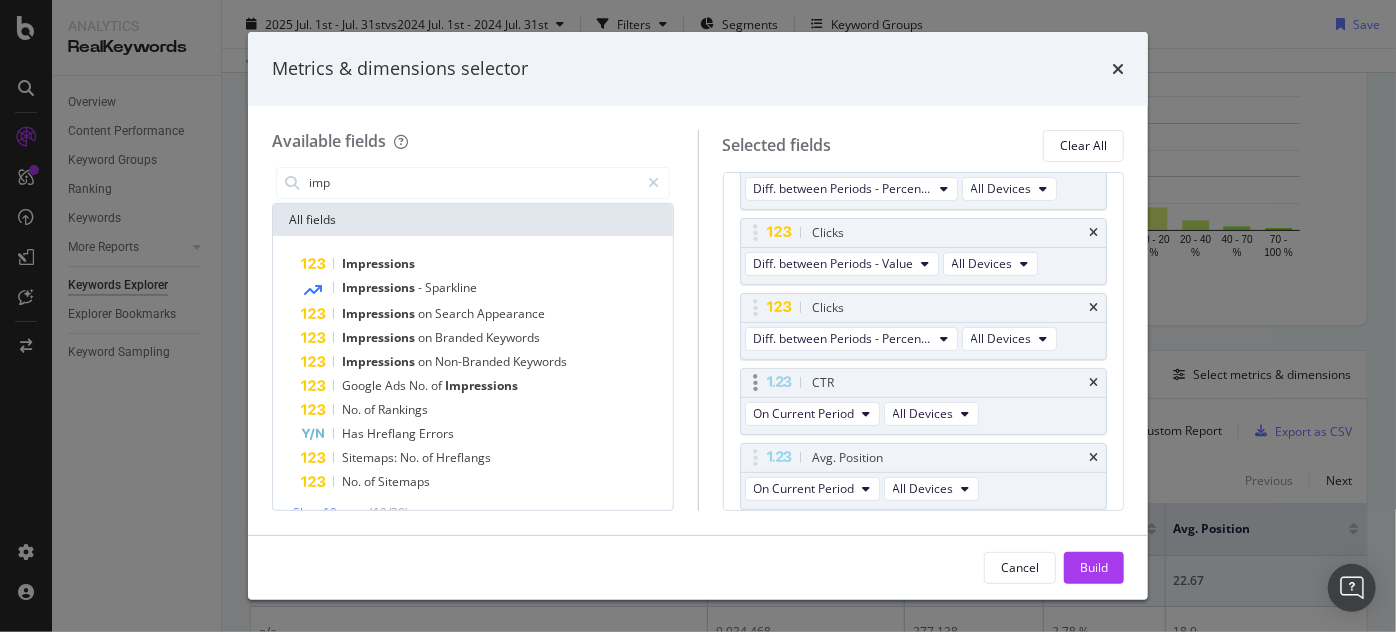 scroll, scrollTop: 272, scrollLeft: 0, axis: vertical 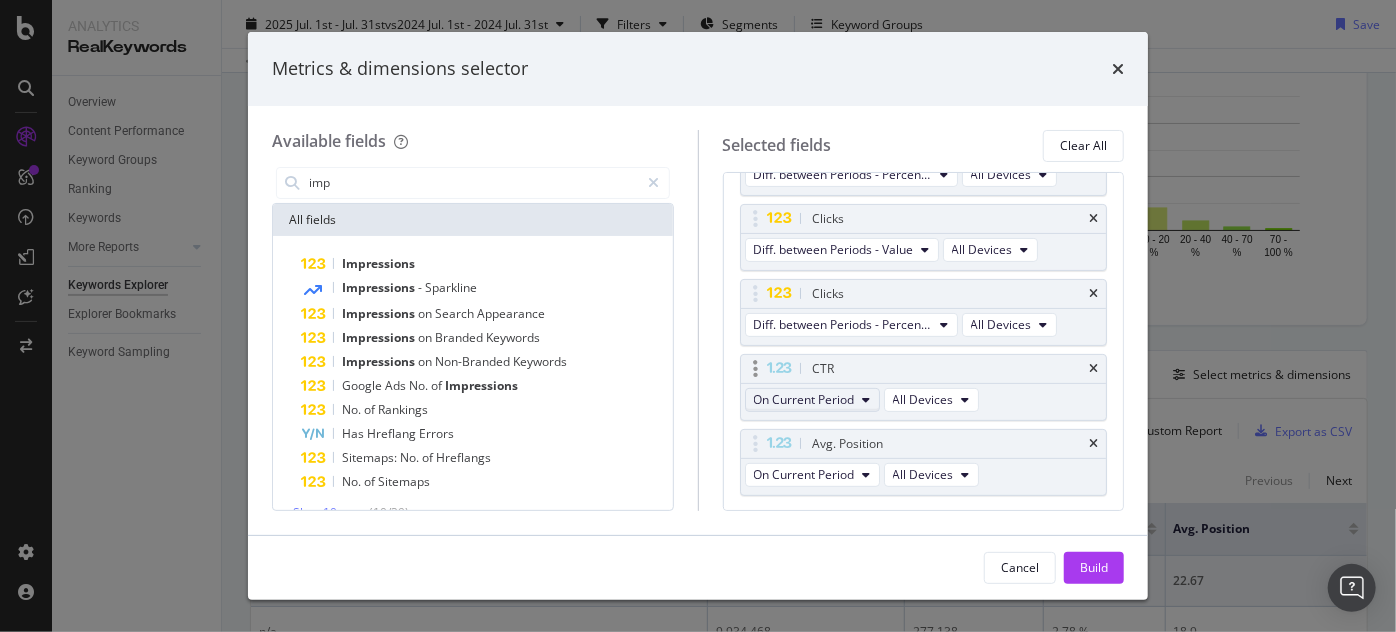 click on "On Current Period" at bounding box center (812, 400) 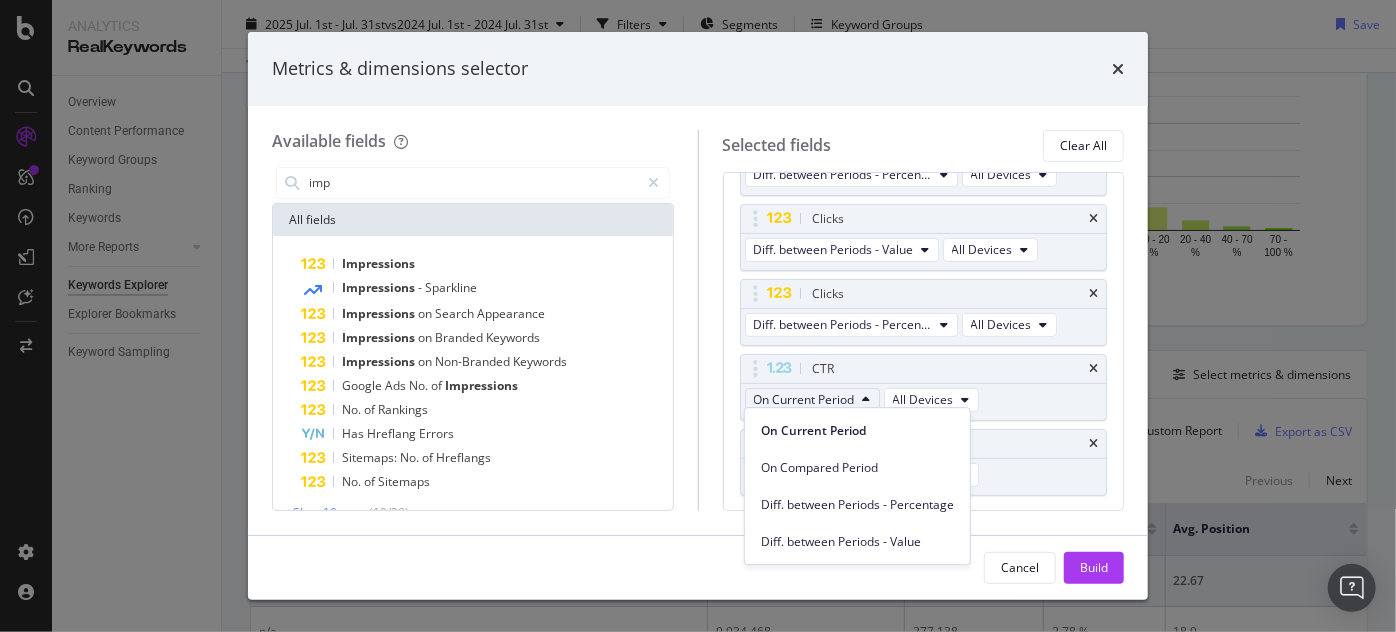 drag, startPoint x: 875, startPoint y: 535, endPoint x: 872, endPoint y: 520, distance: 15.297058 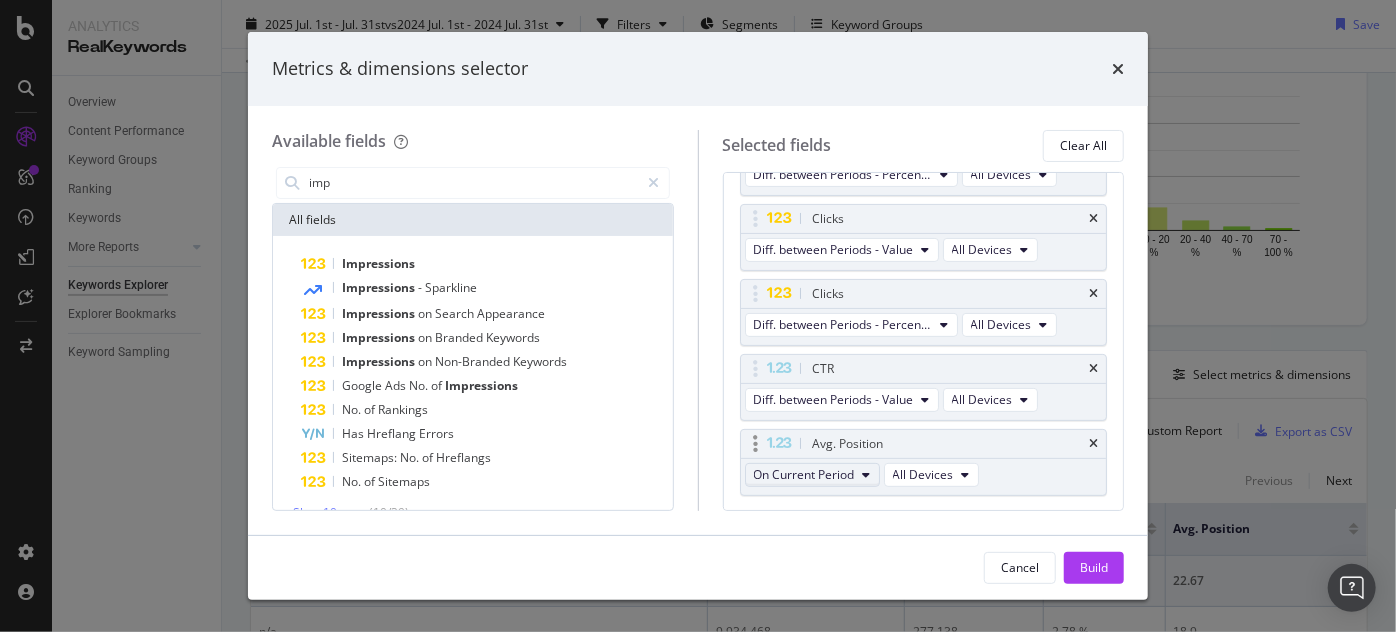 click on "On Current Period" at bounding box center (804, 474) 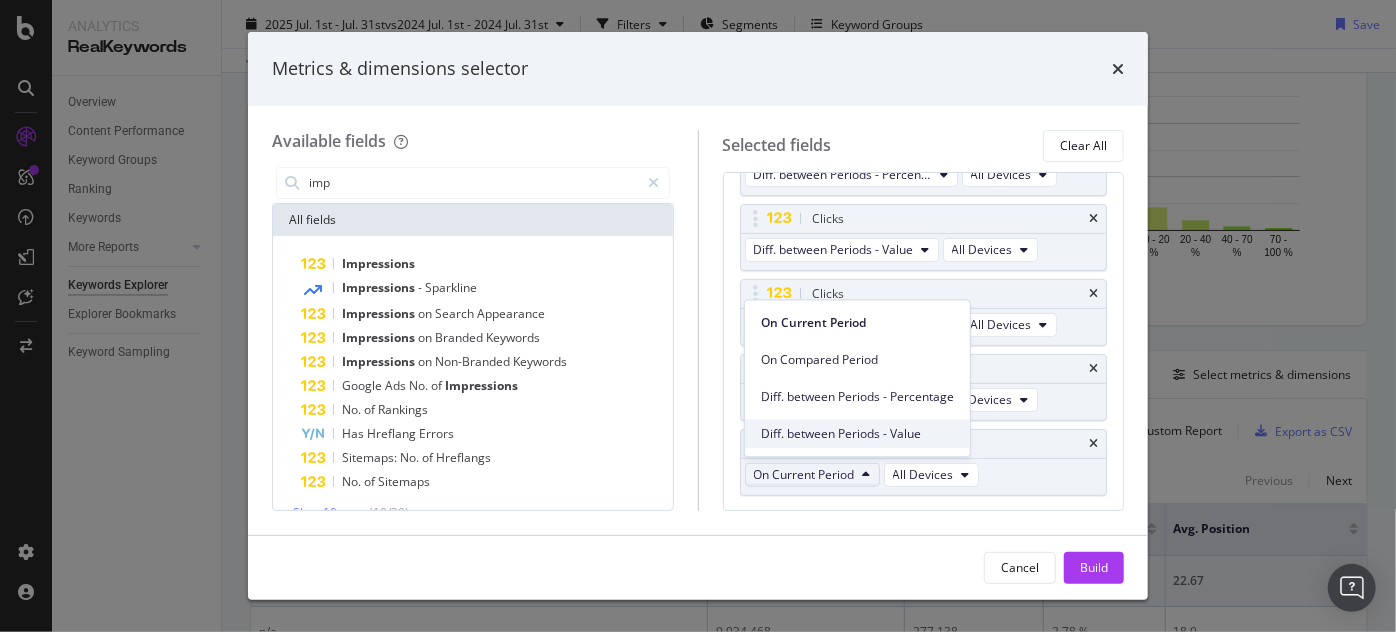 click on "Diff. between Periods - Value" at bounding box center (857, 434) 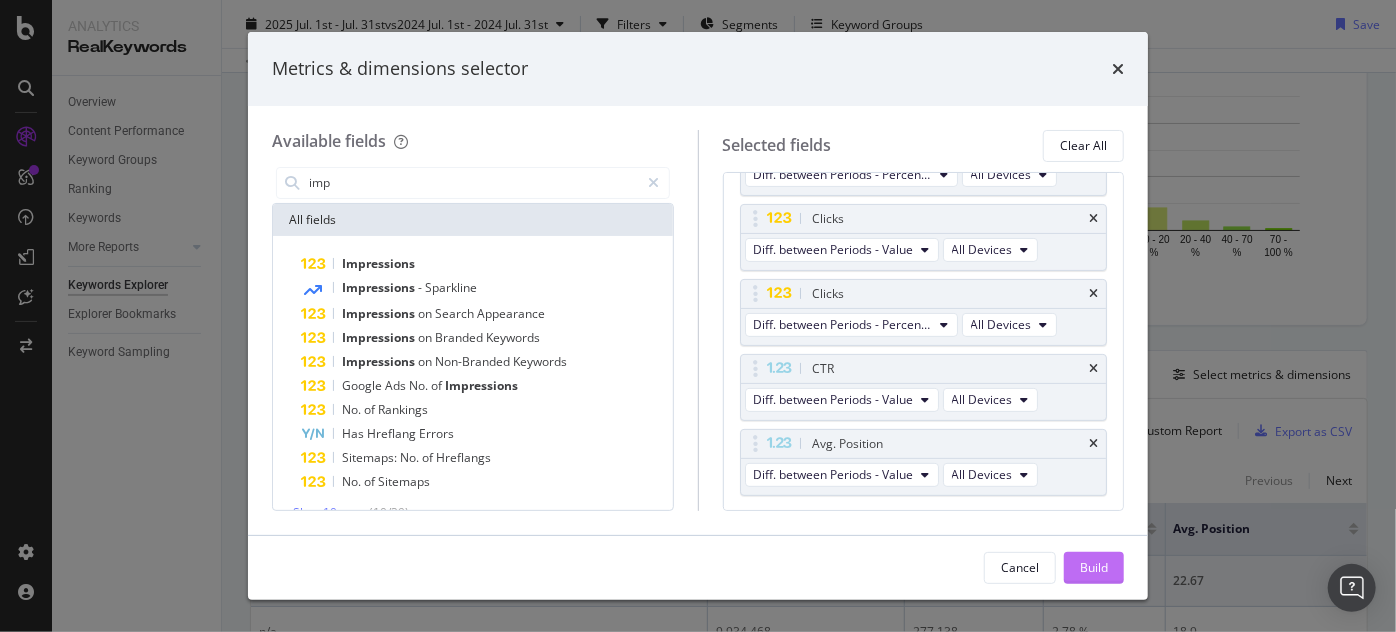 click on "Build" at bounding box center [1094, 568] 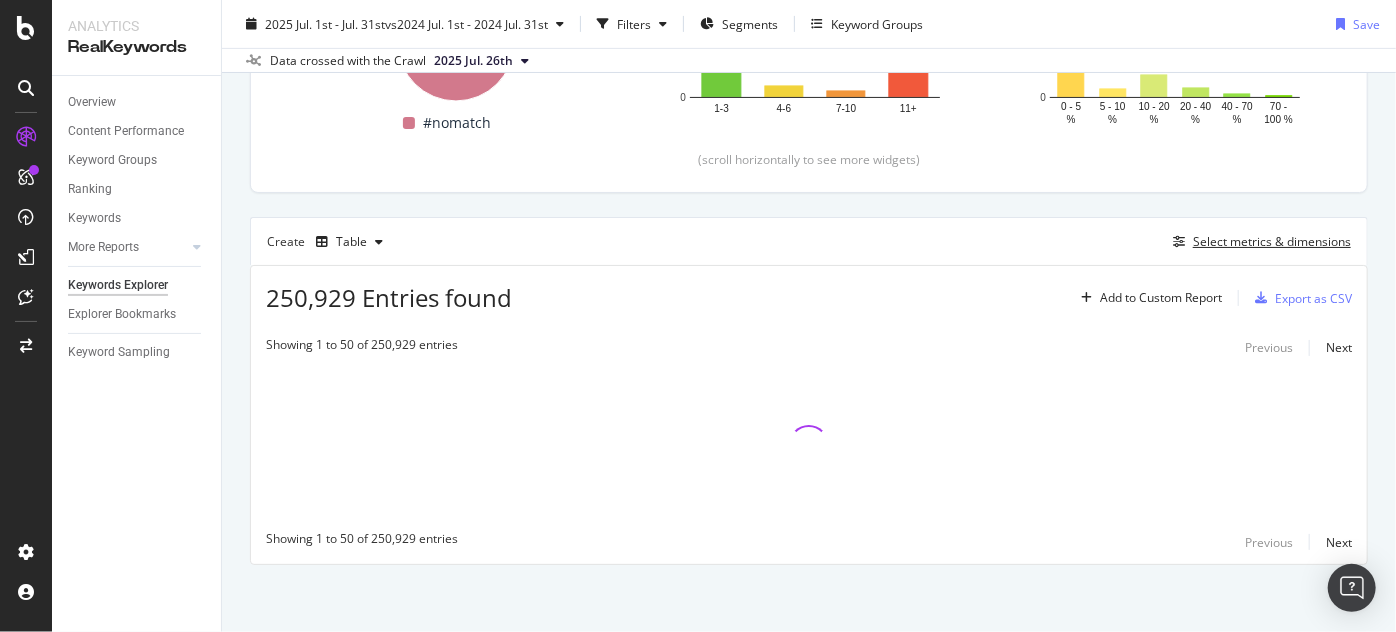 scroll, scrollTop: 407, scrollLeft: 0, axis: vertical 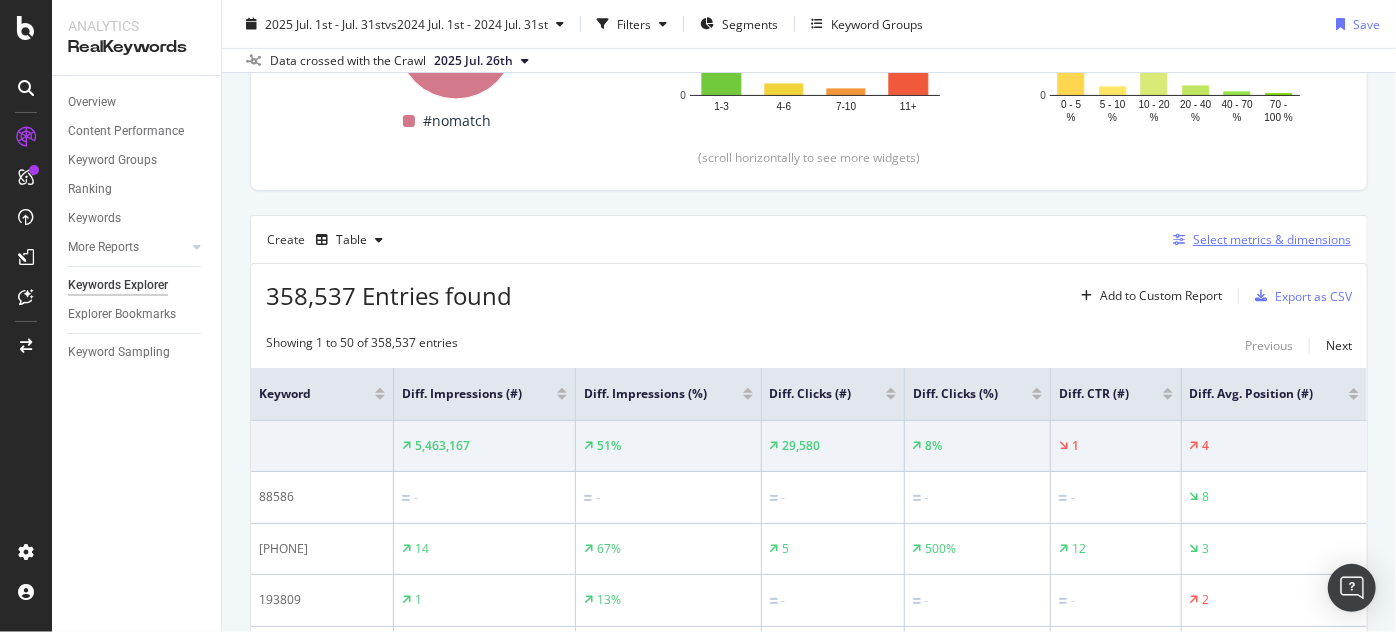 click at bounding box center (1179, 240) 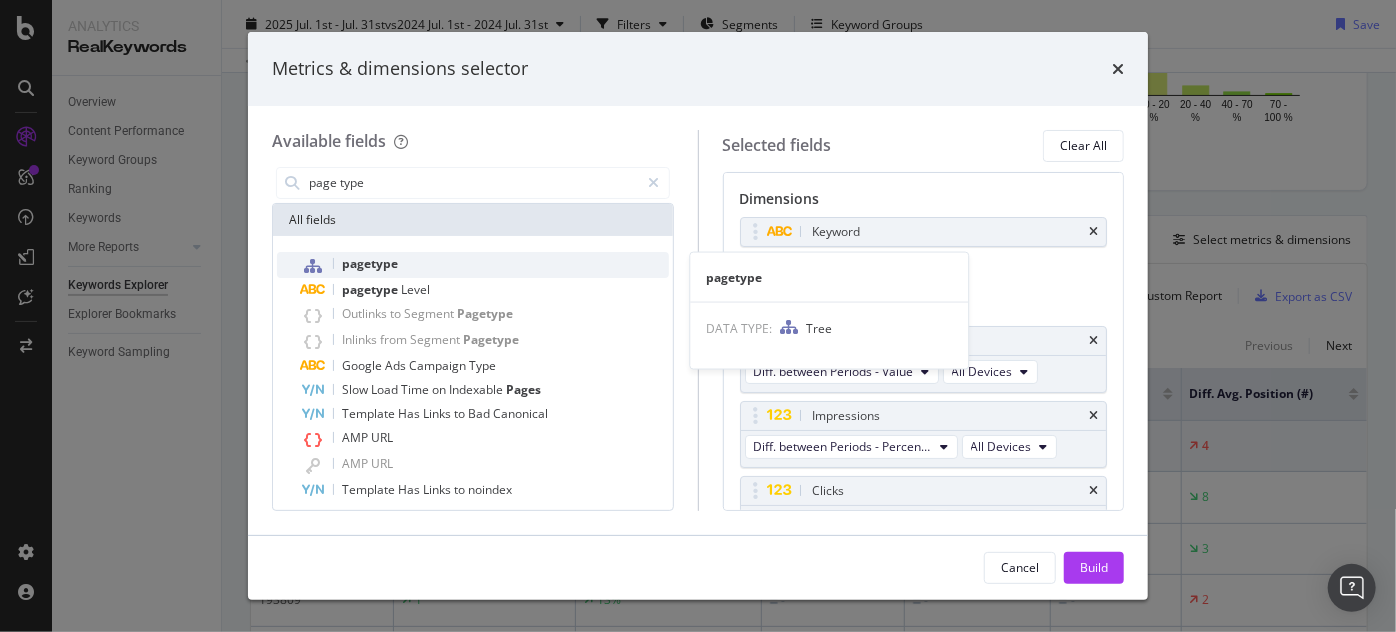 type on "page type" 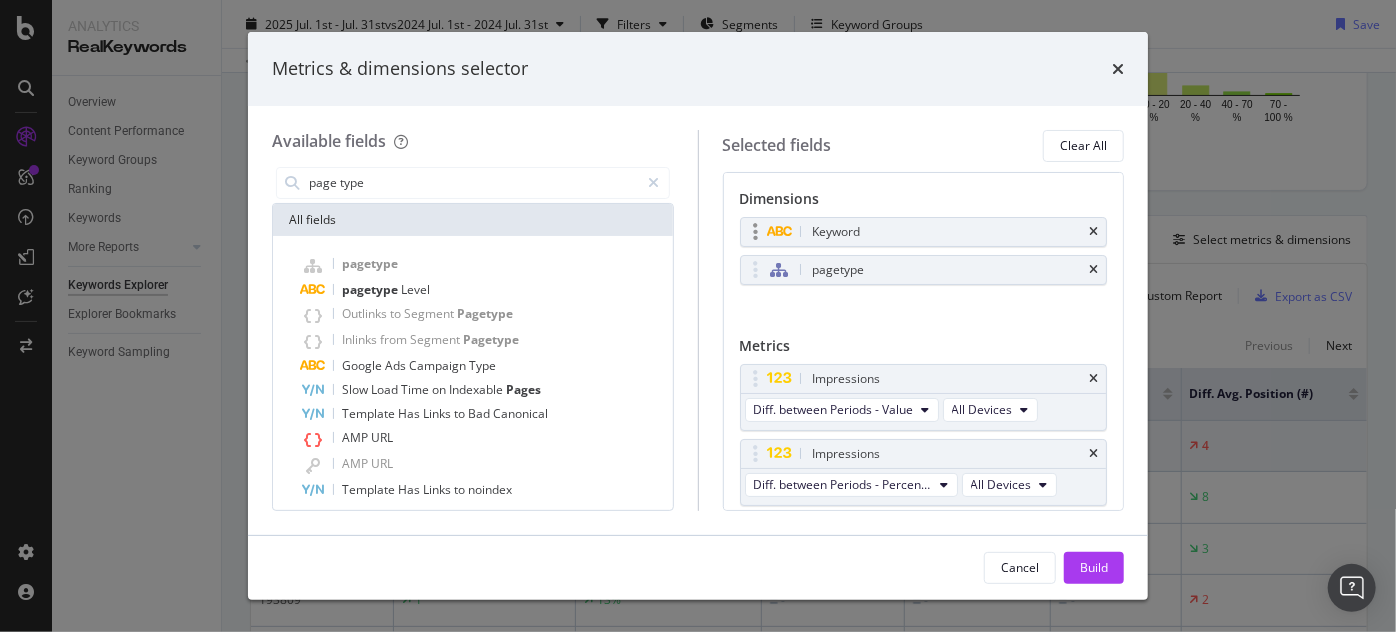 click on "Keyword" at bounding box center (924, 232) 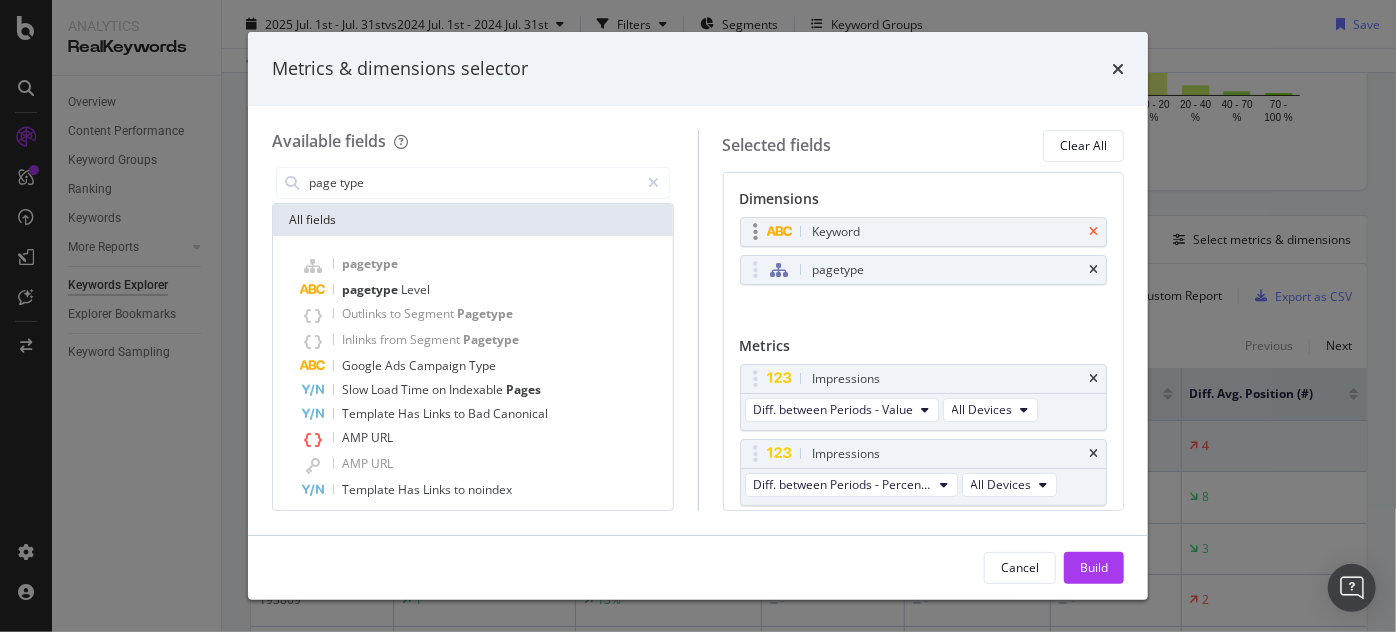 click at bounding box center [1093, 232] 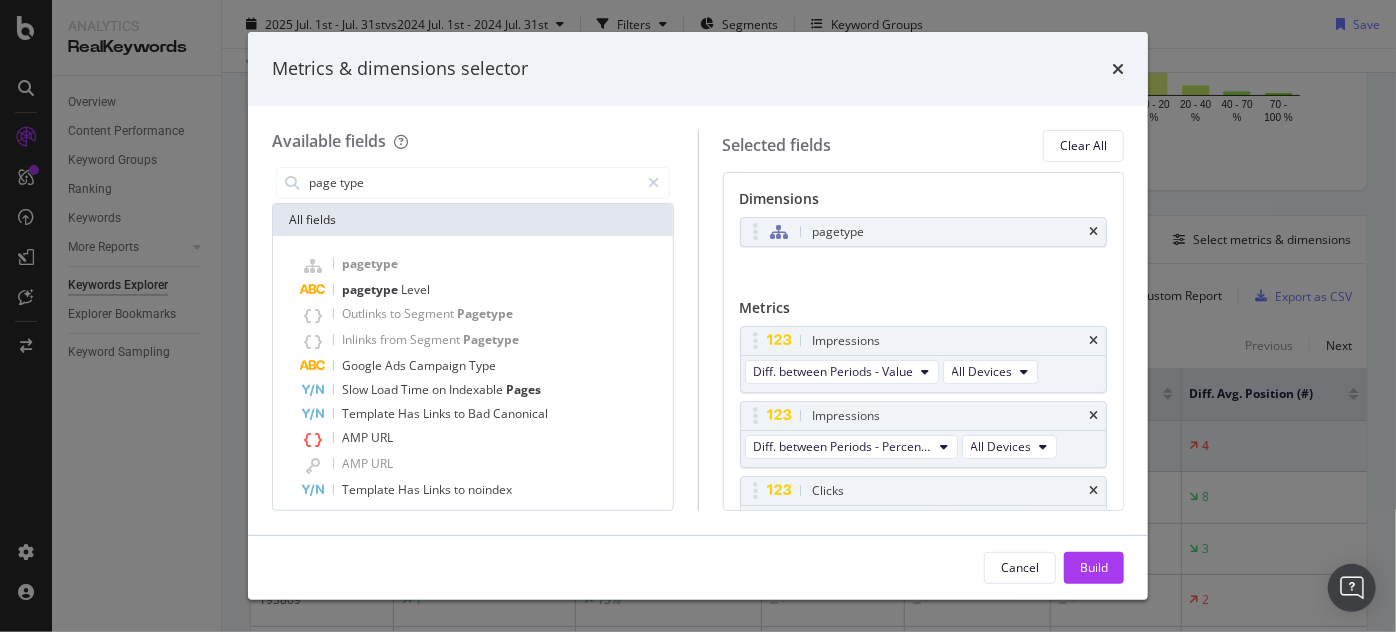 click on "Cancel Build" at bounding box center [698, 568] 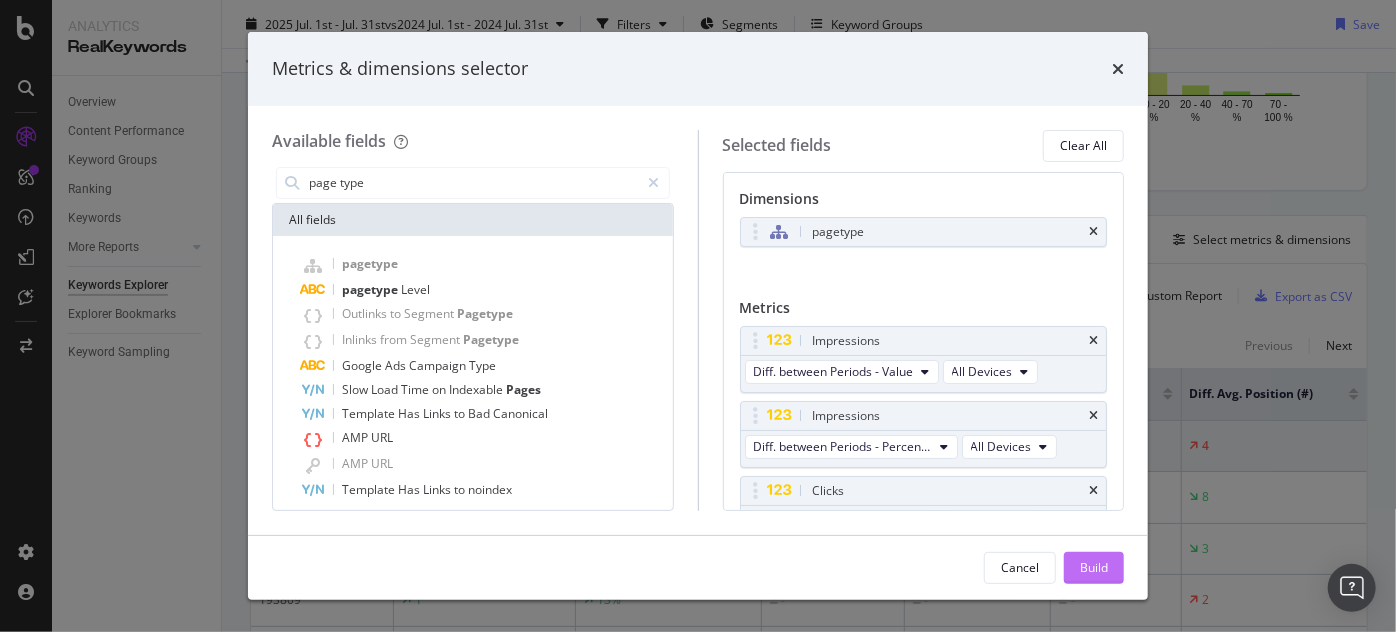 click on "Build" at bounding box center (1094, 568) 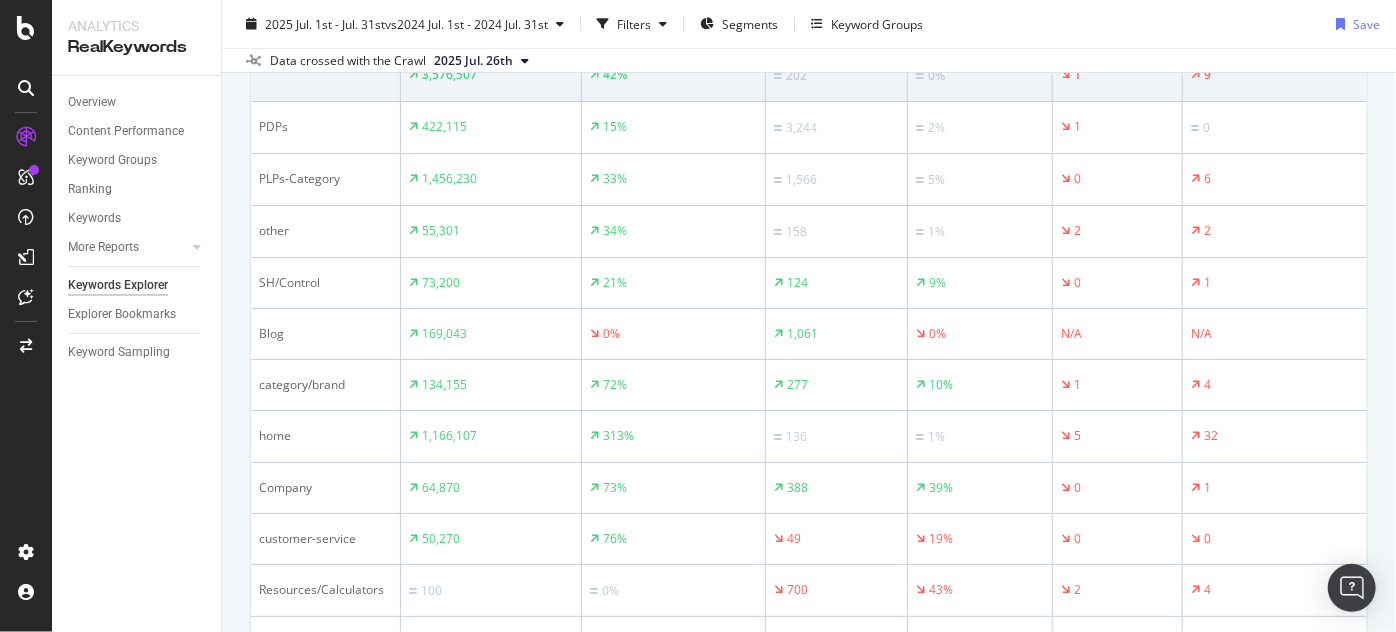 scroll, scrollTop: 687, scrollLeft: 0, axis: vertical 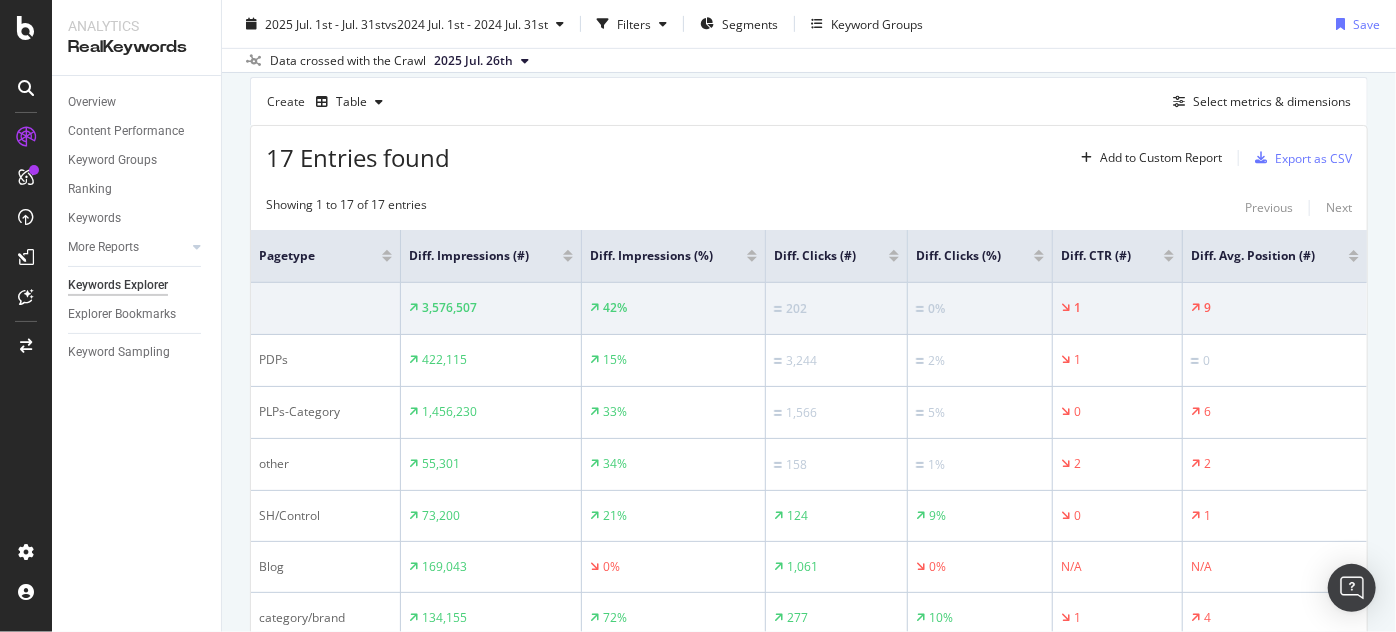 click at bounding box center (1039, 259) 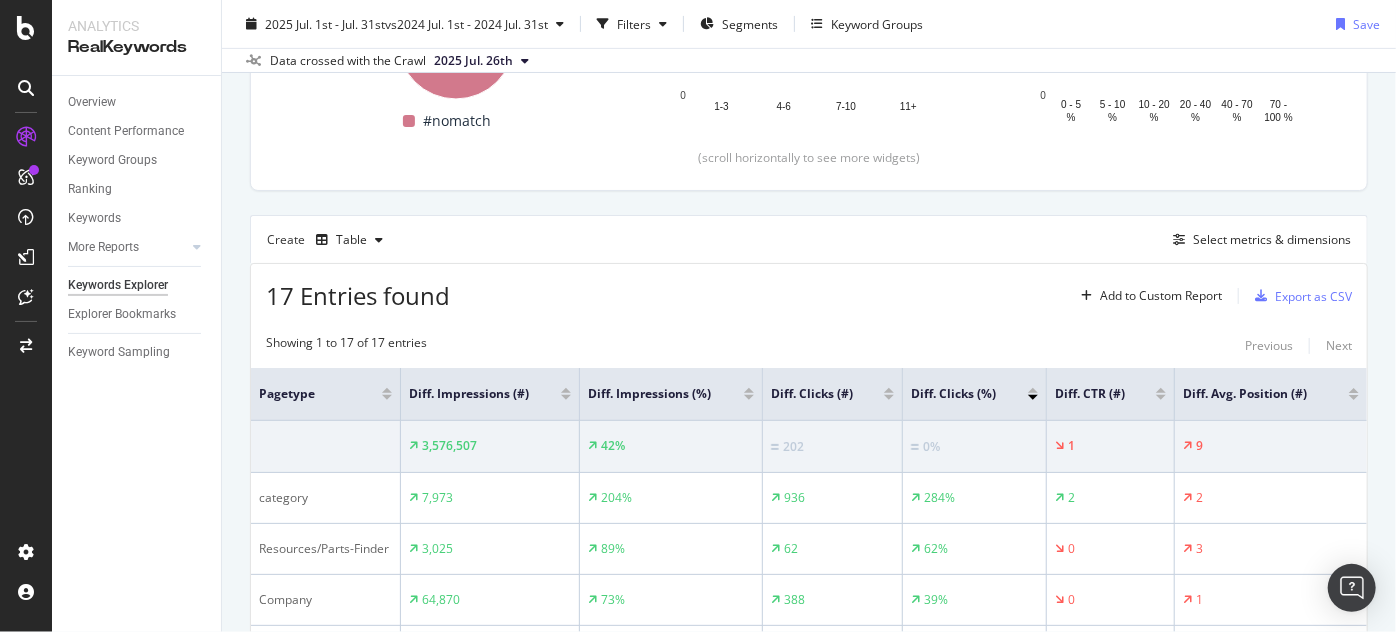 scroll, scrollTop: 545, scrollLeft: 0, axis: vertical 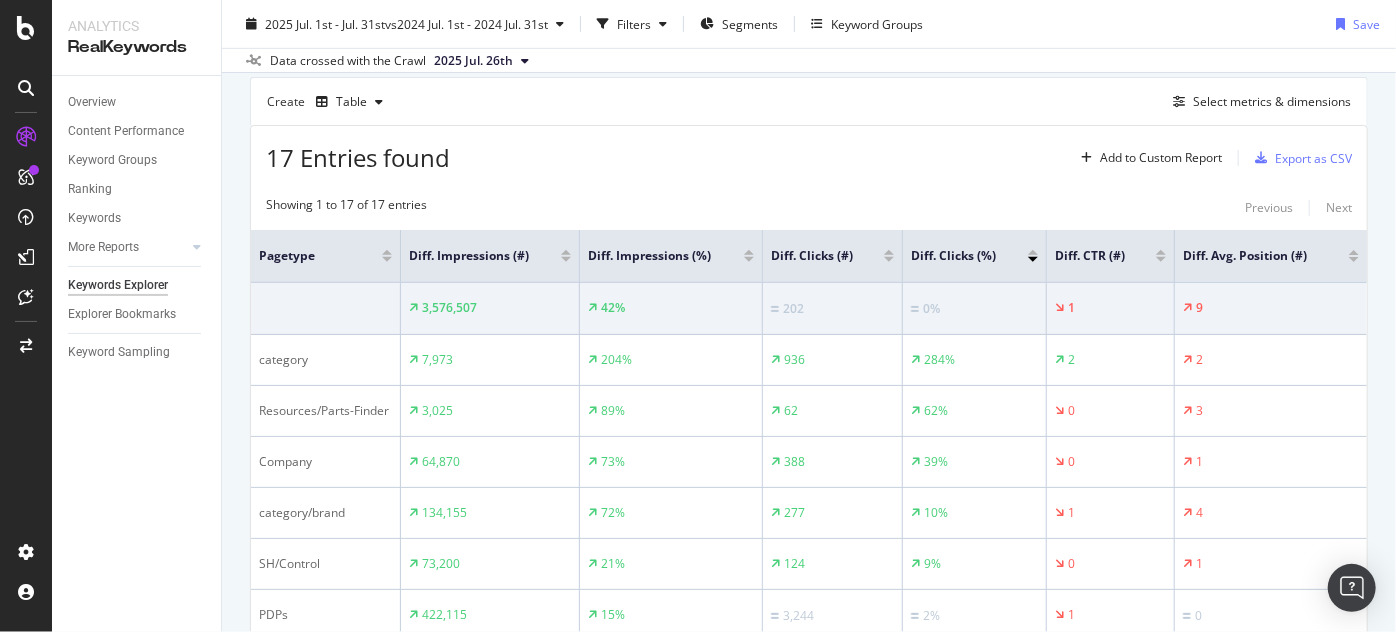 click at bounding box center (1033, 252) 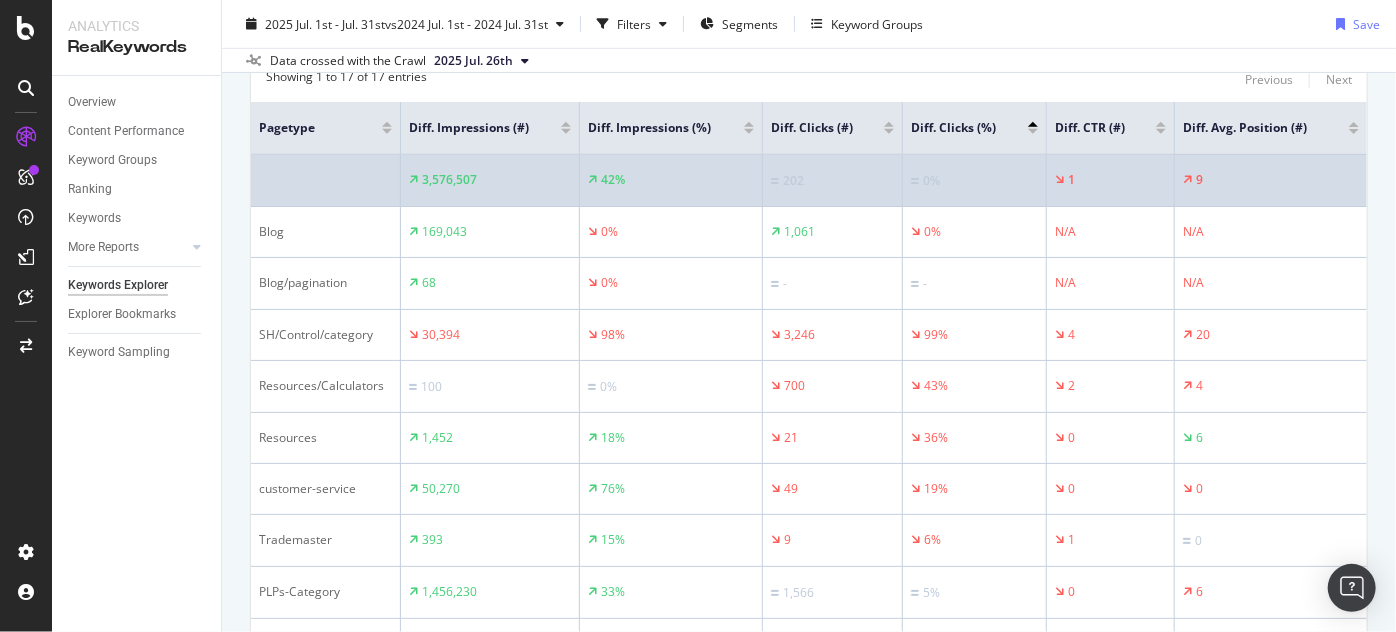 scroll, scrollTop: 636, scrollLeft: 0, axis: vertical 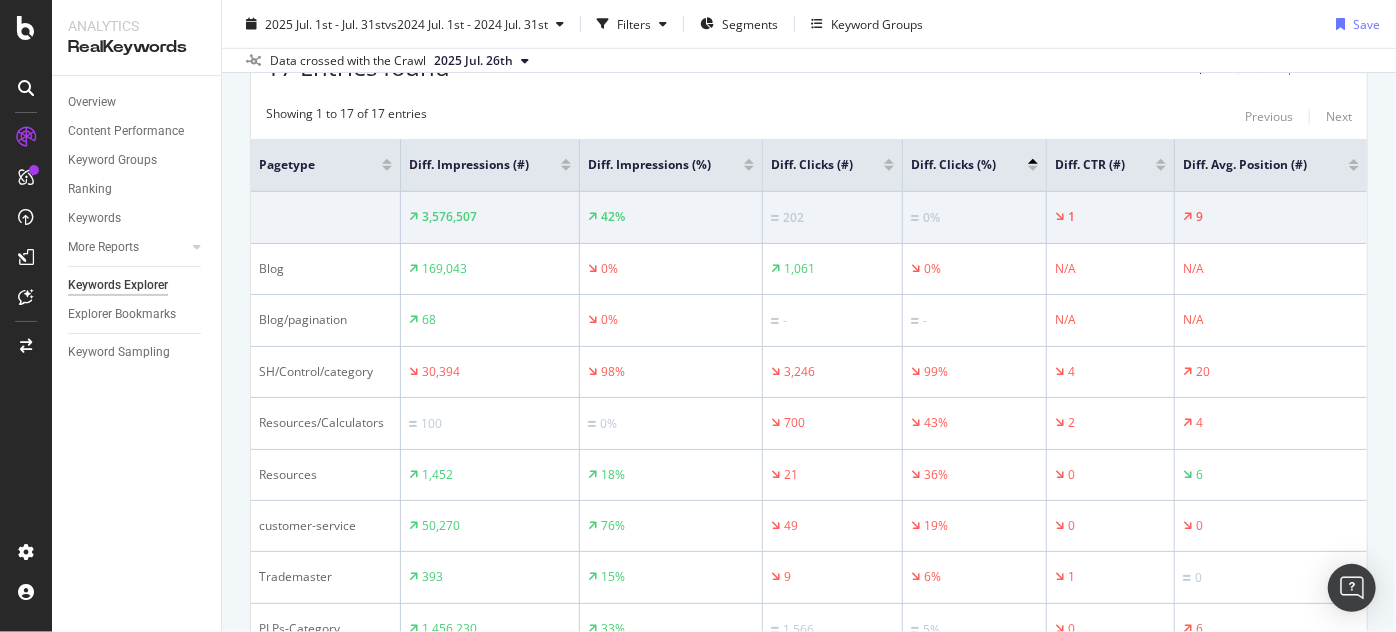 click at bounding box center (1033, 168) 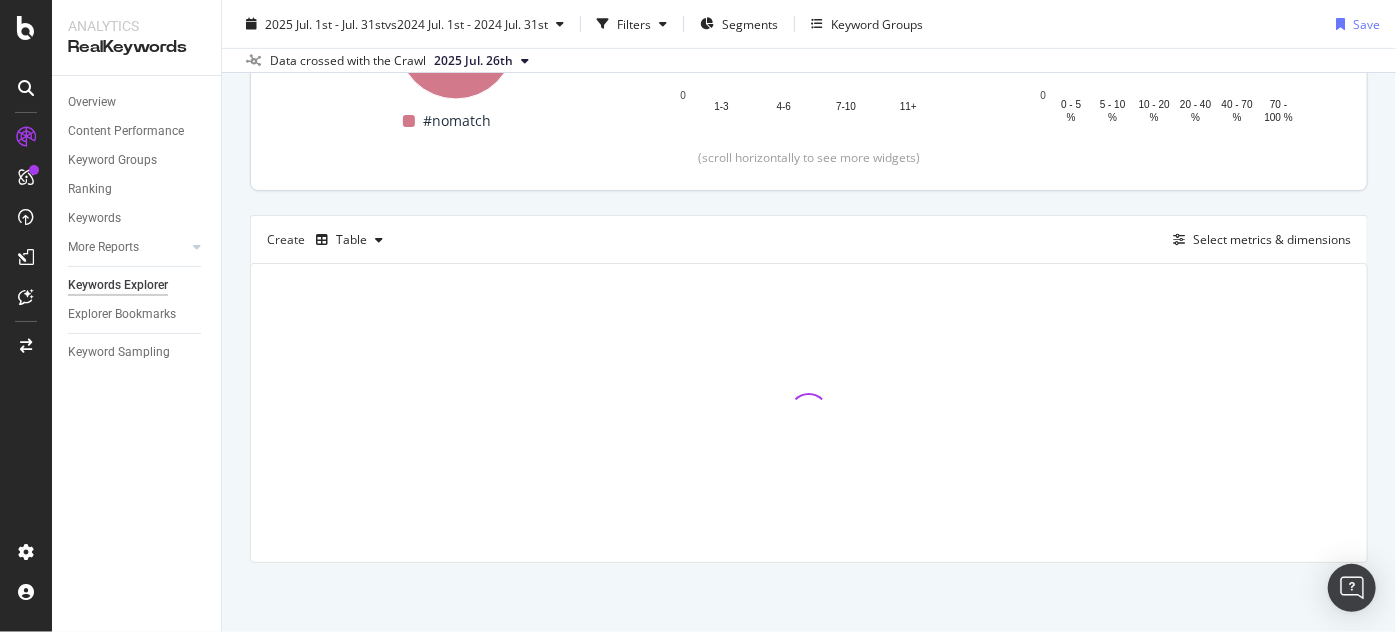 scroll, scrollTop: 636, scrollLeft: 0, axis: vertical 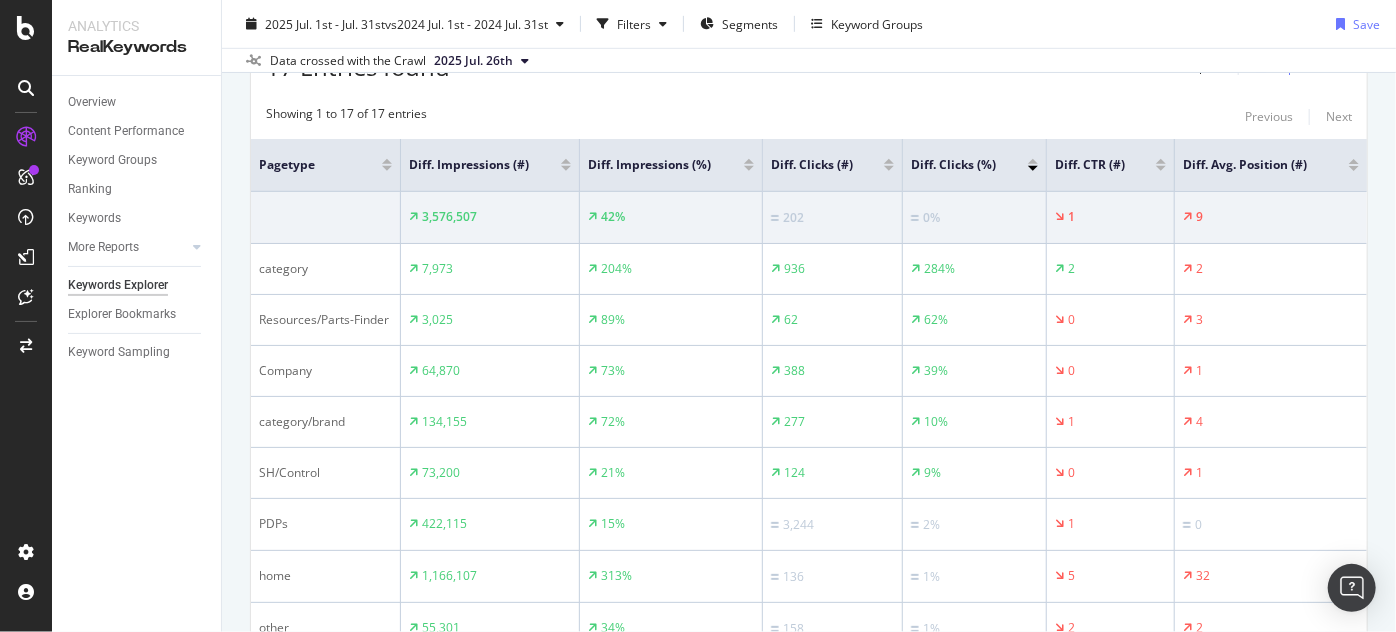 click at bounding box center [1033, 161] 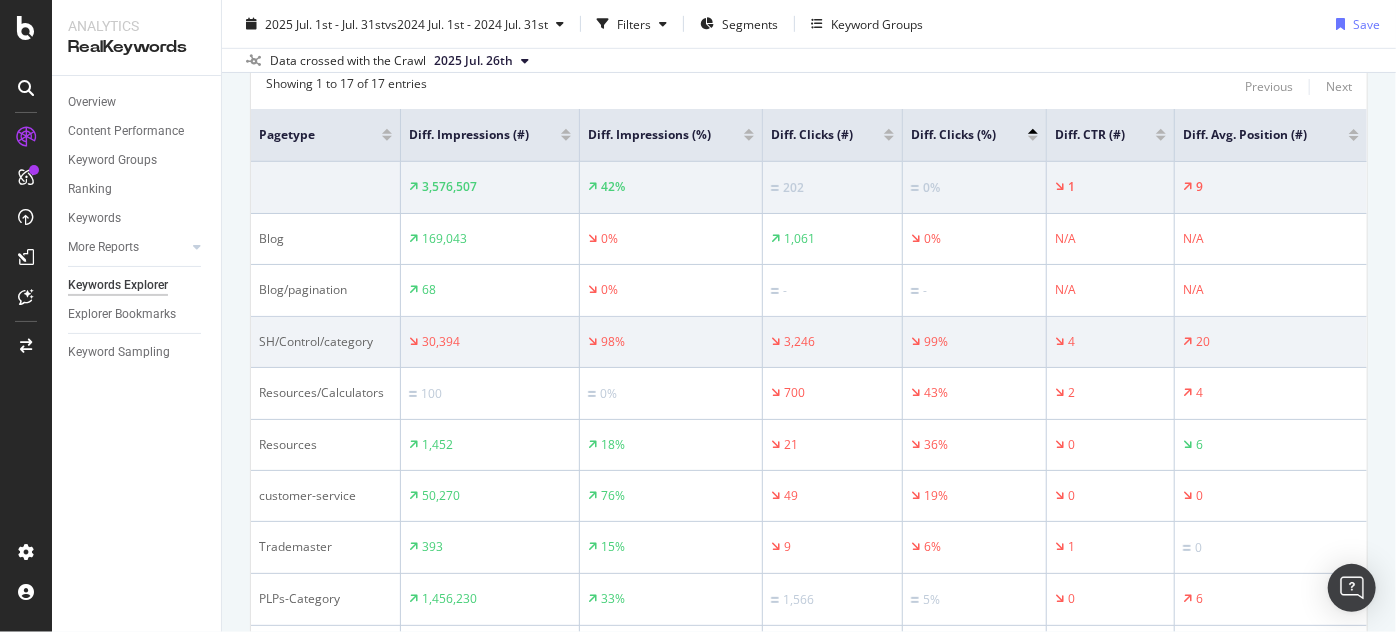 scroll, scrollTop: 636, scrollLeft: 0, axis: vertical 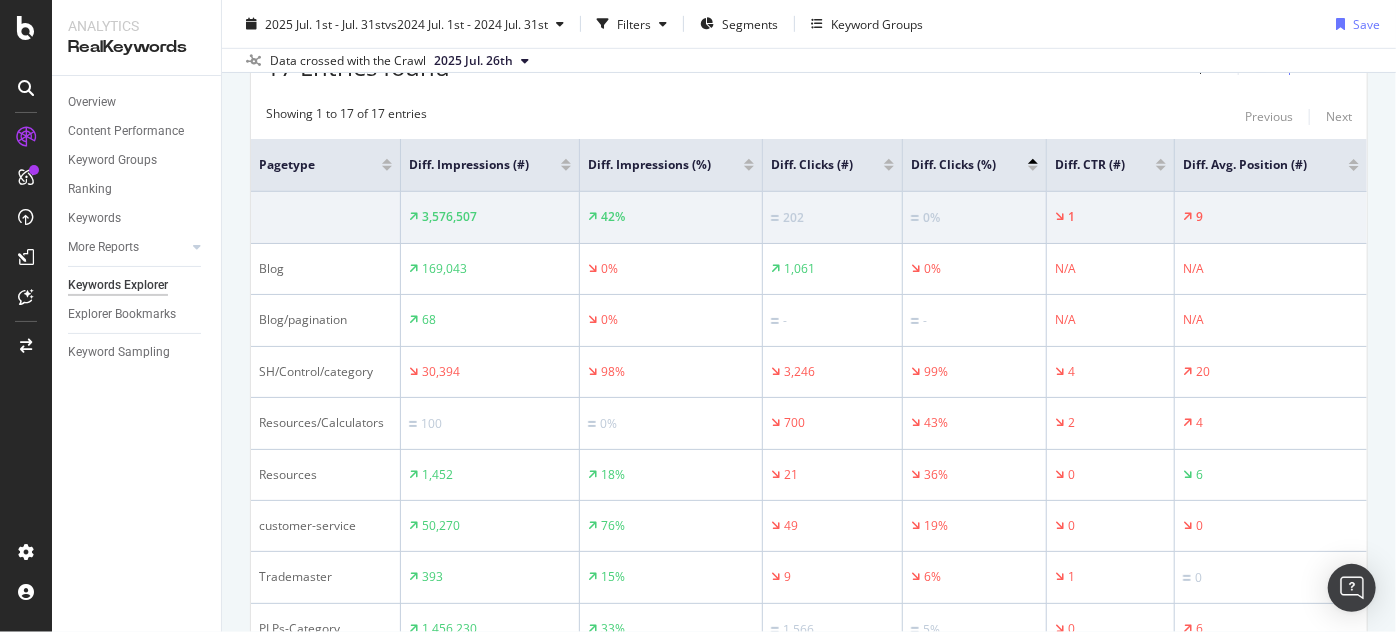 click on "By website & by URL Top Charts Clicks By pagination1 Level 1 By: pagination1 Level 1 Hold CTRL while clicking to filter the report. 100% pagination1 Level 1 Clicks #nomatch 266,204 100% #nomatch Clicks By Average Position Hold CTRL while clicking to filter the report. 1-3 4-6 7-10 11+ 0 100K 200K 300K Avg. Position Clicks 1-3 68,406 4-6 22,264 7-10 12,307 11+ 284,558 300K Clicks By CTR Hold CTRL while clicking to filter the report. 0 - 5 % 5 - 10 % 10 - 20 % 20 - 40 % 40 - 70 % 70 - 100 % 0 100K 200K 300K CTR Clicks 0 - 5 % 298,350 5 - 10 % 17,205 10 - 20 % 43,394 20 - 40 % 17,894 40 - 70 % 6,594 70 - 100 % 4,098 300K Clicks By Content Size Hold CTRL while clicking to filter the report. 5000 + 1000 - 5000 500 - 1000 250 - 500 100 - 250 0 - 100 0 20K 40K 60K No. of Words (Content) Clicks 5000 + 1,436 1000 - 5000 28,656 500 - 1000 33,315 250 - 500 58,949 100 - 250 26,972 0 - 100 16,207 60K Clicks By Inlinks Hold CTRL while clicking to filter the report. 101+ 51-100 16-50 6-15 2-5 1 0 20K 40K 60K Clicks 101+ 2-5" at bounding box center [809, 360] 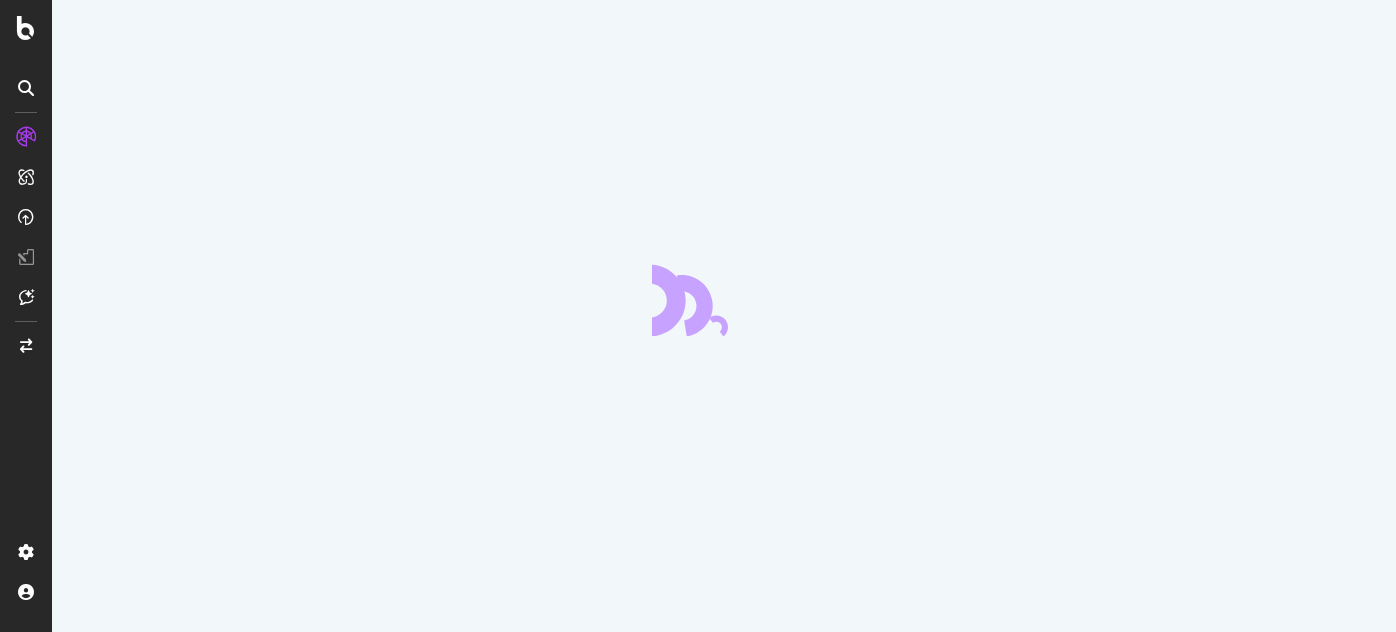 scroll, scrollTop: 0, scrollLeft: 0, axis: both 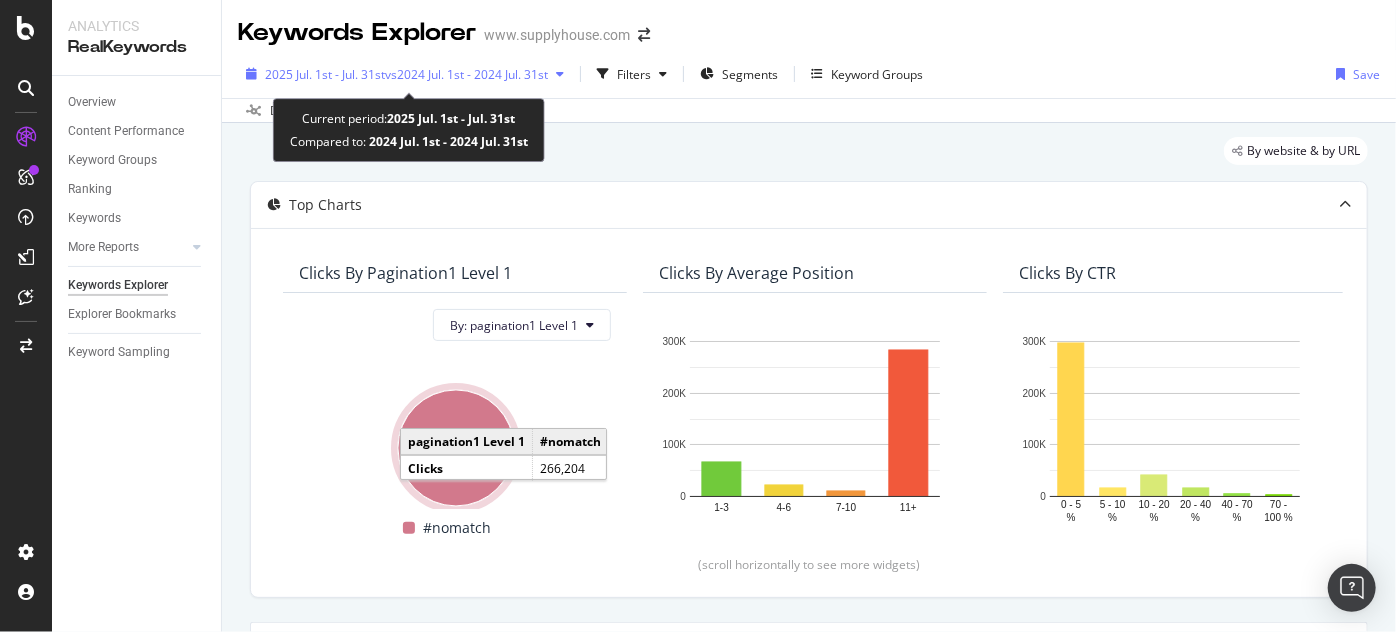 click on "vs  2024 Jul. 1st - 2024 Jul. 31st" at bounding box center (466, 74) 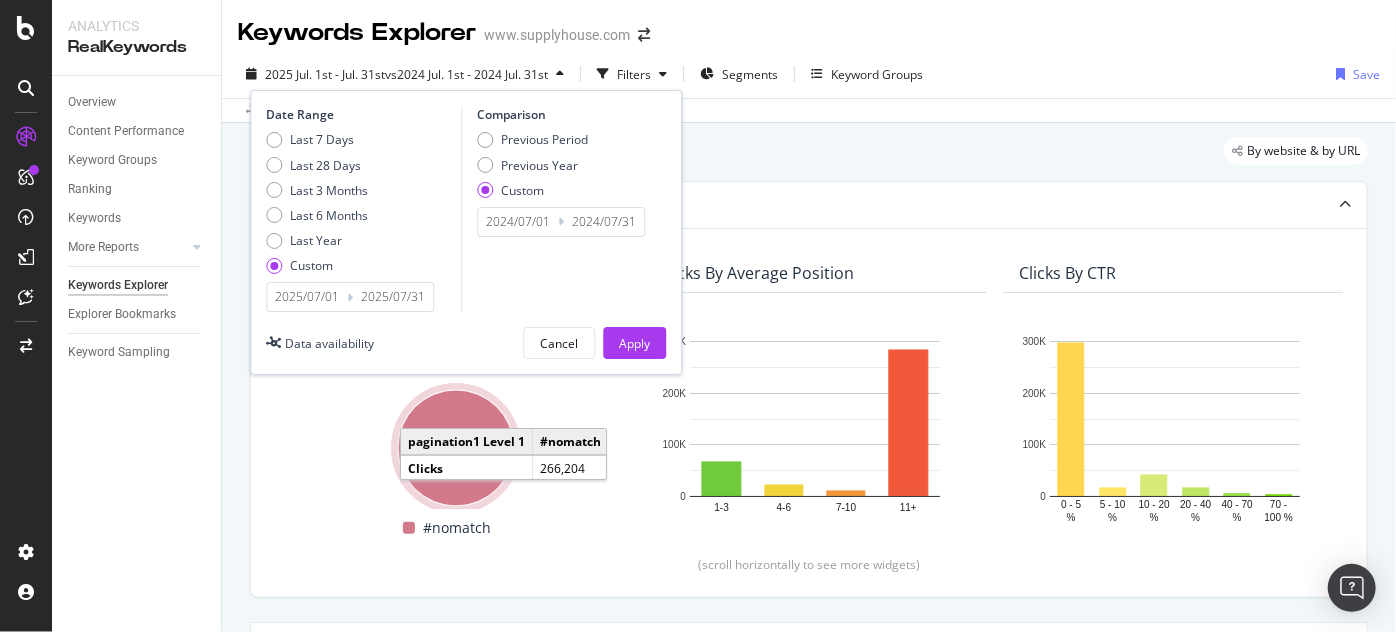 click on "By website & by URL" at bounding box center (809, 159) 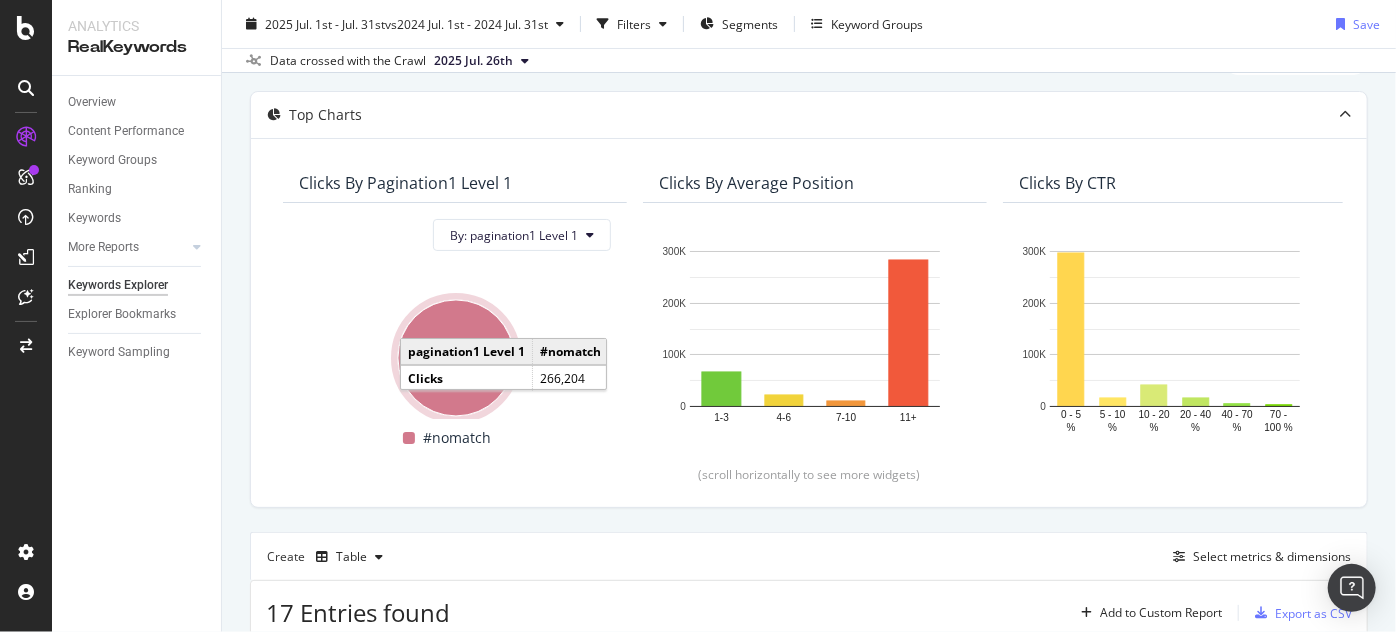 scroll, scrollTop: 90, scrollLeft: 0, axis: vertical 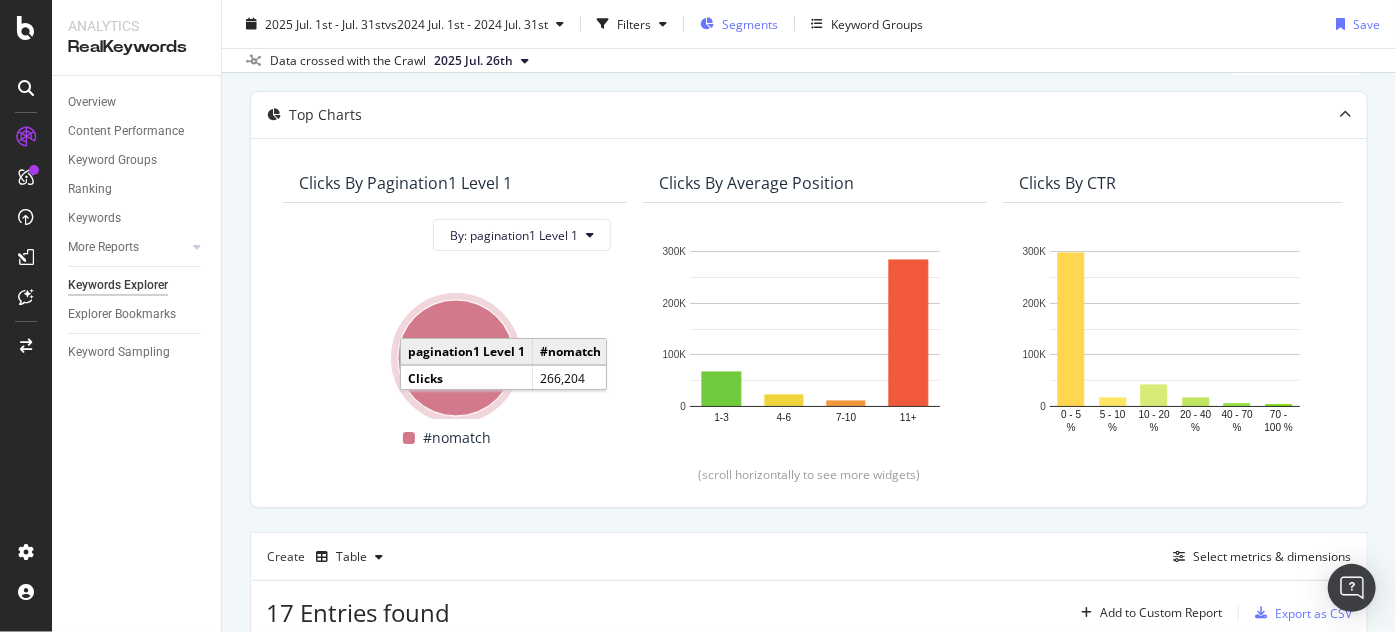 click on "Segments" at bounding box center [750, 23] 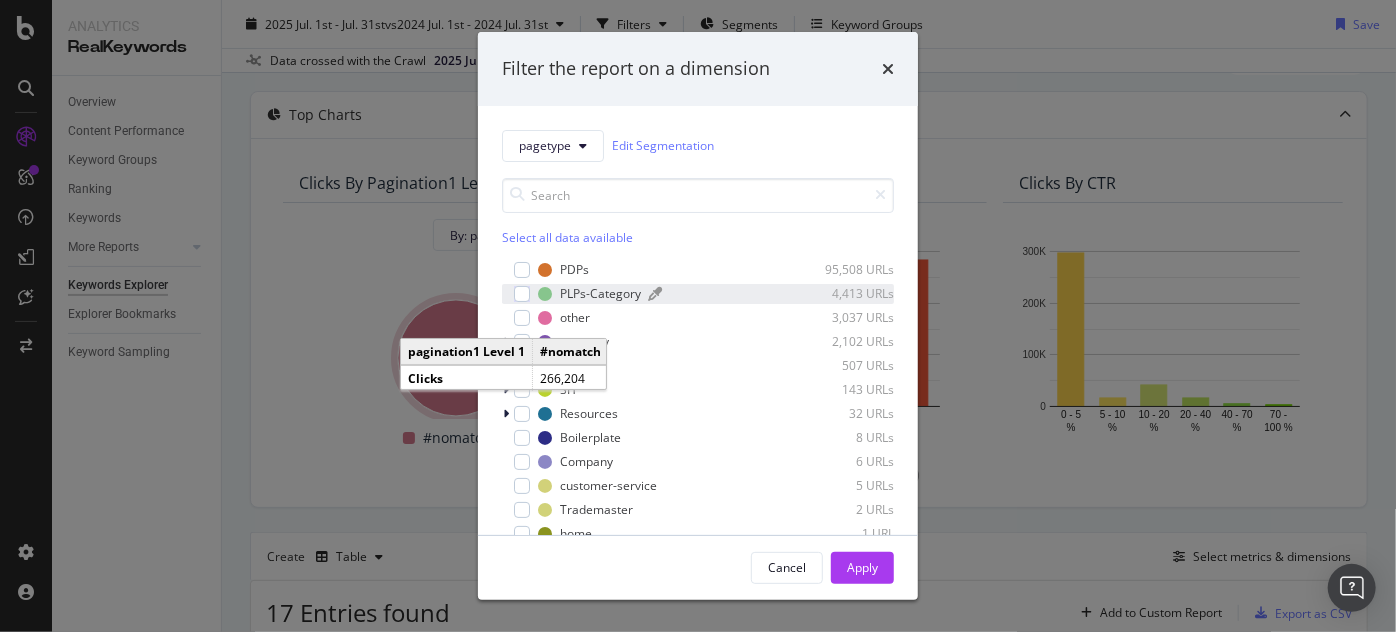 click on "PLPs-Category" at bounding box center (600, 293) 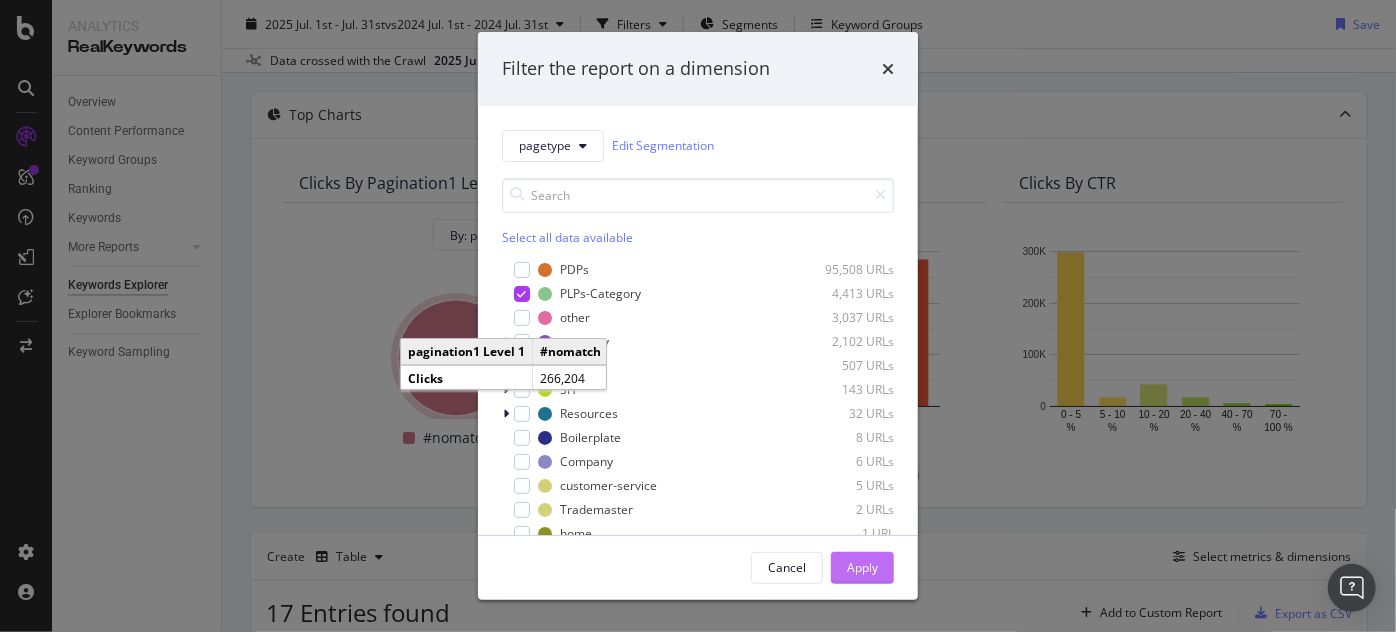 click on "Apply" at bounding box center (862, 568) 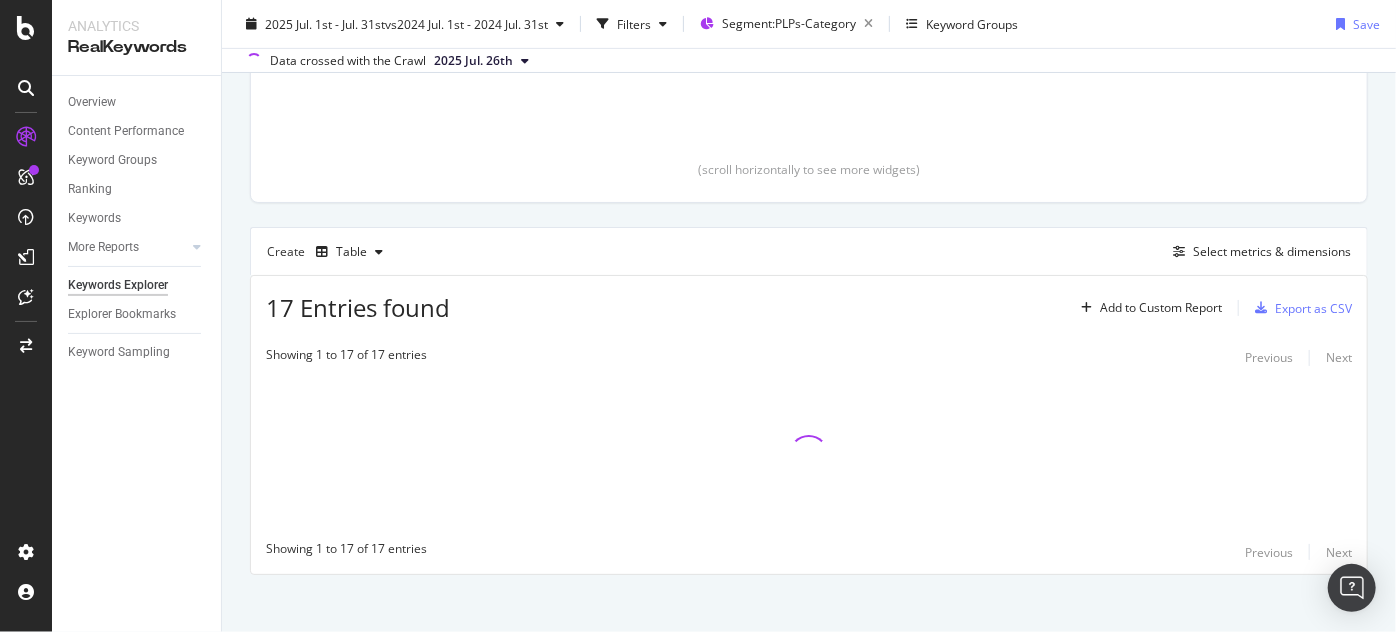 scroll, scrollTop: 407, scrollLeft: 0, axis: vertical 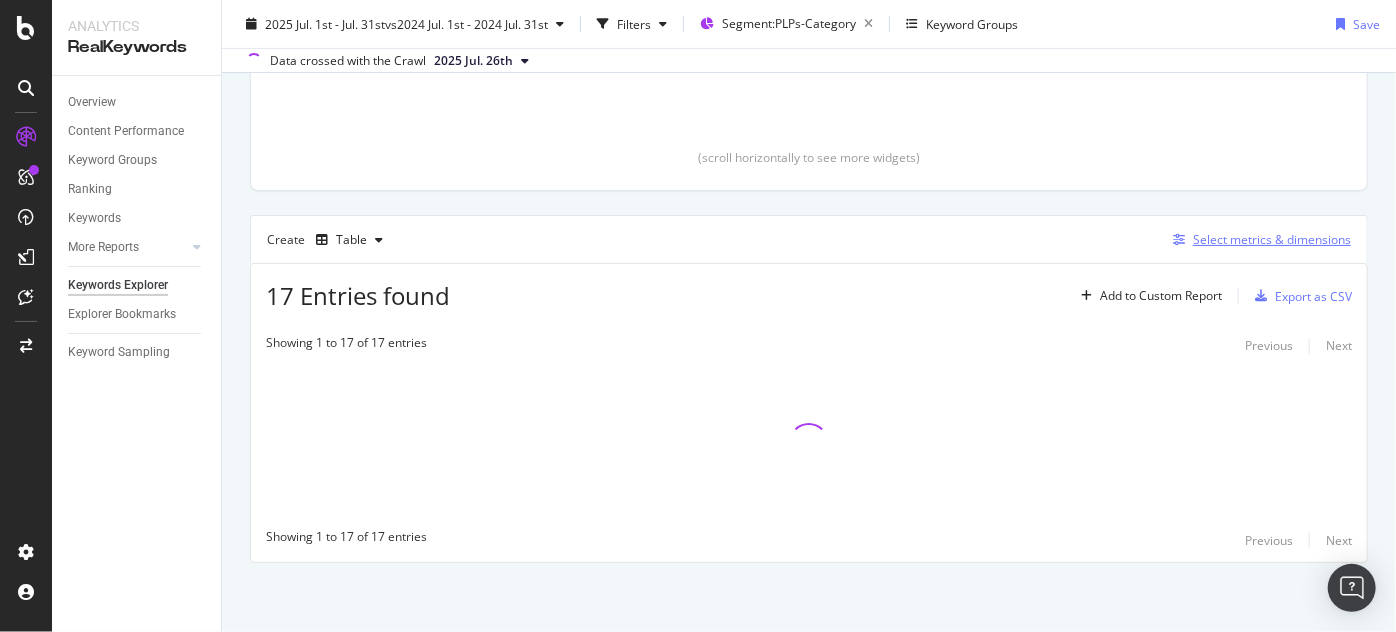 click at bounding box center [1179, 240] 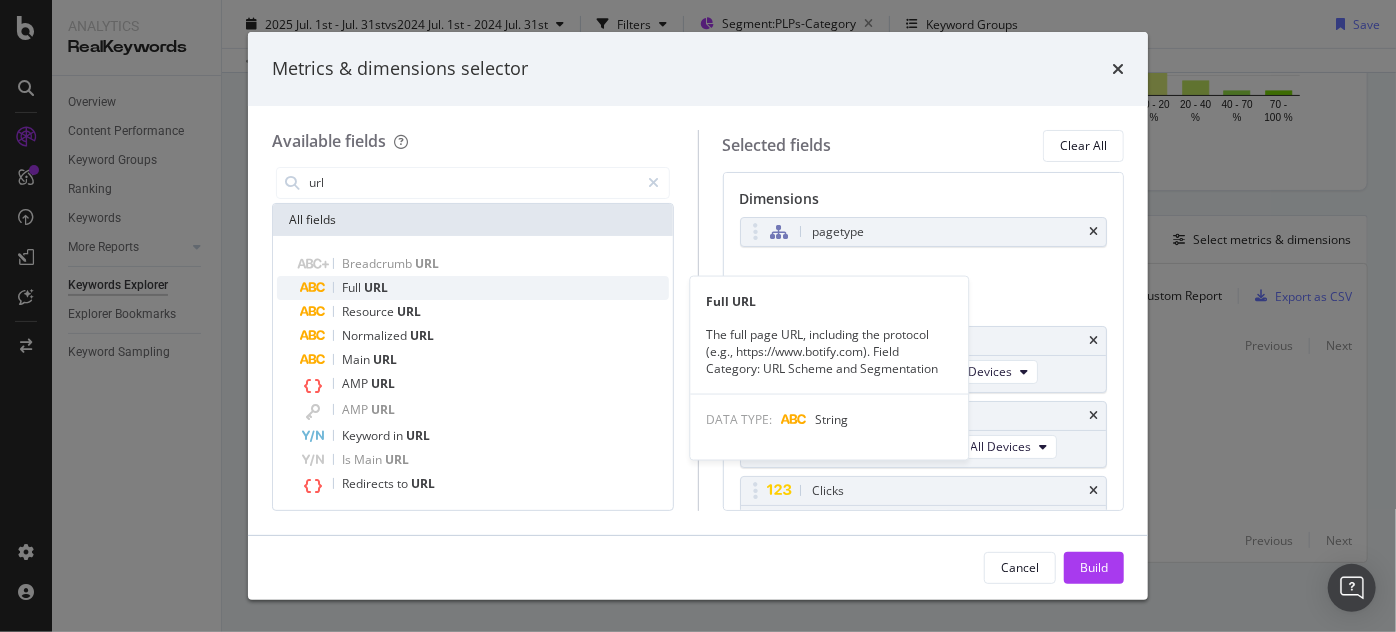 type on "url" 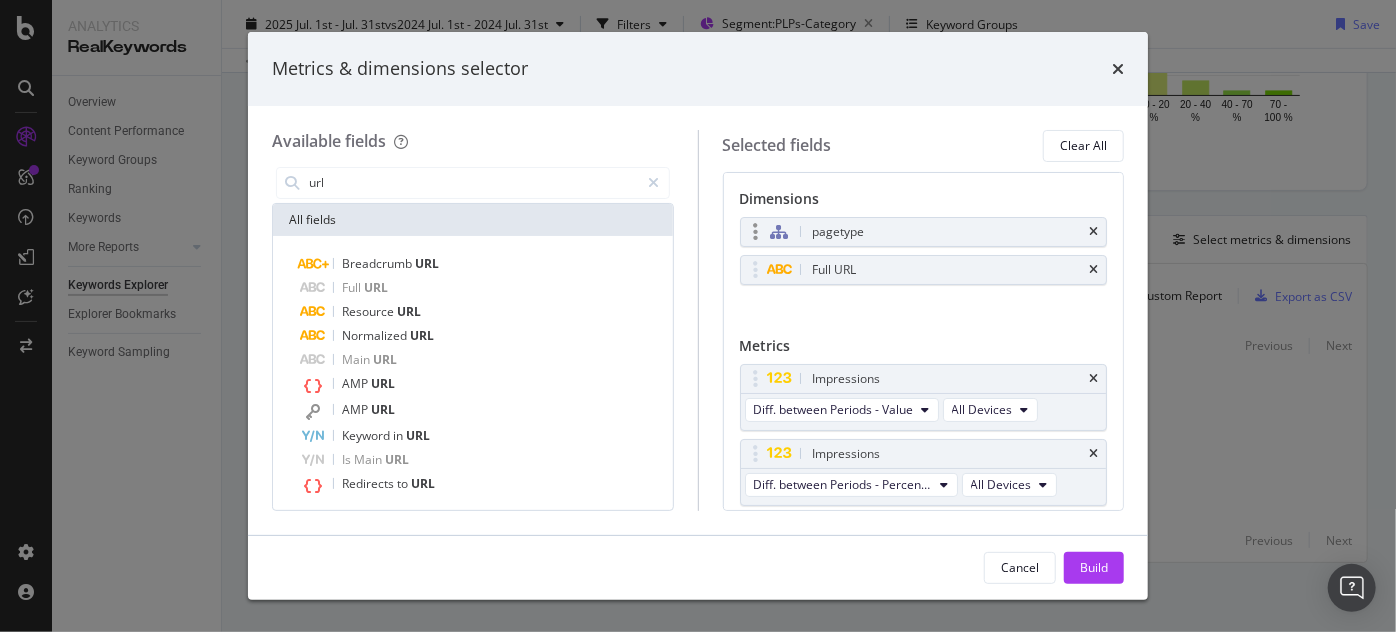 click on "pagetype" at bounding box center [924, 232] 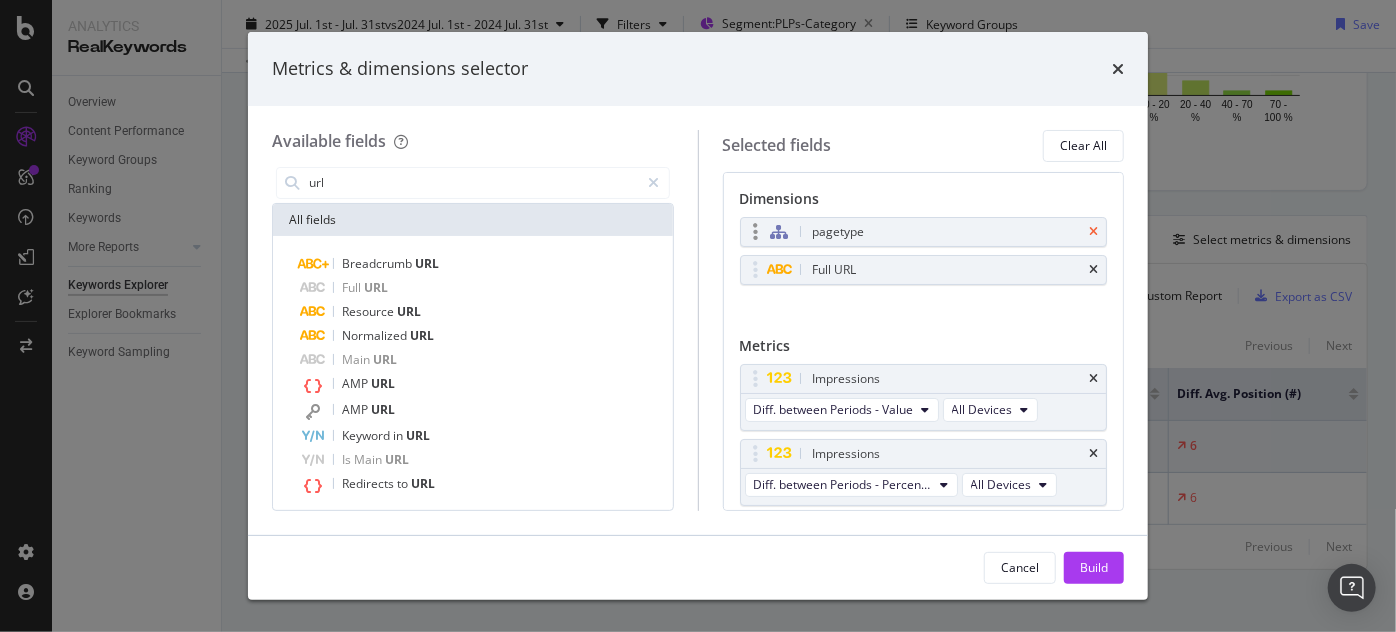 click at bounding box center [1093, 232] 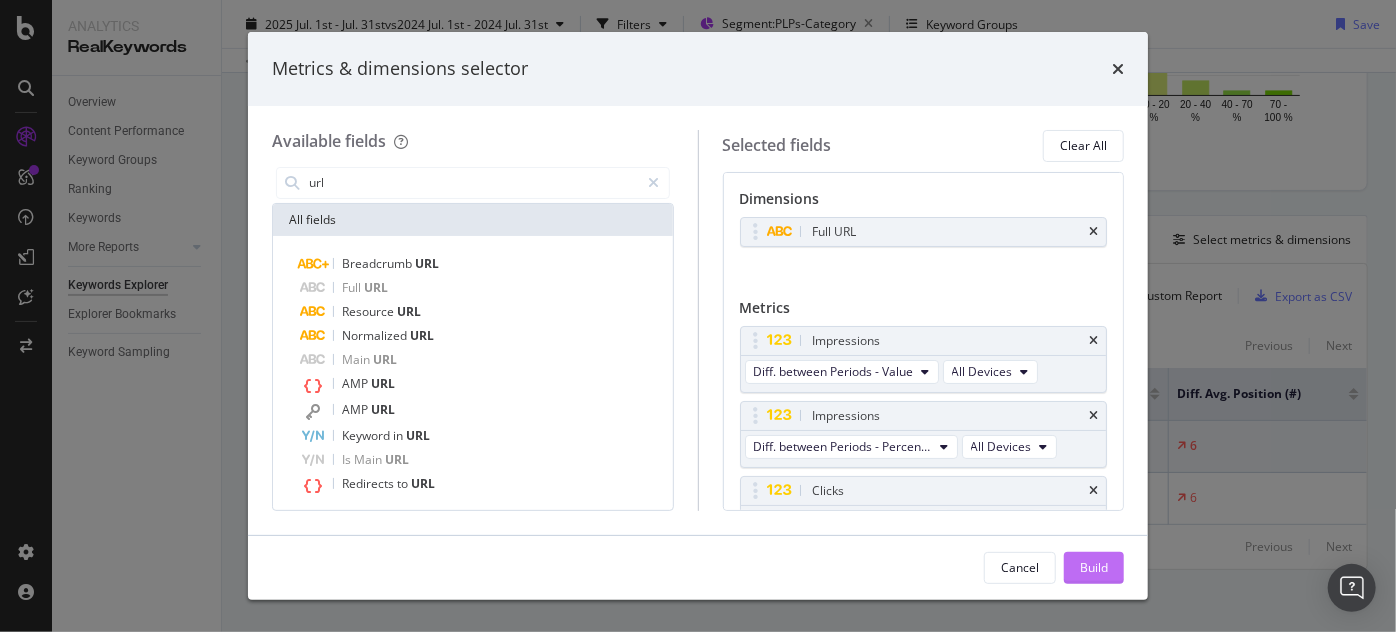 click on "Build" at bounding box center [1094, 568] 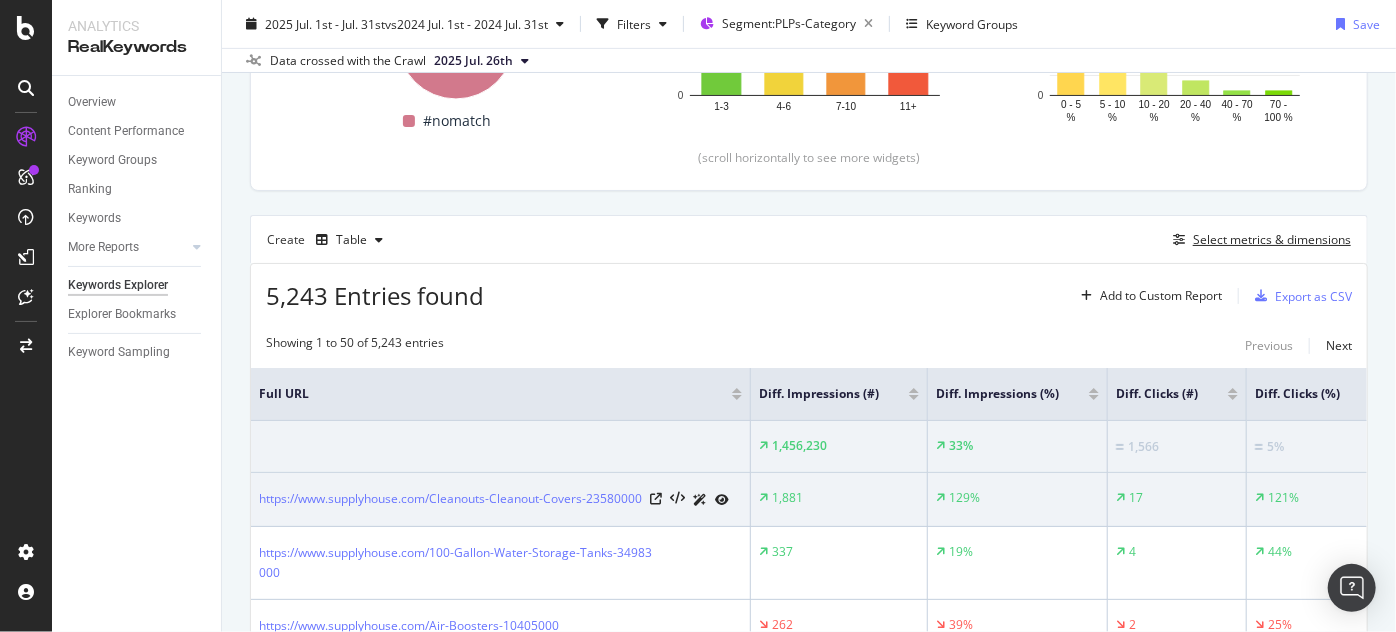 scroll, scrollTop: 498, scrollLeft: 0, axis: vertical 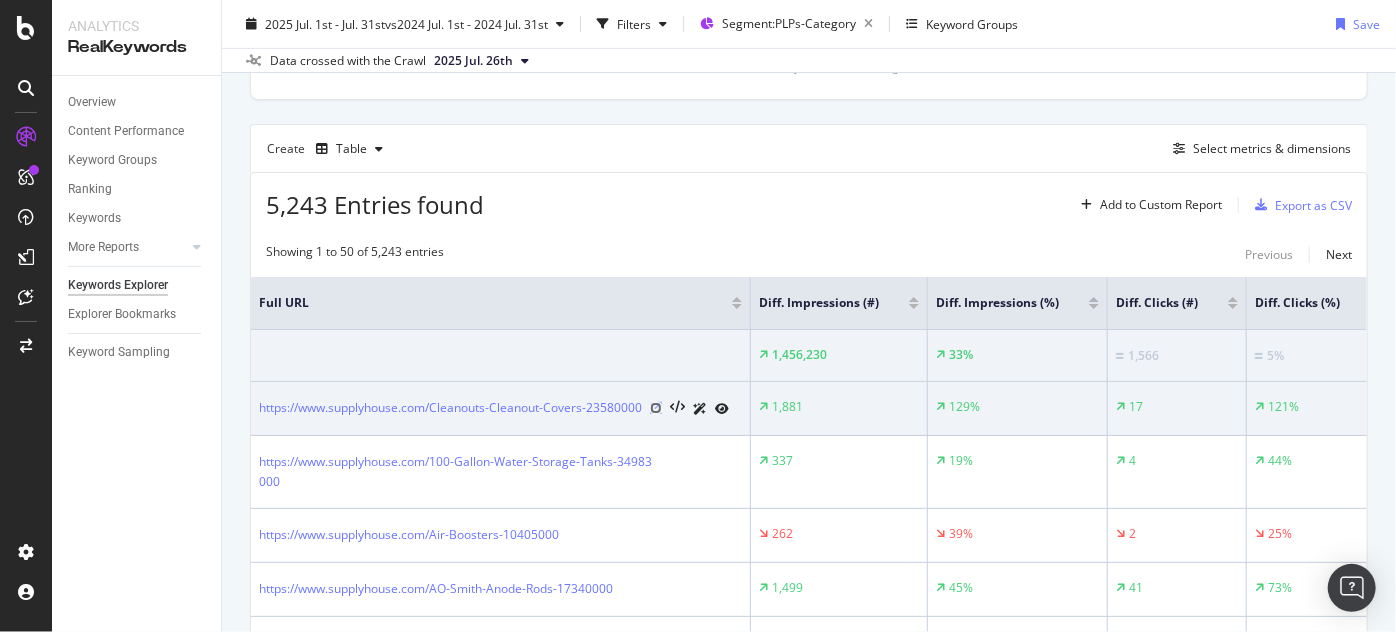 click at bounding box center [656, 408] 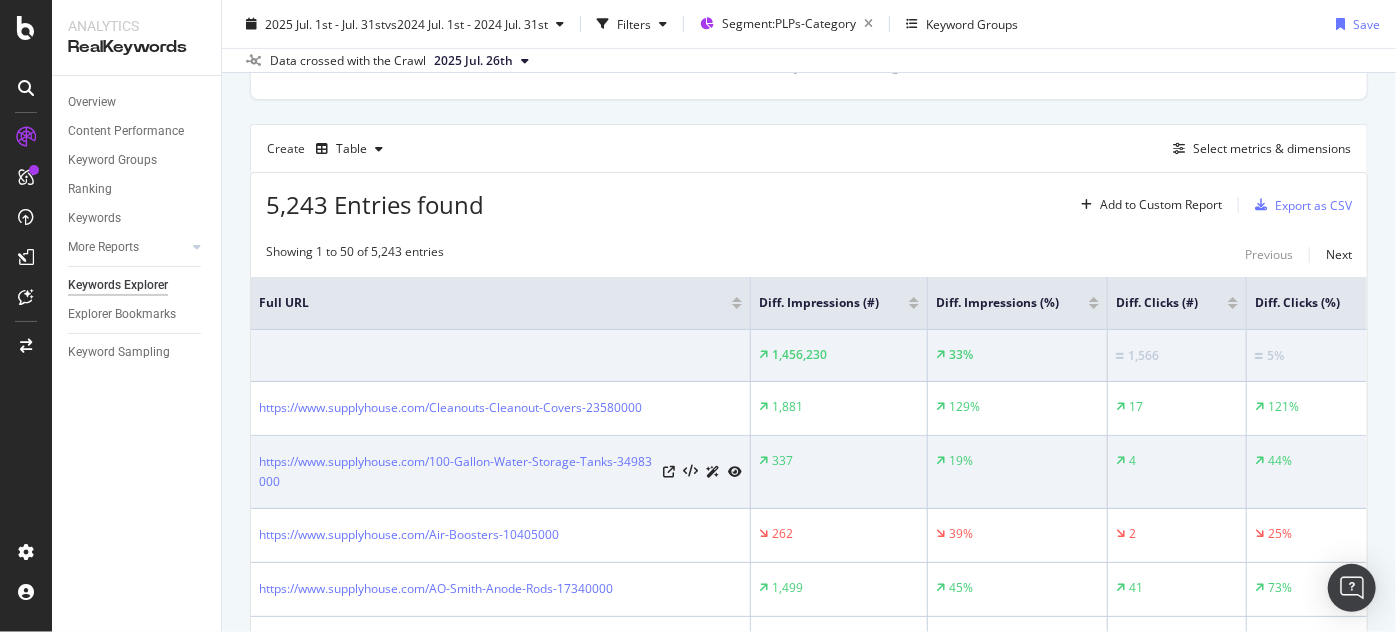 scroll, scrollTop: 589, scrollLeft: 0, axis: vertical 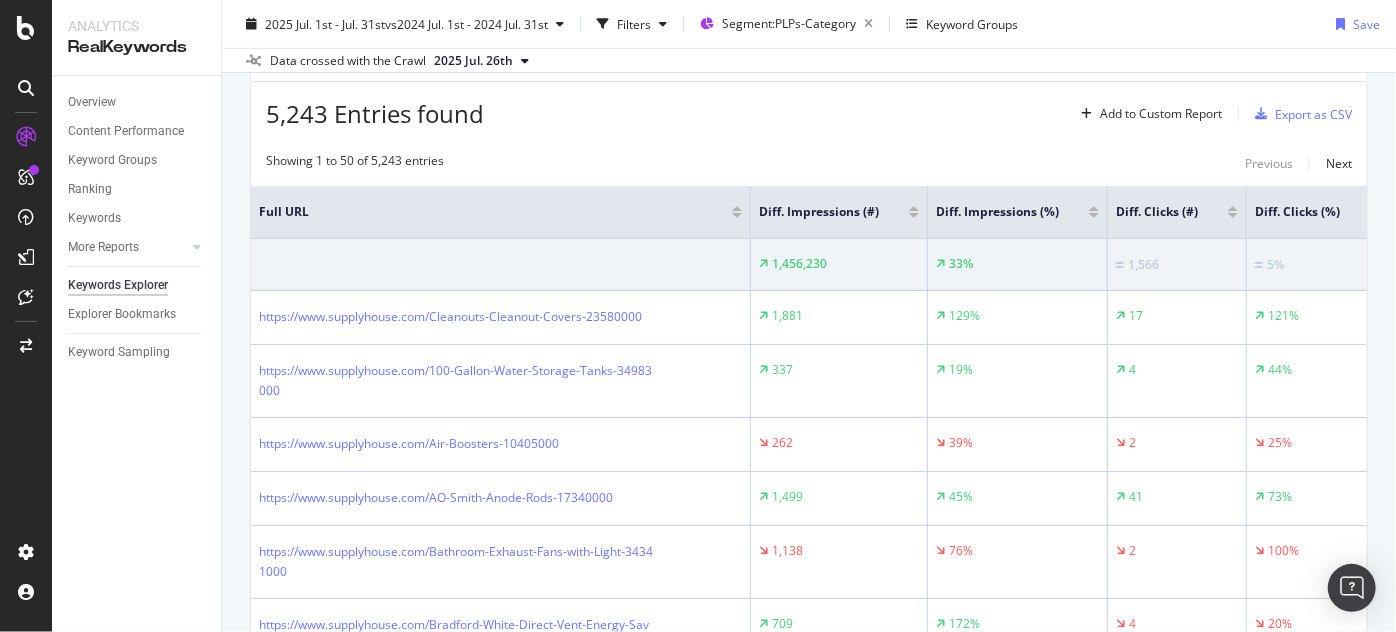 click at bounding box center (914, 215) 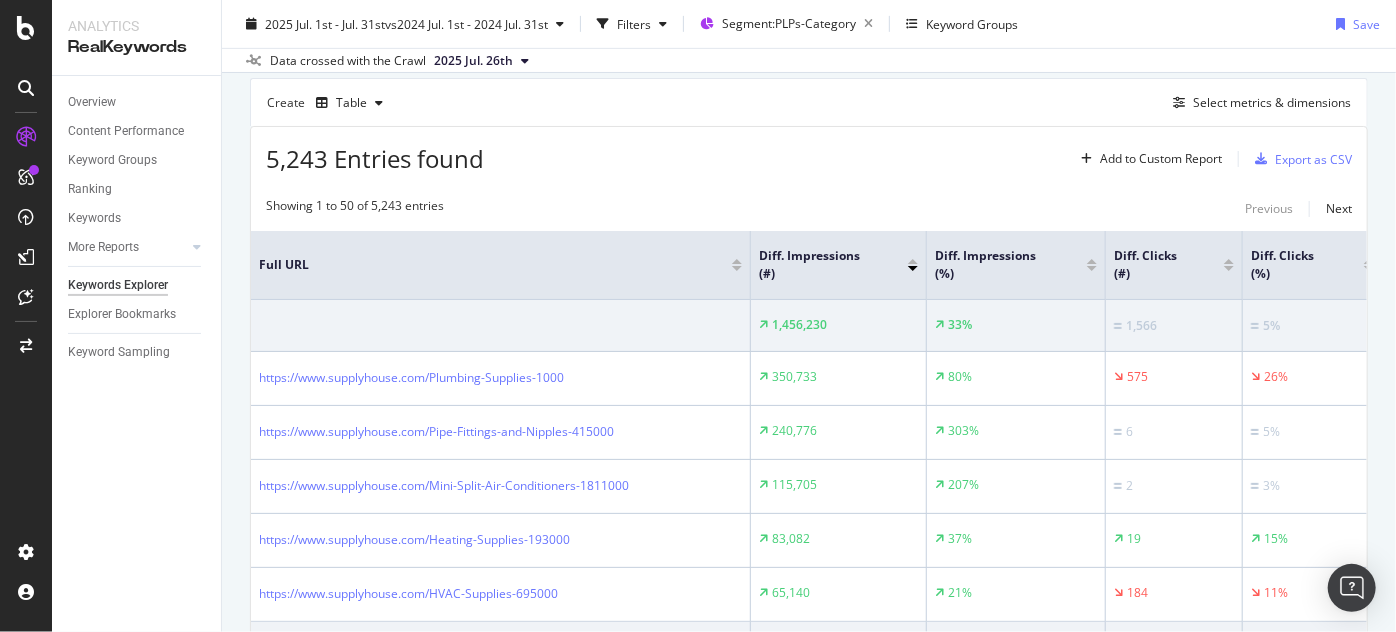 scroll, scrollTop: 498, scrollLeft: 0, axis: vertical 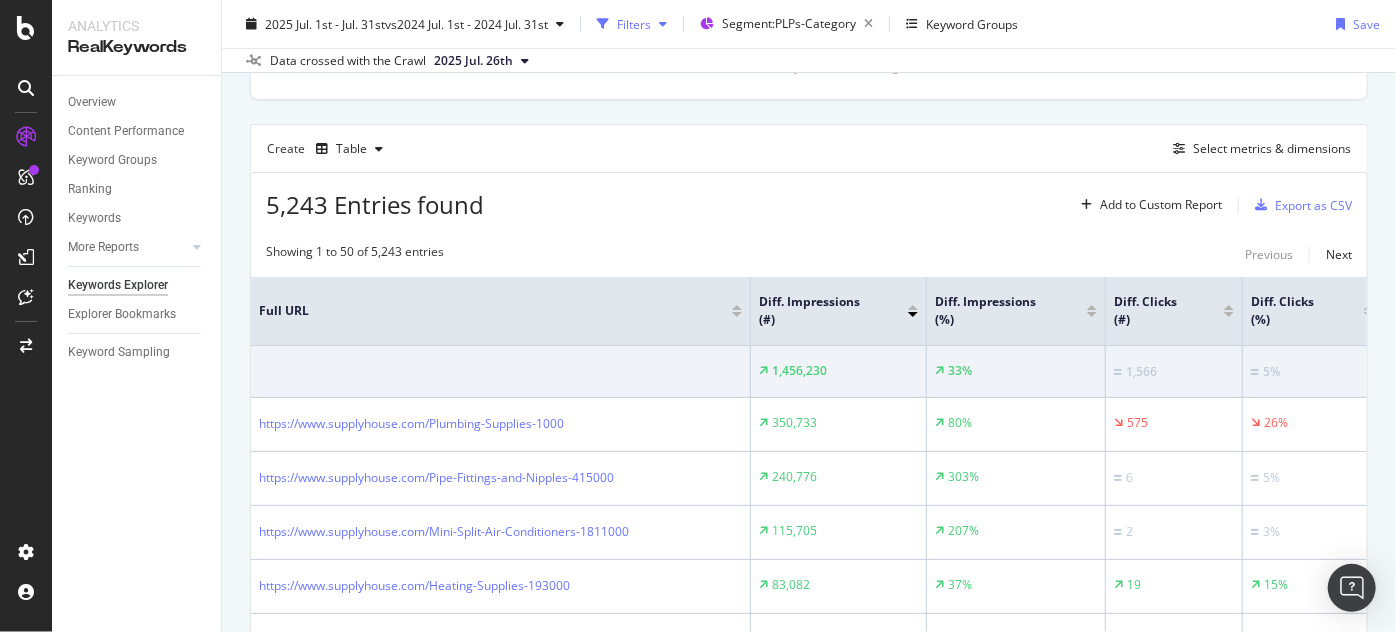 click on "Filters" at bounding box center (634, 23) 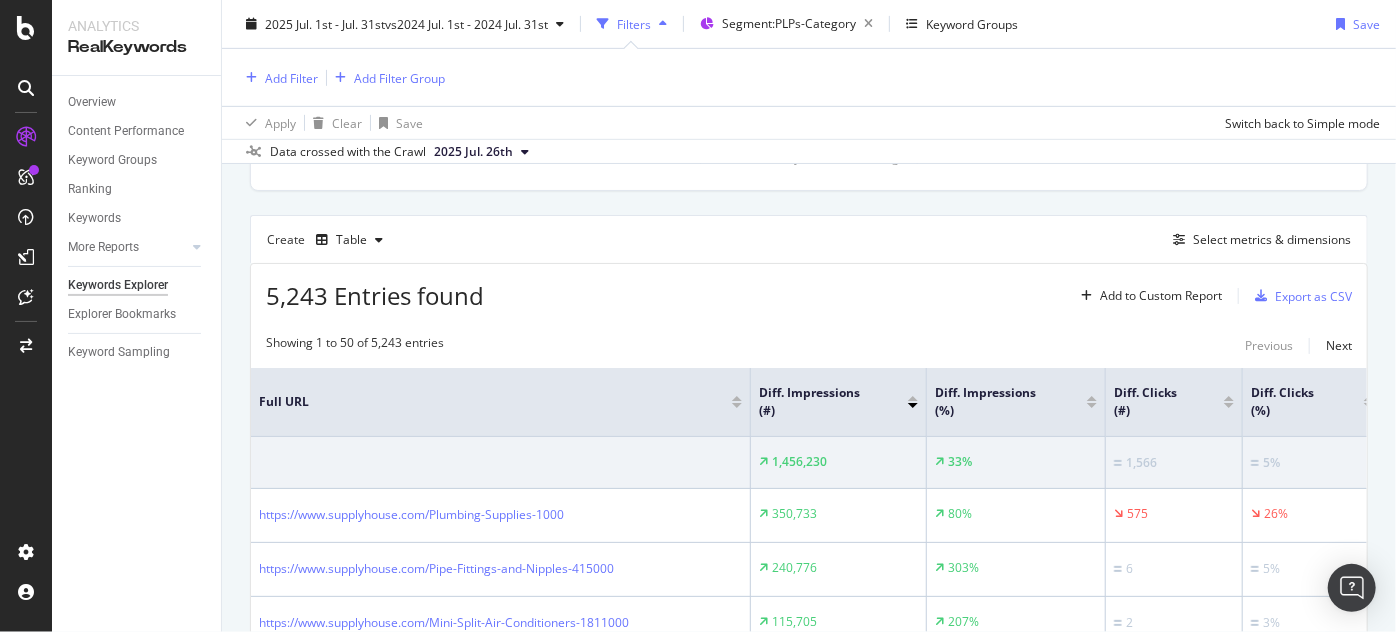 scroll, scrollTop: 588, scrollLeft: 0, axis: vertical 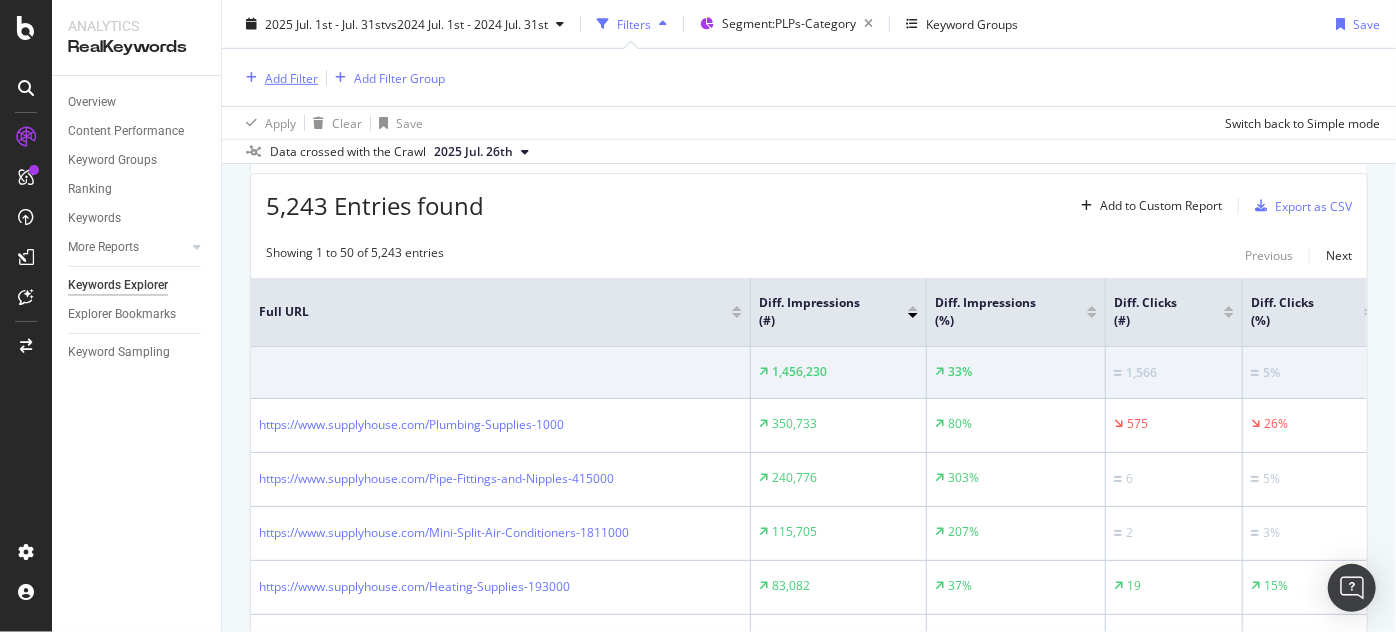 click on "Add Filter" at bounding box center [291, 77] 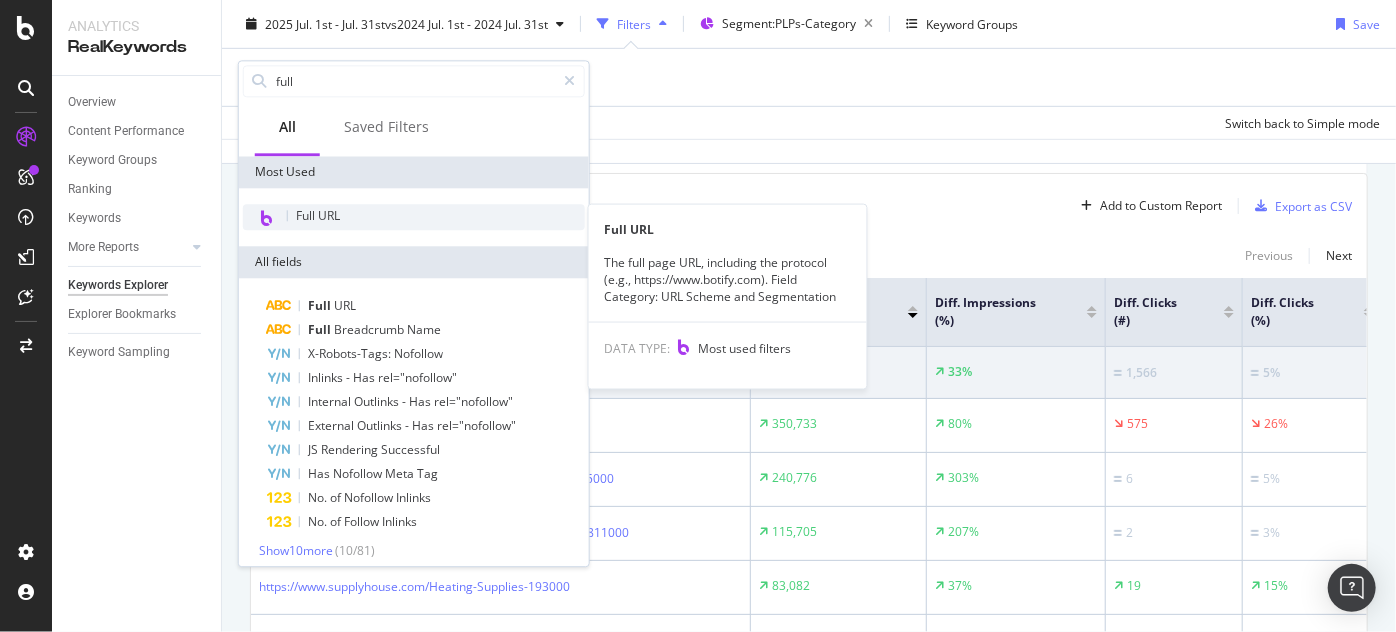type on "full" 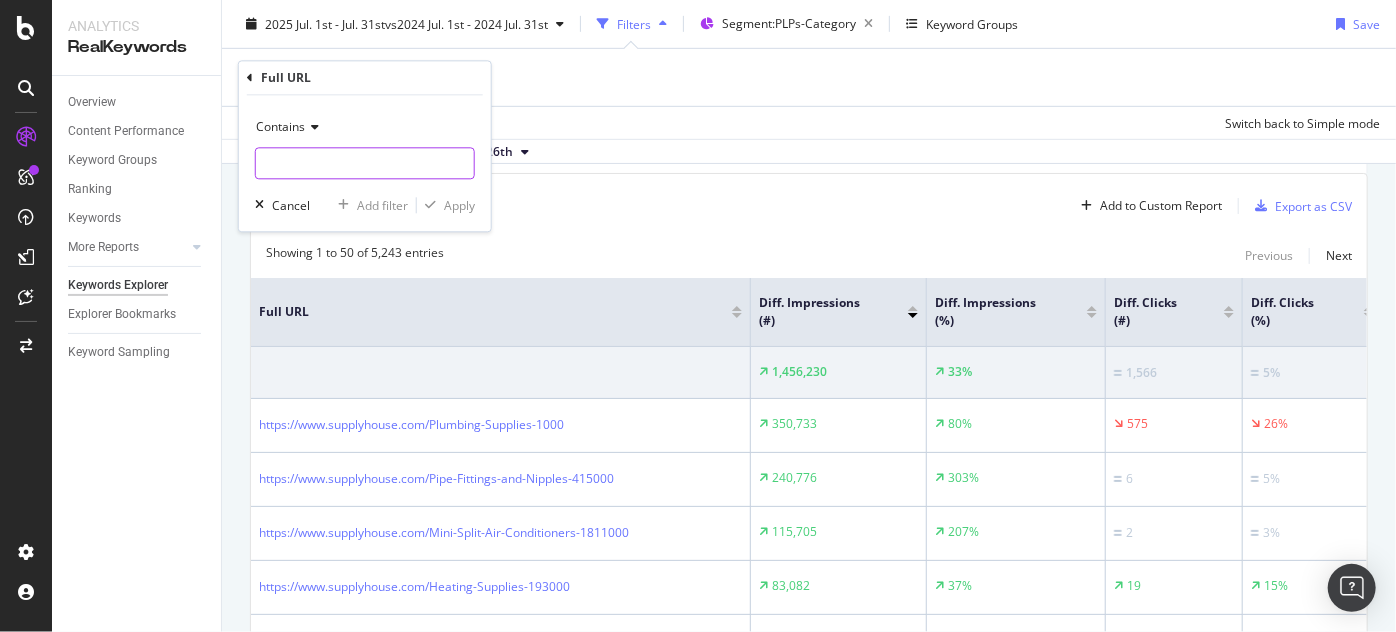click at bounding box center [365, 164] 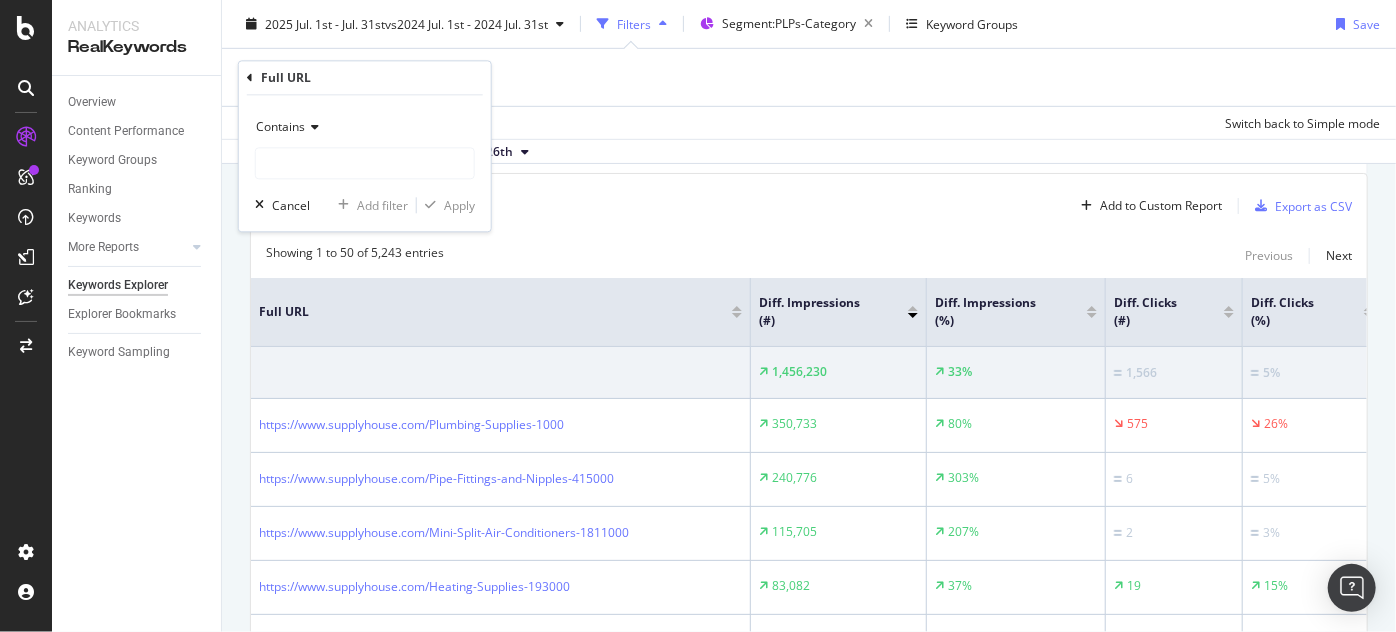 click on "Contains" at bounding box center [280, 127] 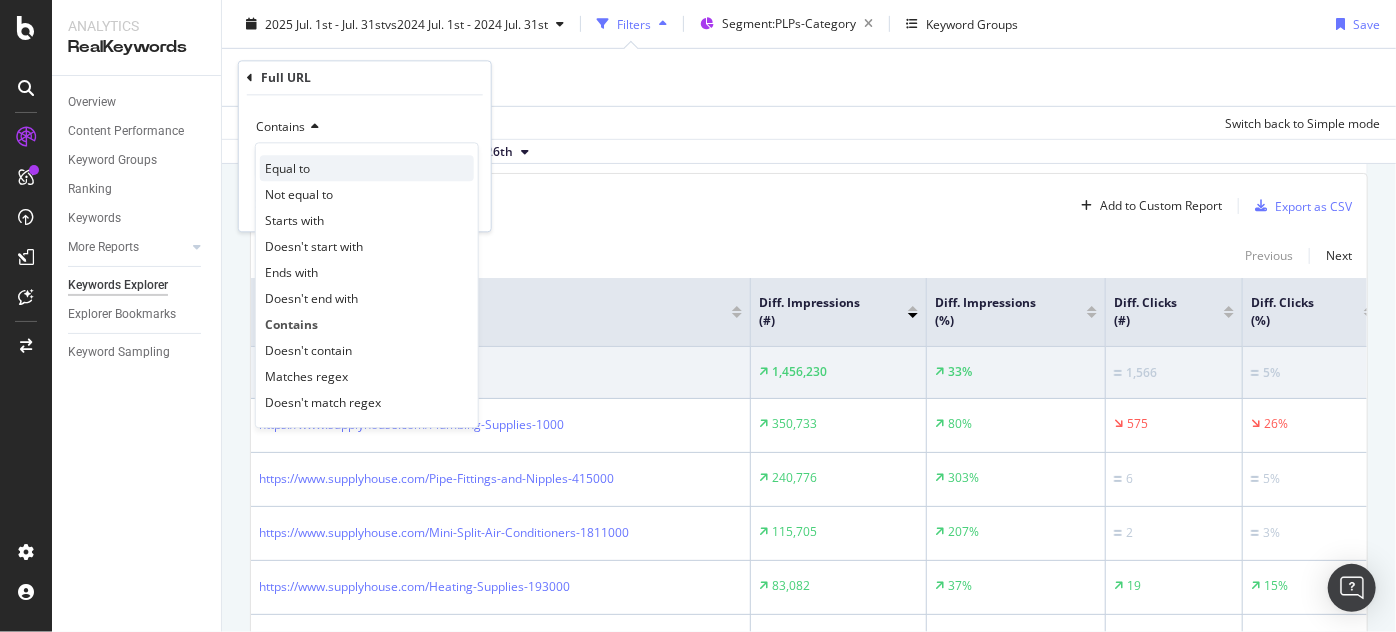 click on "Equal to" at bounding box center [287, 168] 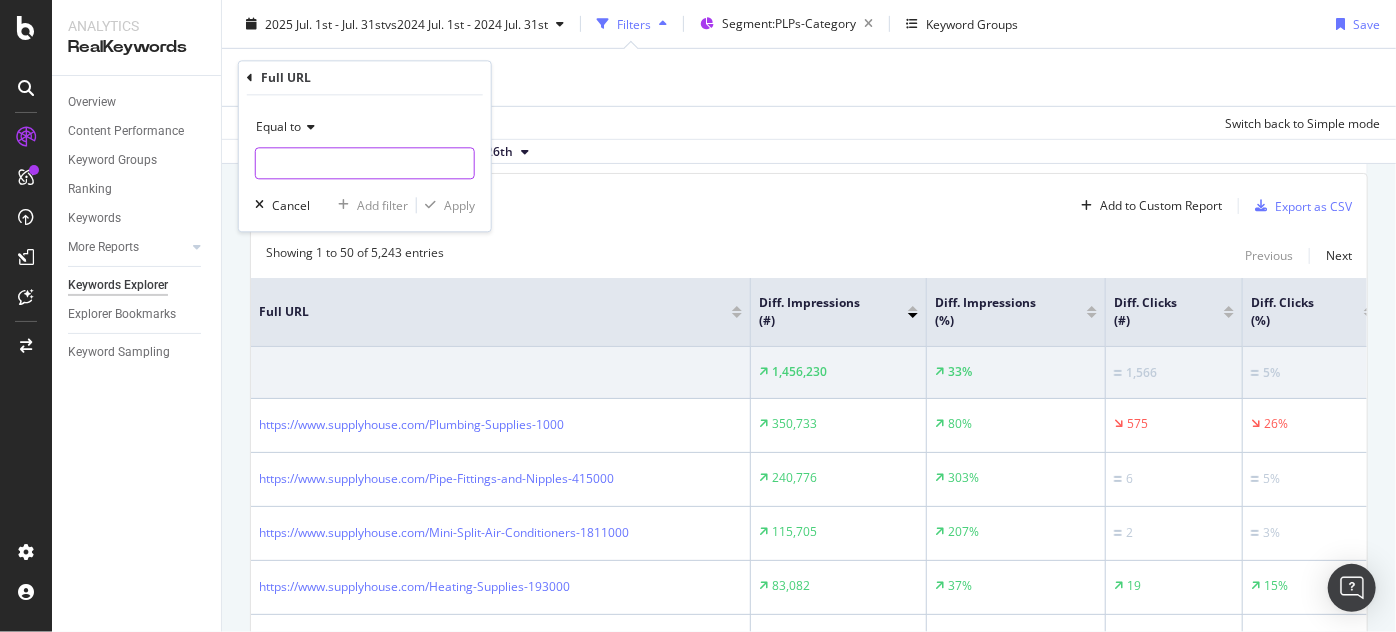 click at bounding box center (365, 164) 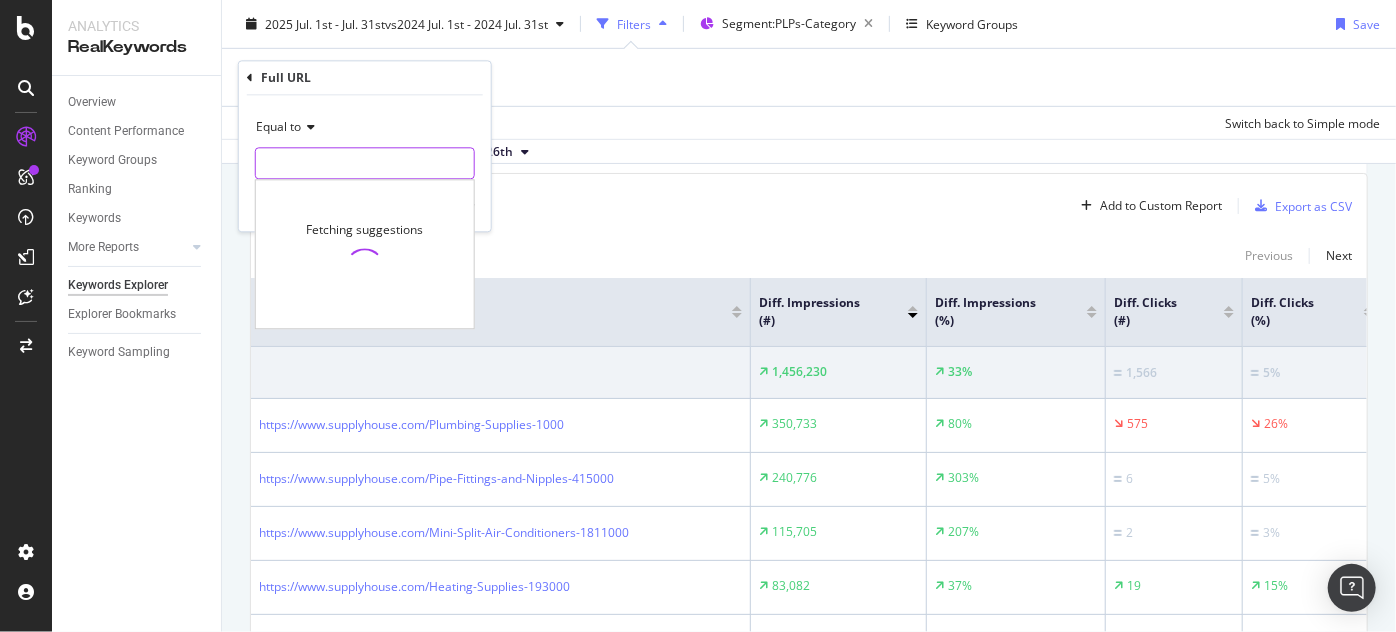 paste on "https://app.botify.com/supply-house/www.supplyhouse.com/keywords/explorer?context=%7B%22period%22%3A%7B%22start%22%3A%222025-07-01T00%3A00%3A00.000Z%22%2C%22end%22%3A%222025-07-31T00%3A00%3A00.000Z%22%2C%22rangeType%22%3A%22custom%22%7D%2C%22comparisonPeriod%22%3A%7B%22start%22%3A%222024-07-01T00%3A00%3A00.000Z%22%2C%22end%22%3A%222024-07-31T00%3A00%3A00.000Z%22%2C%22rangeType%22%3A%22custom%22%7D%2C%22deviceFilter%22%3A%22all%22%2C%22countryFilter%22%3A%22all%22%2C%22dataSamplingAccount%22%3A%22all%22%2C%22brandedKeywordsInclusion%22%3A%22all%22%2C%22filter%22%3Anull%7D&analysisSlug=20250726&comparisonAnalysisSlug=20240727&explorerFilter=%7B%22filters%22%3Anull%2C%22sort%22%3A%5B%7B%22search_console.period_diff_value.count_impressions%22%3A%7B%22order%22%3A%22desc%22%7D%7D%5D%2C%22columns%22%3A%5B%22url%22%2C%22search_console.period_diff_value.count_impressions%22%2C%22search_console.period_diff_percentage.count_impressions%22%2C%22search_console.period_diff_value.count_clicks%22%2C%22search_console.perio..." 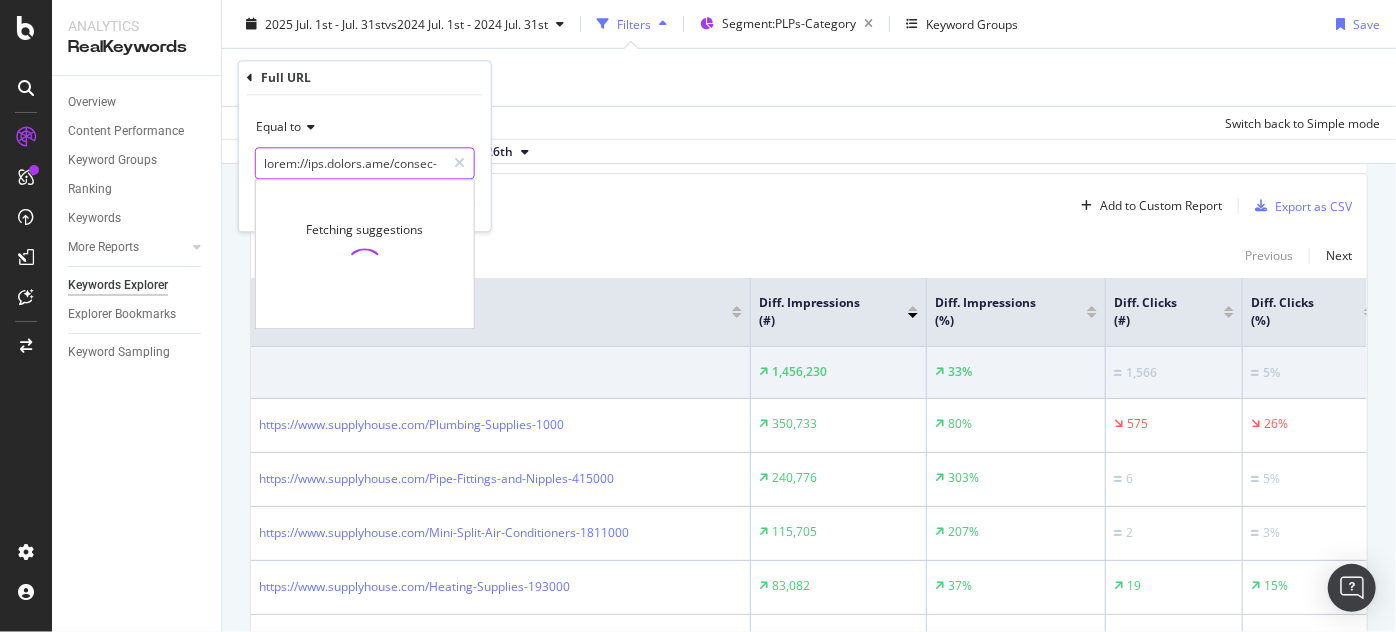 scroll, scrollTop: 0, scrollLeft: 8914, axis: horizontal 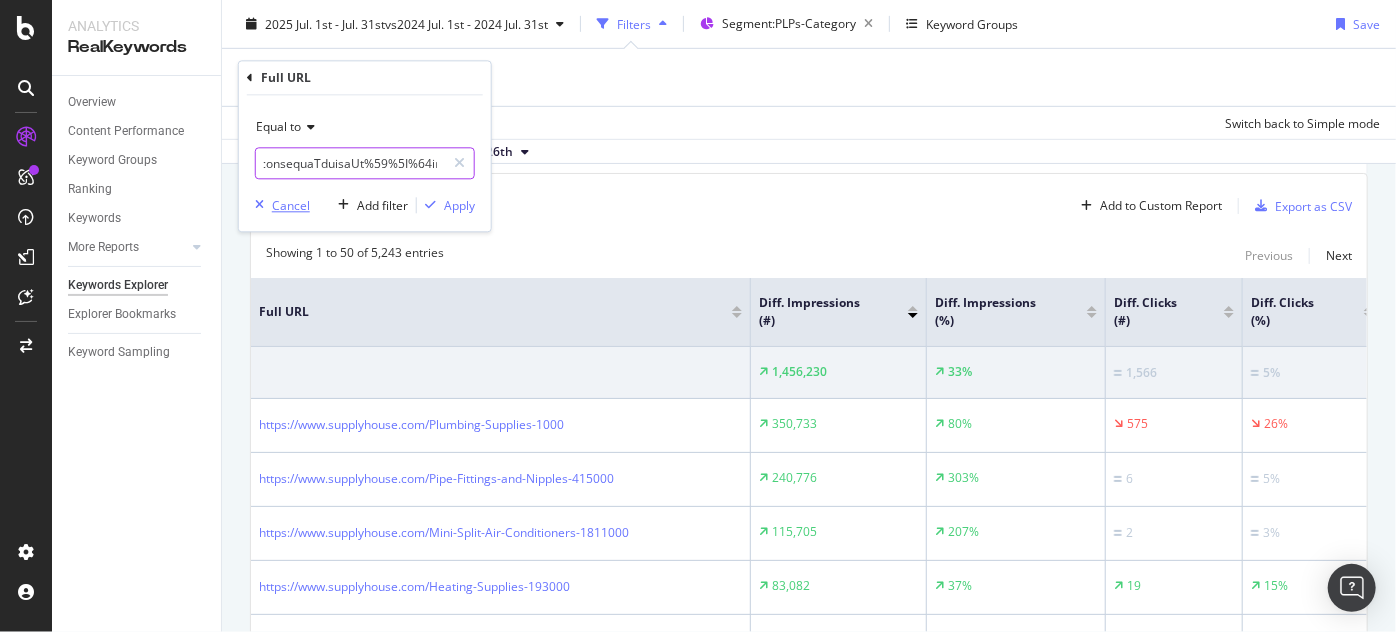 type on "https://app.botify.com/supply-house/www.supplyhouse.com/keywords/explorer?context=%7B%22period%22%3A%7B%22start%22%3A%222025-07-01T00%3A00%3A00.000Z%22%2C%22end%22%3A%222025-07-31T00%3A00%3A00.000Z%22%2C%22rangeType%22%3A%22custom%22%7D%2C%22comparisonPeriod%22%3A%7B%22start%22%3A%222024-07-01T00%3A00%3A00.000Z%22%2C%22end%22%3A%222024-07-31T00%3A00%3A00.000Z%22%2C%22rangeType%22%3A%22custom%22%7D%2C%22deviceFilter%22%3A%22all%22%2C%22countryFilter%22%3A%22all%22%2C%22dataSamplingAccount%22%3A%22all%22%2C%22brandedKeywordsInclusion%22%3A%22all%22%2C%22filter%22%3Anull%7D&analysisSlug=20250726&comparisonAnalysisSlug=20240727&explorerFilter=%7B%22filters%22%3Anull%2C%22sort%22%3A%5B%7B%22search_console.period_diff_value.count_impressions%22%3A%7B%22order%22%3A%22desc%22%7D%7D%5D%2C%22columns%22%3A%5B%22url%22%2C%22search_console.period_diff_value.count_impressions%22%2C%22search_console.period_diff_percentage.count_impressions%22%2C%22search_console.period_diff_value.count_clicks%22%2C%22search_console.perio..." 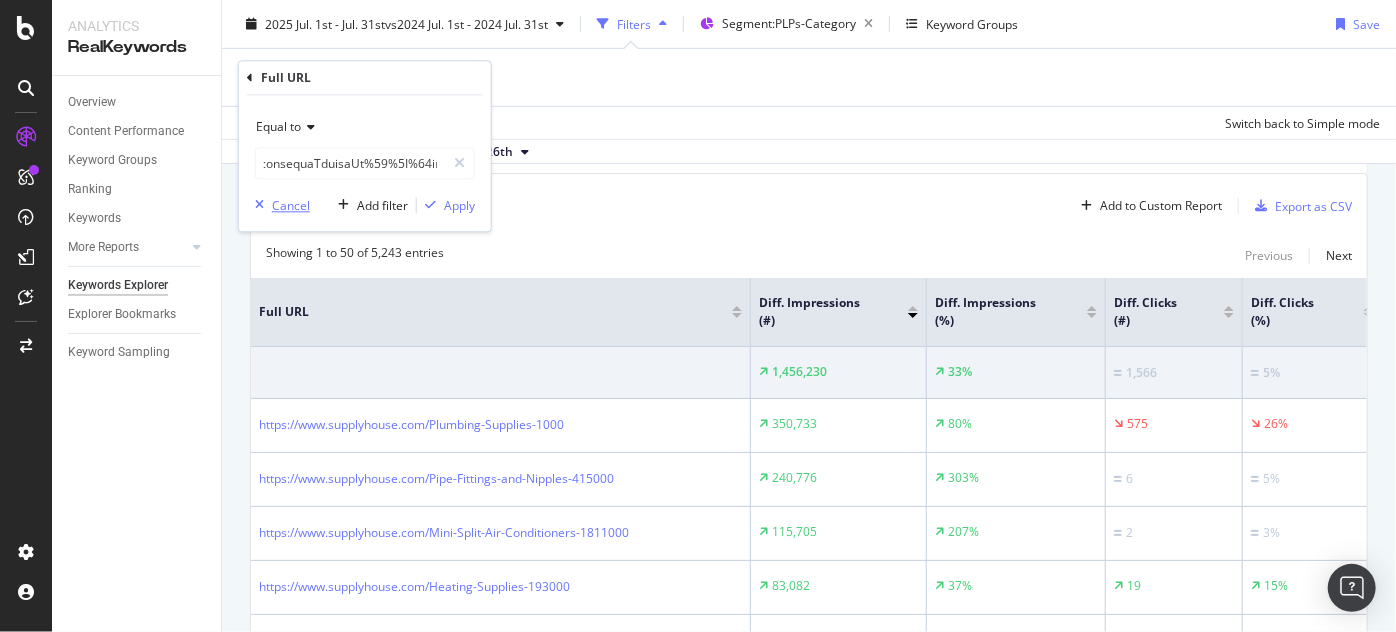 click on "Cancel" at bounding box center (291, 205) 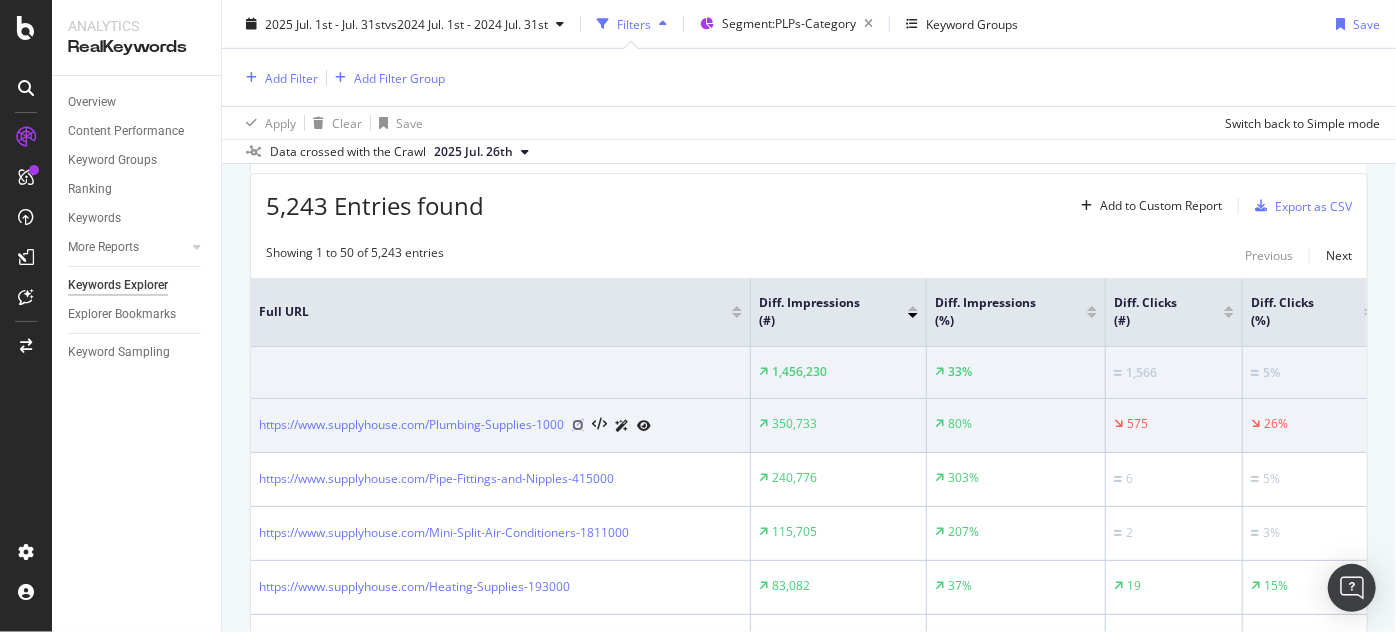 click at bounding box center [578, 425] 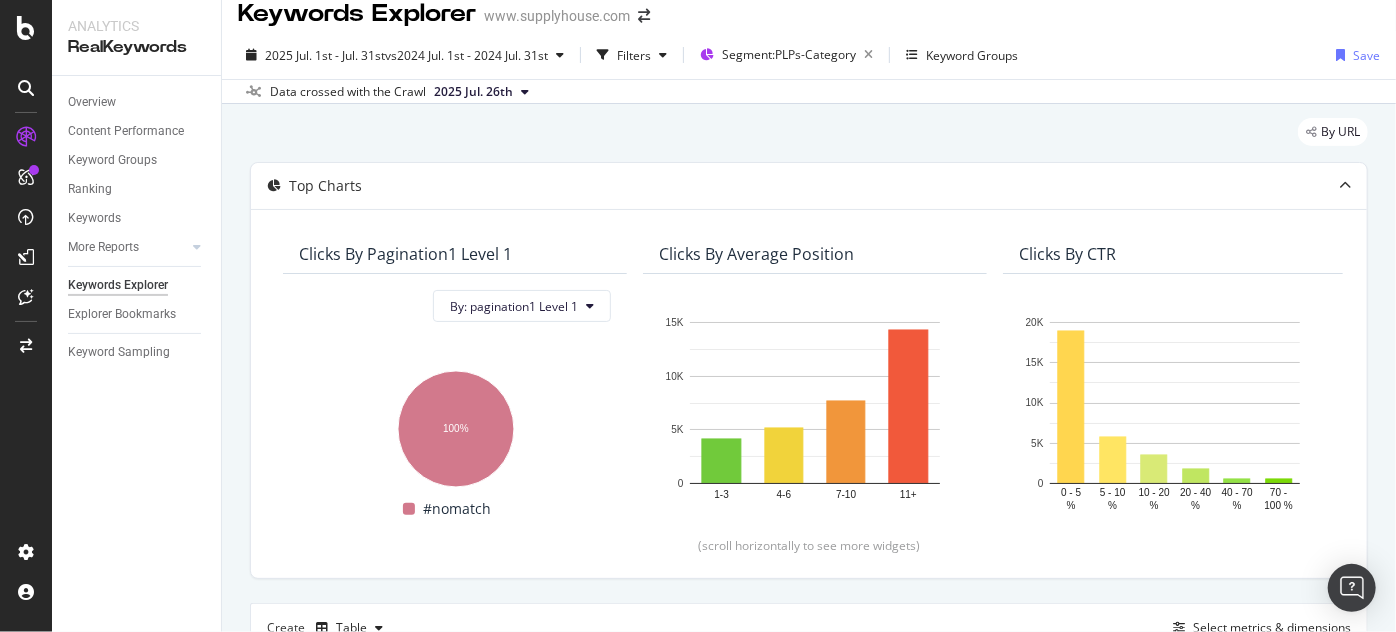 scroll, scrollTop: 0, scrollLeft: 0, axis: both 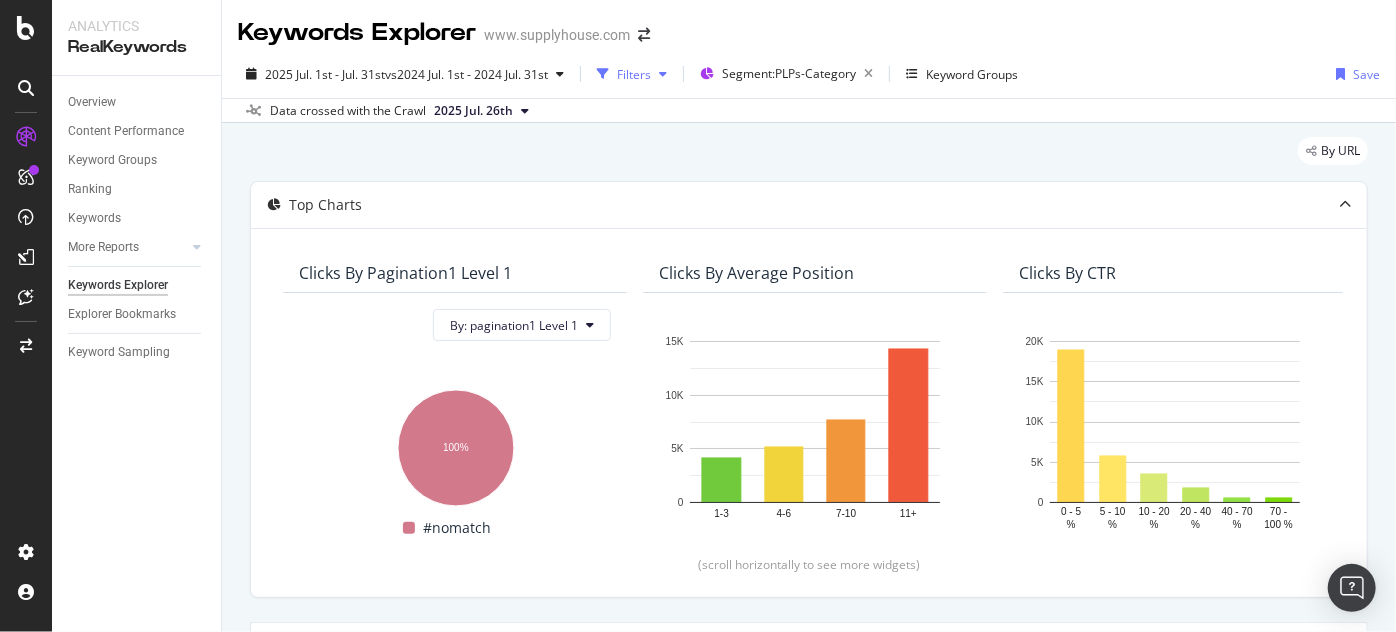click on "Filters" at bounding box center (632, 74) 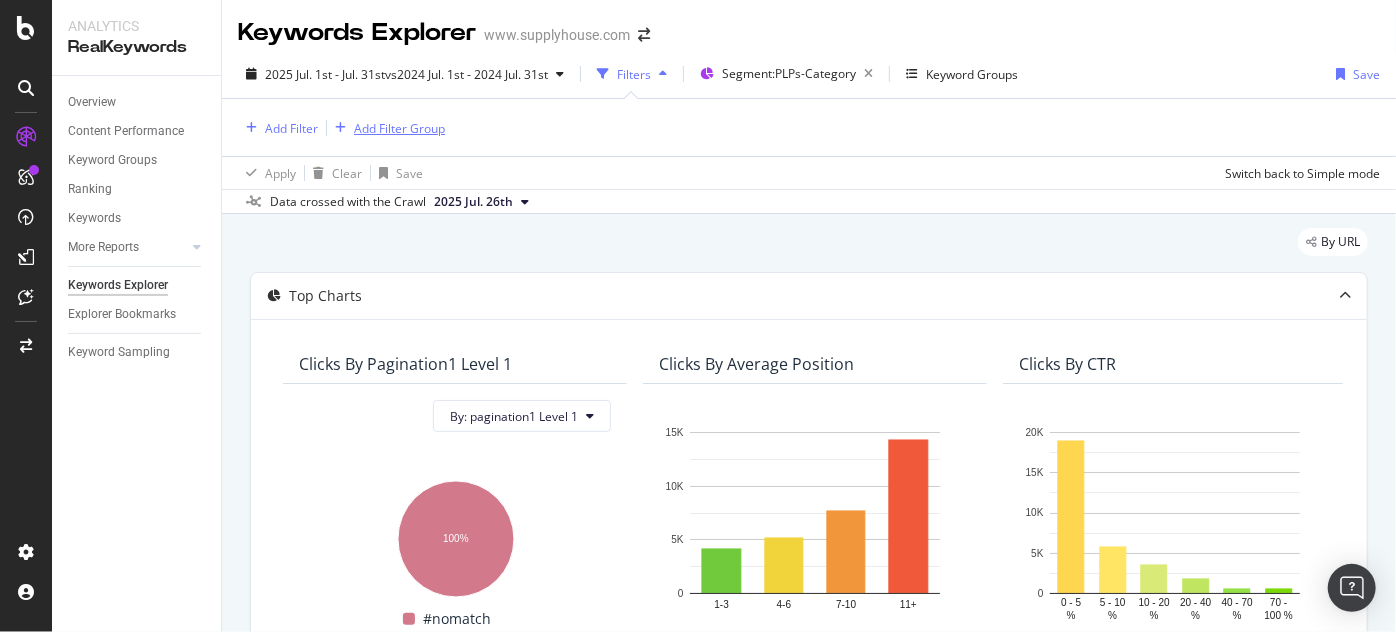 click at bounding box center [340, 128] 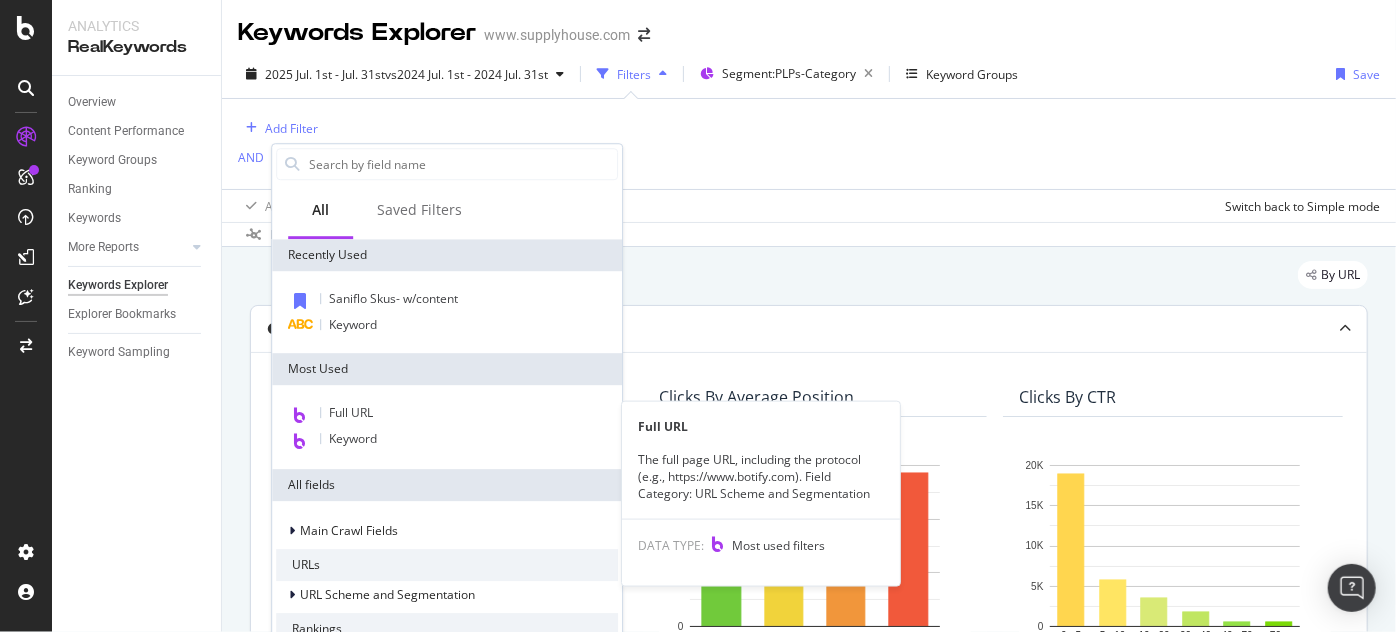 drag, startPoint x: 363, startPoint y: 412, endPoint x: 363, endPoint y: 386, distance: 26 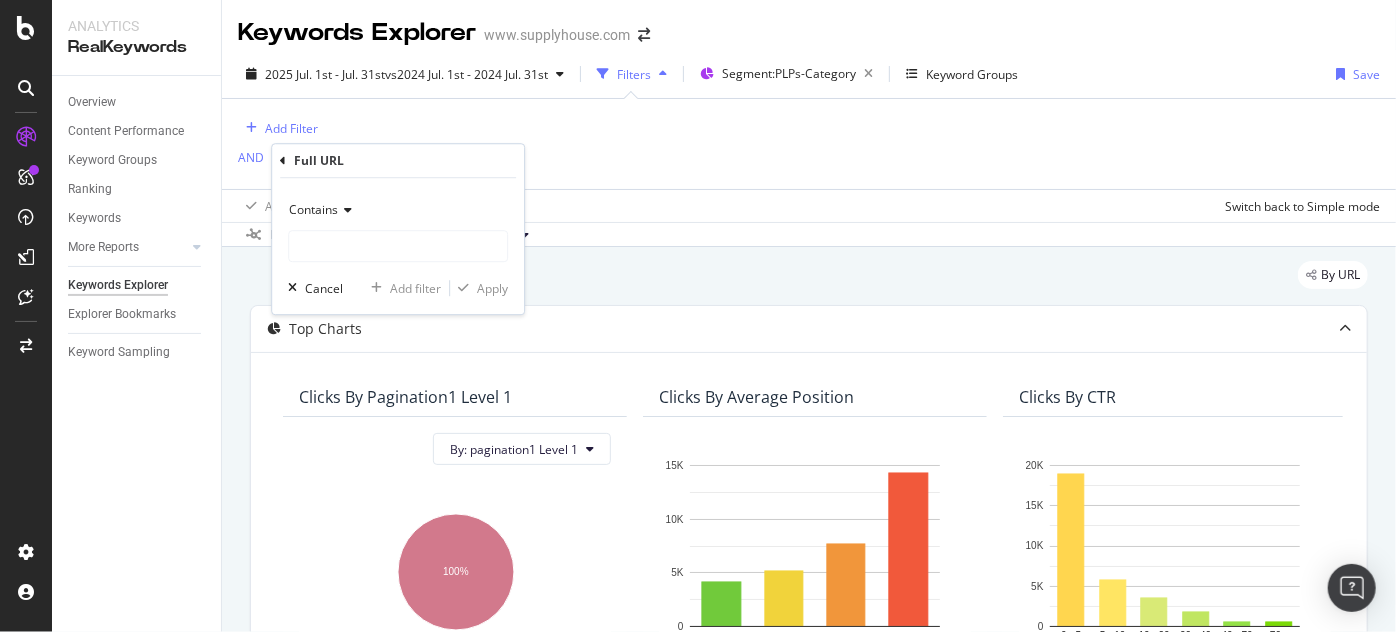 click at bounding box center [345, 210] 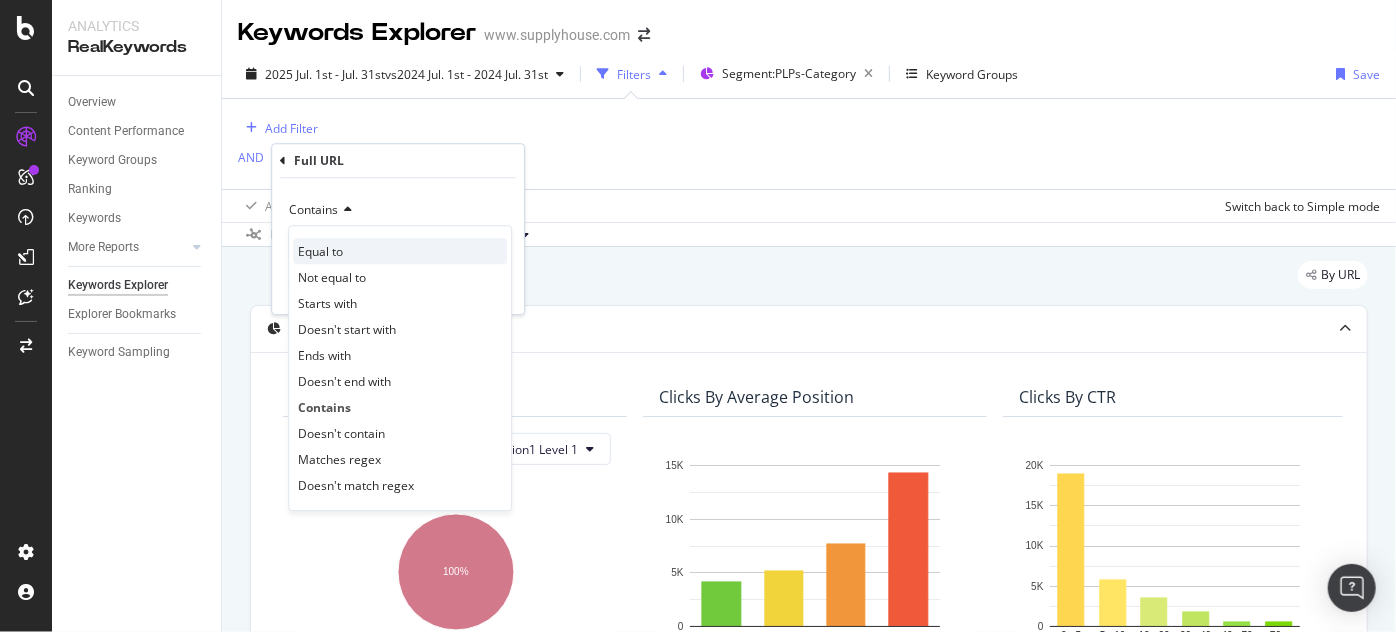 click on "Equal to" at bounding box center (320, 251) 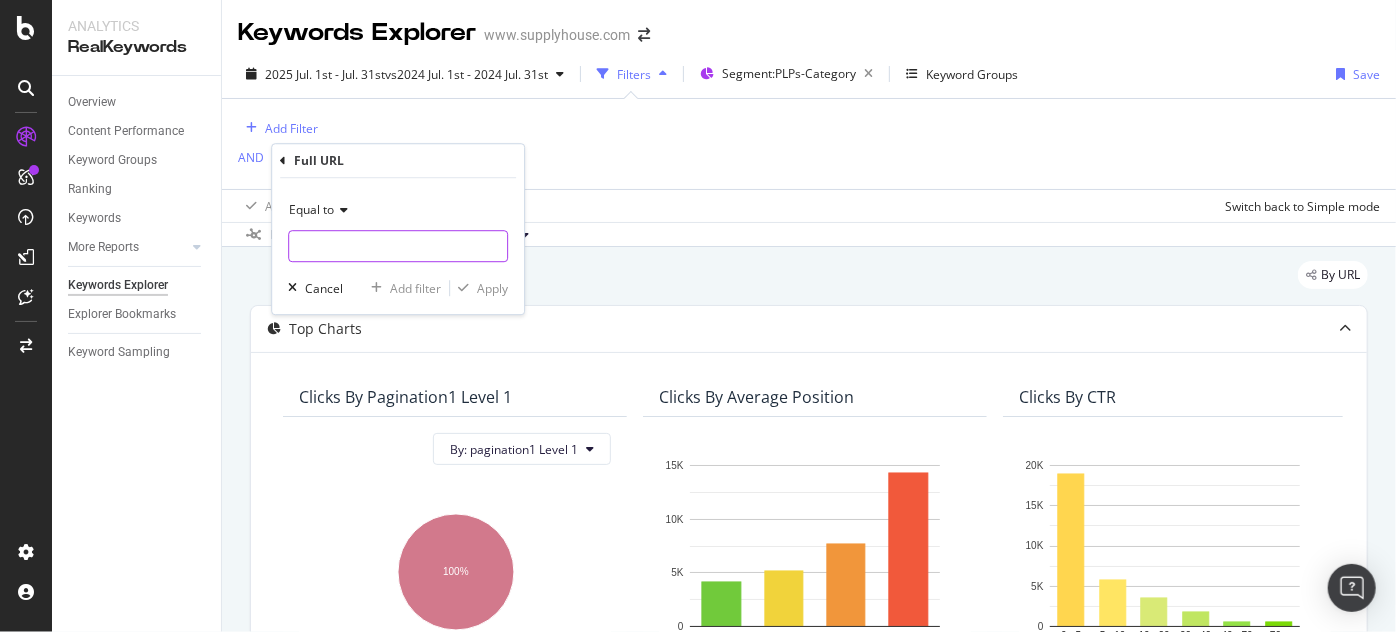click at bounding box center [398, 246] 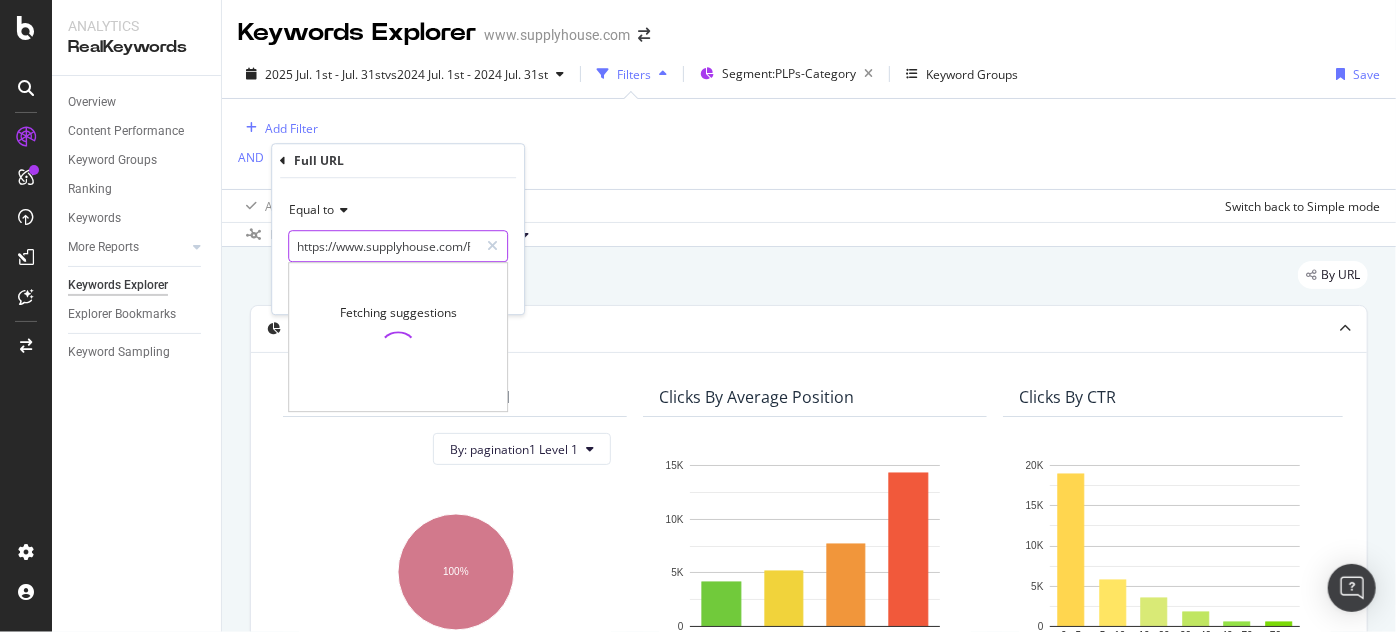 scroll, scrollTop: 0, scrollLeft: 135, axis: horizontal 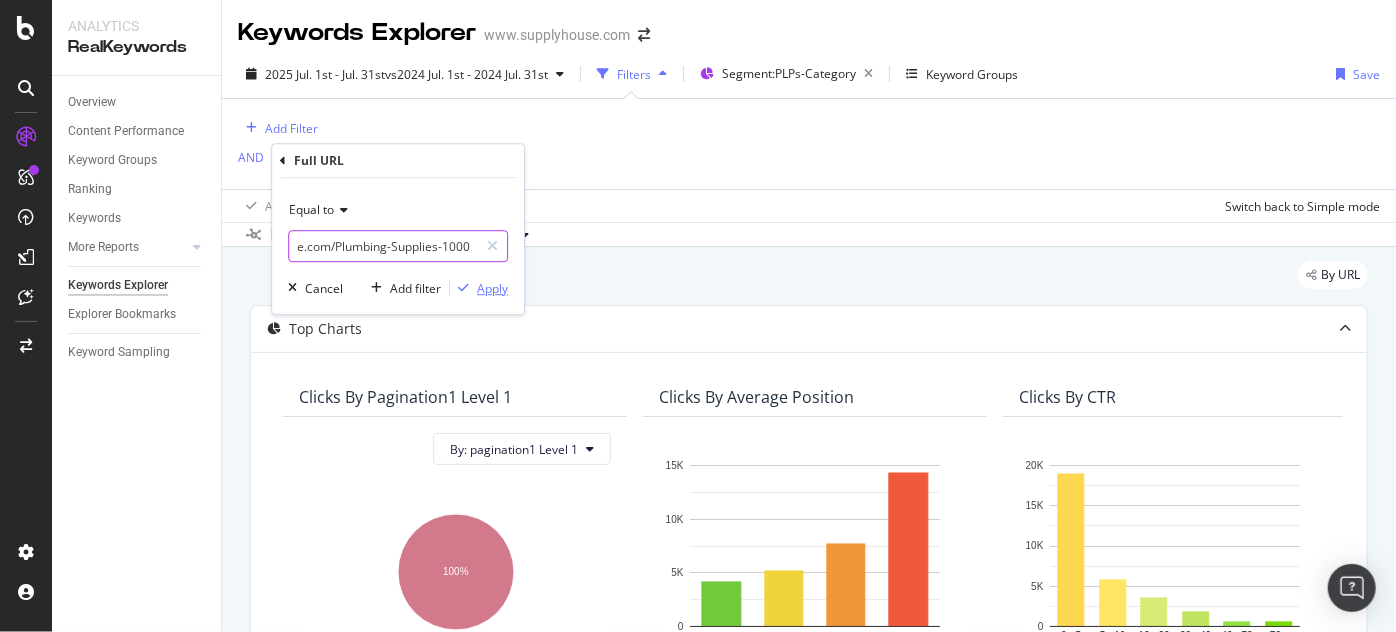 type on "https://www.supplyhouse.com/Plumbing-Supplies-1000" 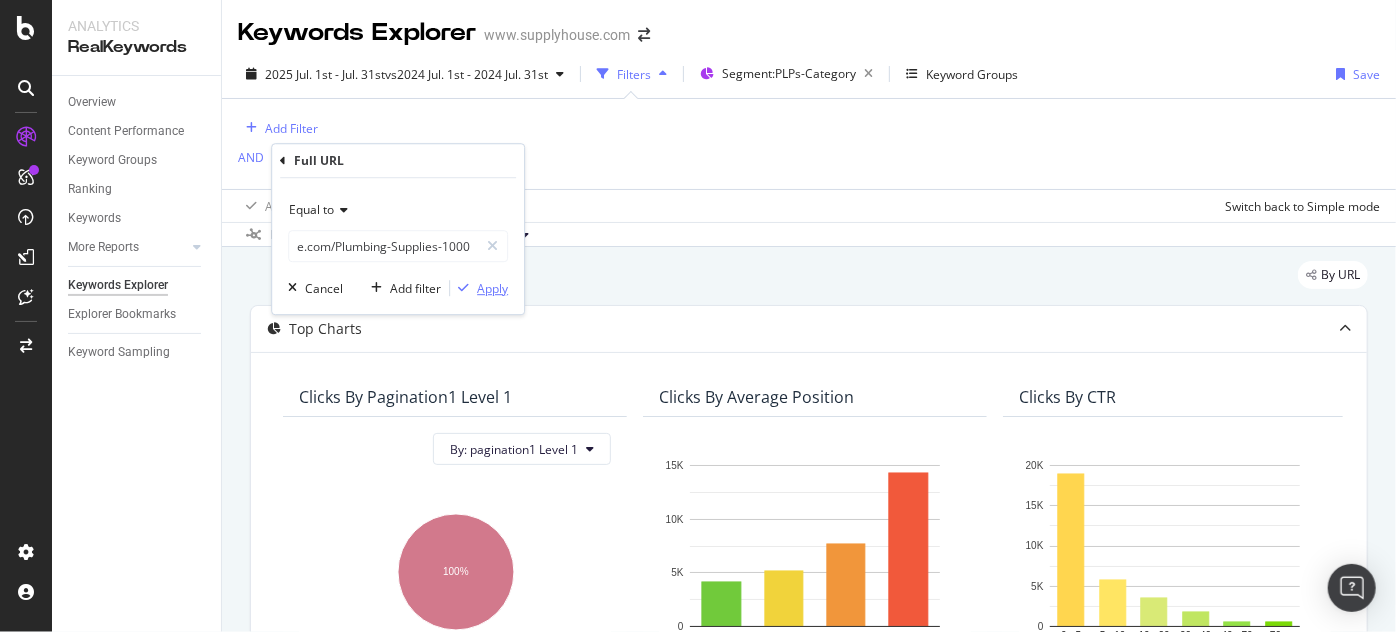 click on "Apply" at bounding box center [492, 288] 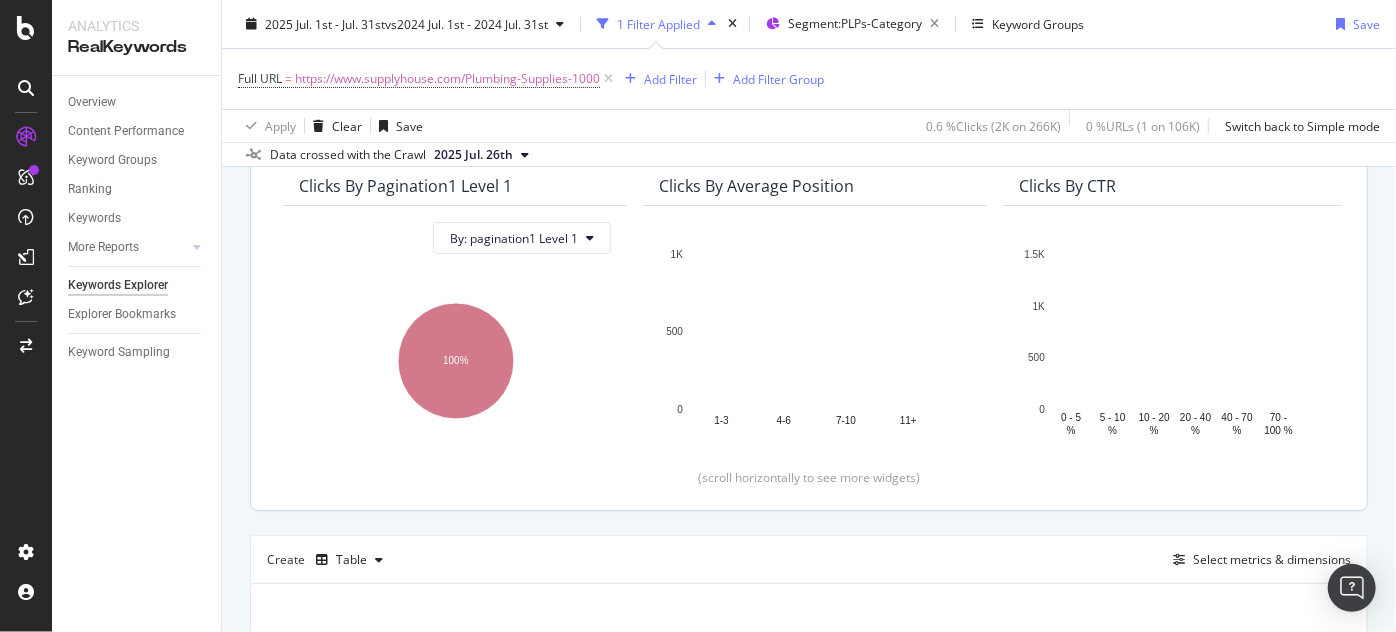 scroll, scrollTop: 454, scrollLeft: 0, axis: vertical 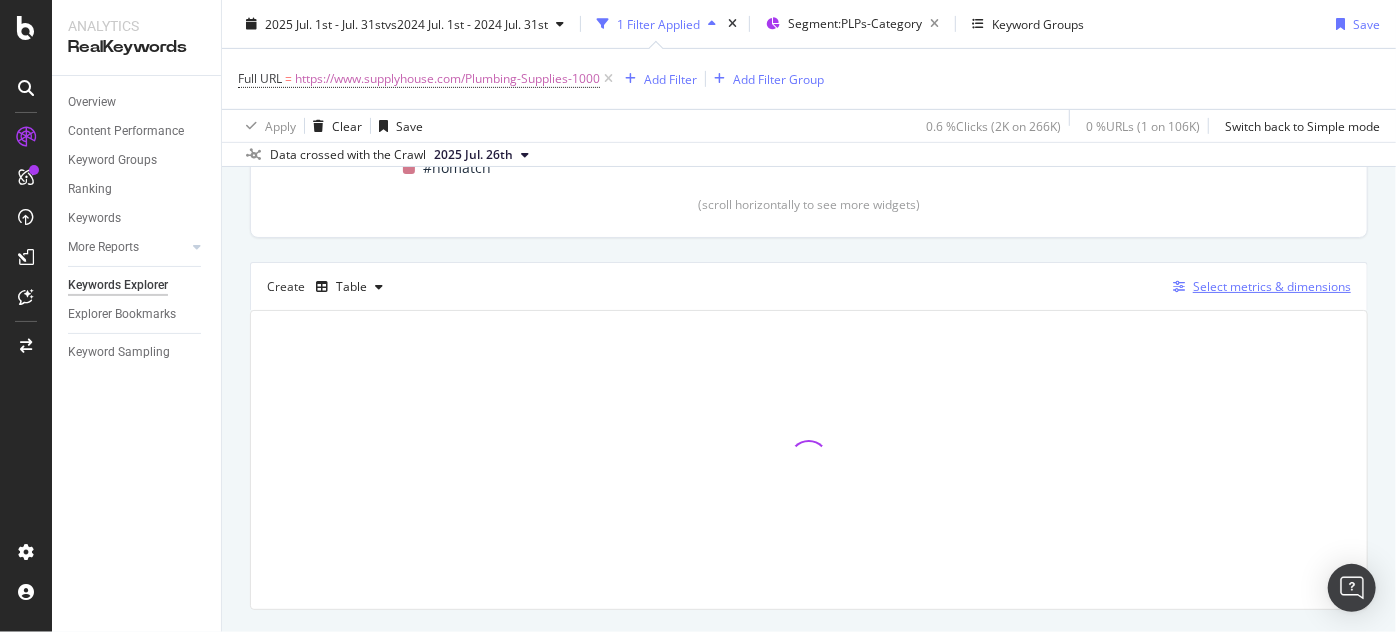 click at bounding box center [1179, 287] 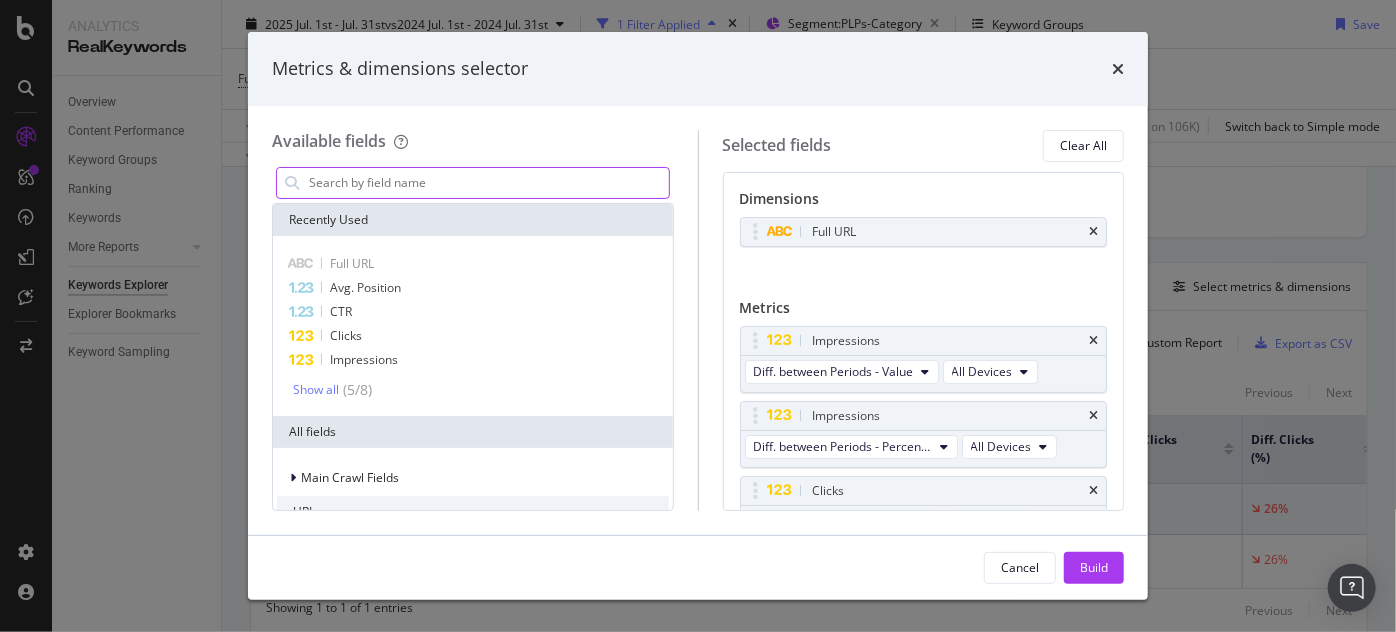 click at bounding box center [1093, 232] 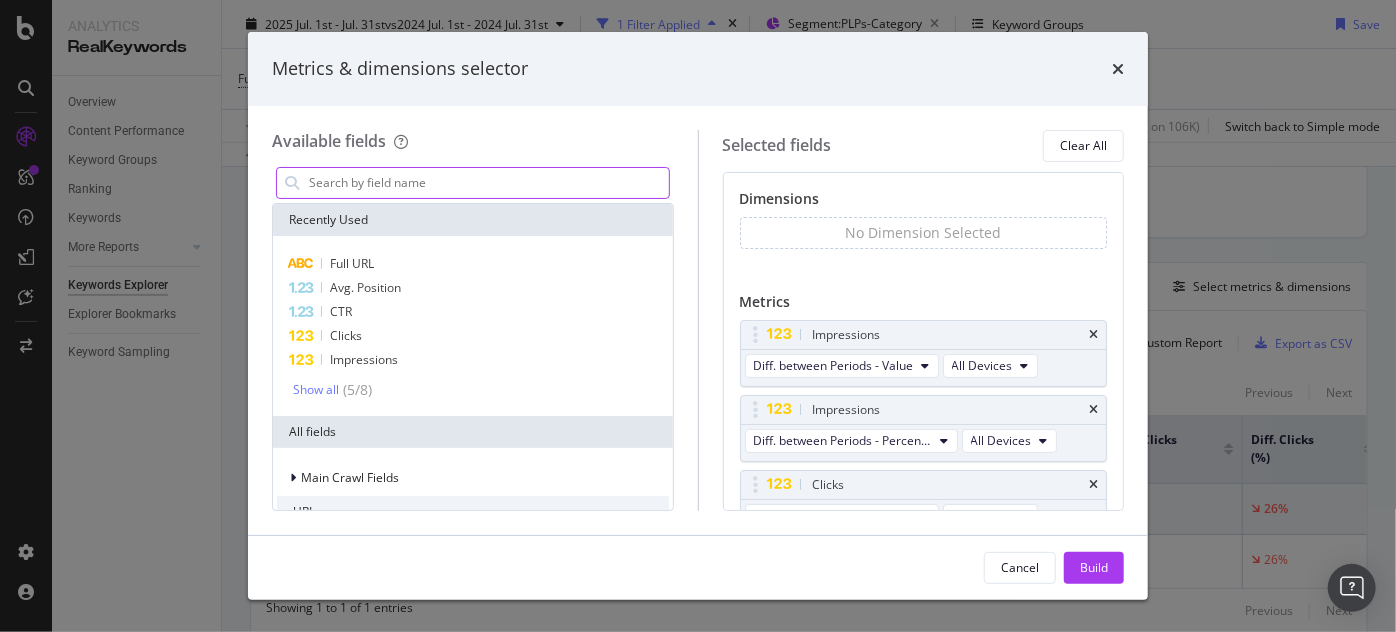 click at bounding box center [488, 183] 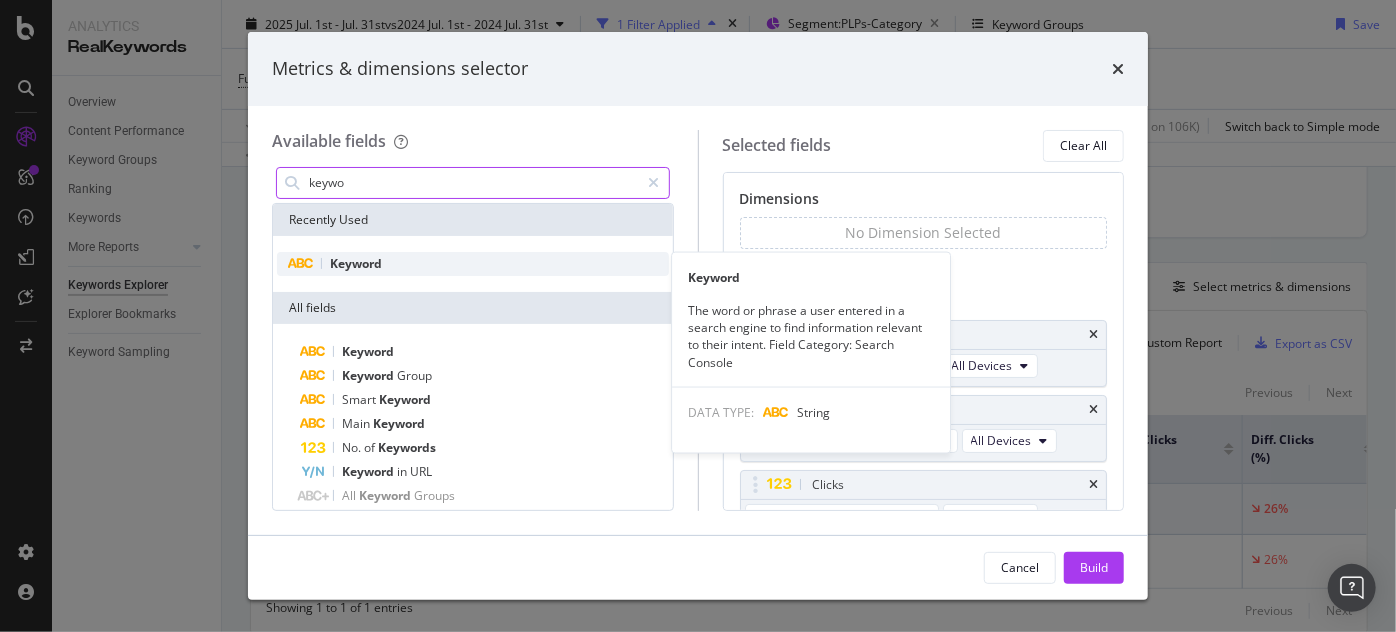 type on "keywo" 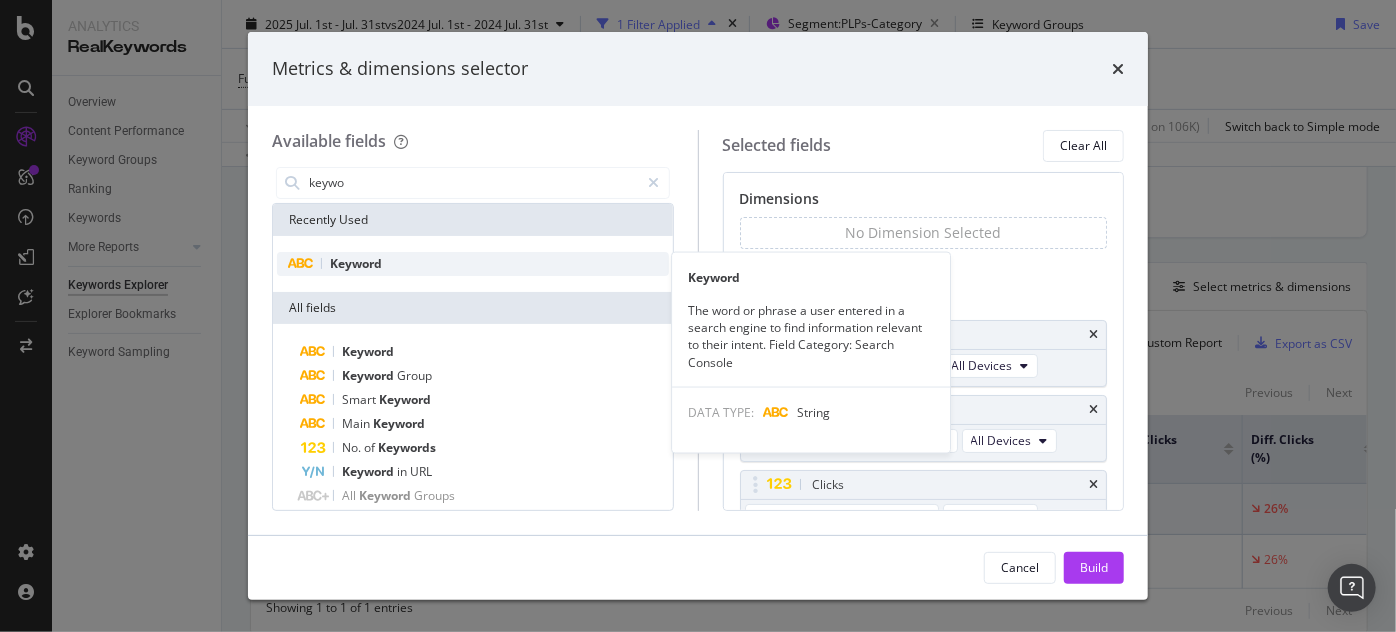click on "Keyword" at bounding box center [473, 264] 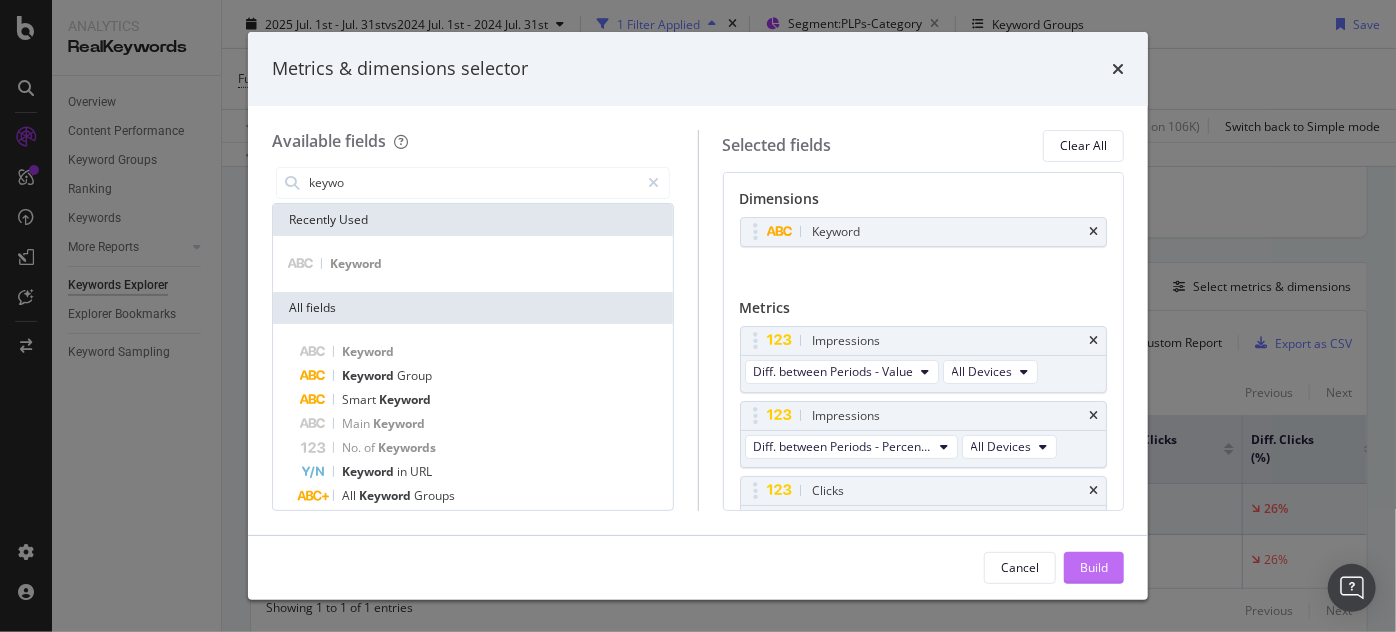 click on "Build" at bounding box center (1094, 567) 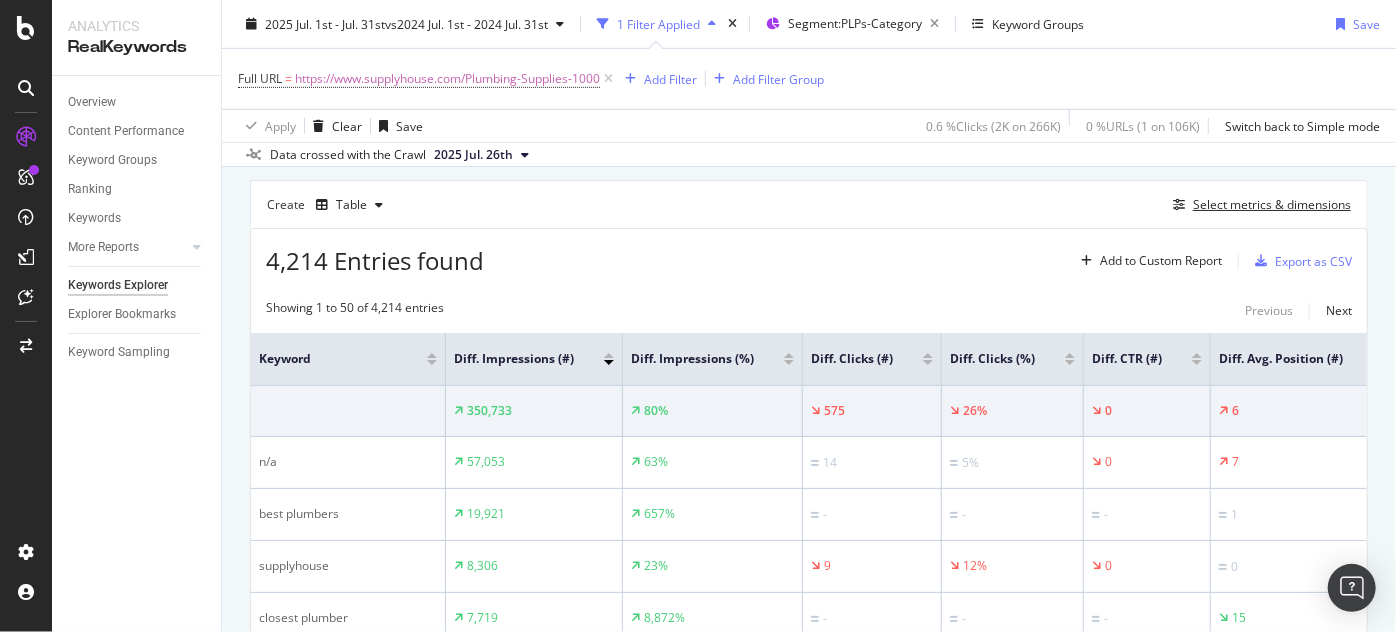 scroll, scrollTop: 591, scrollLeft: 0, axis: vertical 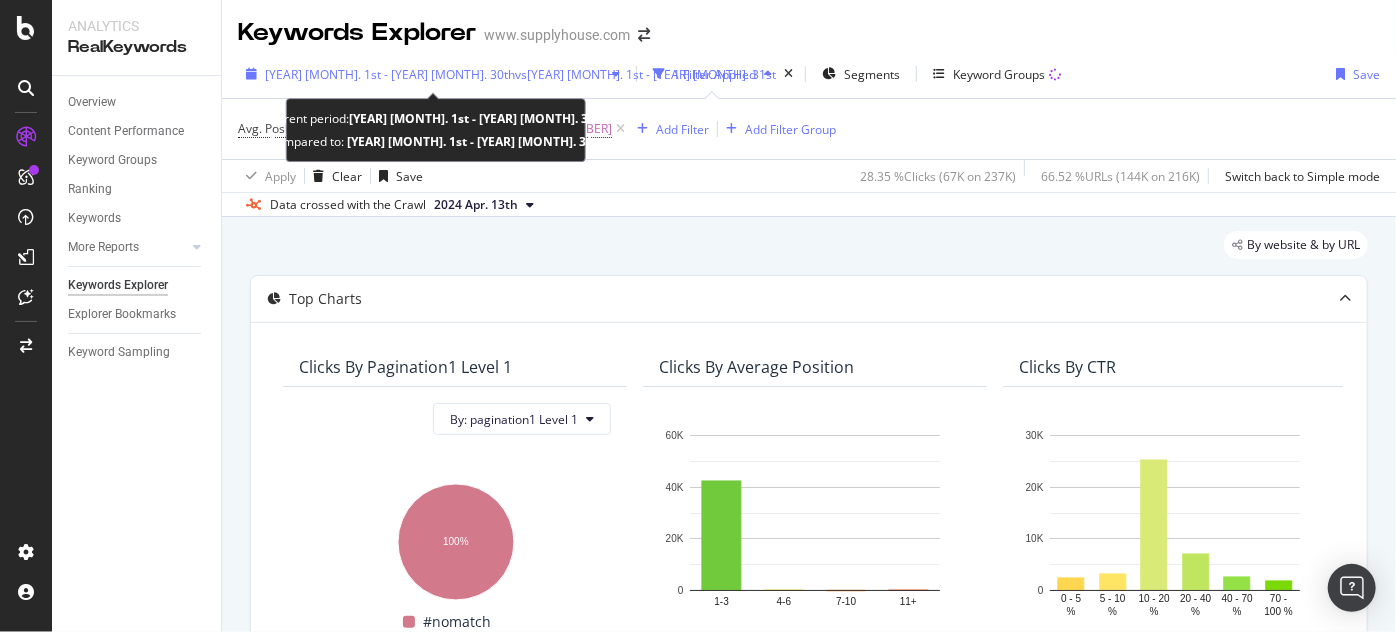 click on "[YEAR] [MONTH]. 1st - [YEAR] [MONTH]. 30th" at bounding box center [390, 74] 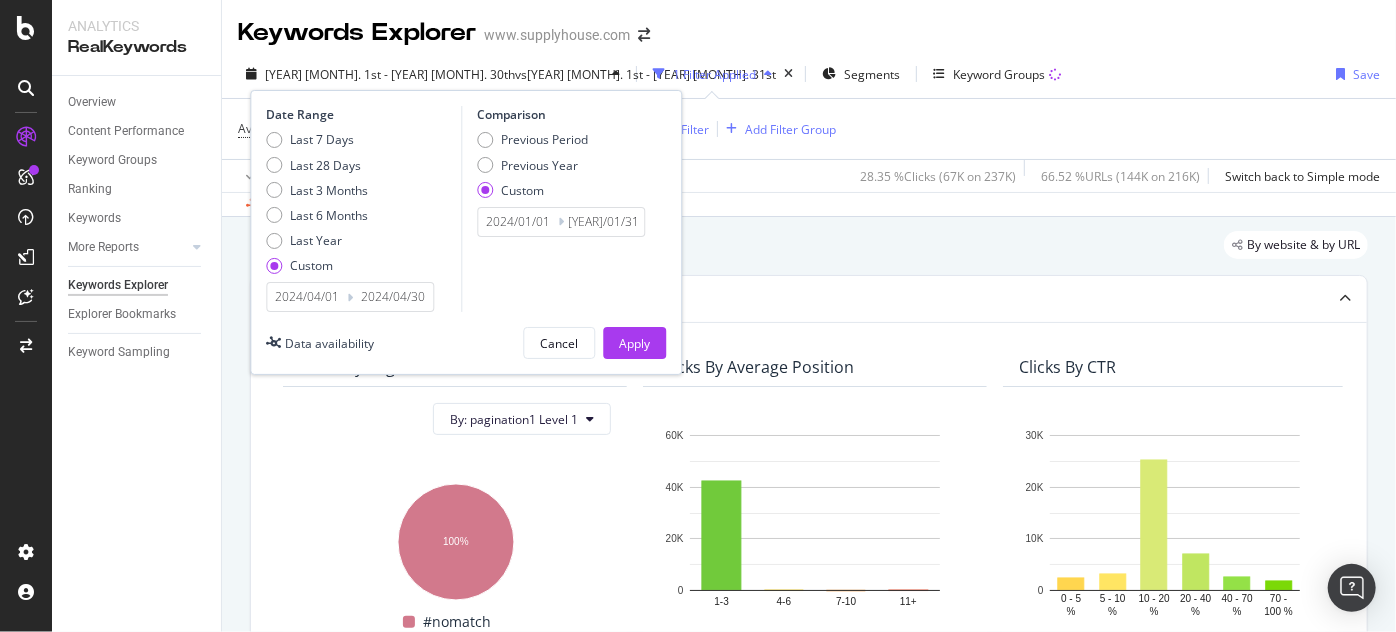 click on "2024/04/01" at bounding box center (307, 297) 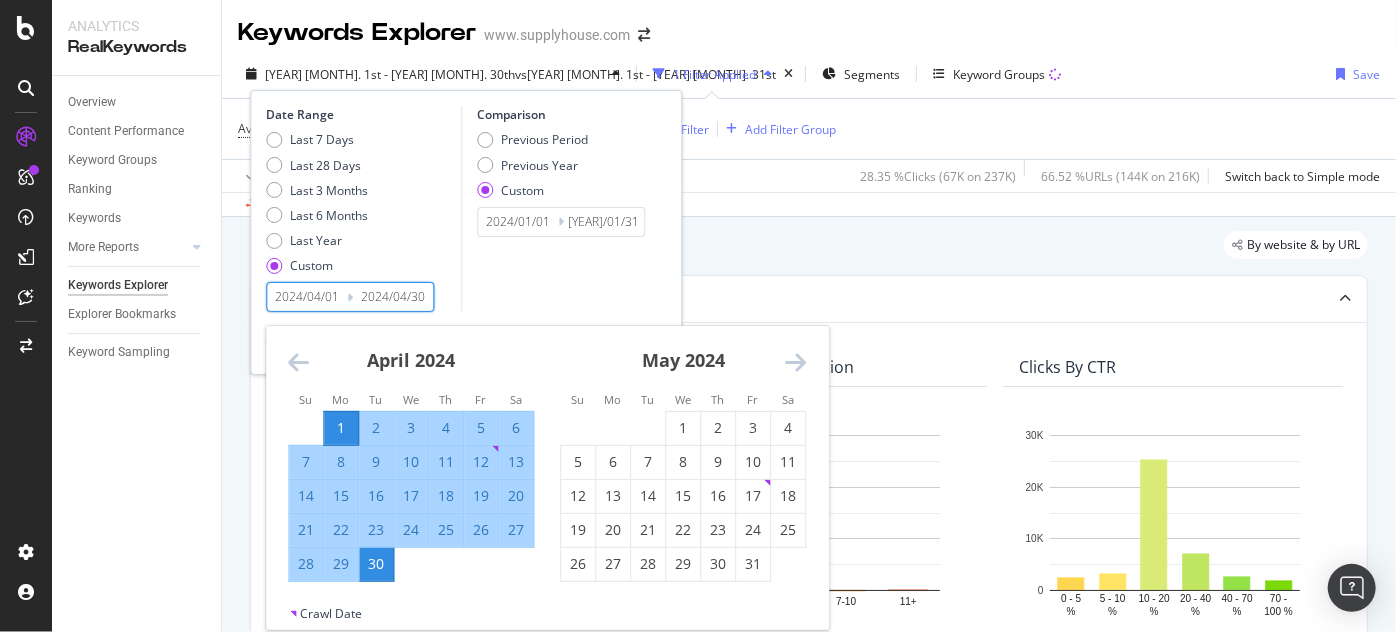 click on "2024/04/01" at bounding box center [307, 297] 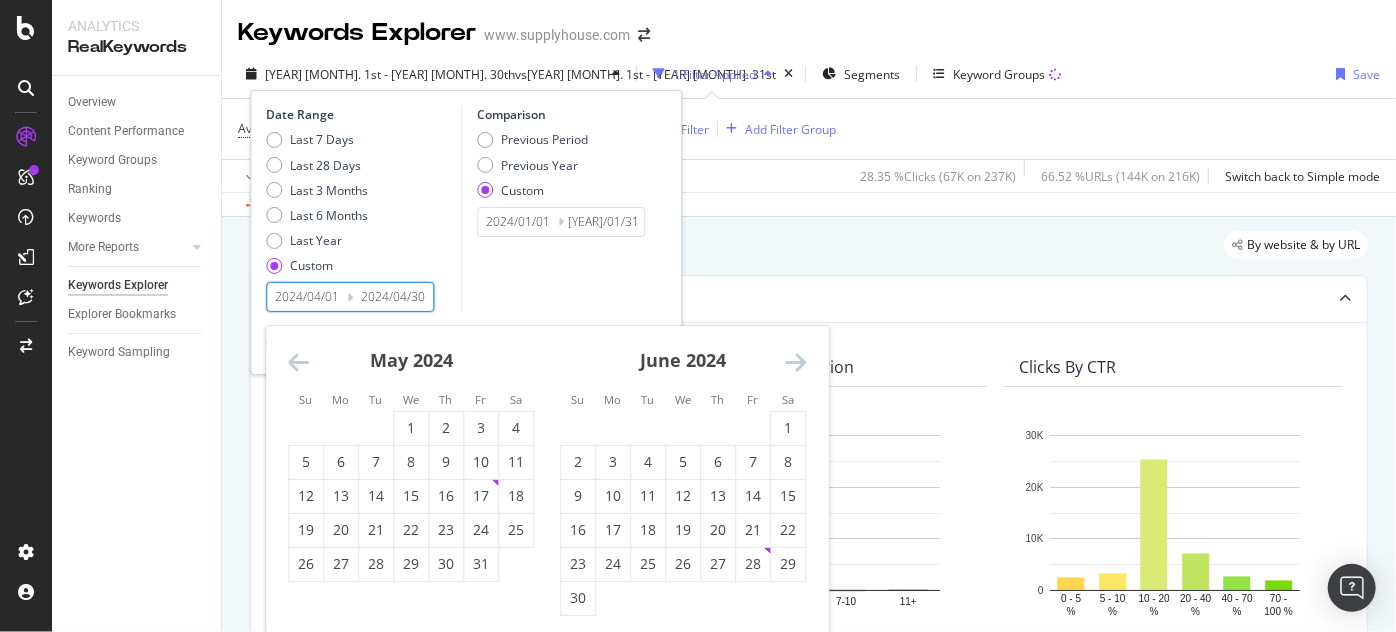 click at bounding box center (795, 362) 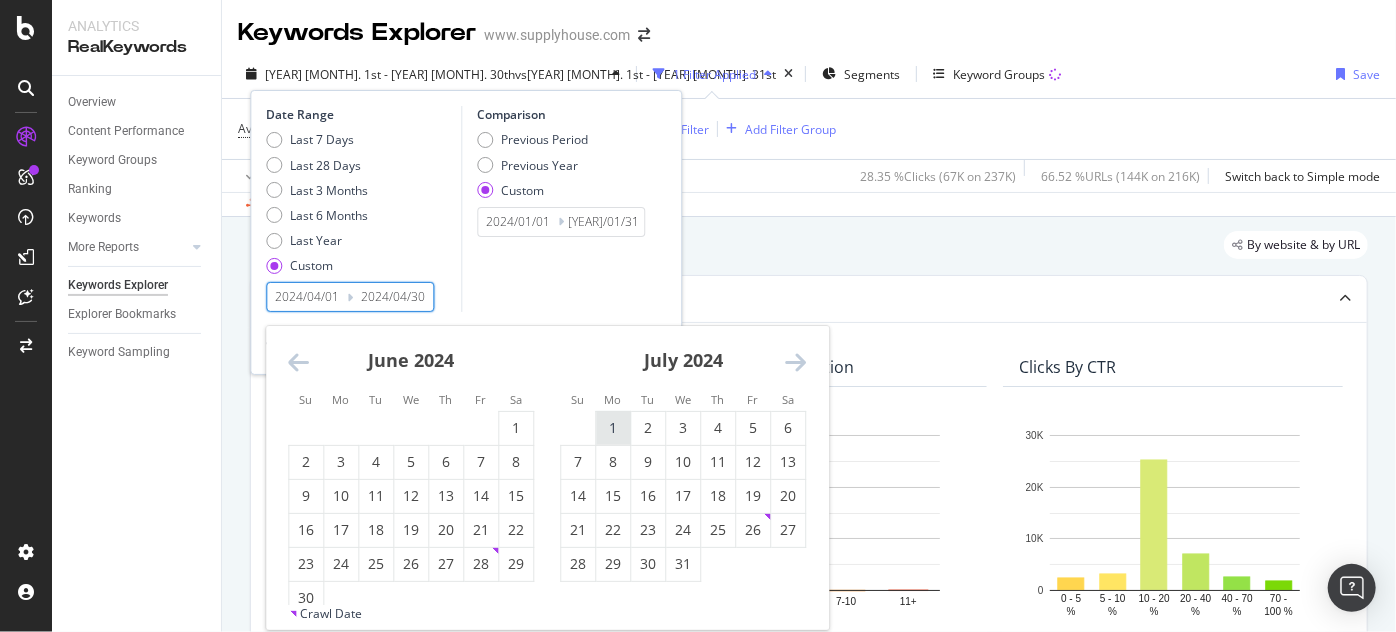 click on "1" at bounding box center [613, 428] 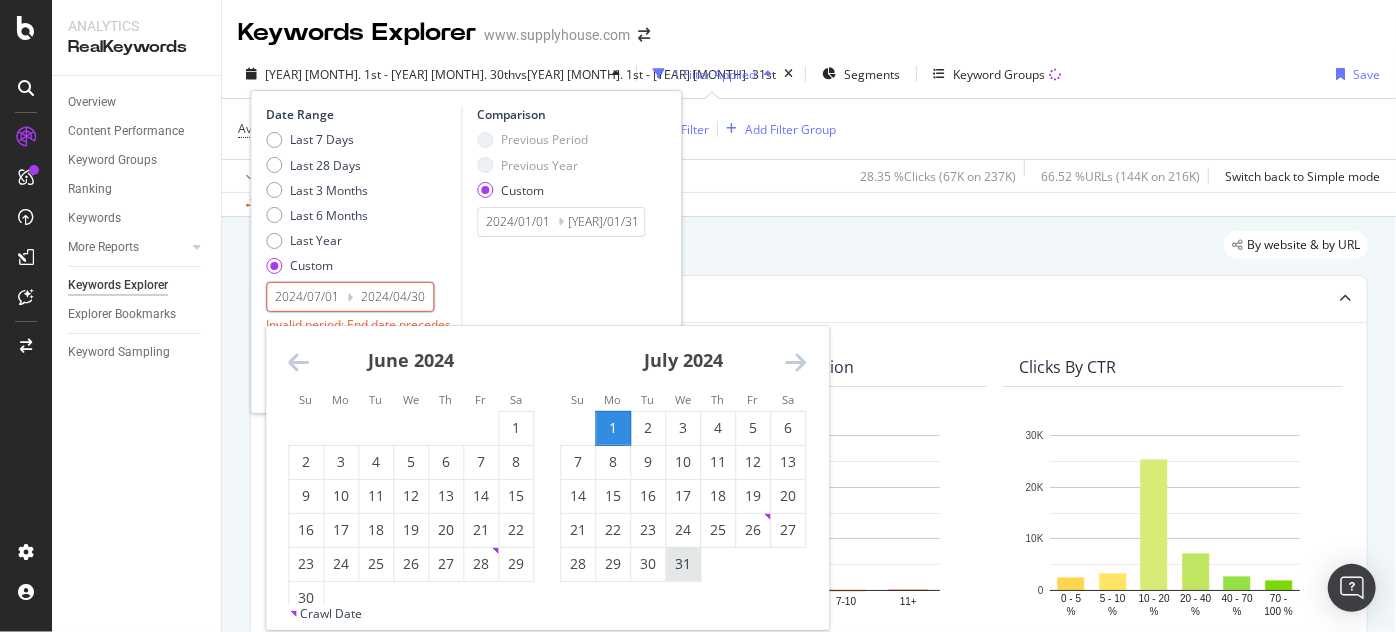 click on "31" at bounding box center (683, 564) 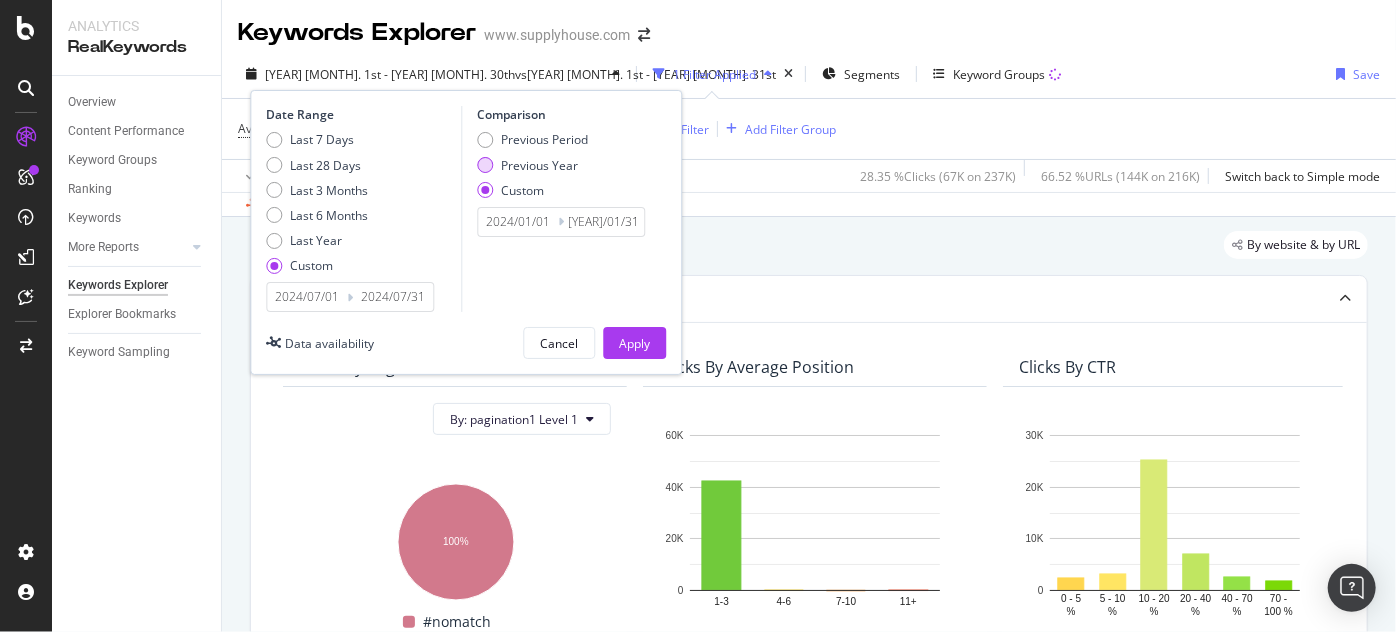 click on "Previous Year" at bounding box center (539, 165) 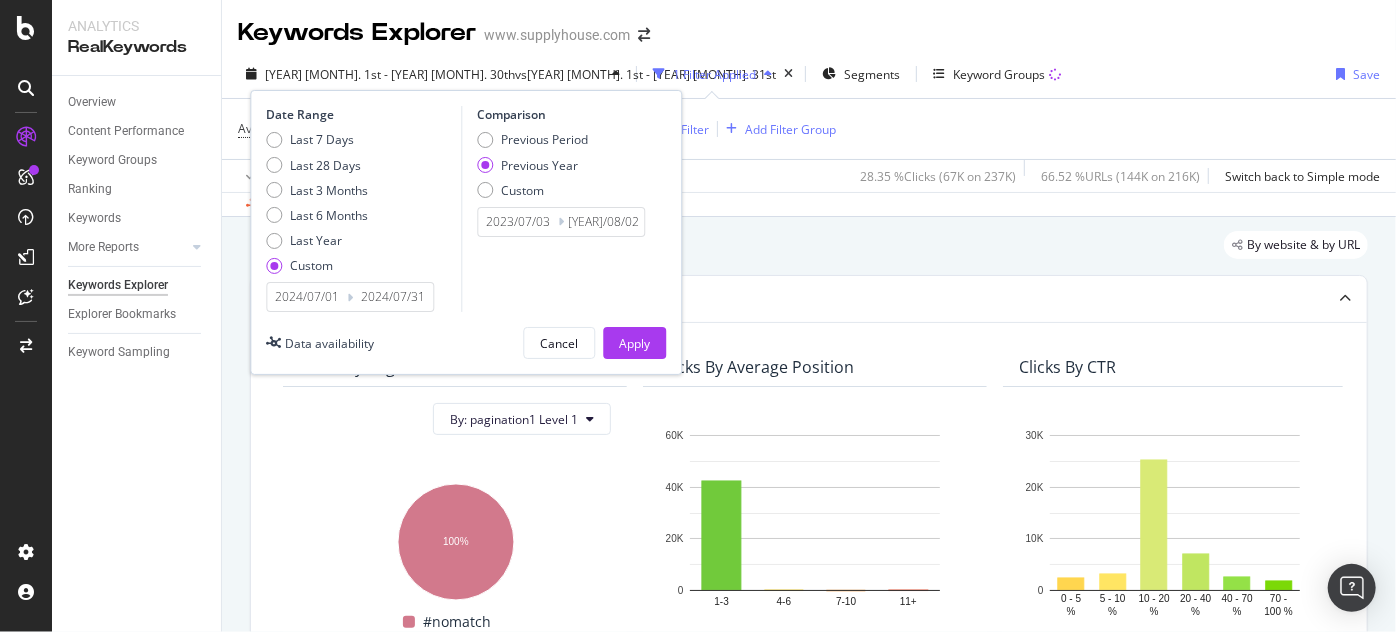 click on "2023/07/03" at bounding box center [518, 222] 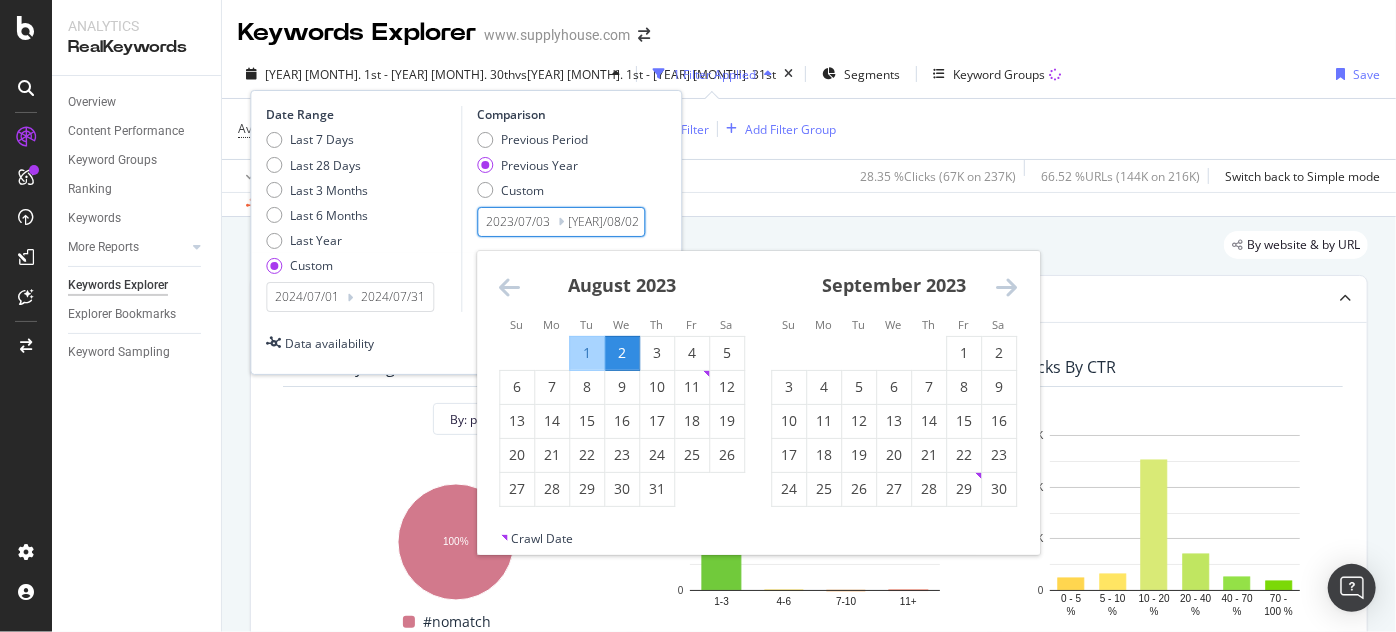 click at bounding box center [509, 287] 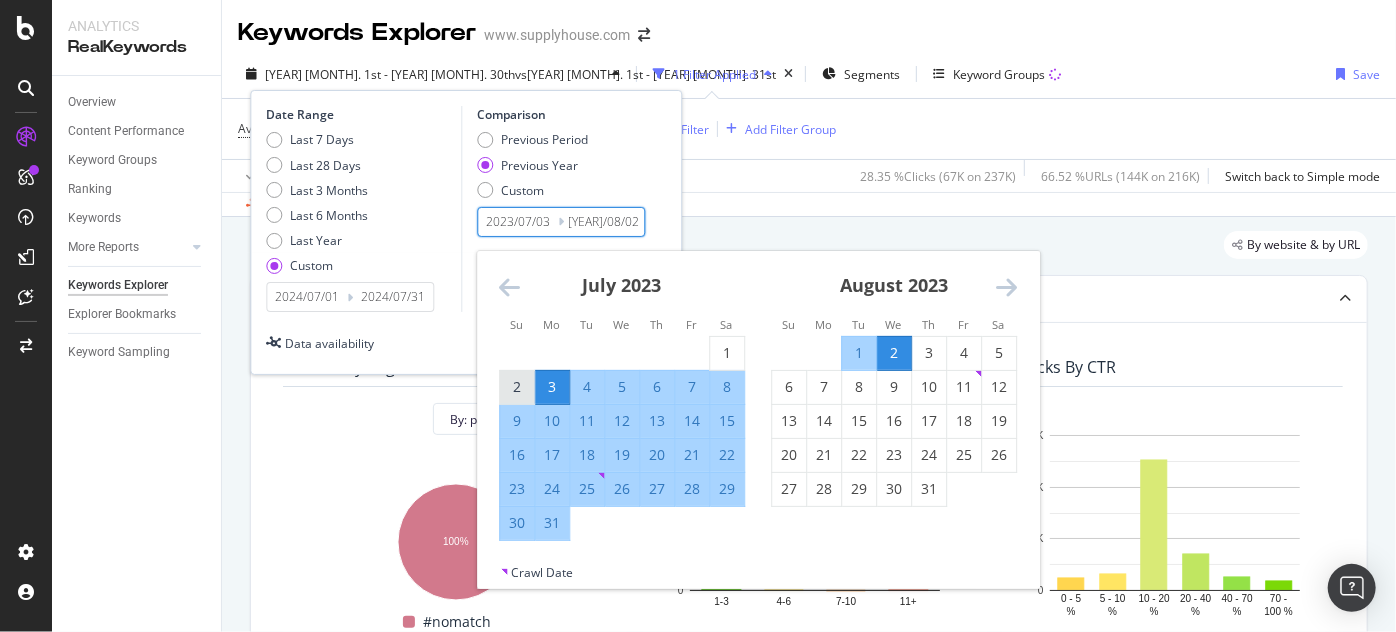 click on "2" at bounding box center (517, 387) 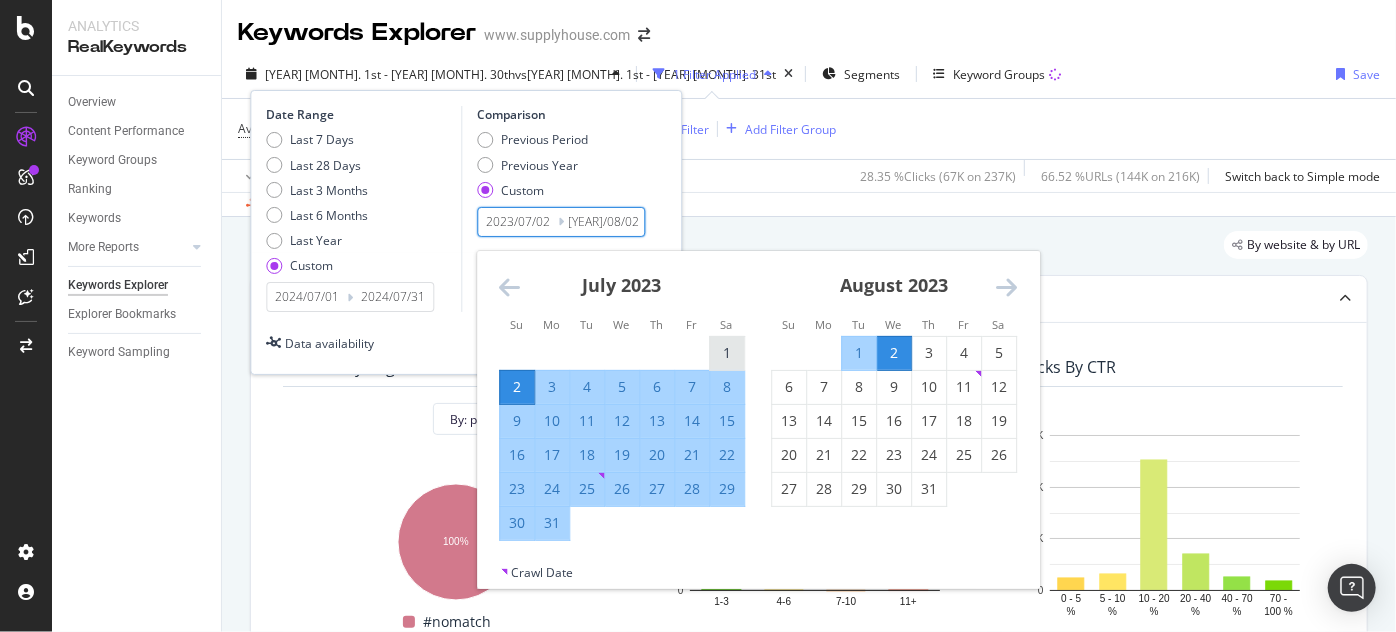 click on "1" at bounding box center (727, 353) 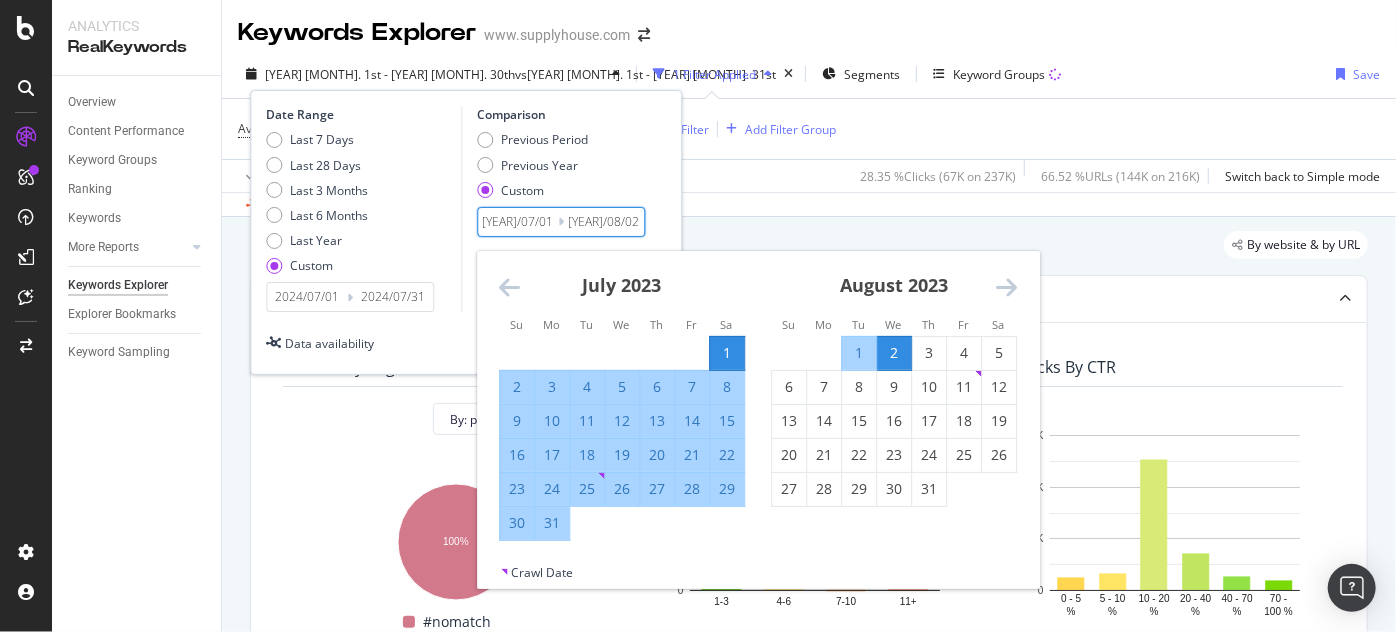 click on "31" at bounding box center (552, 523) 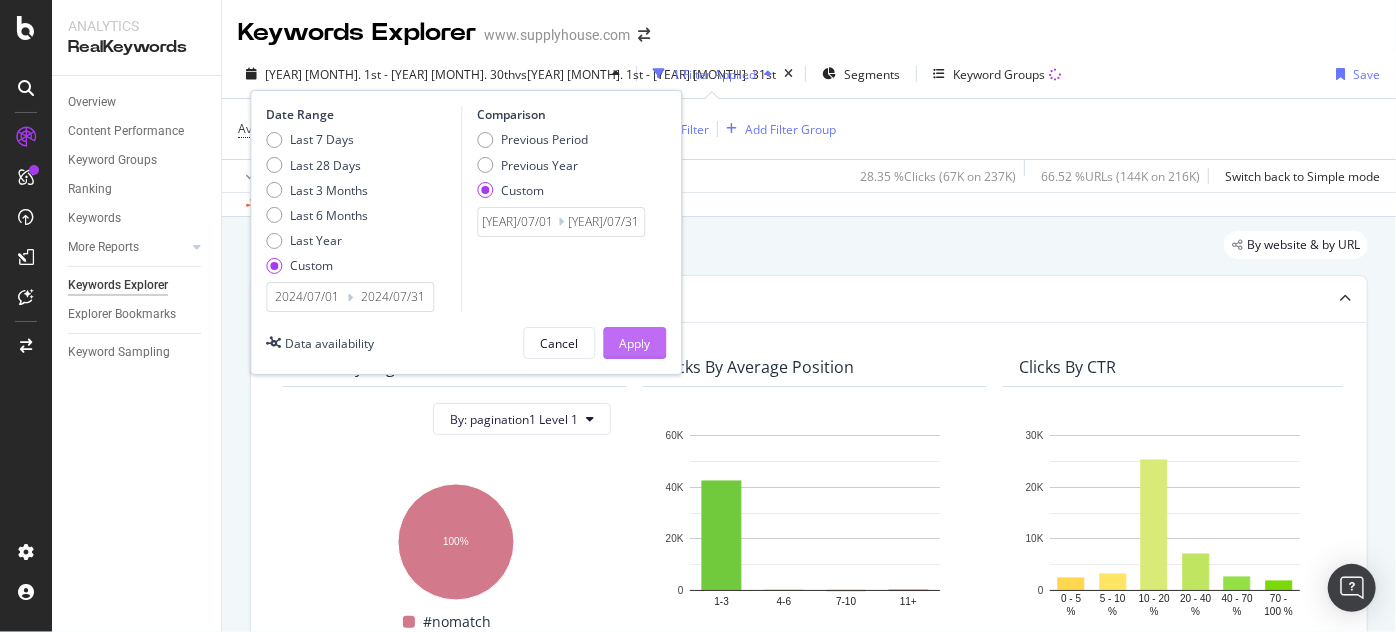 click on "Apply" at bounding box center [634, 343] 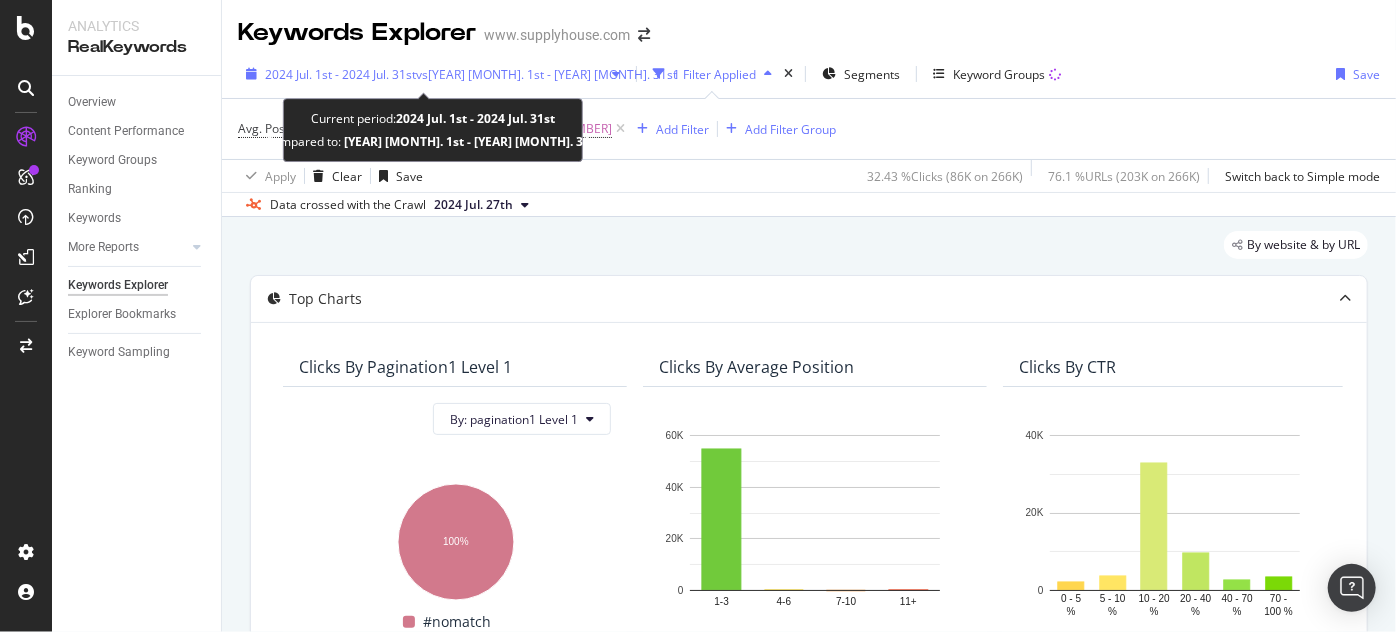 click on "vs  2023 Jul. 1st - 2023 Jul. 31st" at bounding box center (546, 74) 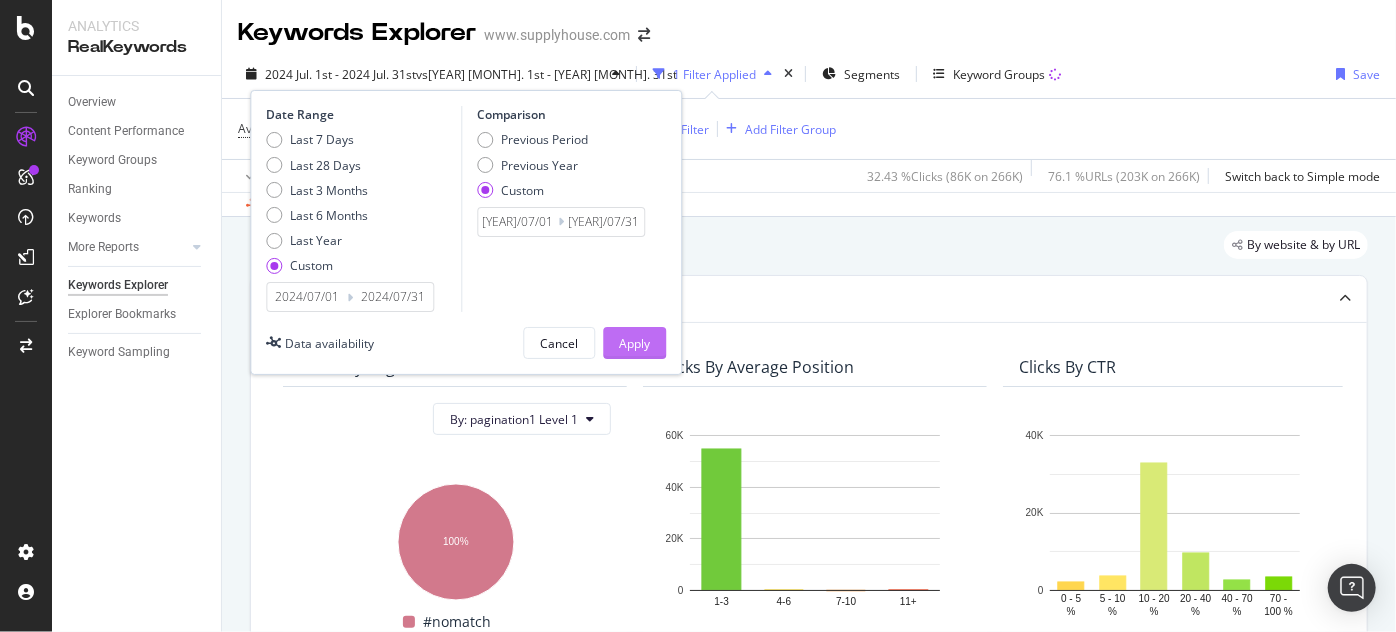 click on "Apply" at bounding box center (634, 343) 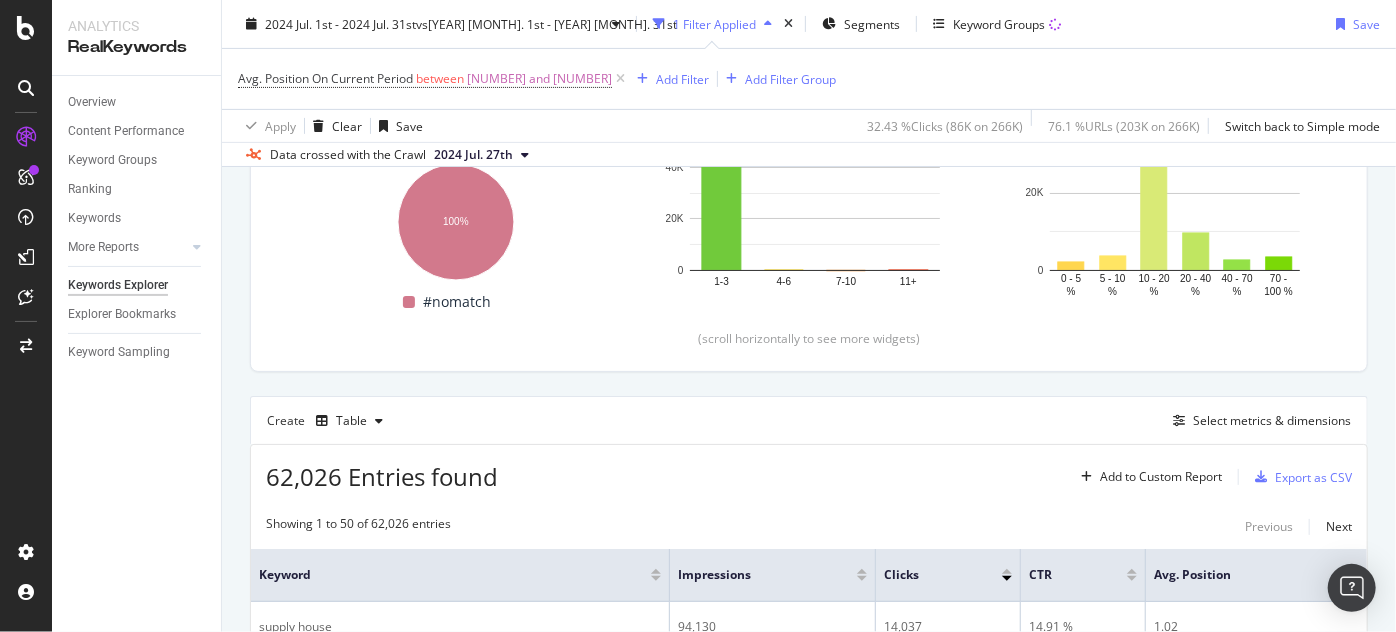 scroll, scrollTop: 363, scrollLeft: 0, axis: vertical 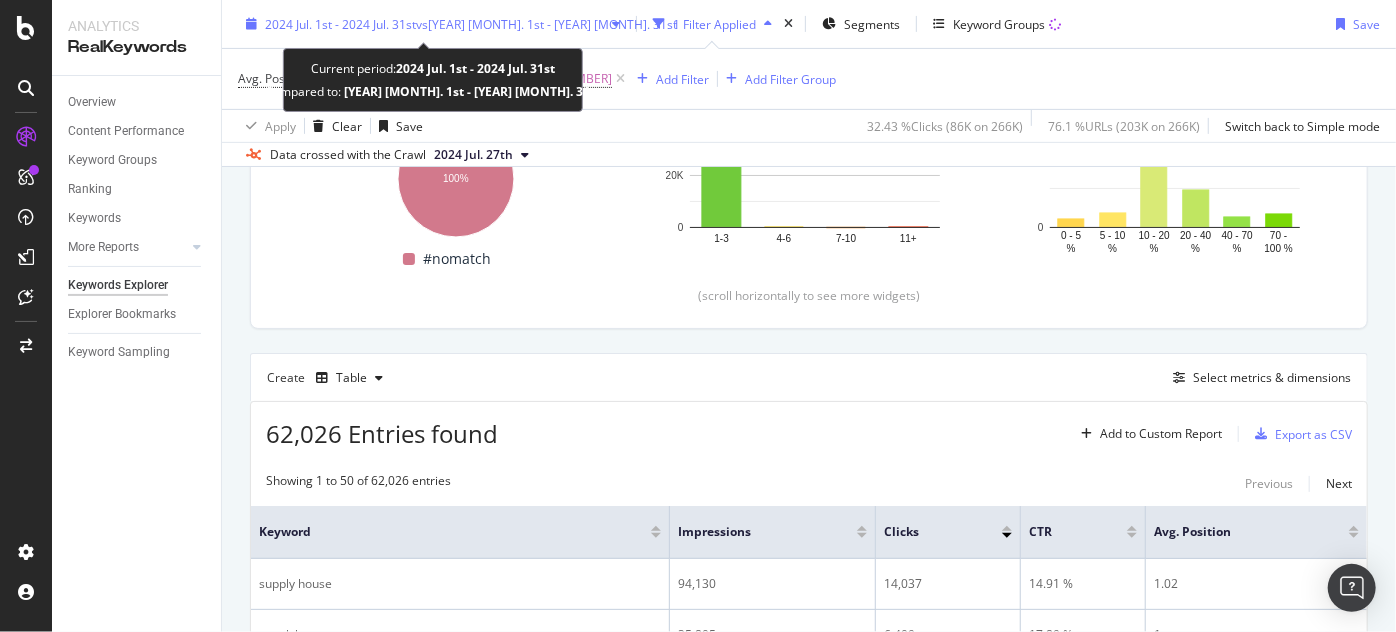 click on "2024 Jul. 1st - 2024 Jul. 31st" at bounding box center [340, 23] 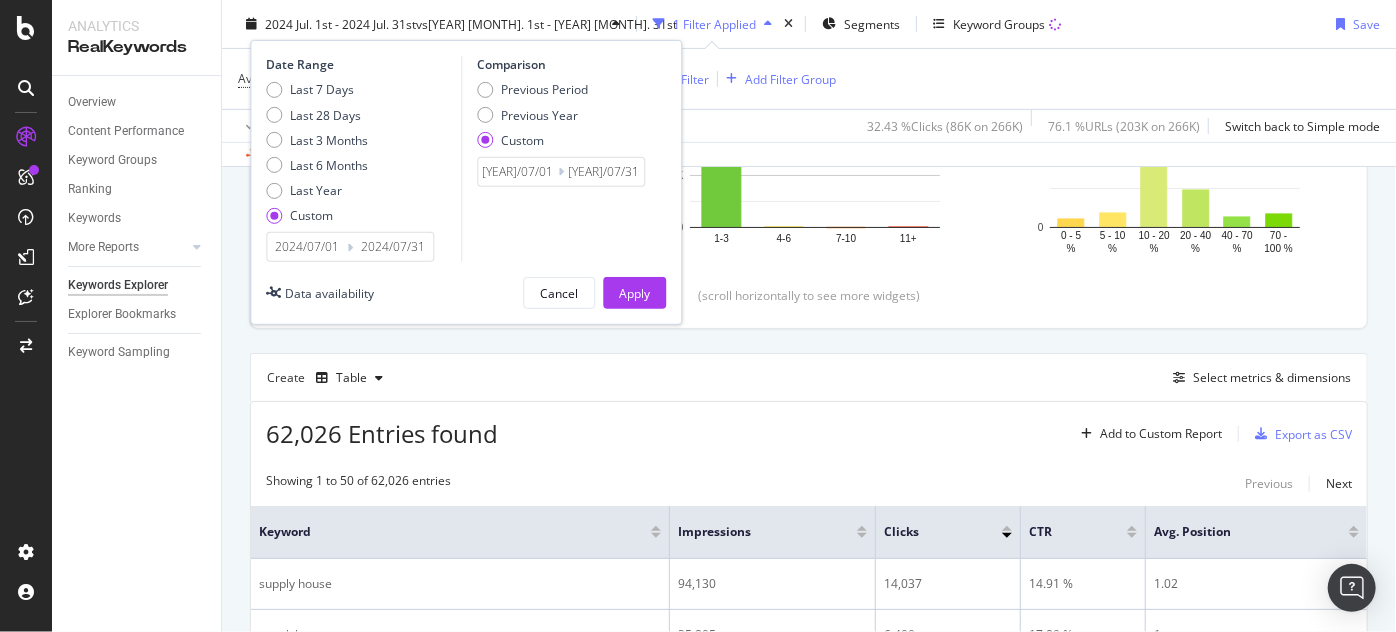 click on "2024/07/01" at bounding box center [307, 247] 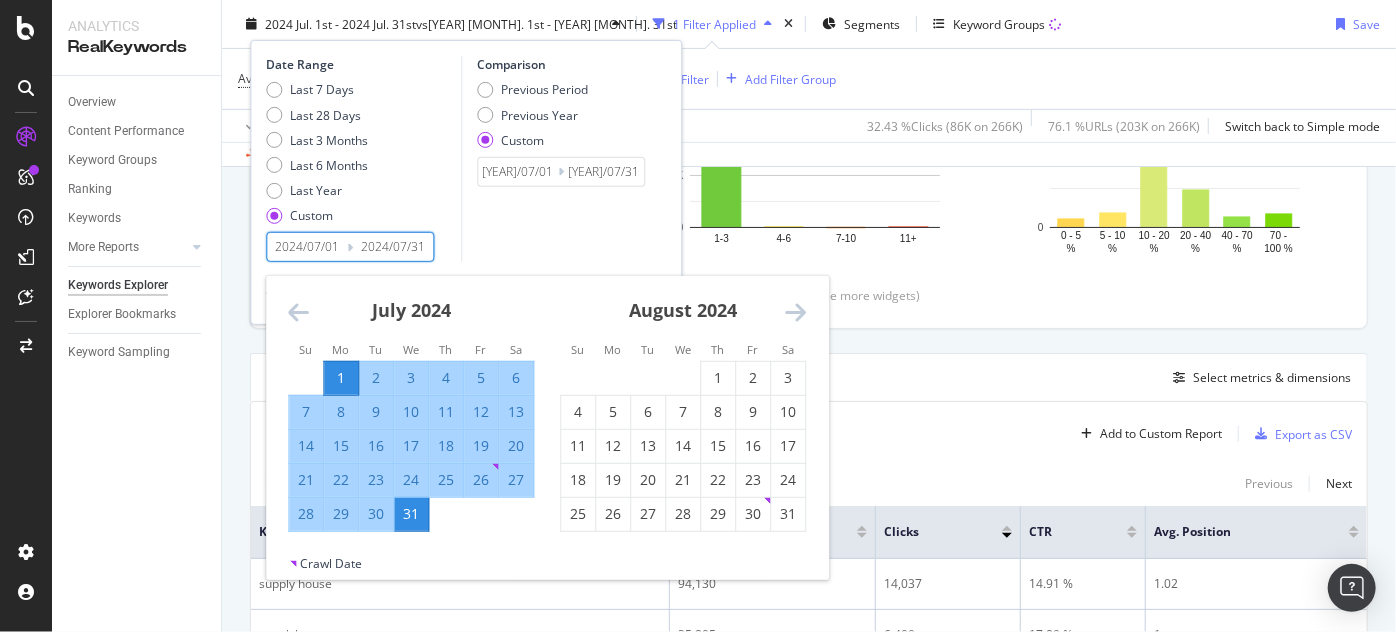 click at bounding box center [795, 312] 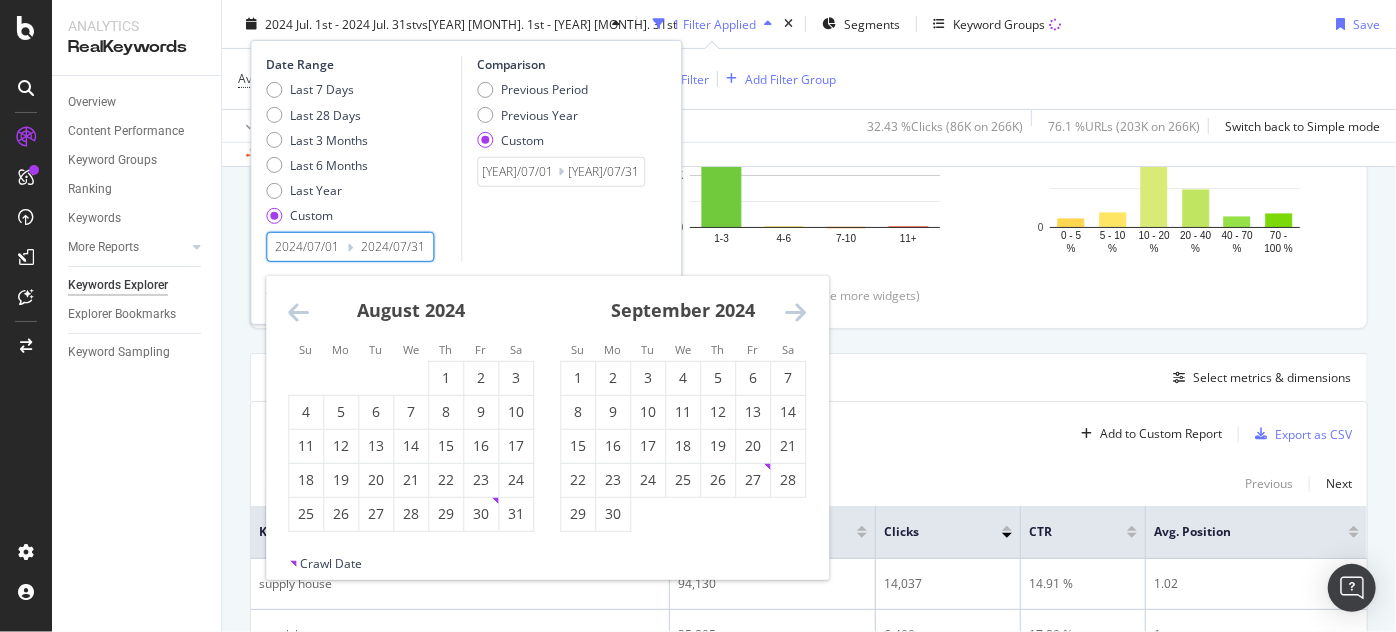 click at bounding box center [795, 312] 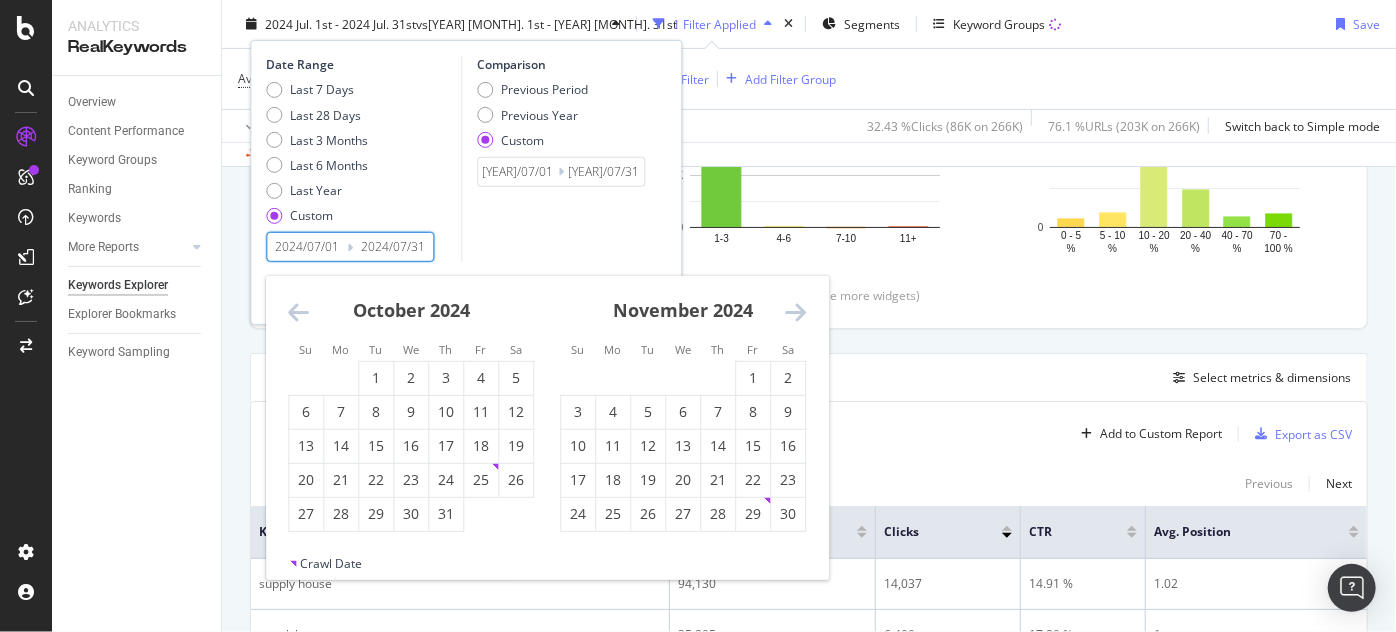 click at bounding box center [795, 312] 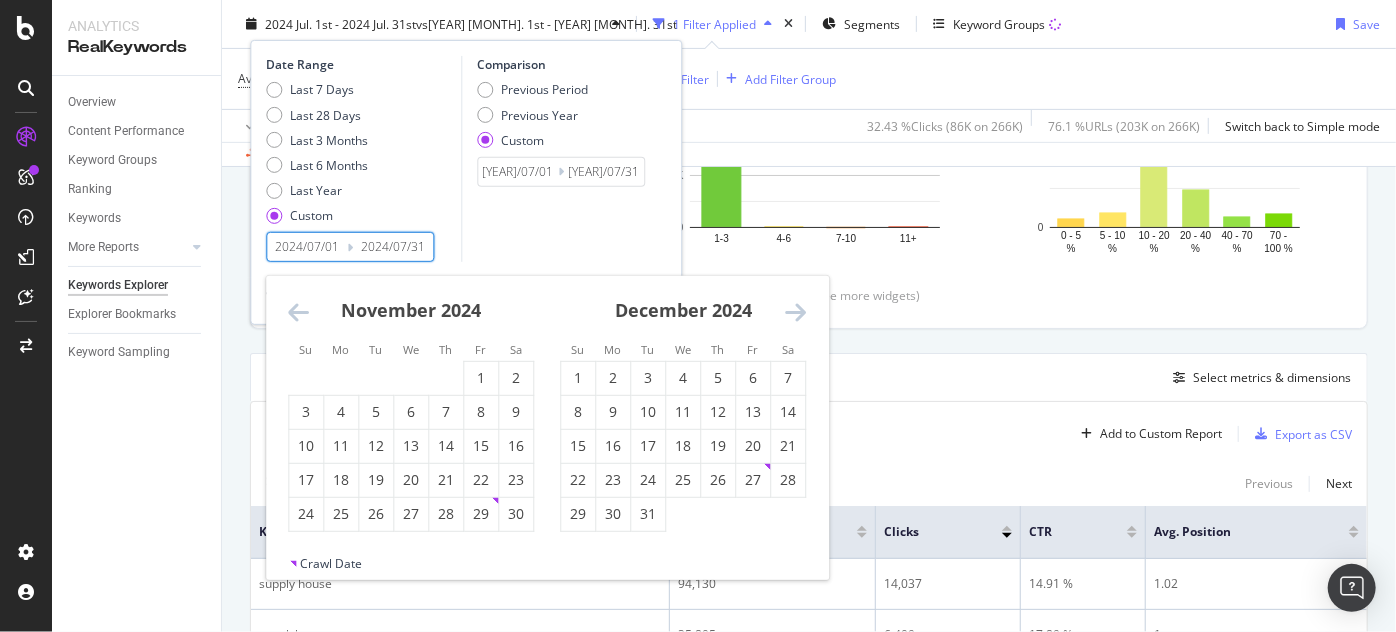 click at bounding box center (795, 312) 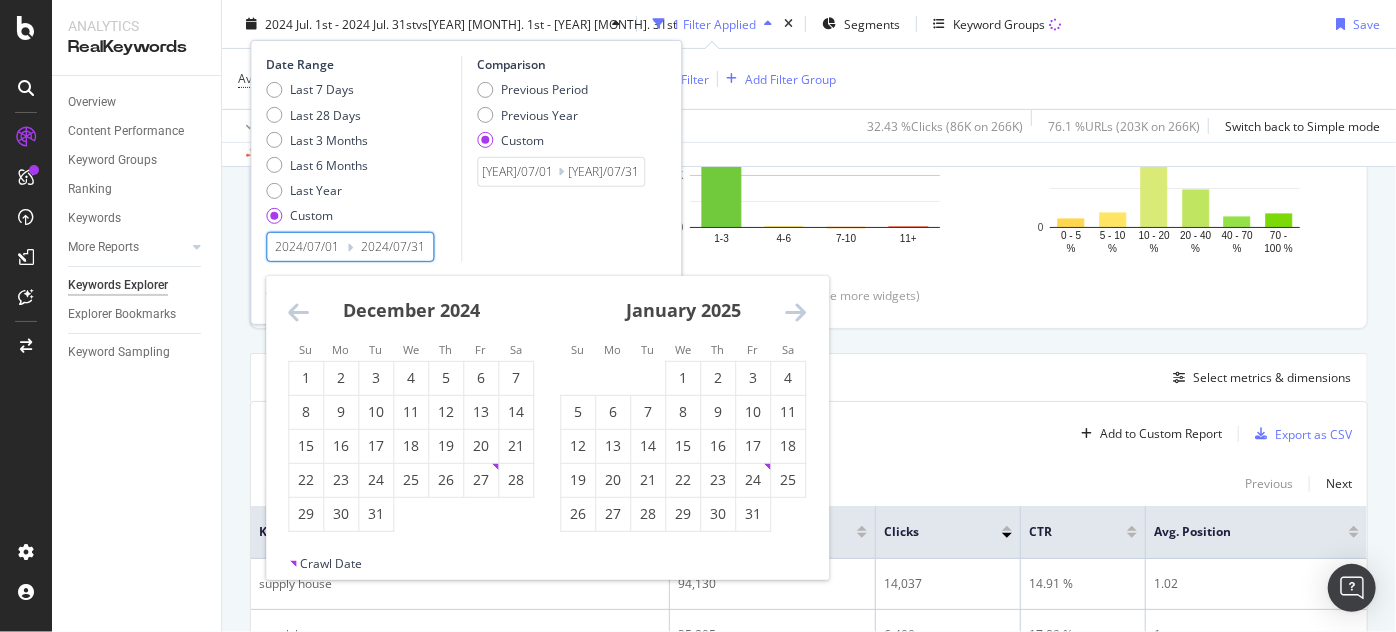 click at bounding box center (795, 312) 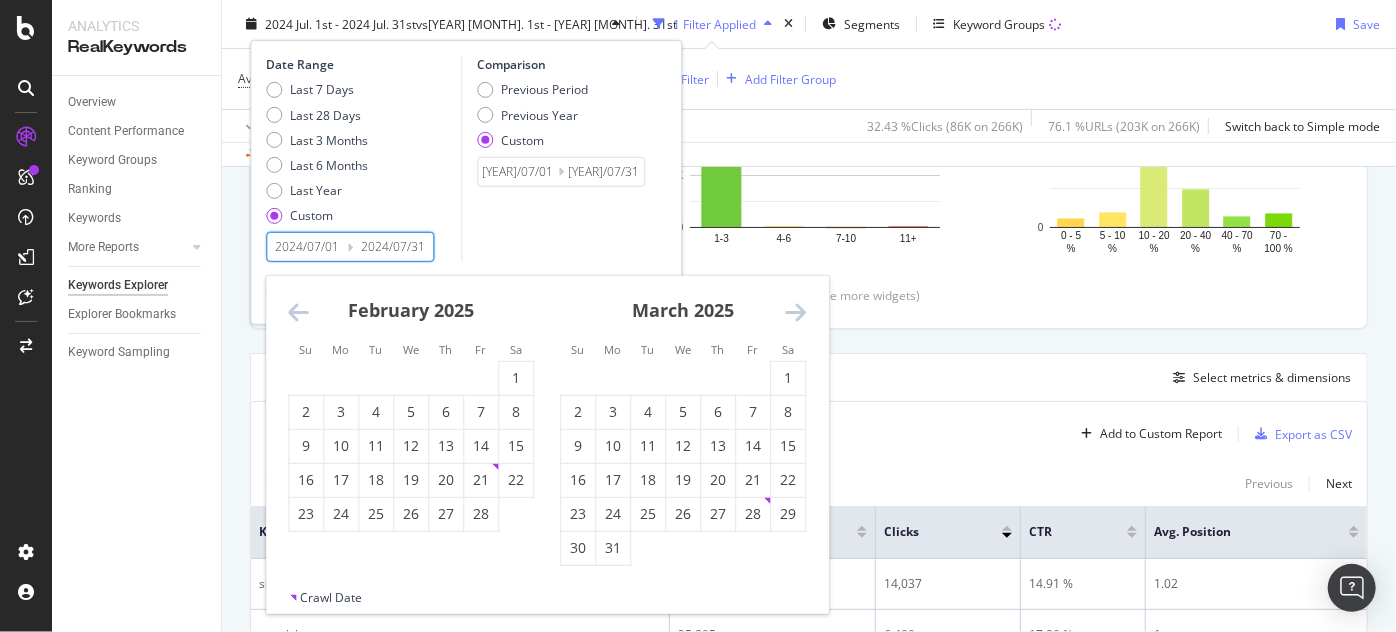 click at bounding box center (795, 312) 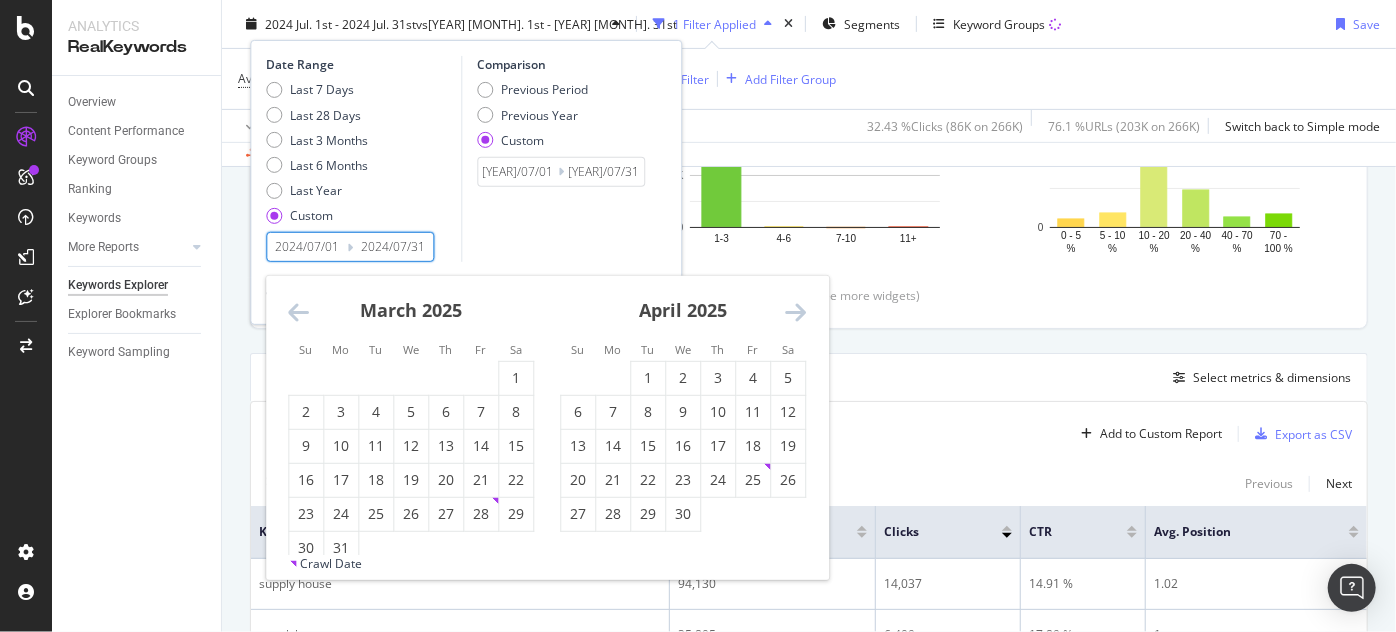 click at bounding box center (795, 312) 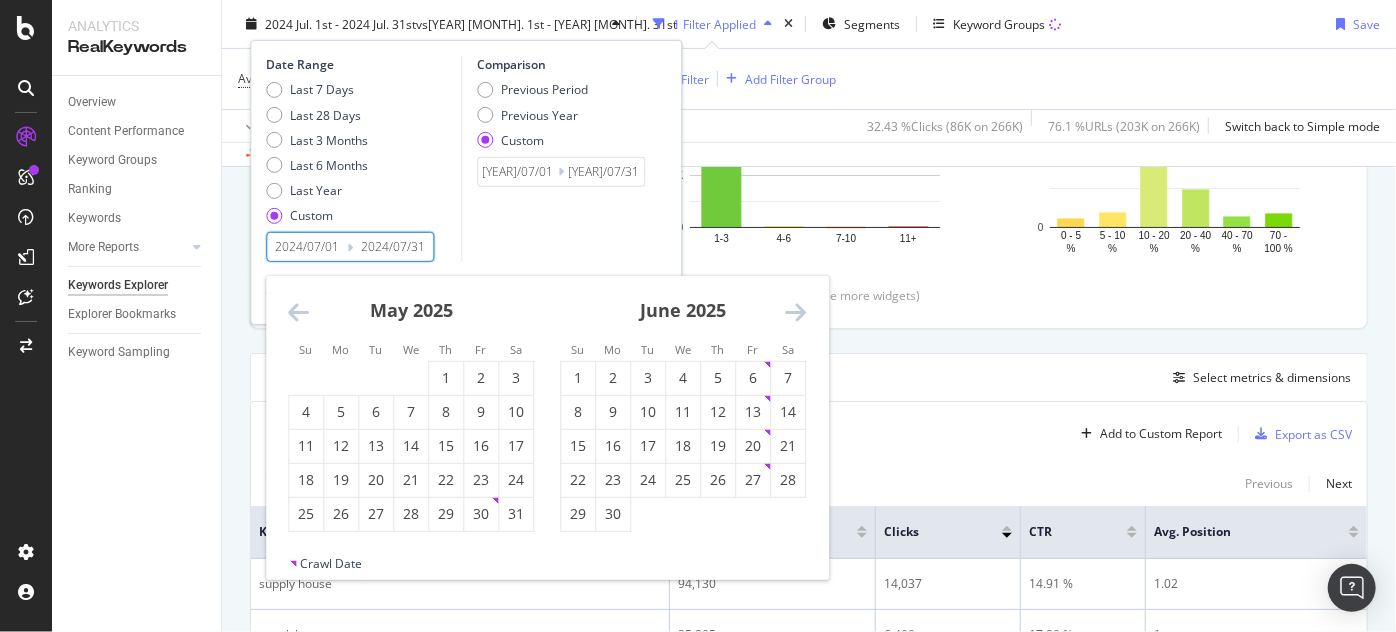 click at bounding box center (795, 312) 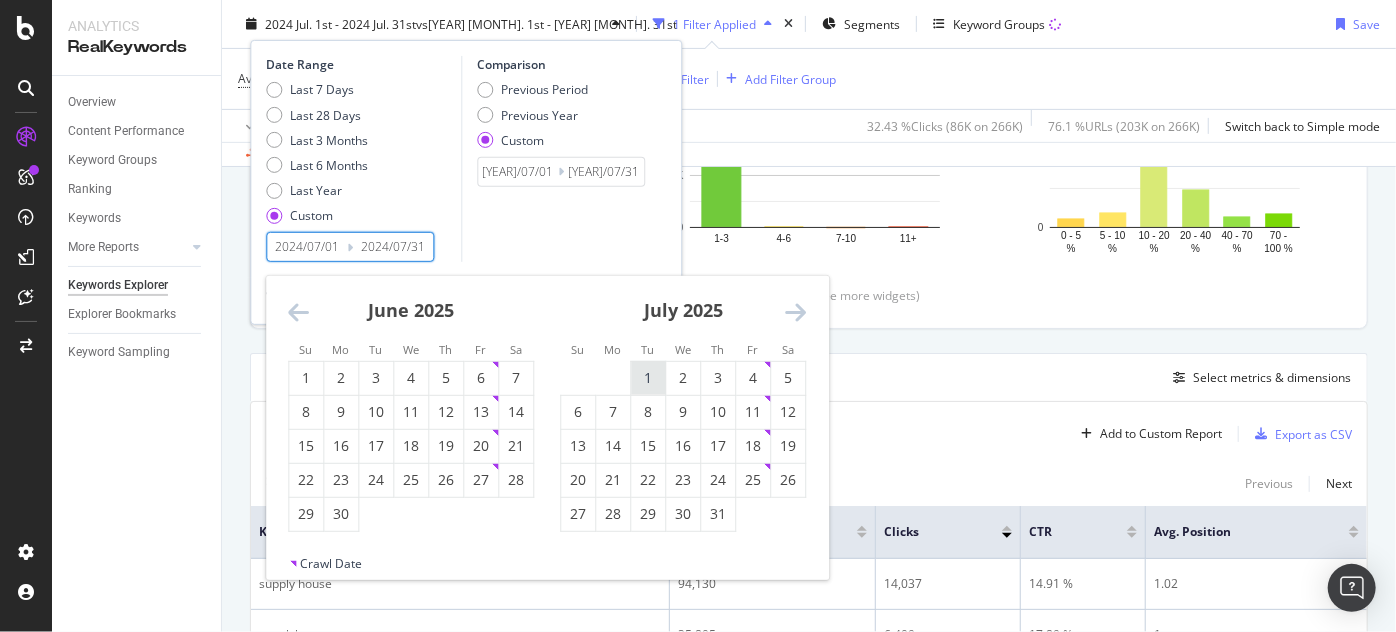 click on "1" at bounding box center (648, 378) 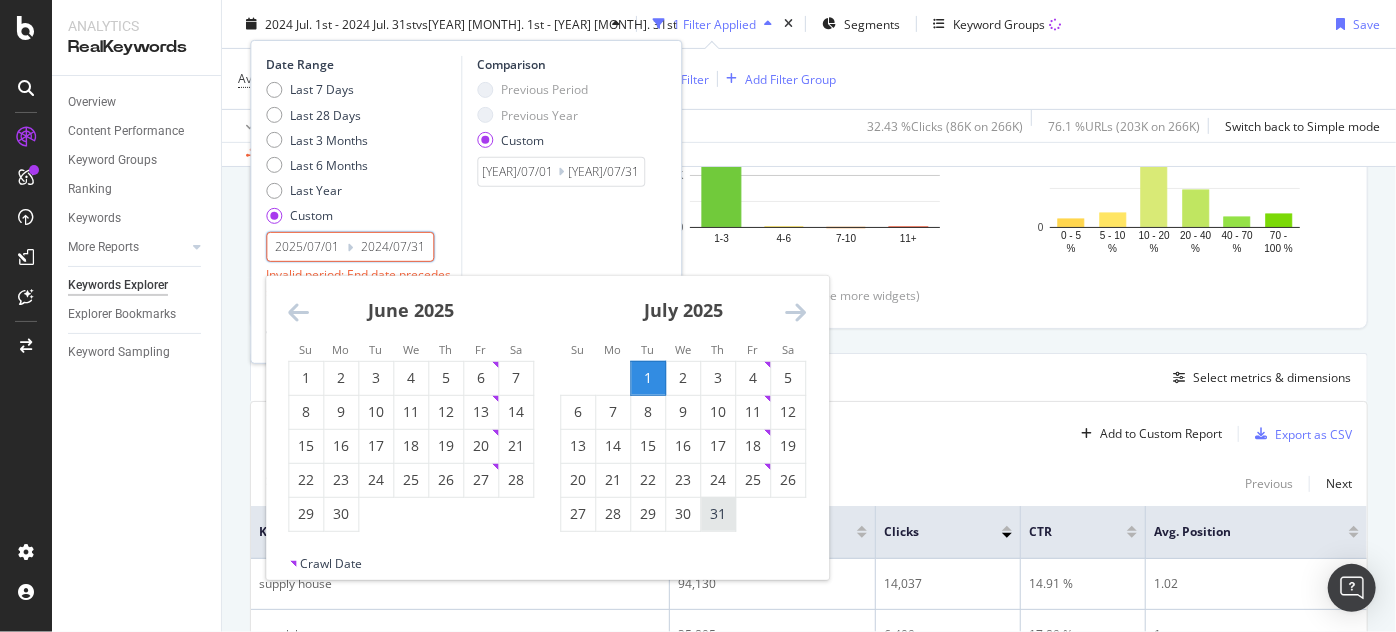 click on "31" at bounding box center [718, 514] 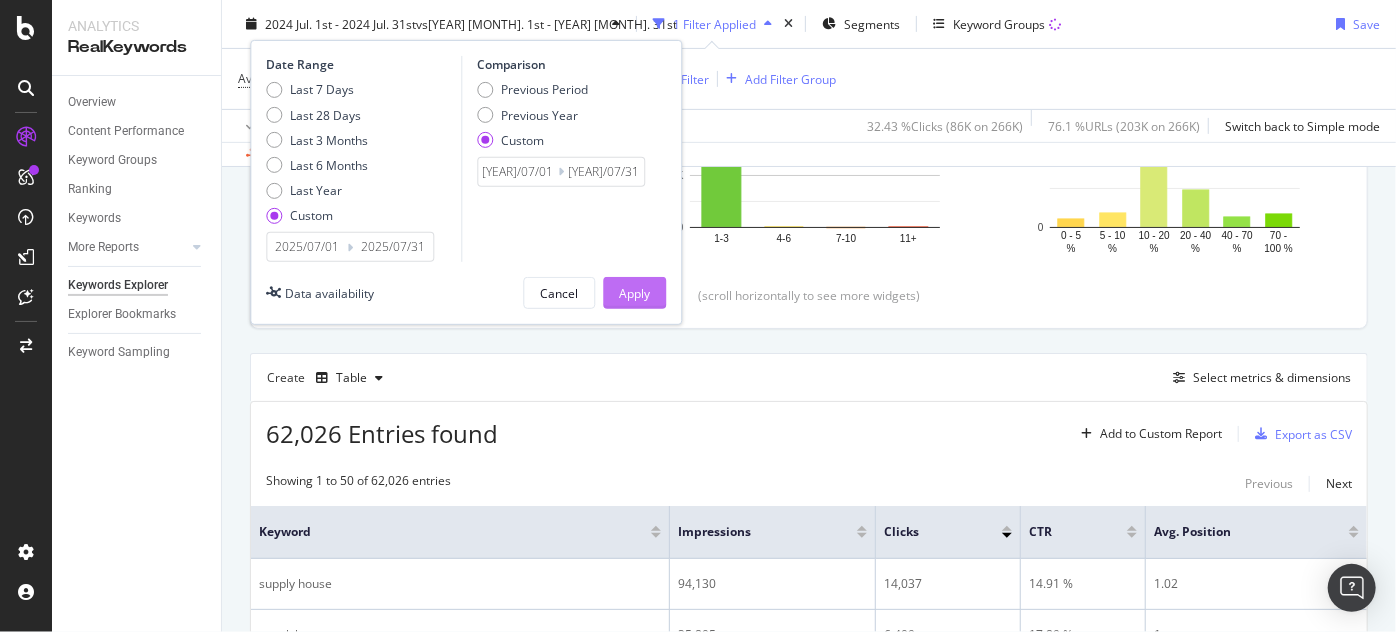 click on "Apply" at bounding box center [634, 292] 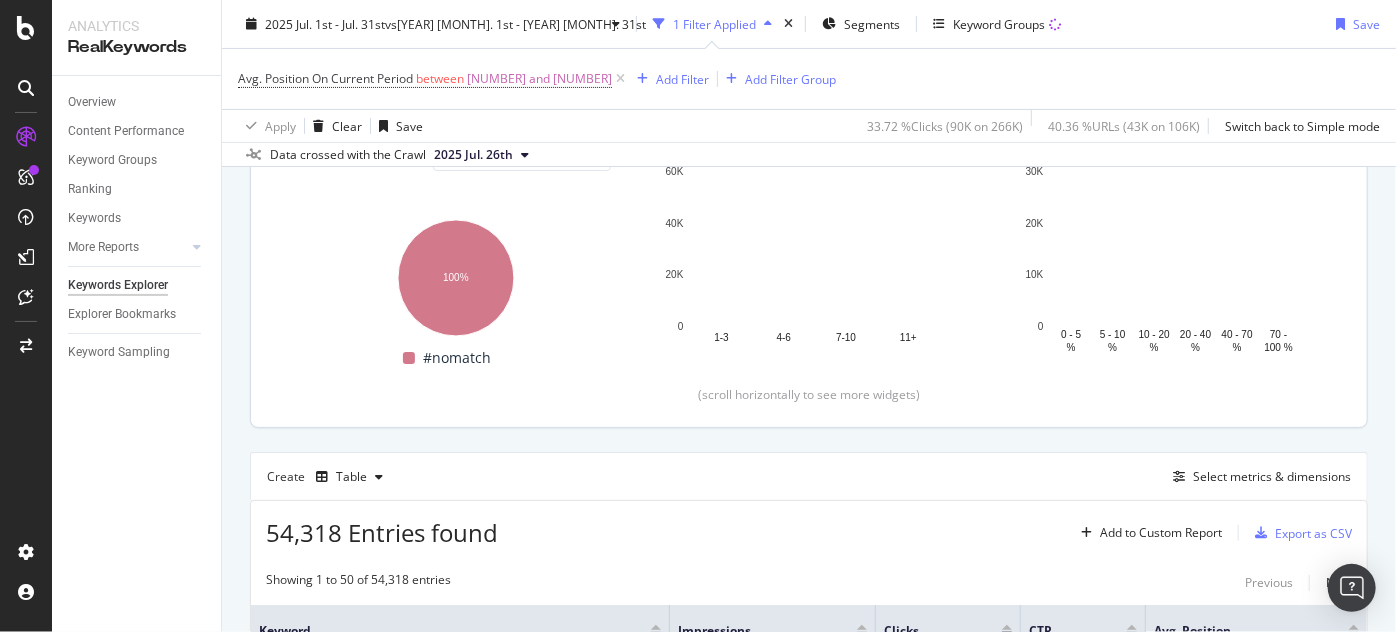scroll, scrollTop: 272, scrollLeft: 0, axis: vertical 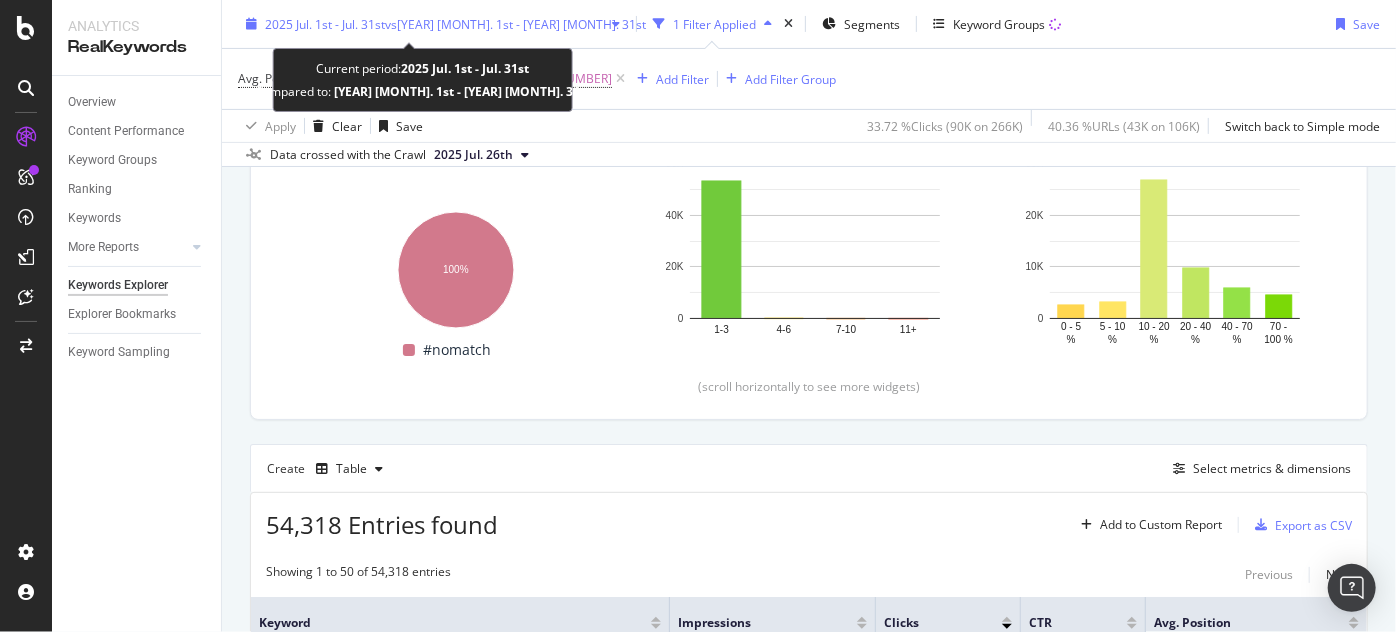 click on "vs  2023 Jul. 1st - 2023 Jul. 31st" at bounding box center (515, 23) 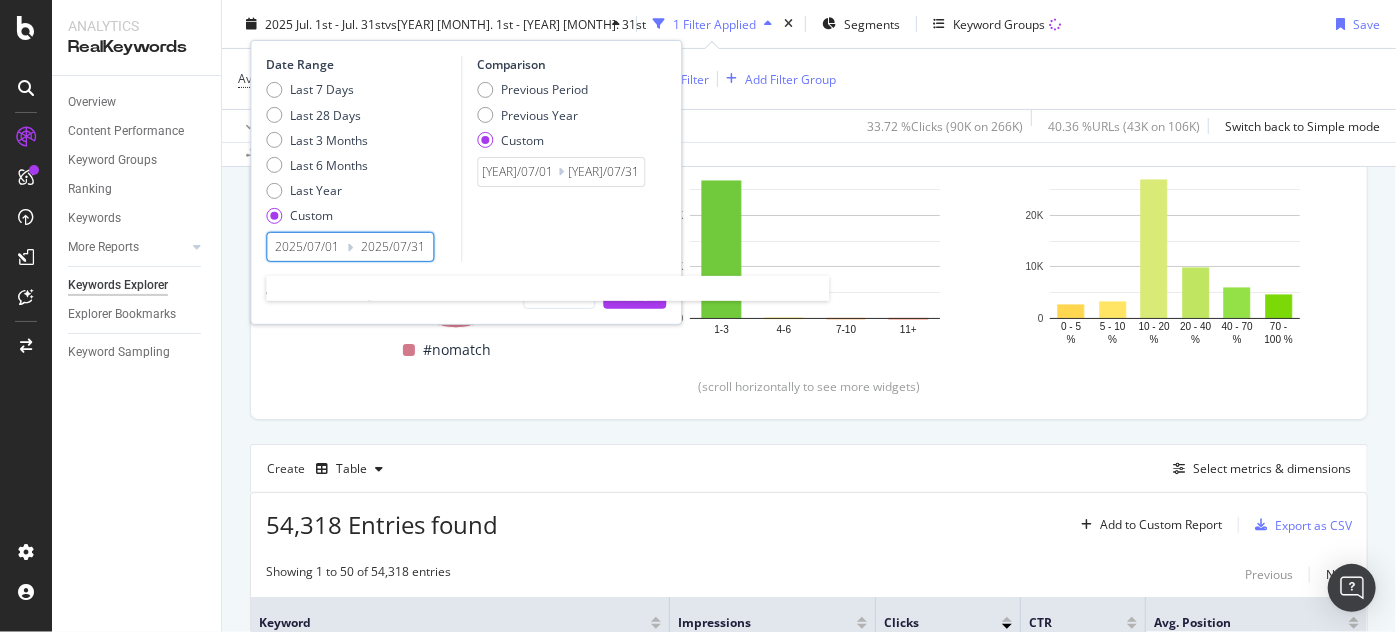 click on "2025/07/01" at bounding box center (307, 247) 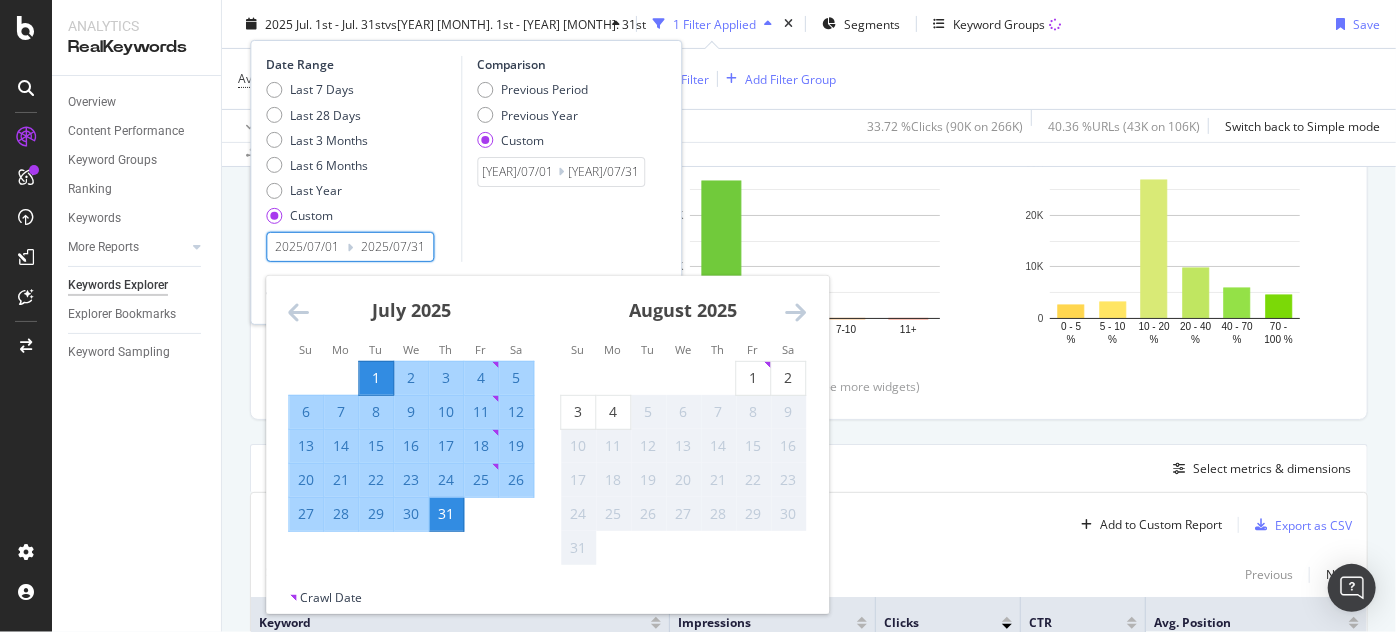 click on "54,318 Entries found Add to Custom Report Export as CSV" at bounding box center [809, 517] 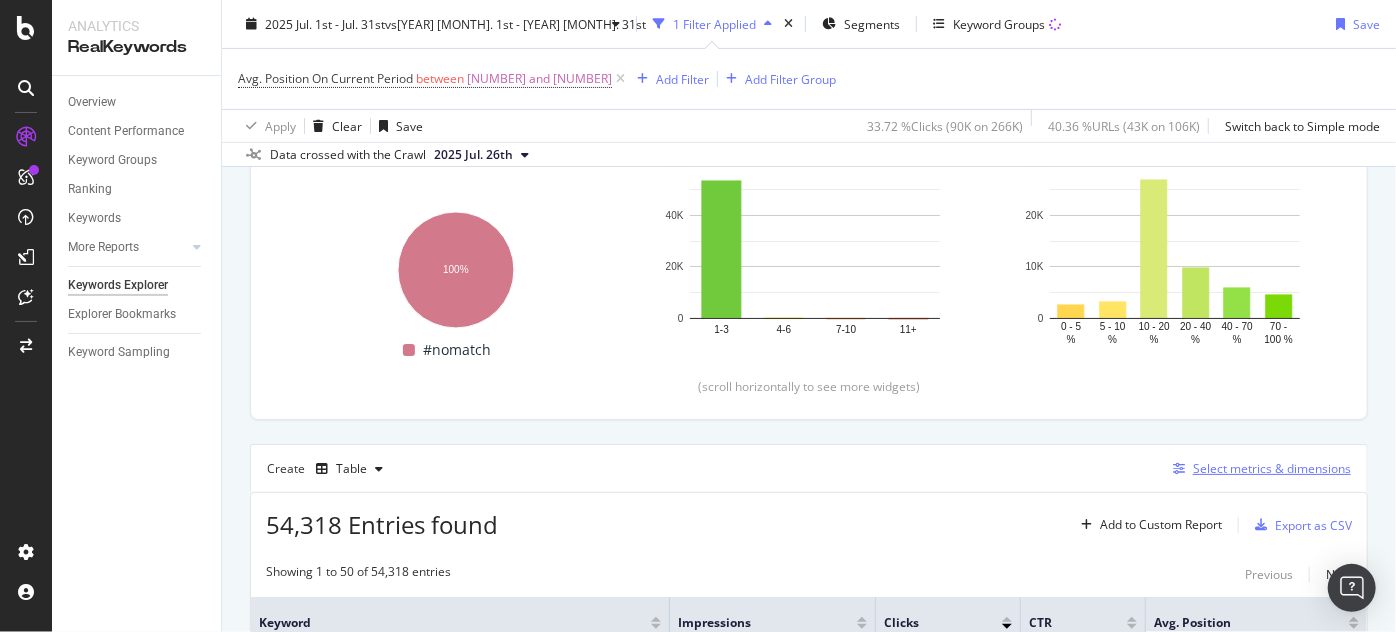 click at bounding box center [1179, 469] 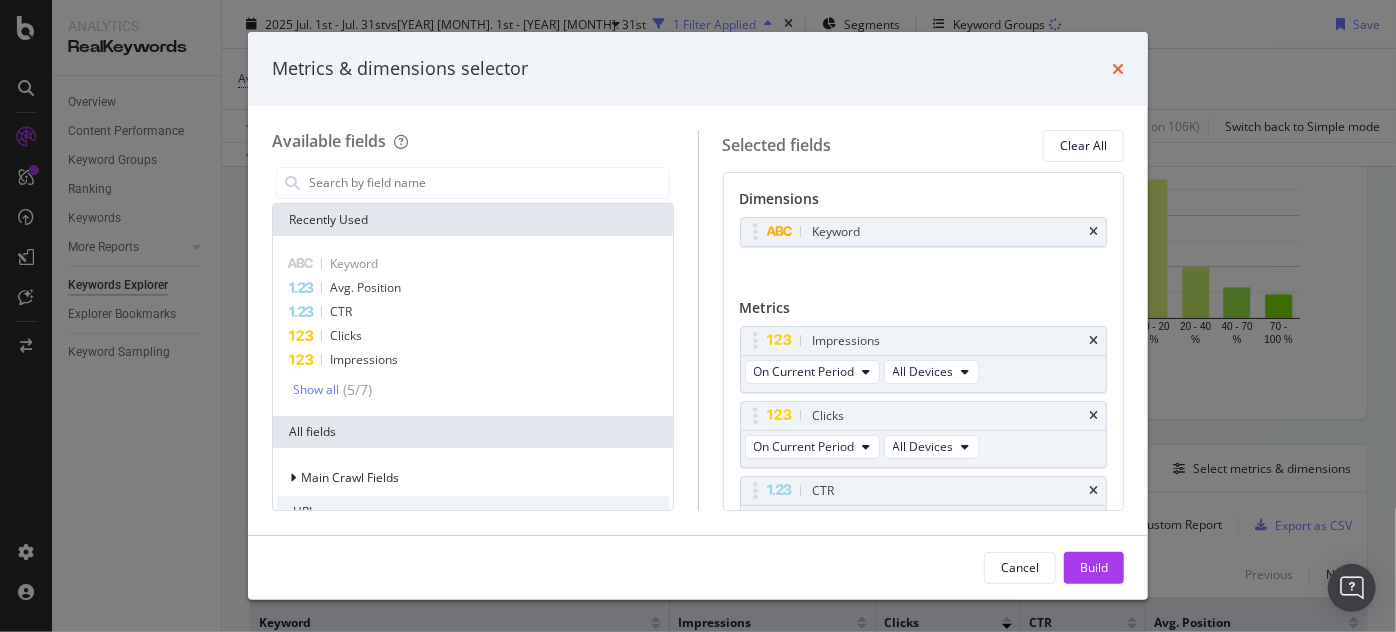 click at bounding box center [1118, 69] 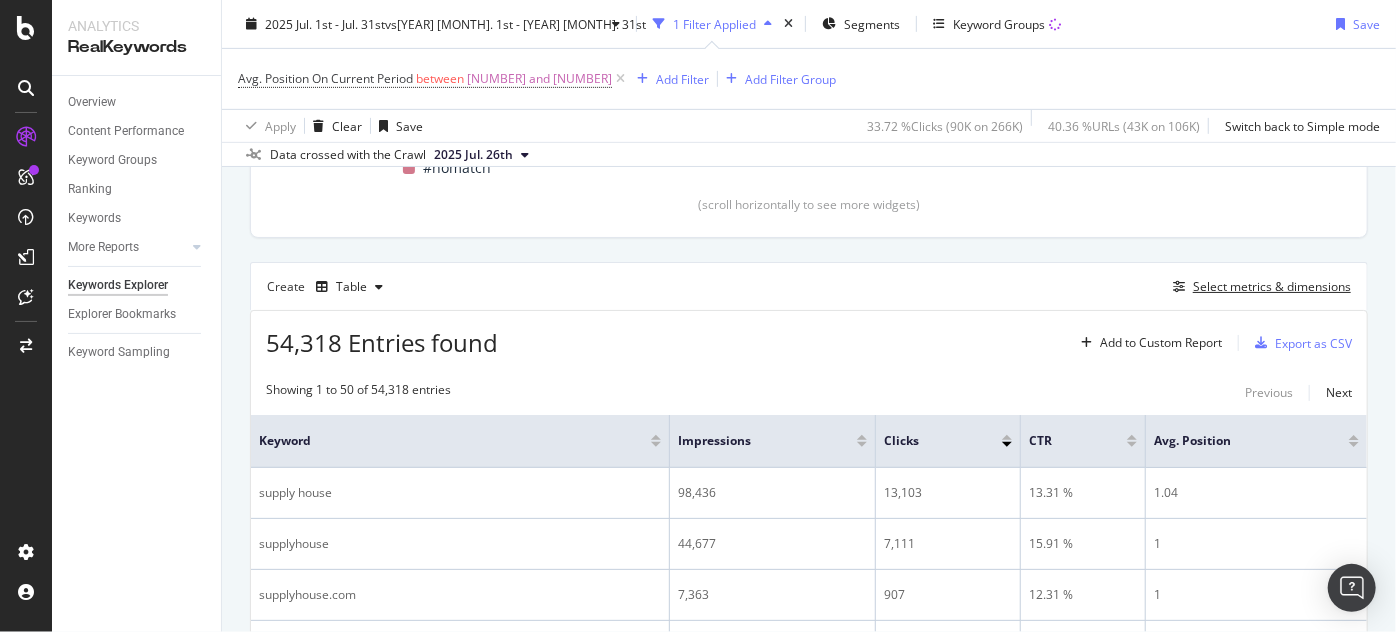 scroll, scrollTop: 272, scrollLeft: 0, axis: vertical 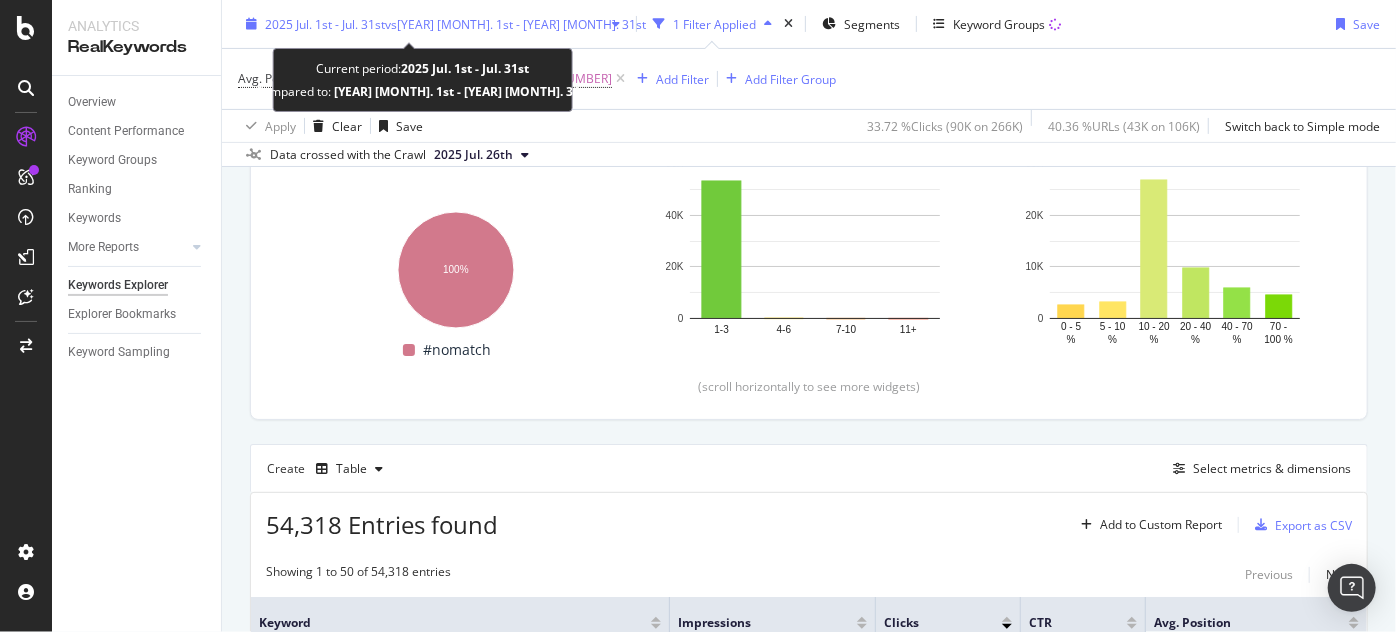 click on "vs  2023 Jul. 1st - 2023 Jul. 31st" at bounding box center (515, 23) 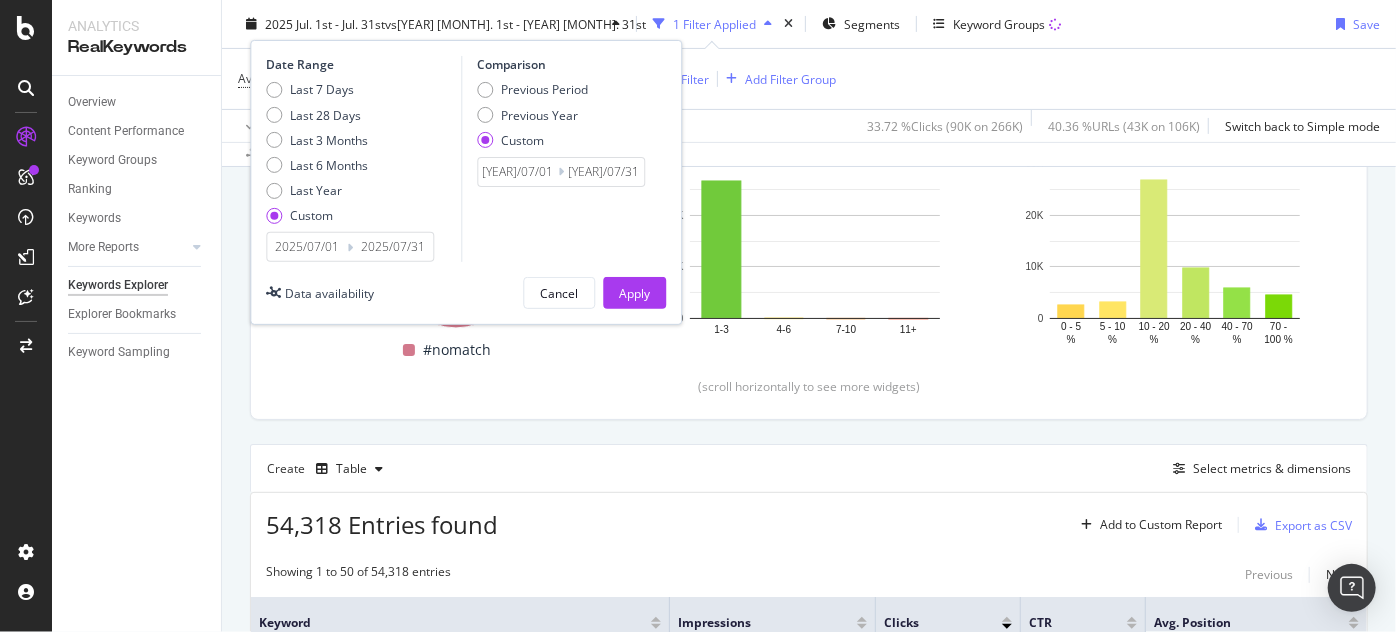 click on "Create   Table Select metrics & dimensions" at bounding box center (809, 468) 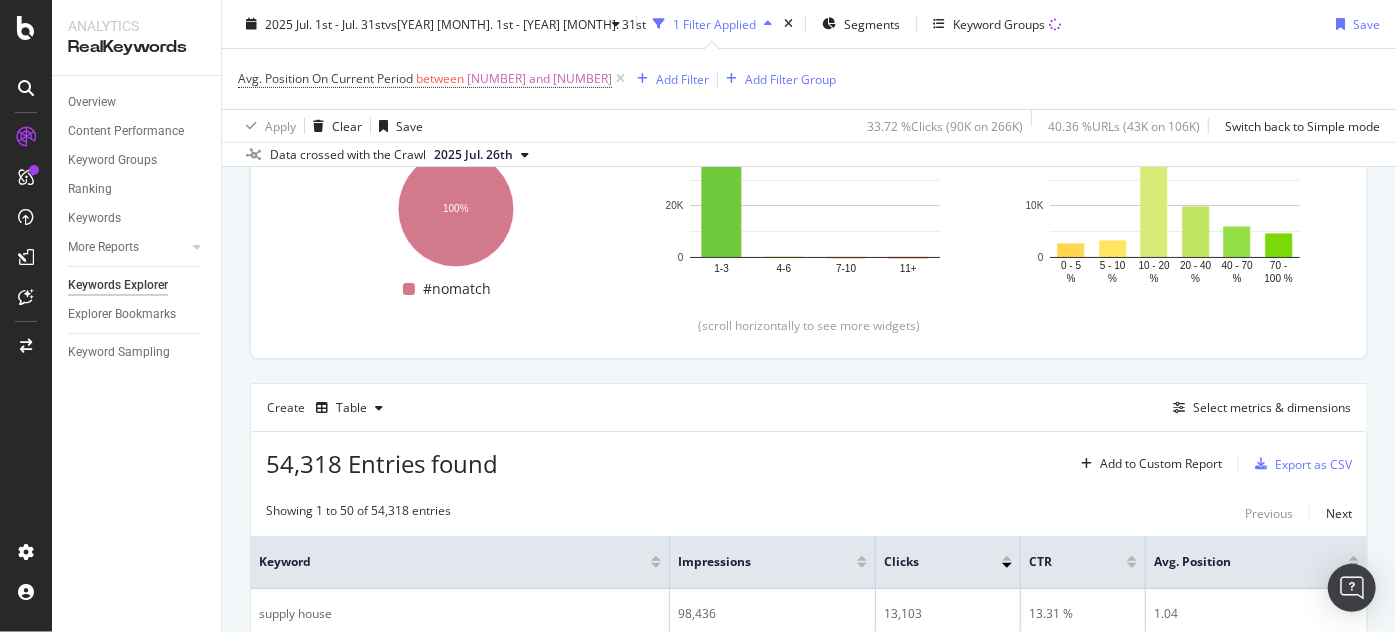 scroll, scrollTop: 454, scrollLeft: 0, axis: vertical 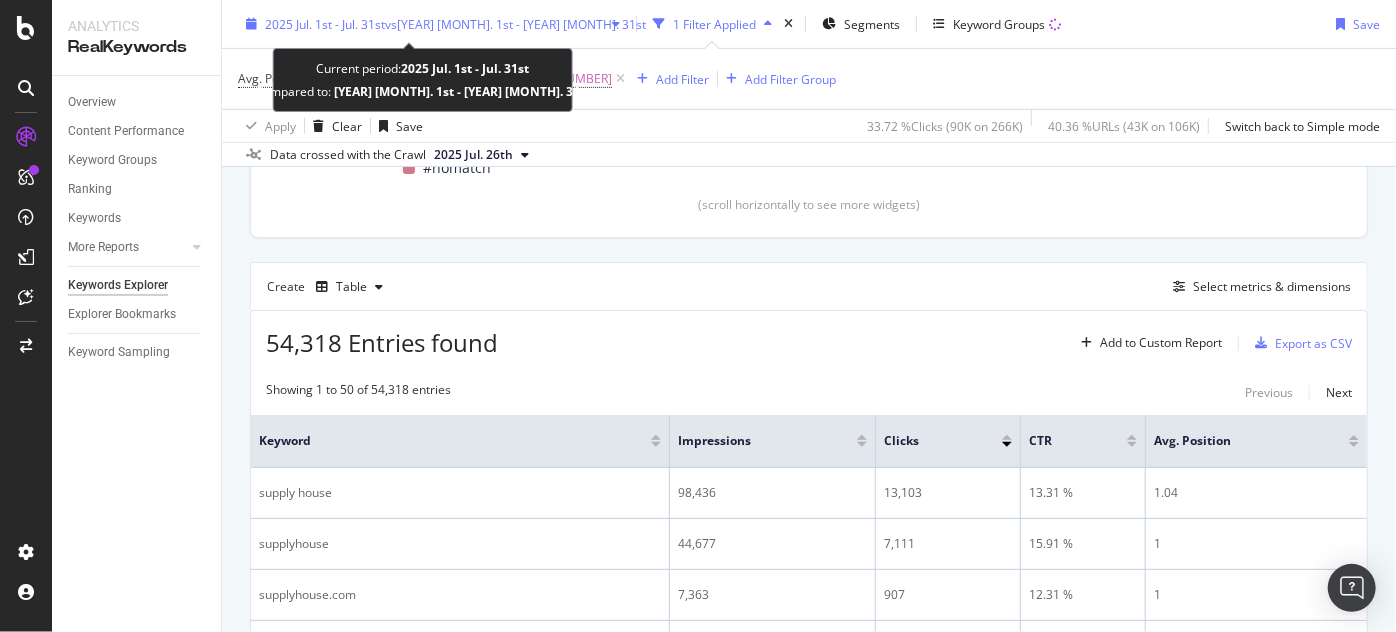 click on "2025 Jul. 1st - Jul. 31st  vs  2023 Jul. 1st - 2023 Jul. 31st" at bounding box center (433, 24) 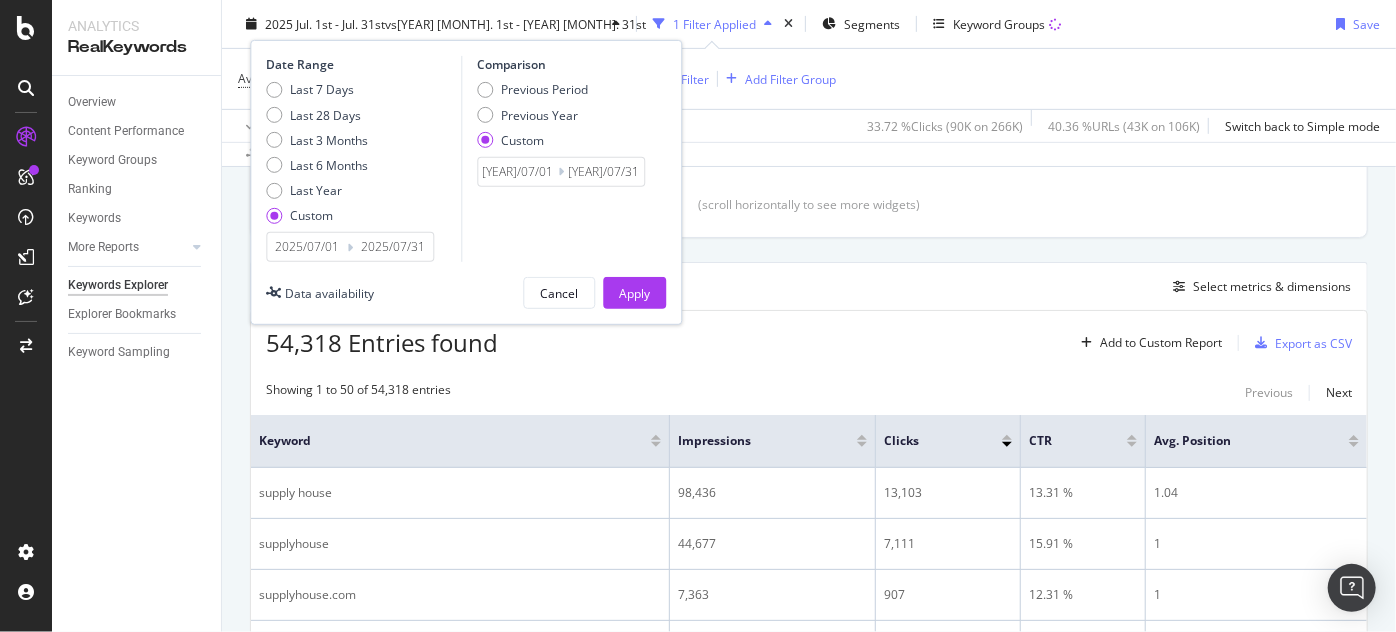 click on "2025/07/01" at bounding box center [307, 247] 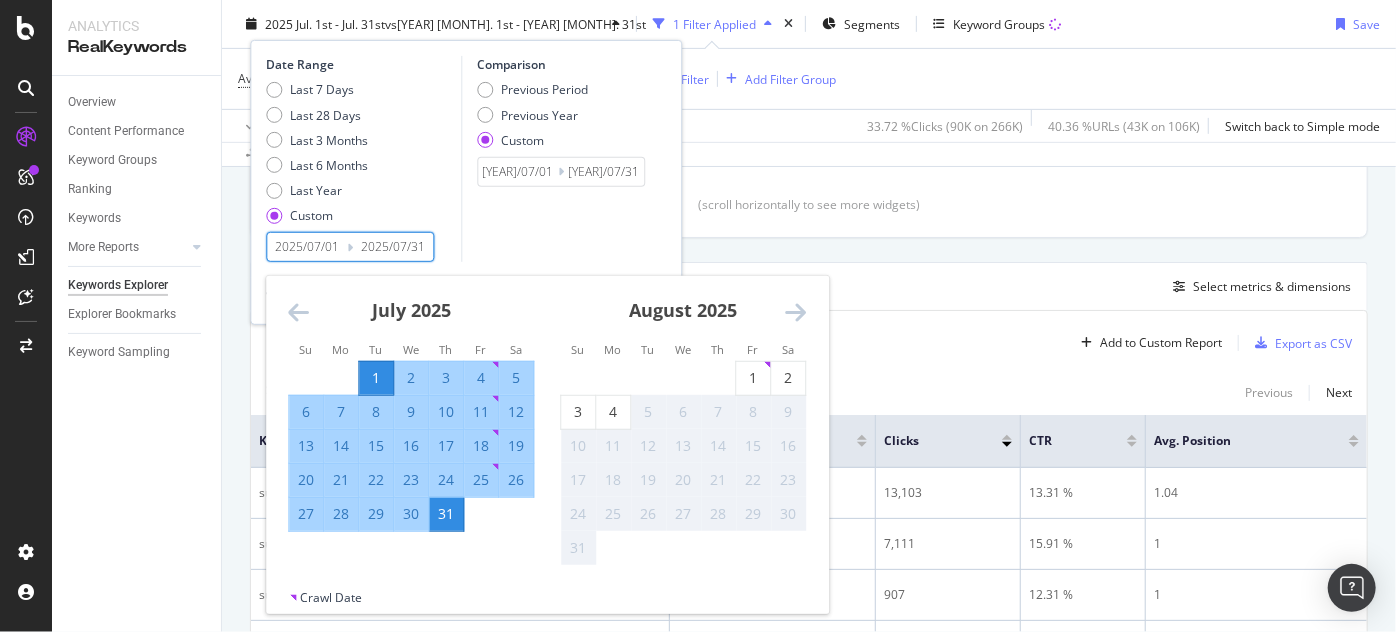 click at bounding box center [298, 312] 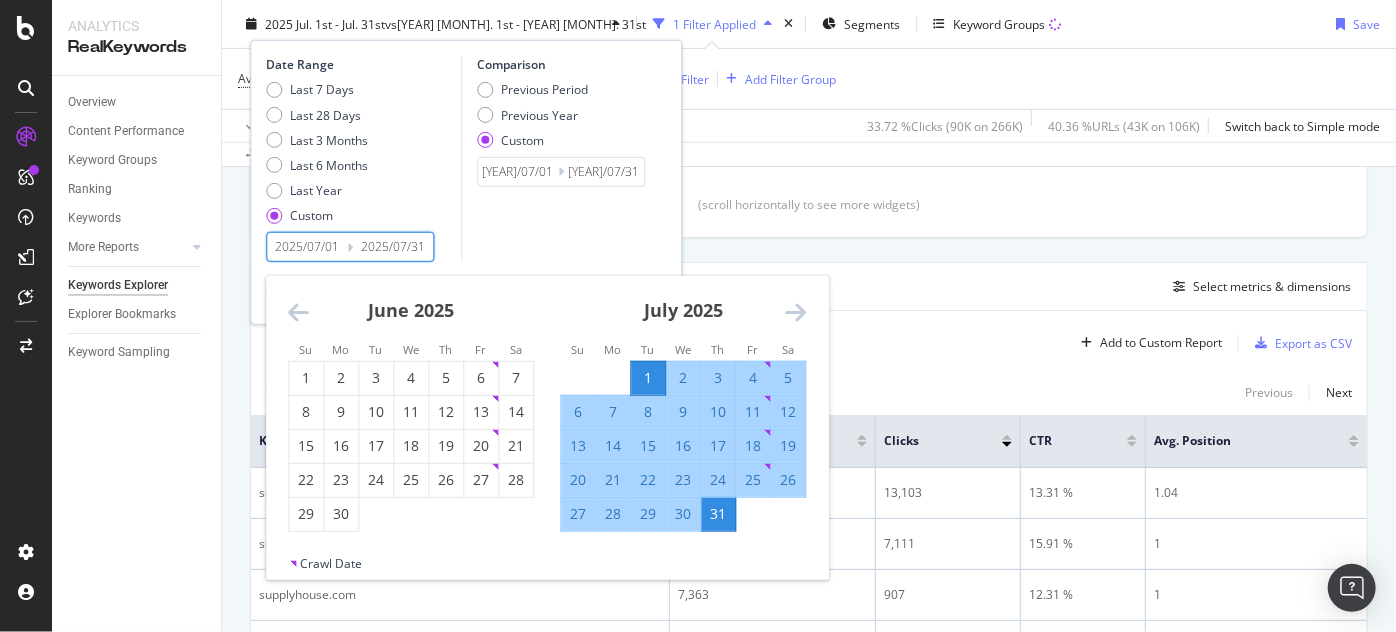 click at bounding box center (298, 312) 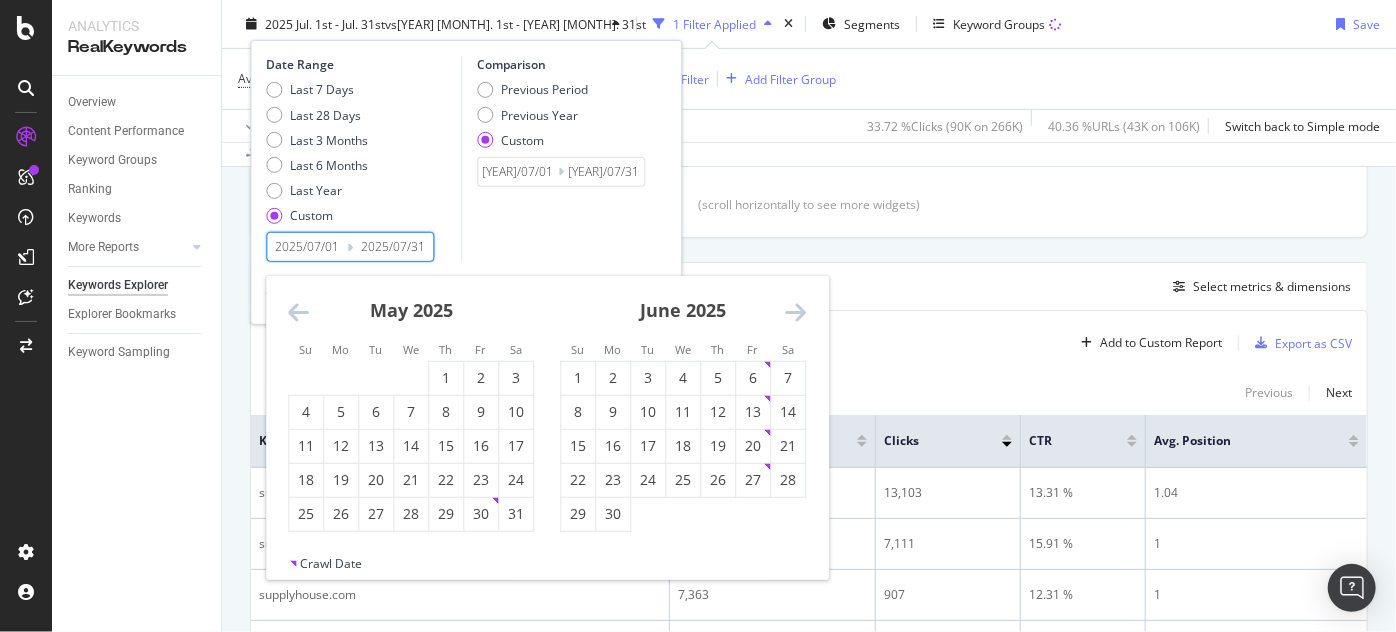 click at bounding box center (298, 312) 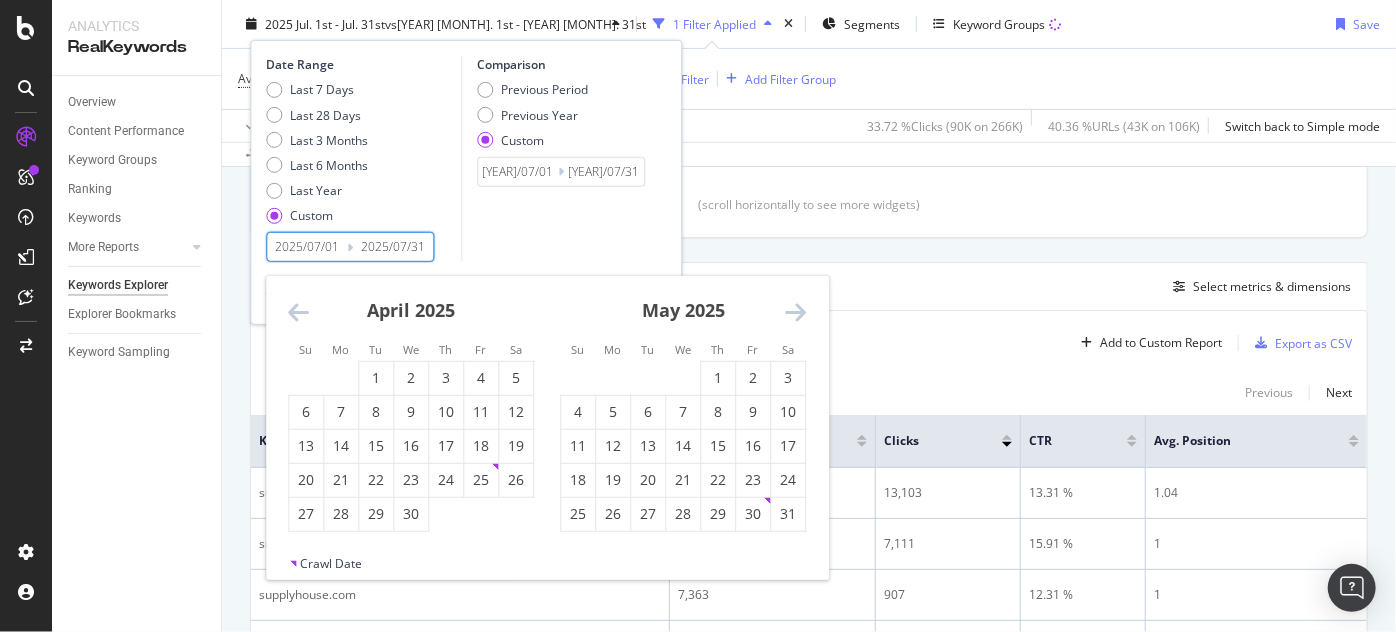 click at bounding box center (298, 312) 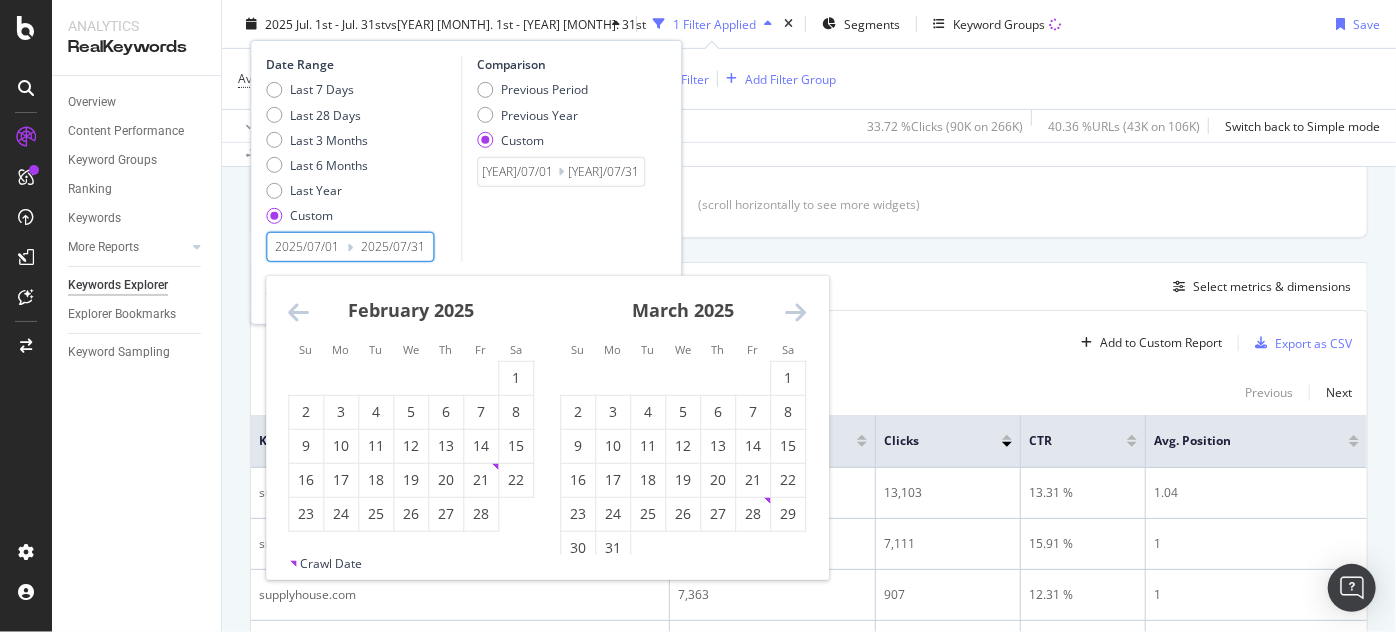 click at bounding box center (298, 312) 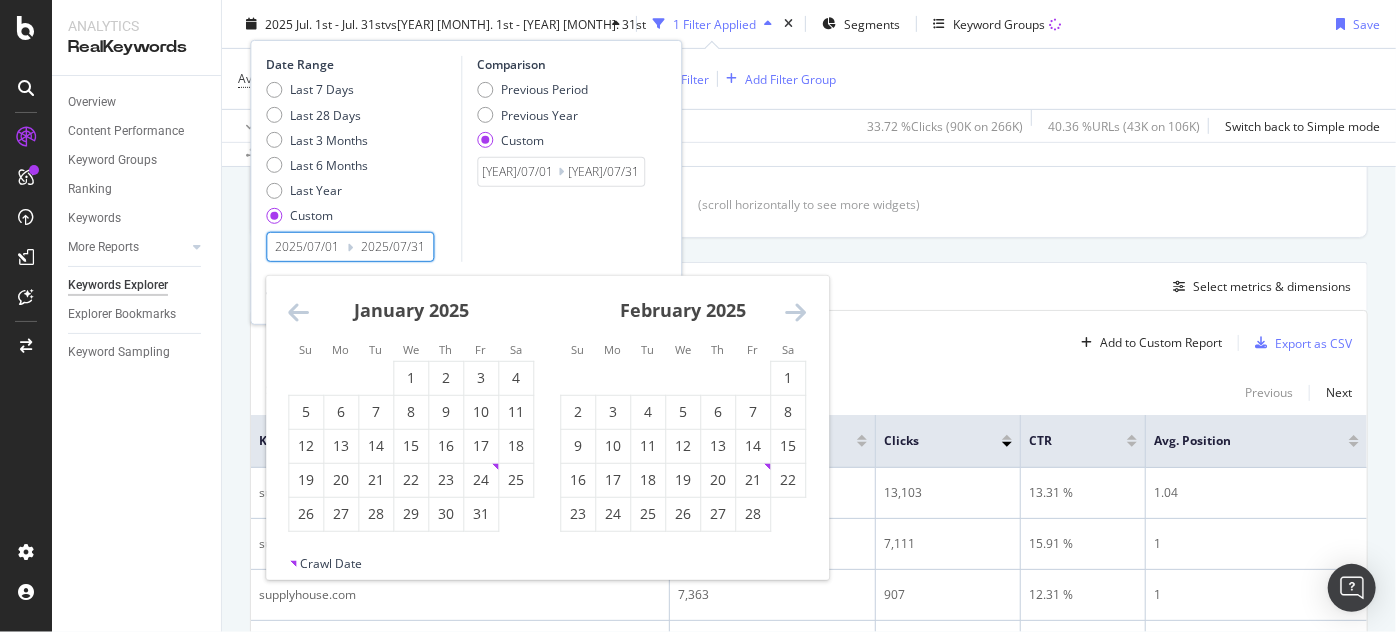 click at bounding box center [298, 312] 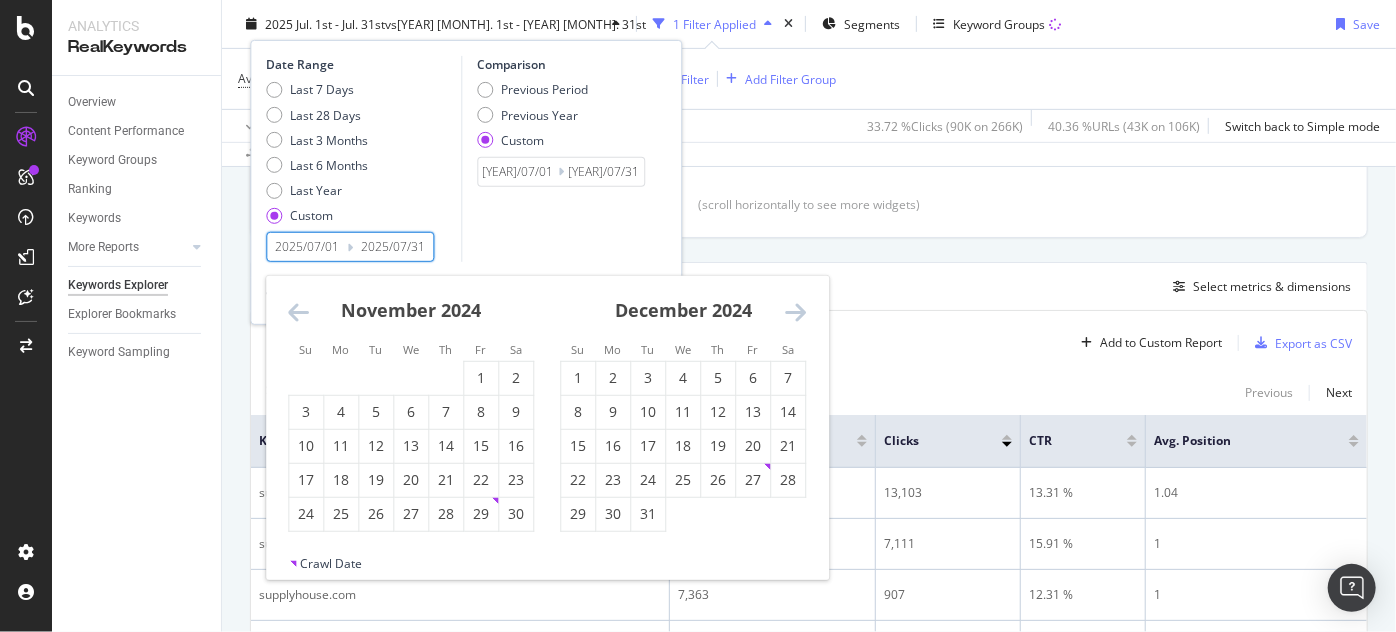 click at bounding box center [298, 312] 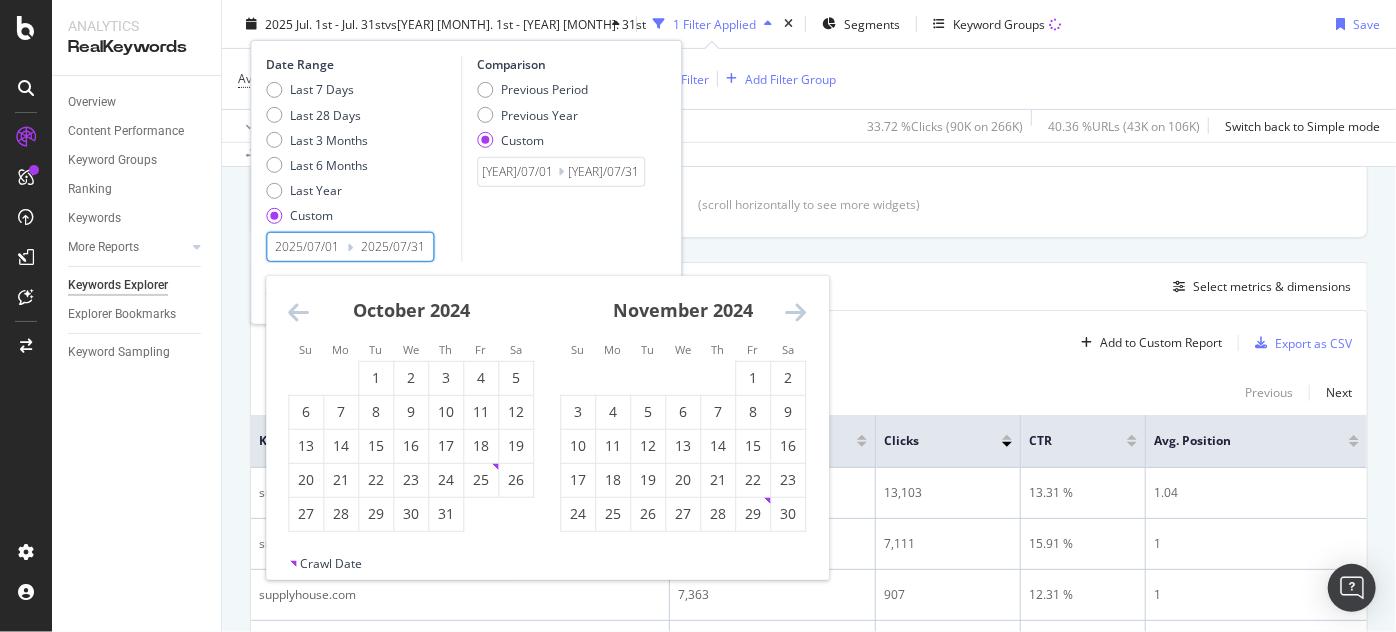 click at bounding box center [298, 312] 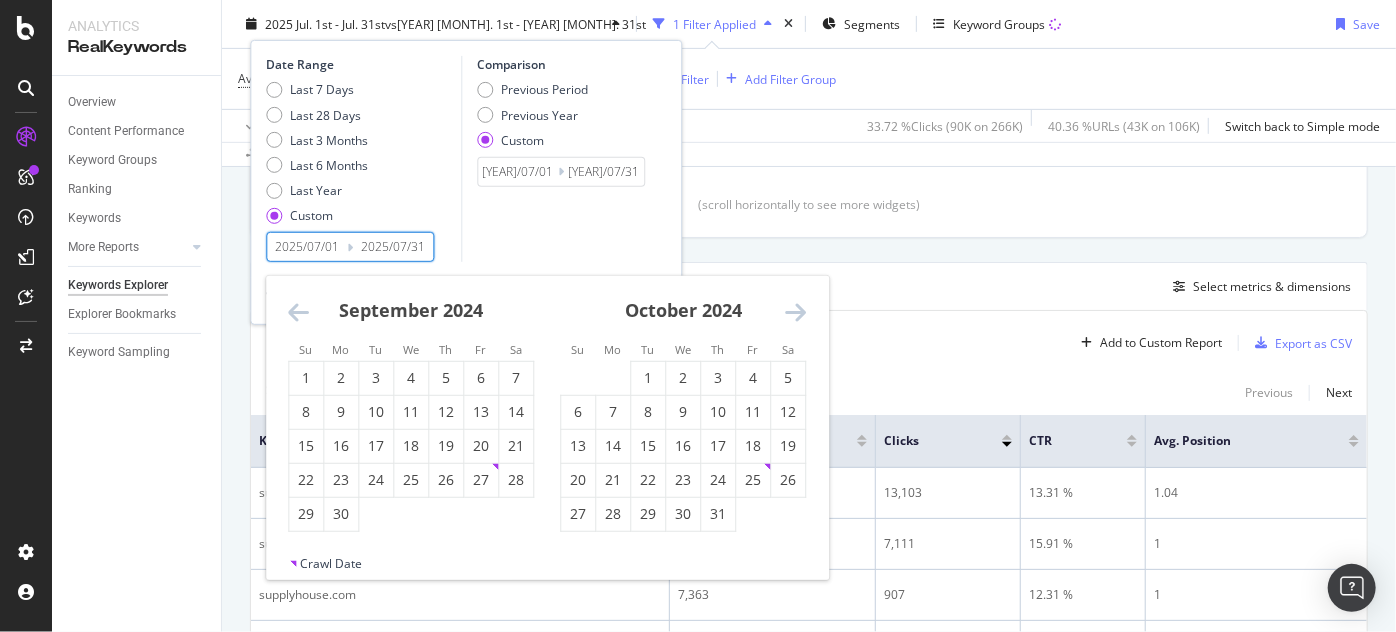 click at bounding box center (298, 312) 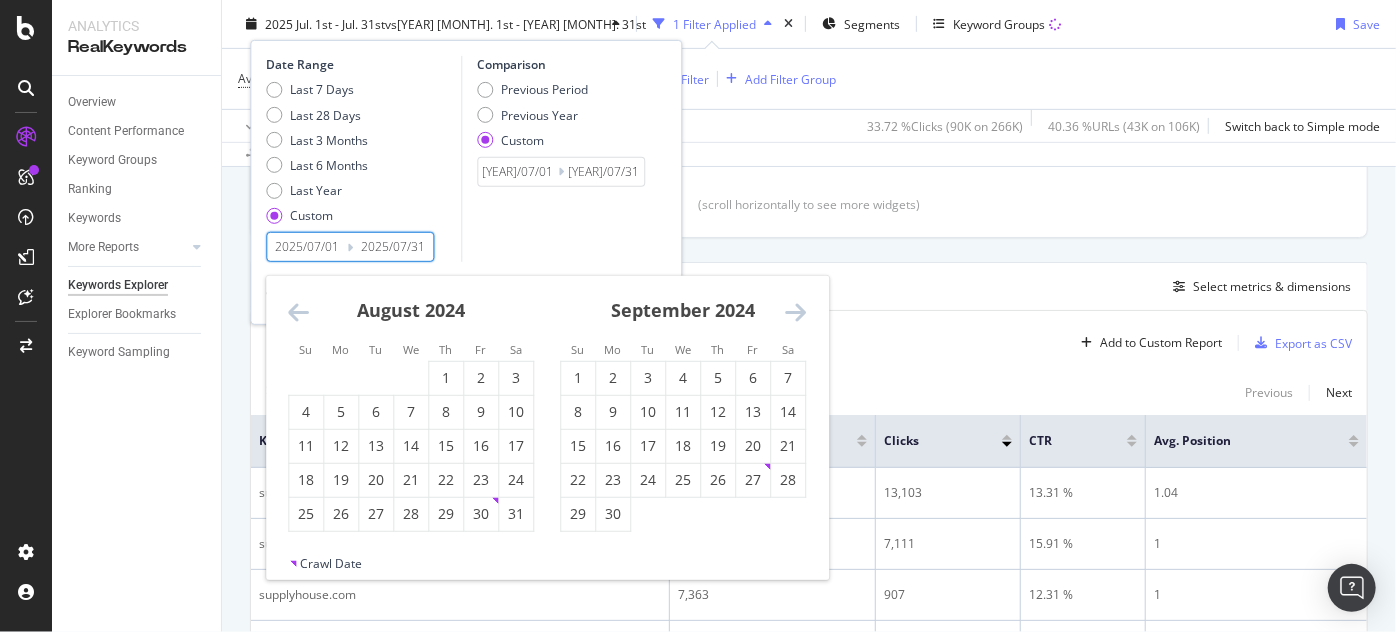 click at bounding box center (298, 312) 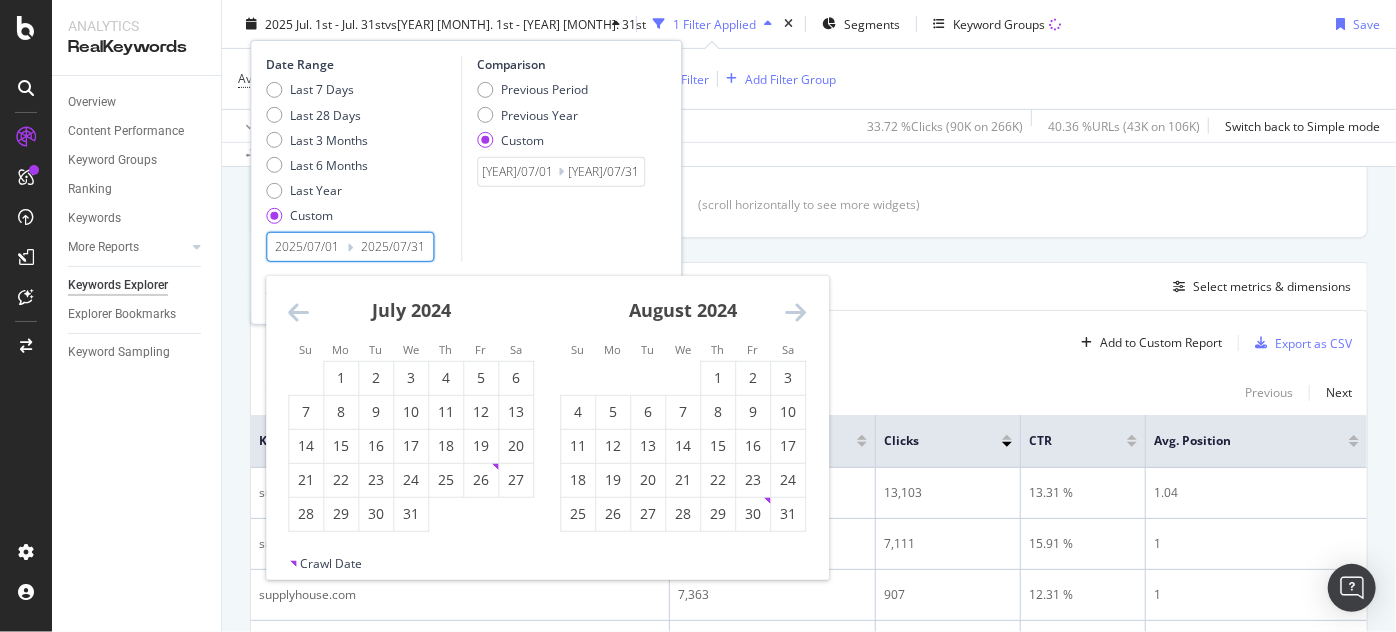 click at bounding box center (298, 312) 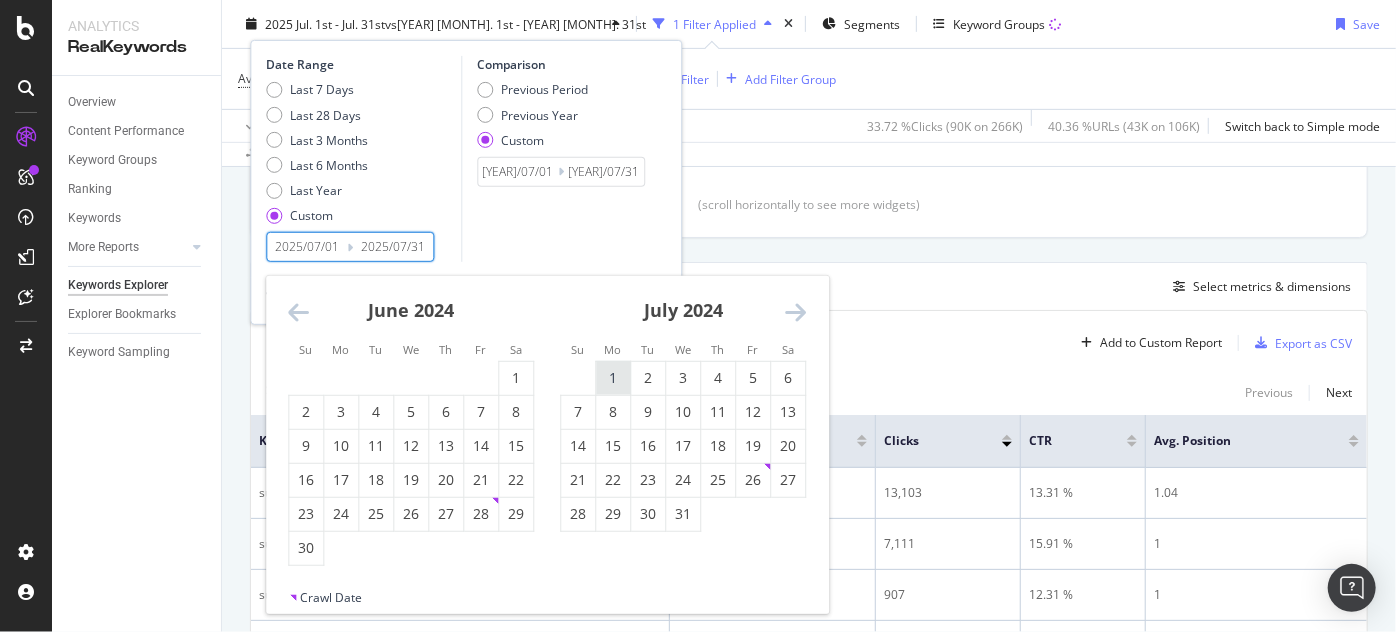 click on "1" at bounding box center (613, 378) 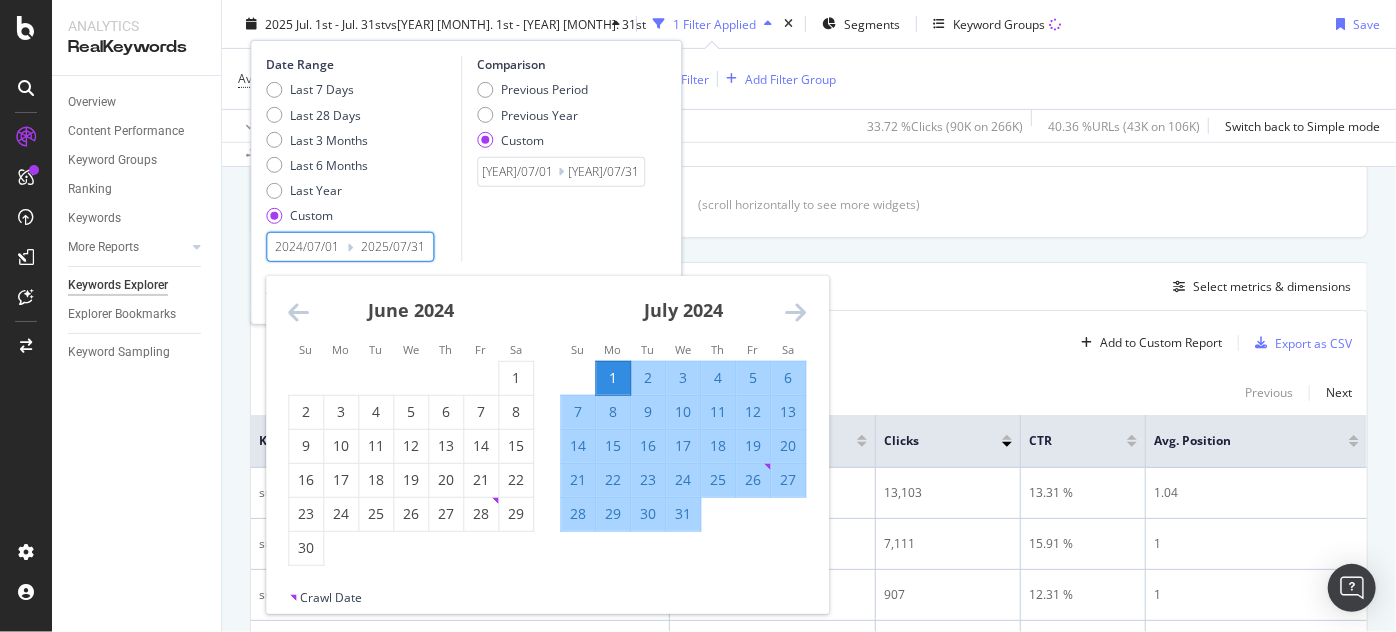 click on "31" at bounding box center (683, 514) 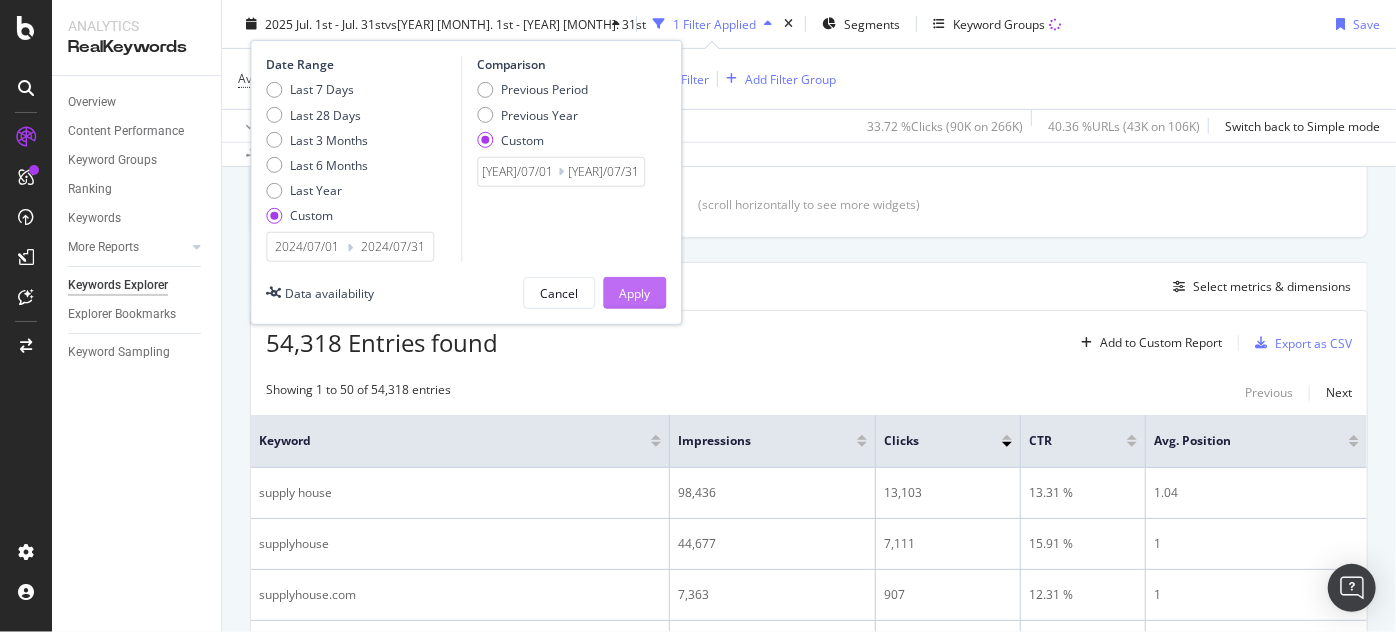 click on "Apply" at bounding box center [634, 292] 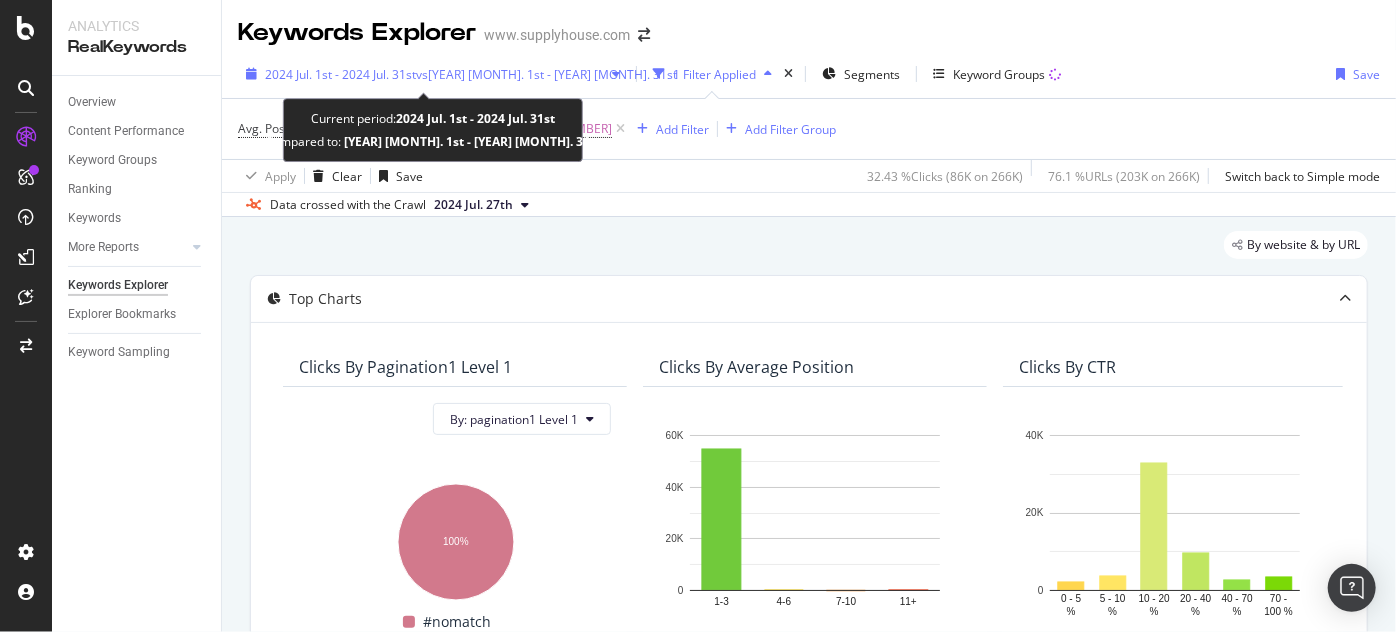 click on "vs  2023 Jul. 1st - 2023 Jul. 31st" at bounding box center [546, 74] 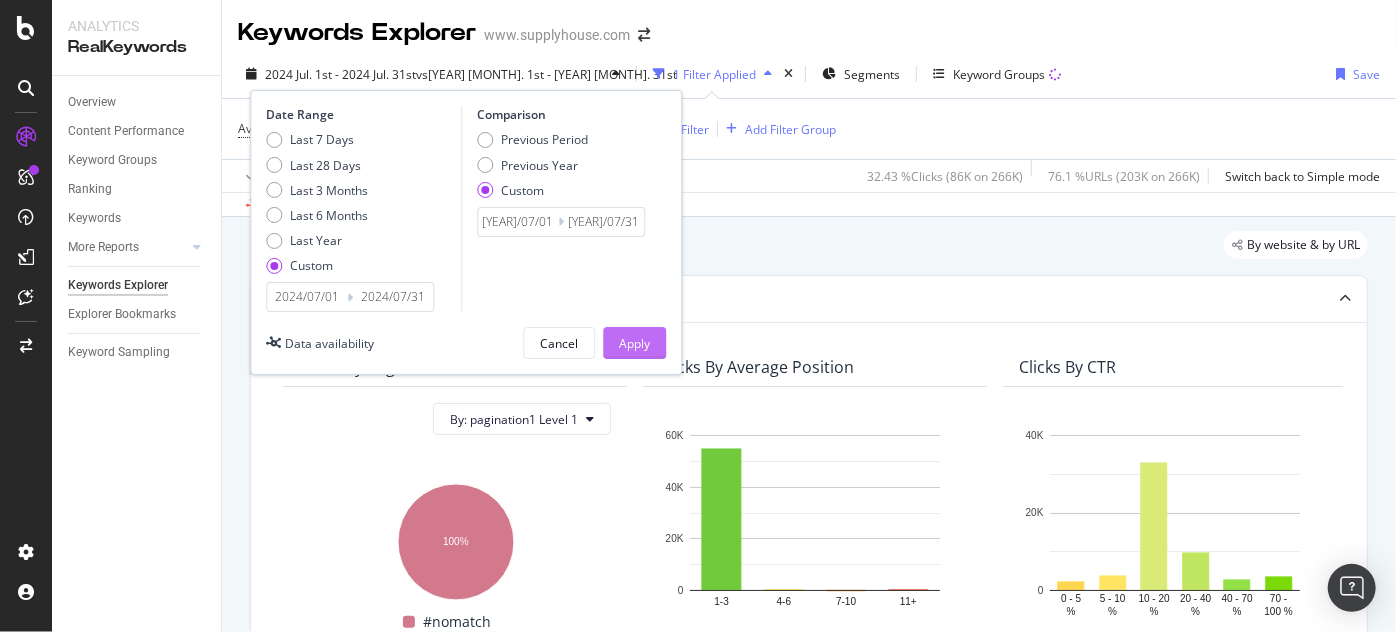 click on "Apply" at bounding box center [634, 343] 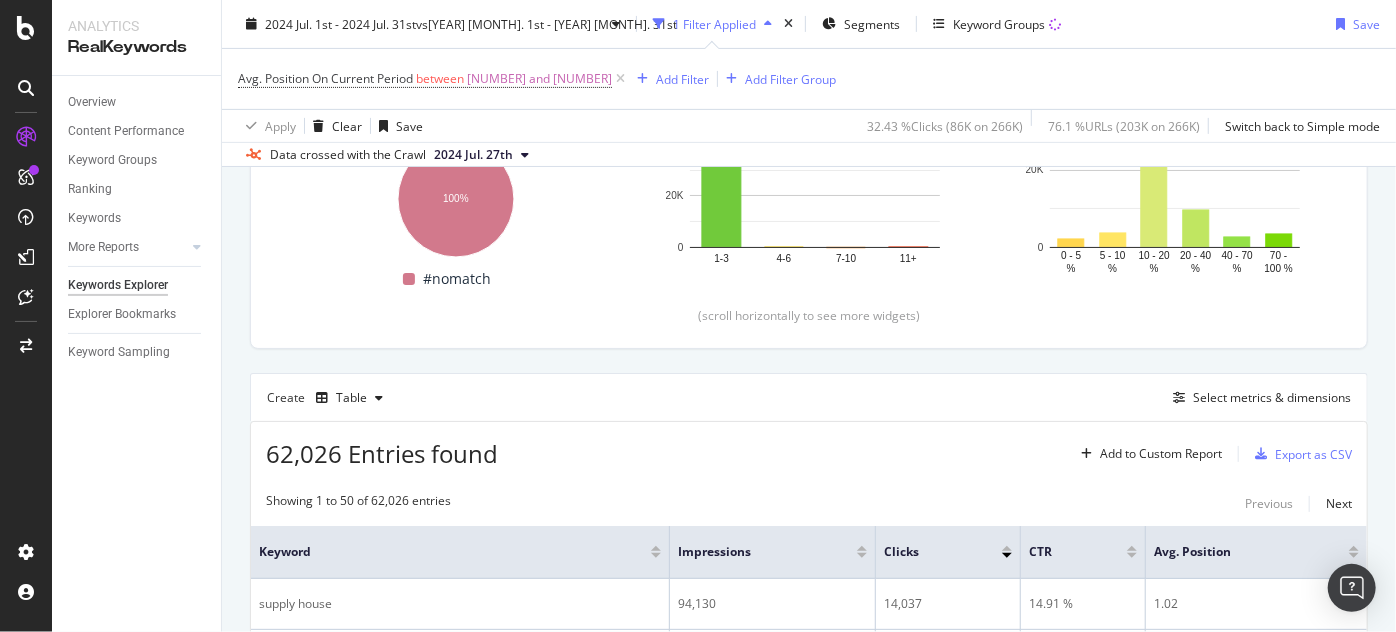 scroll, scrollTop: 454, scrollLeft: 0, axis: vertical 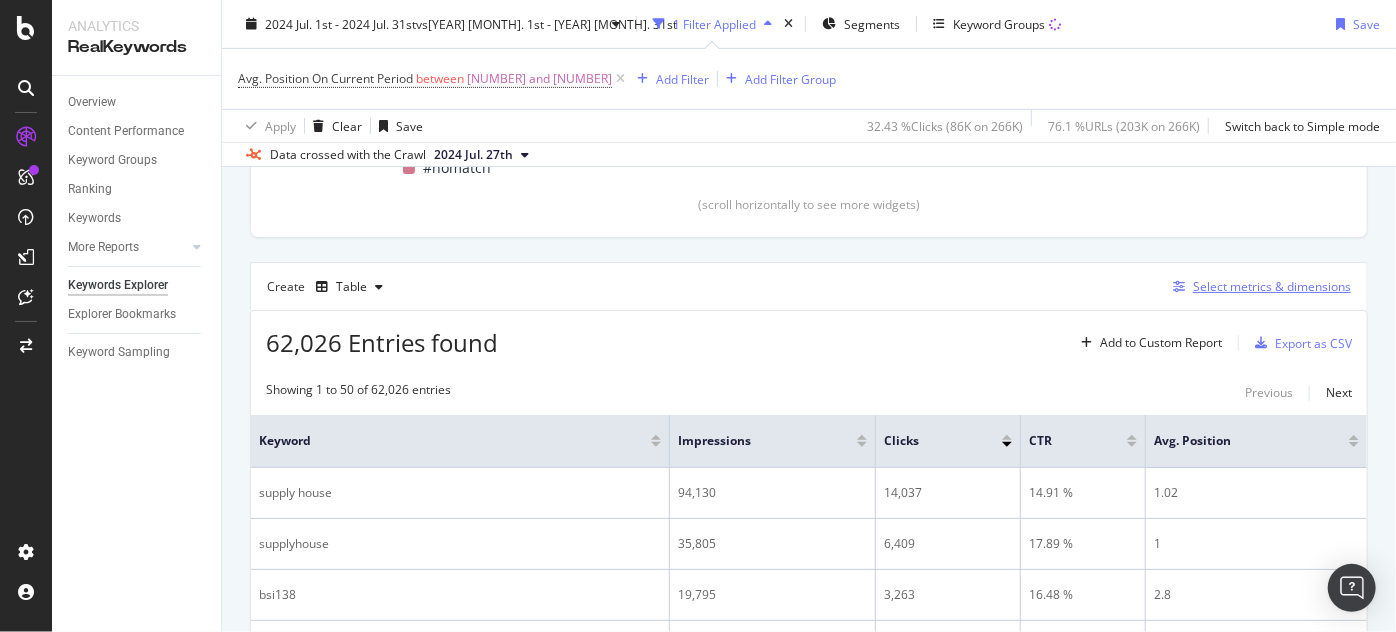click on "Select metrics & dimensions" at bounding box center [1258, 287] 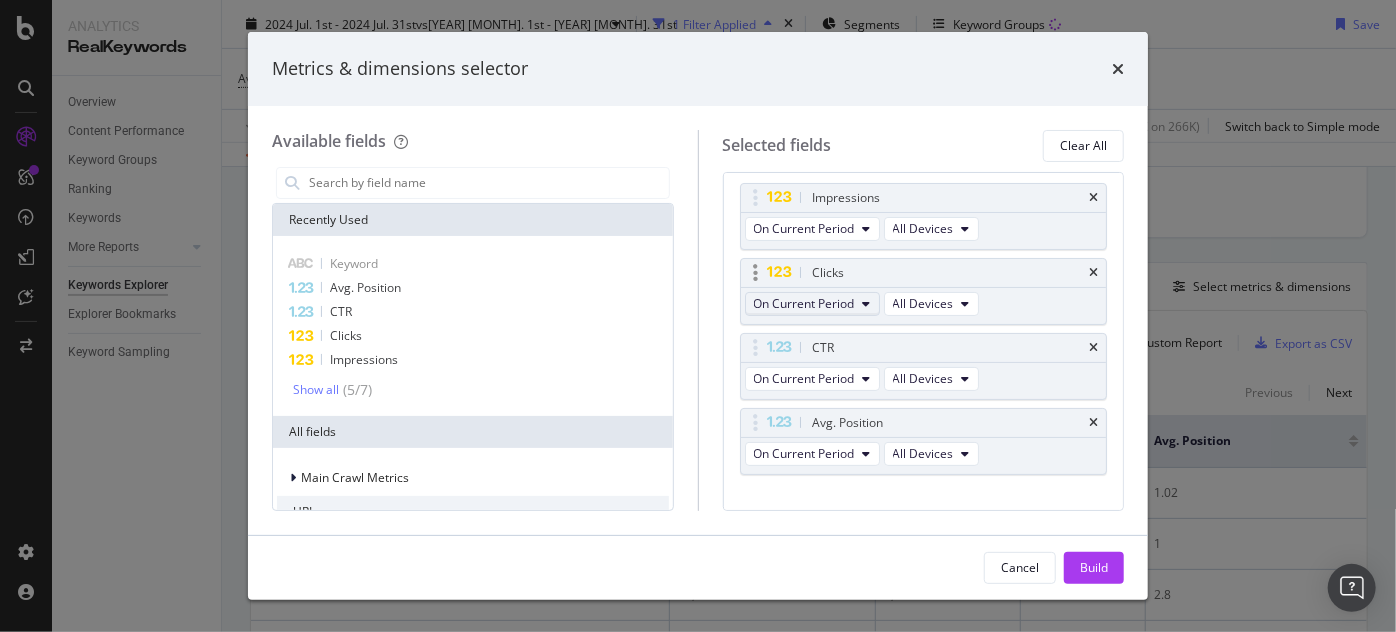 scroll, scrollTop: 170, scrollLeft: 0, axis: vertical 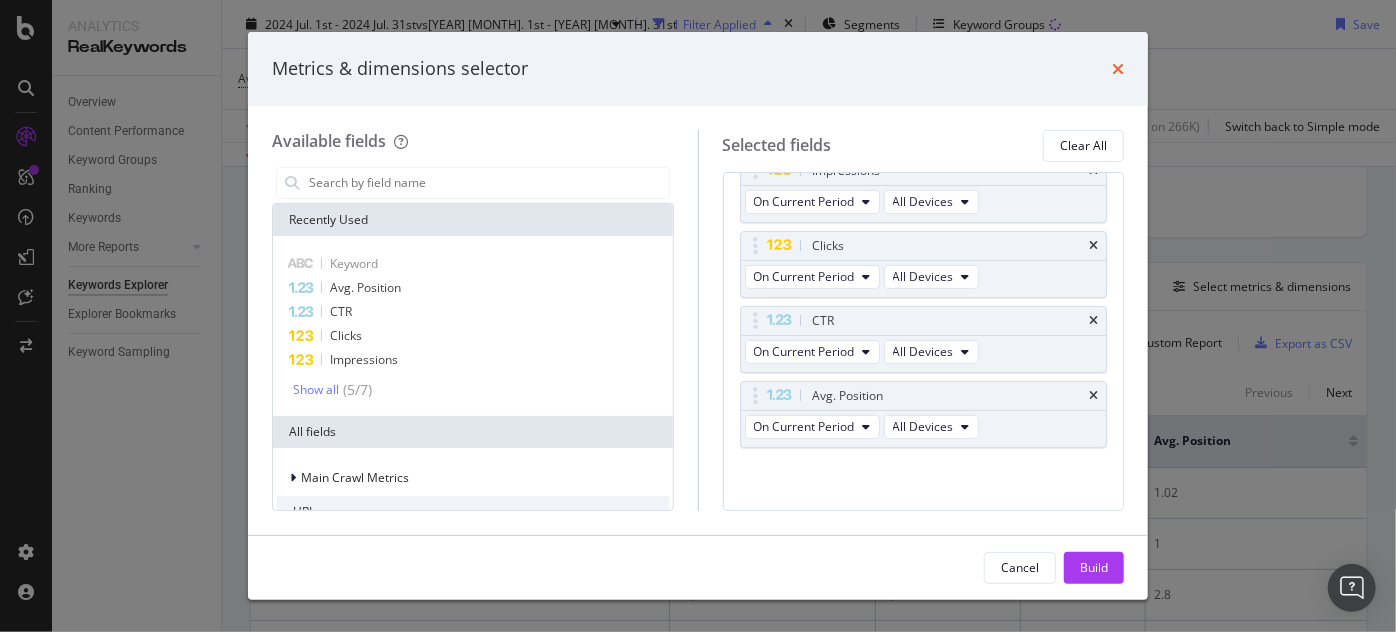 click at bounding box center (1118, 69) 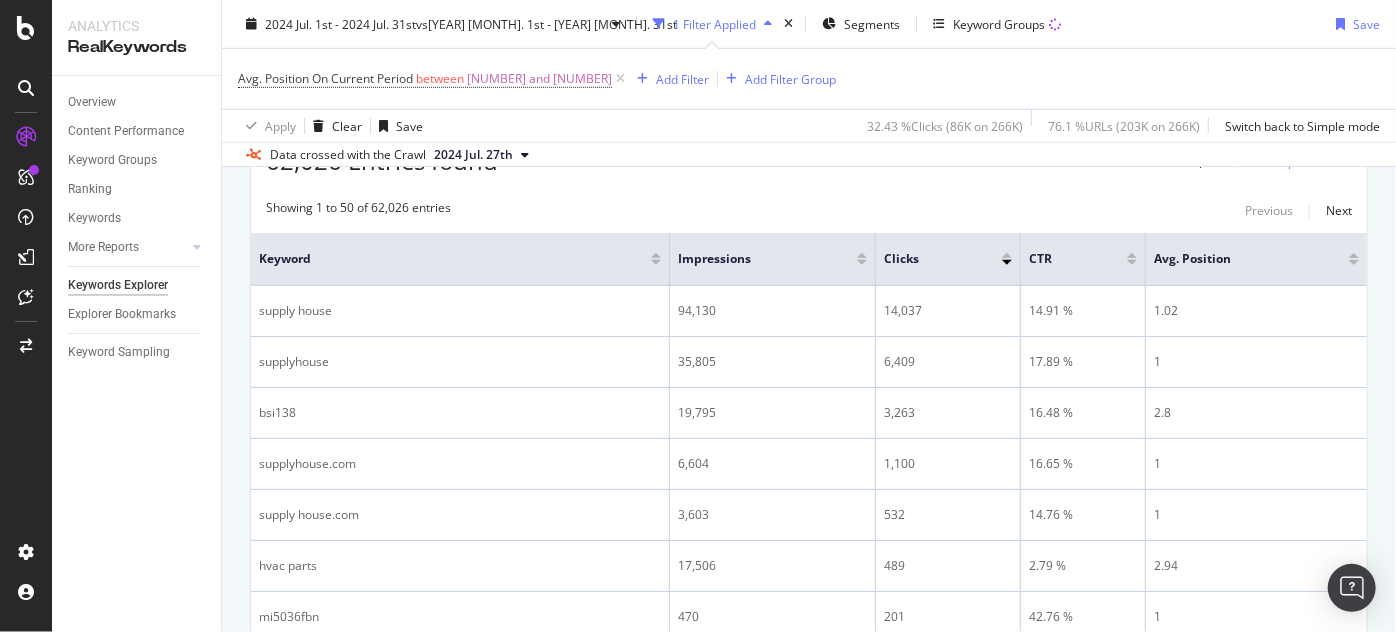 scroll, scrollTop: 0, scrollLeft: 0, axis: both 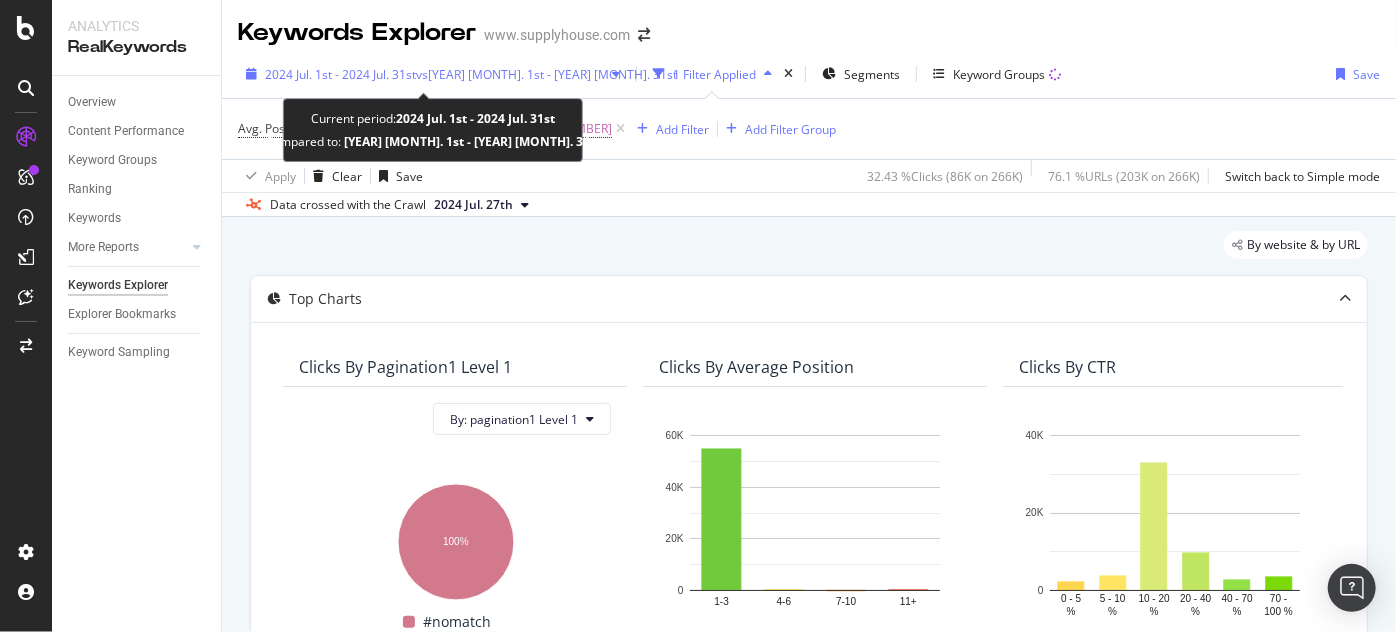 click on "2024 Jul. 1st - 2024 Jul. 31st" at bounding box center (340, 74) 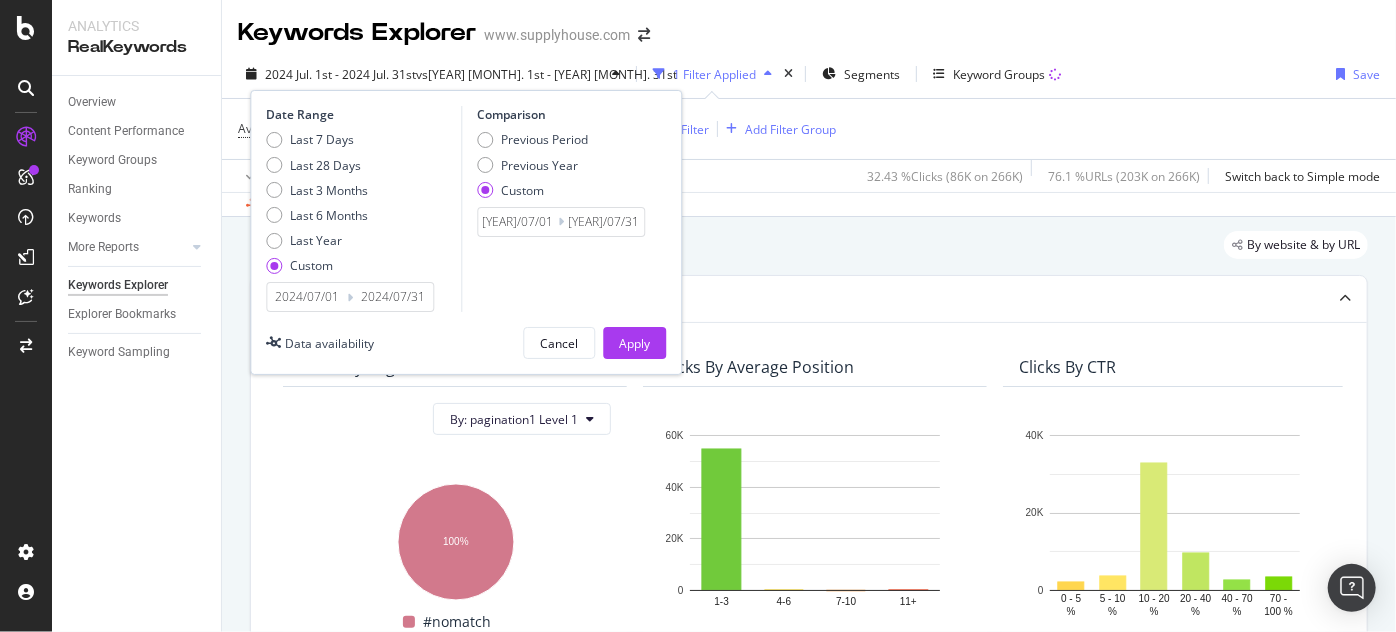 click on "2024/07/01" at bounding box center (307, 297) 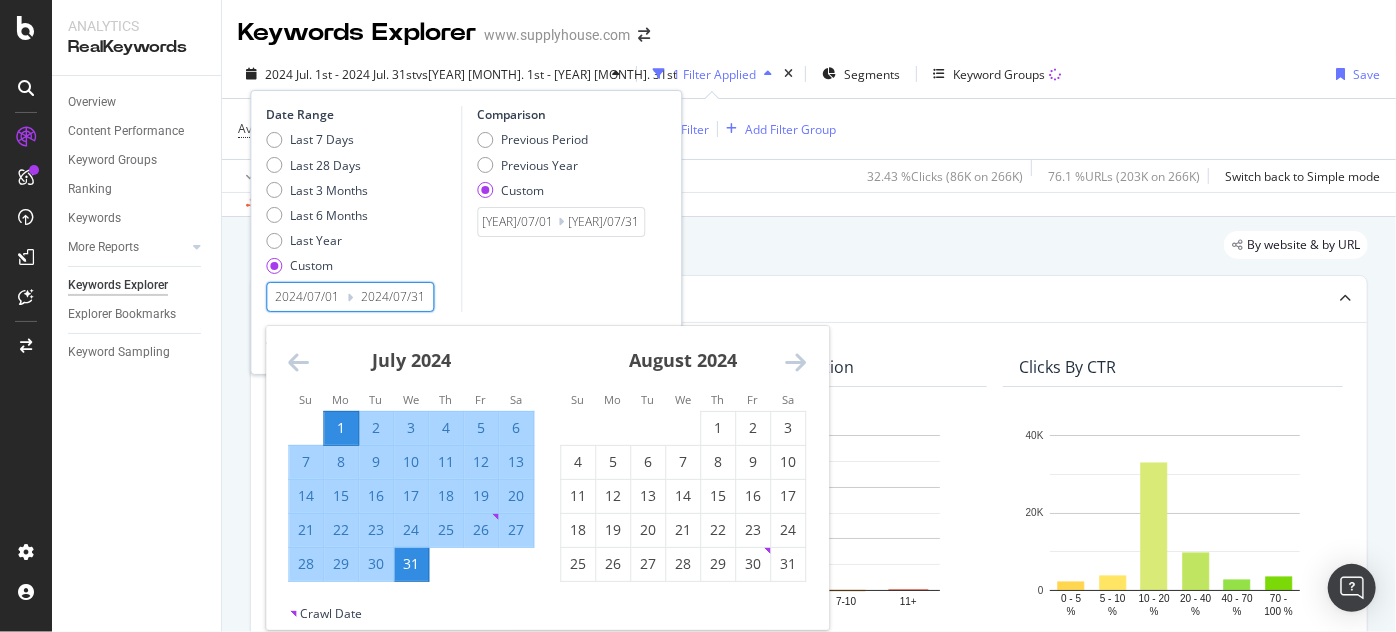 click at bounding box center [795, 362] 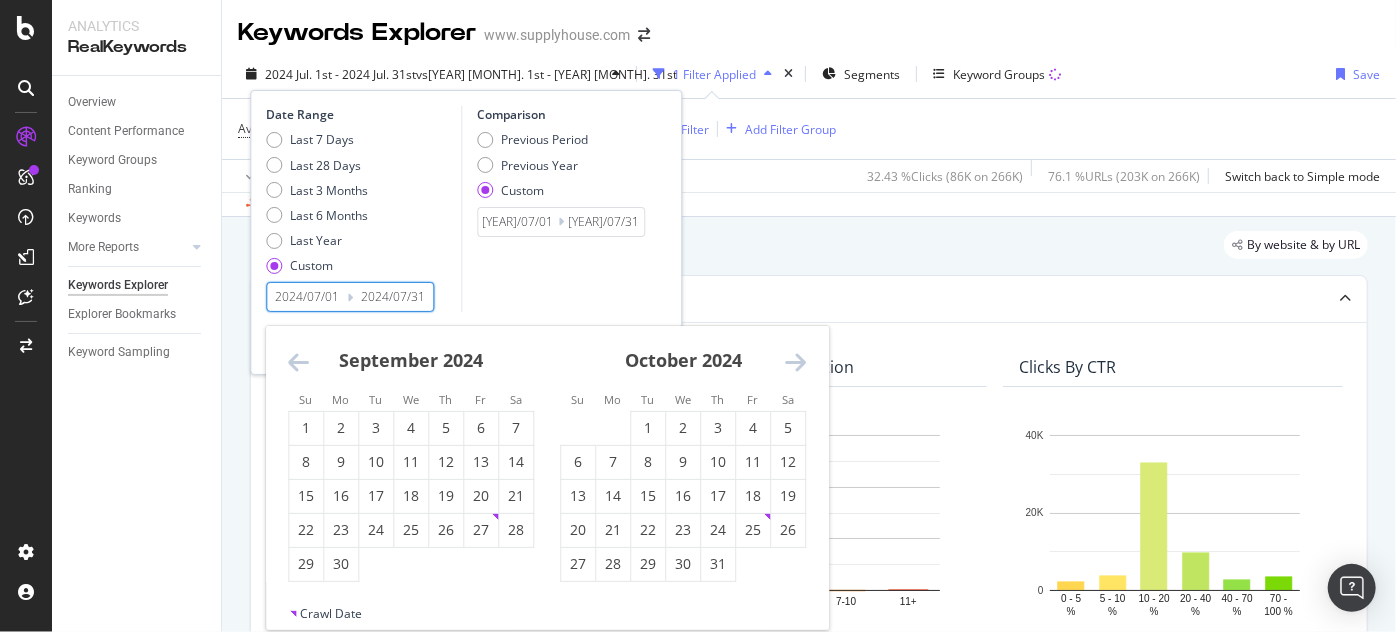 click at bounding box center [795, 362] 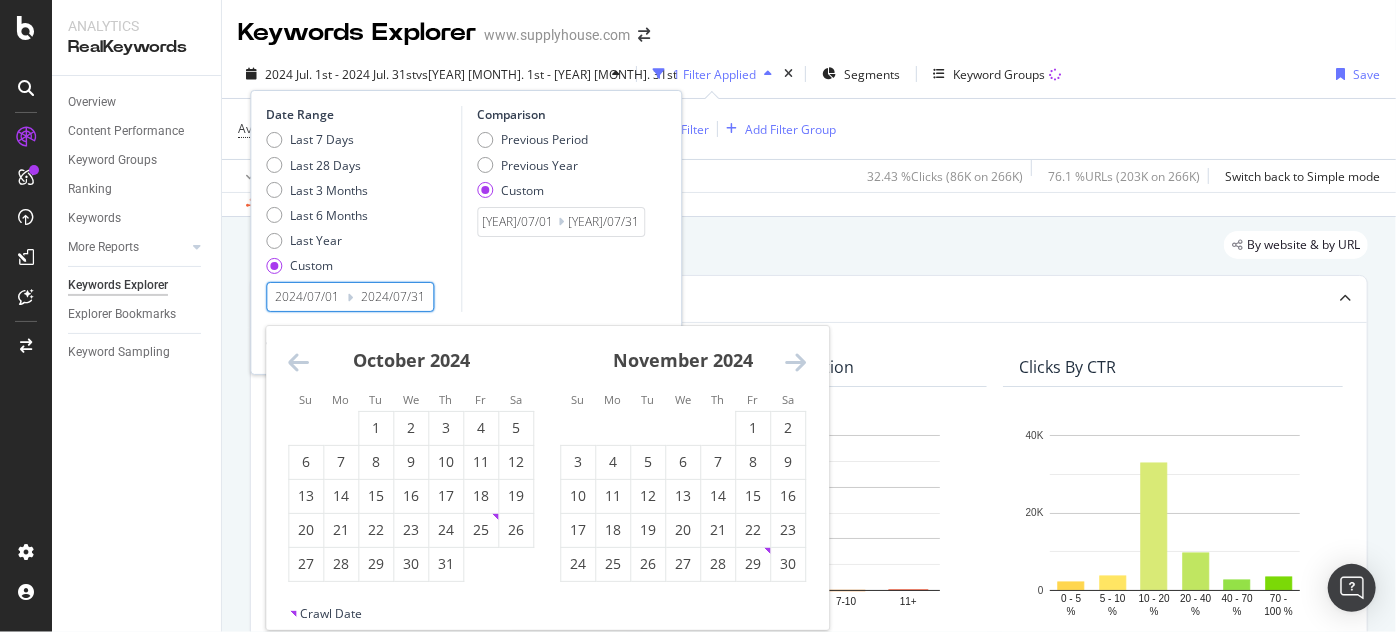 click at bounding box center (795, 362) 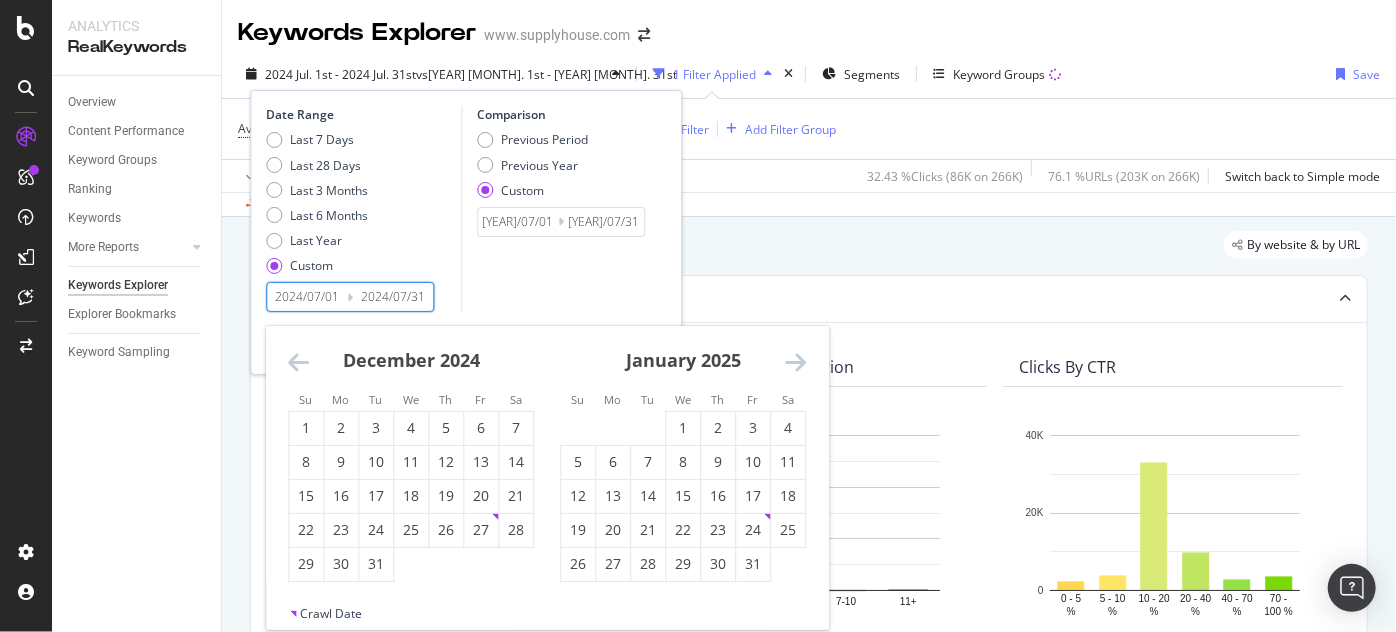 click at bounding box center [795, 362] 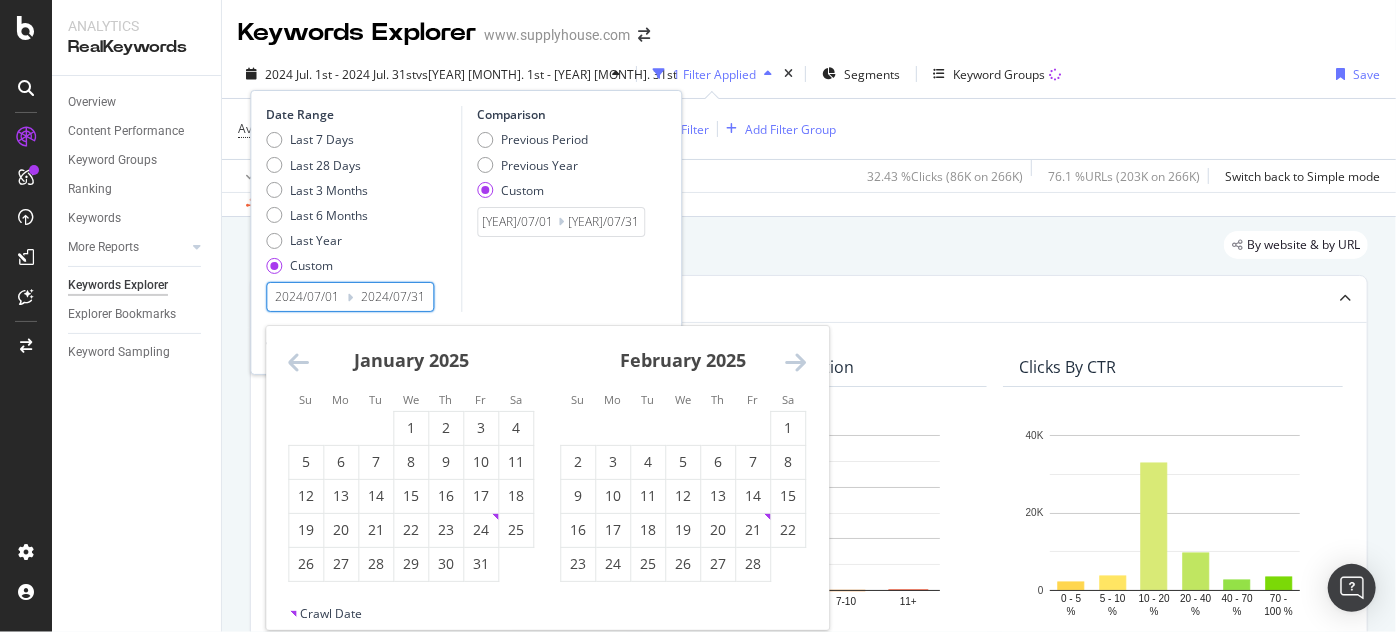 click at bounding box center [795, 362] 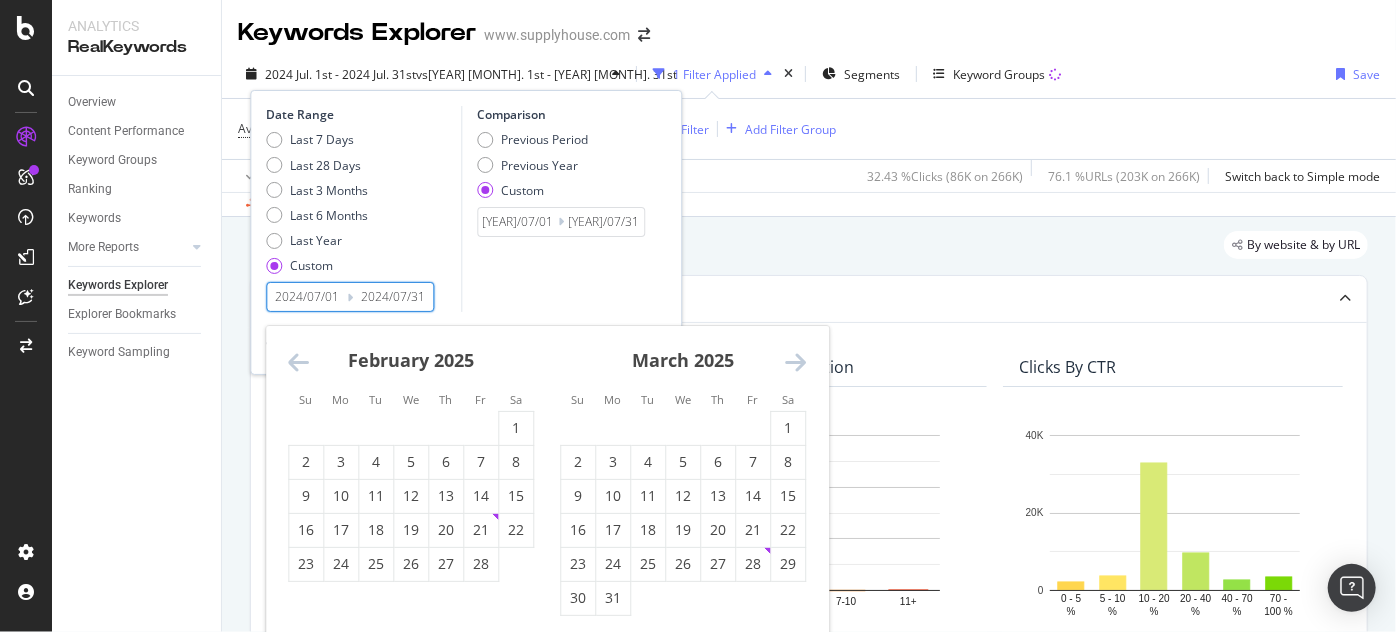 click at bounding box center [795, 362] 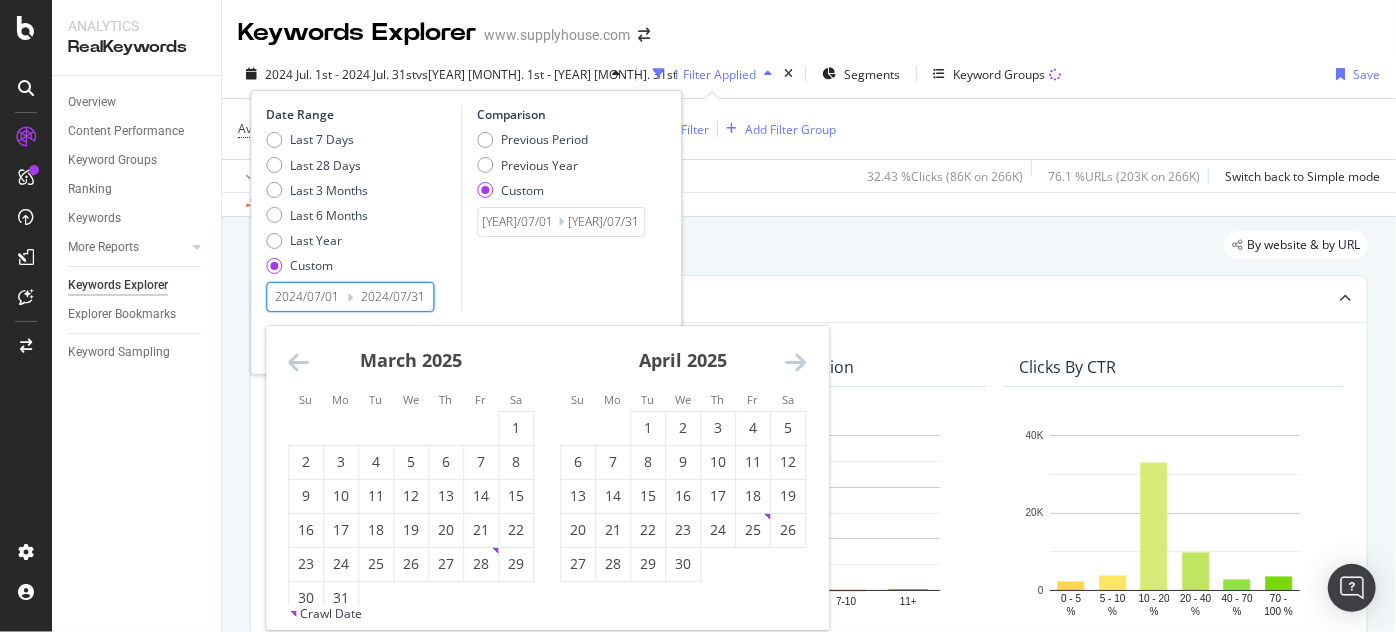 click at bounding box center (795, 362) 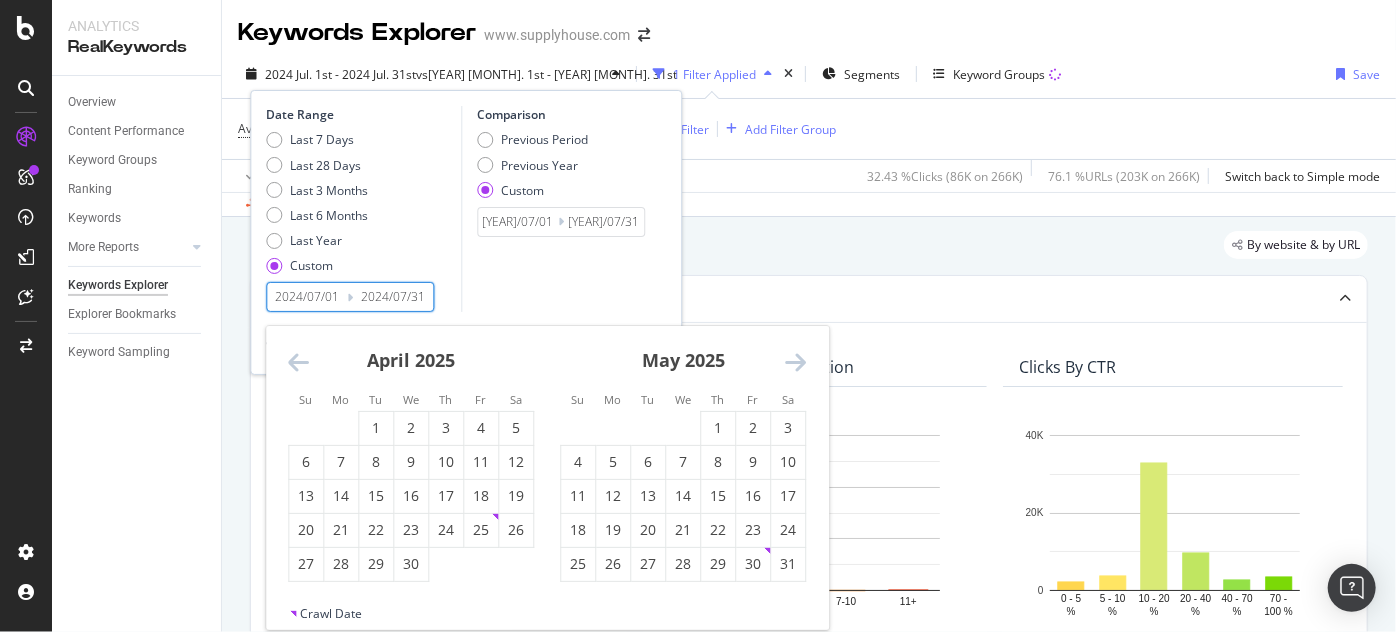 click at bounding box center (795, 362) 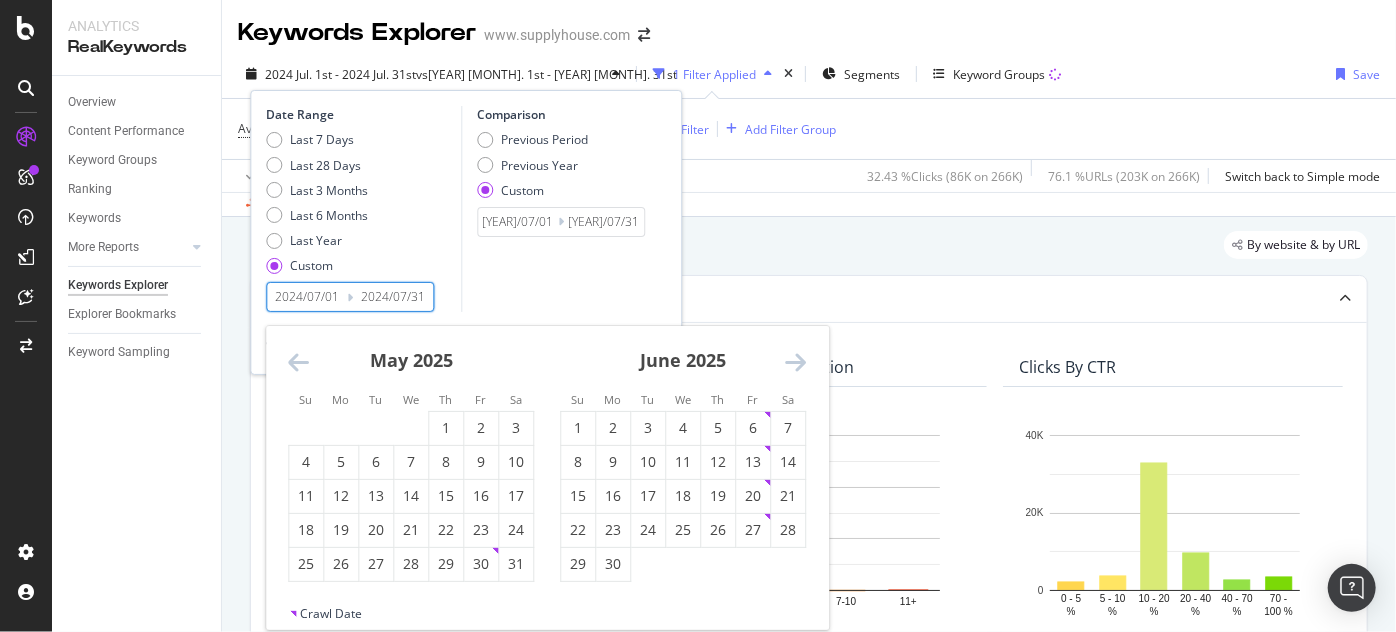 click at bounding box center [795, 362] 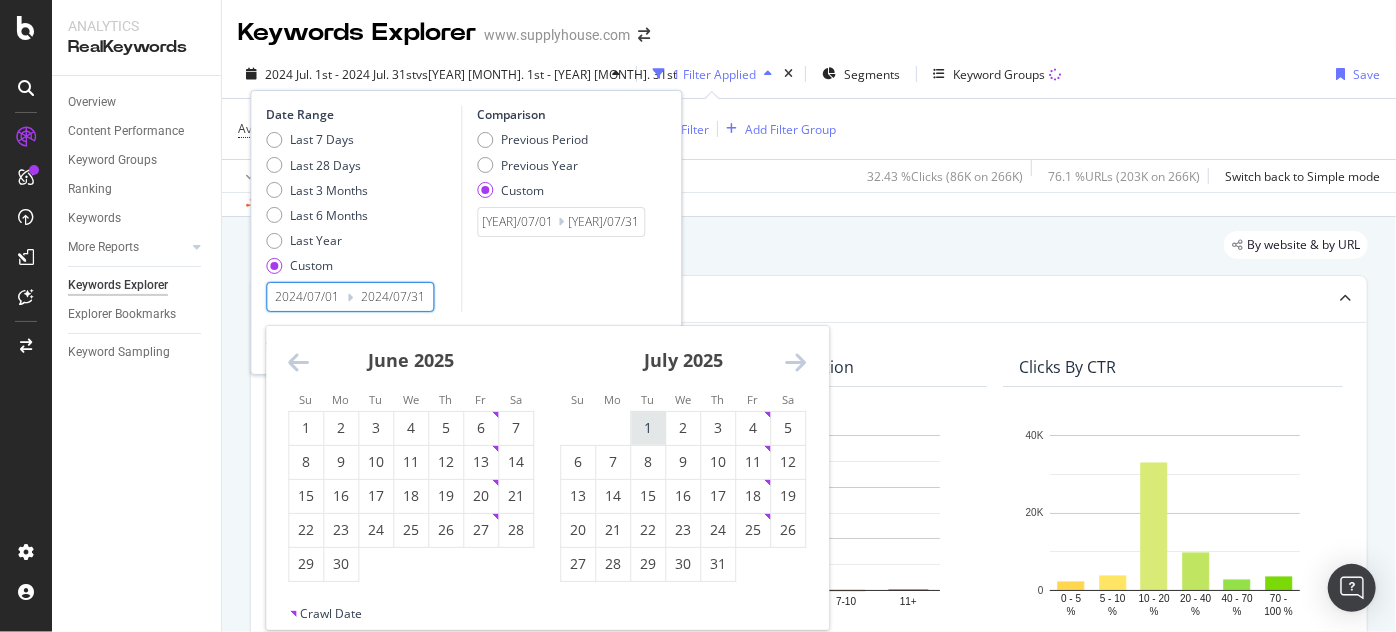 click on "1" at bounding box center [648, 428] 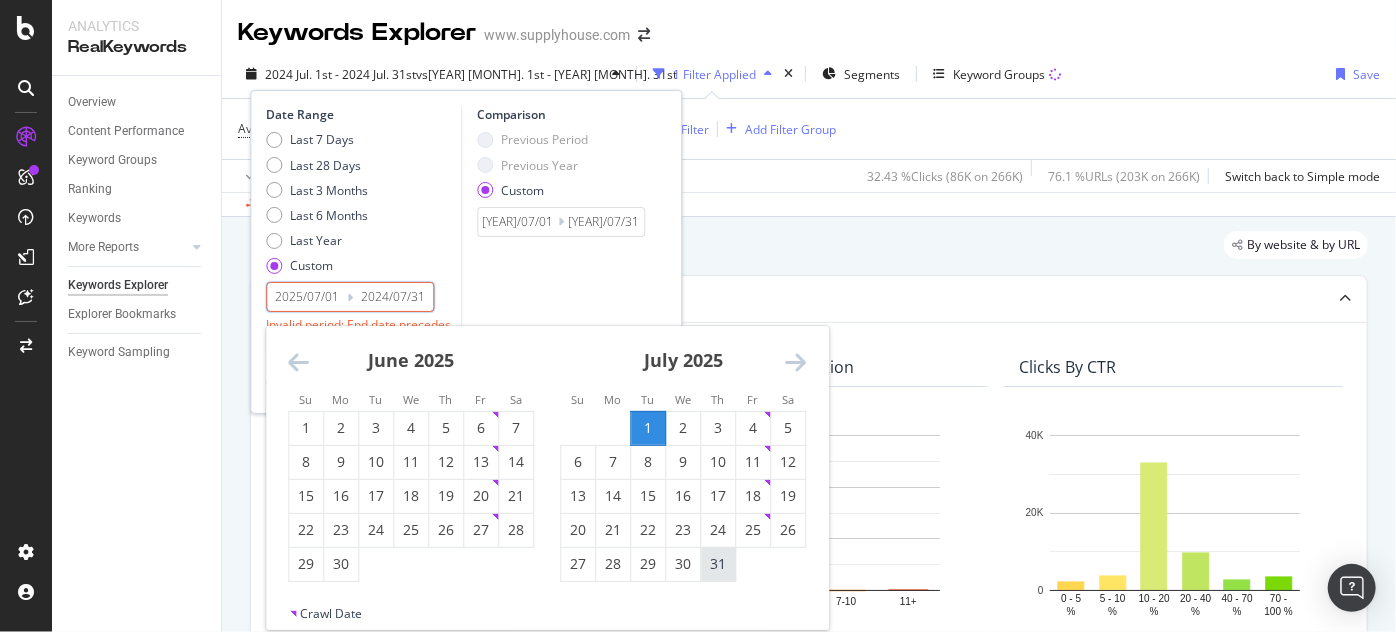 click on "31" at bounding box center (718, 564) 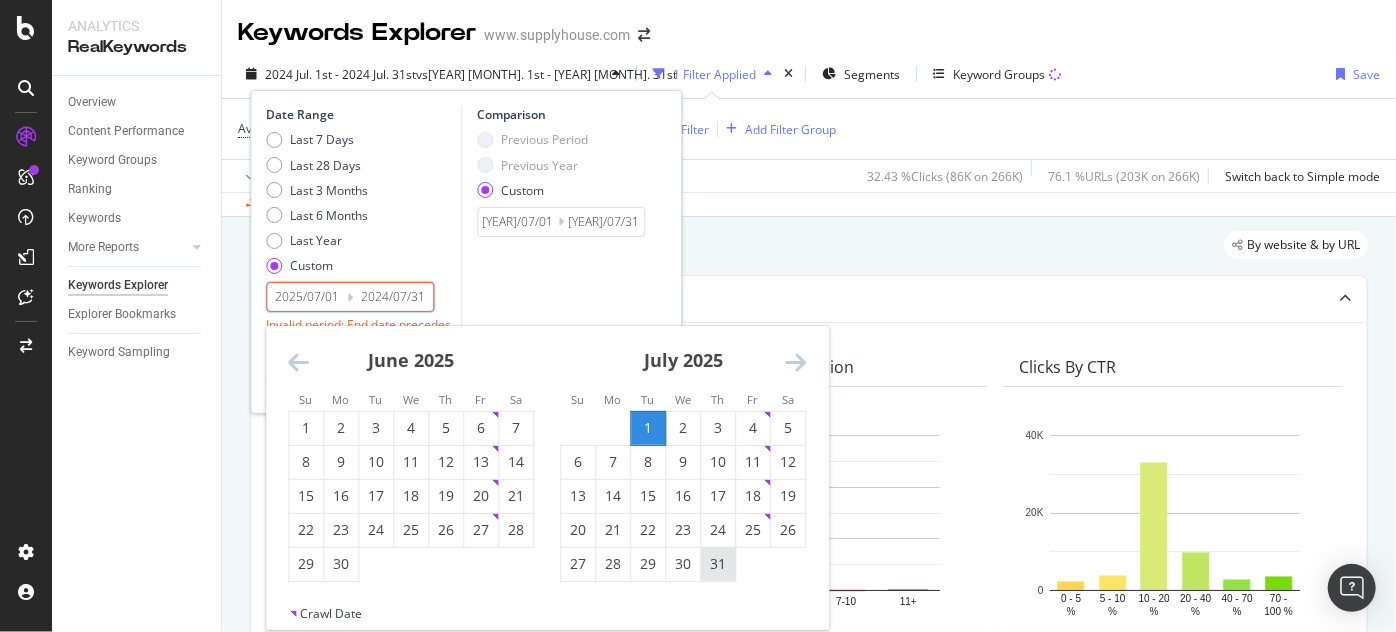 type on "2025/07/31" 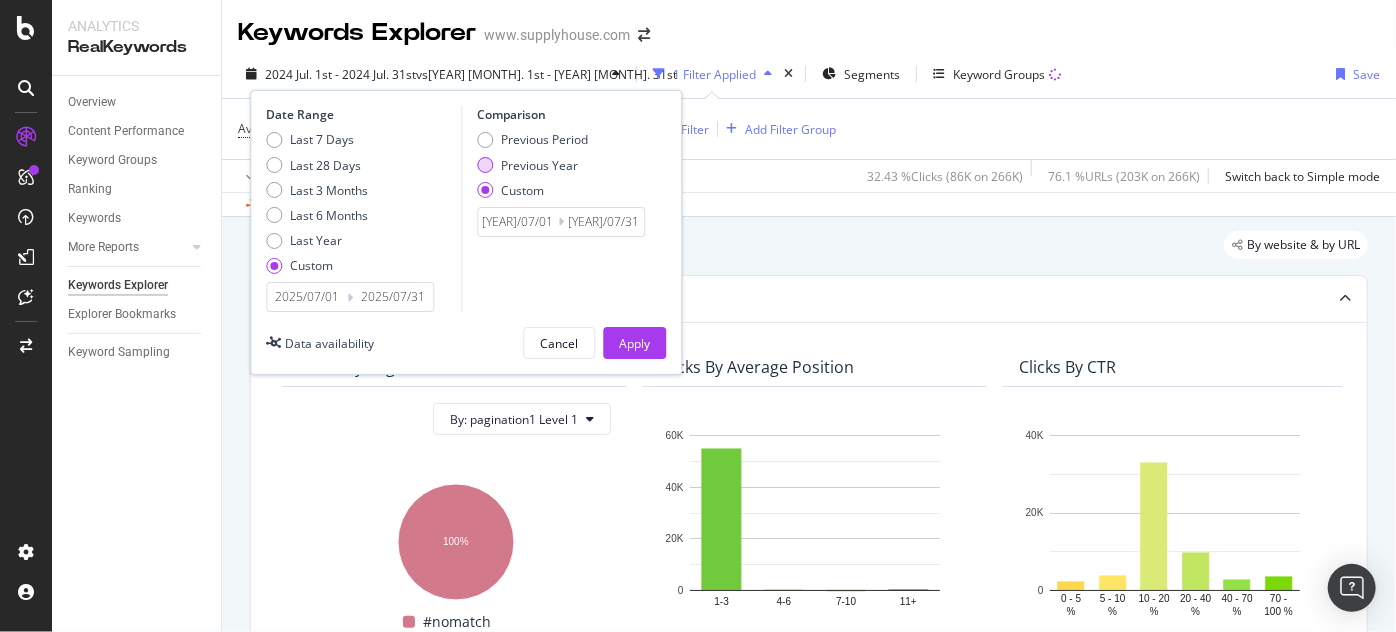 click on "Previous Year" at bounding box center (539, 165) 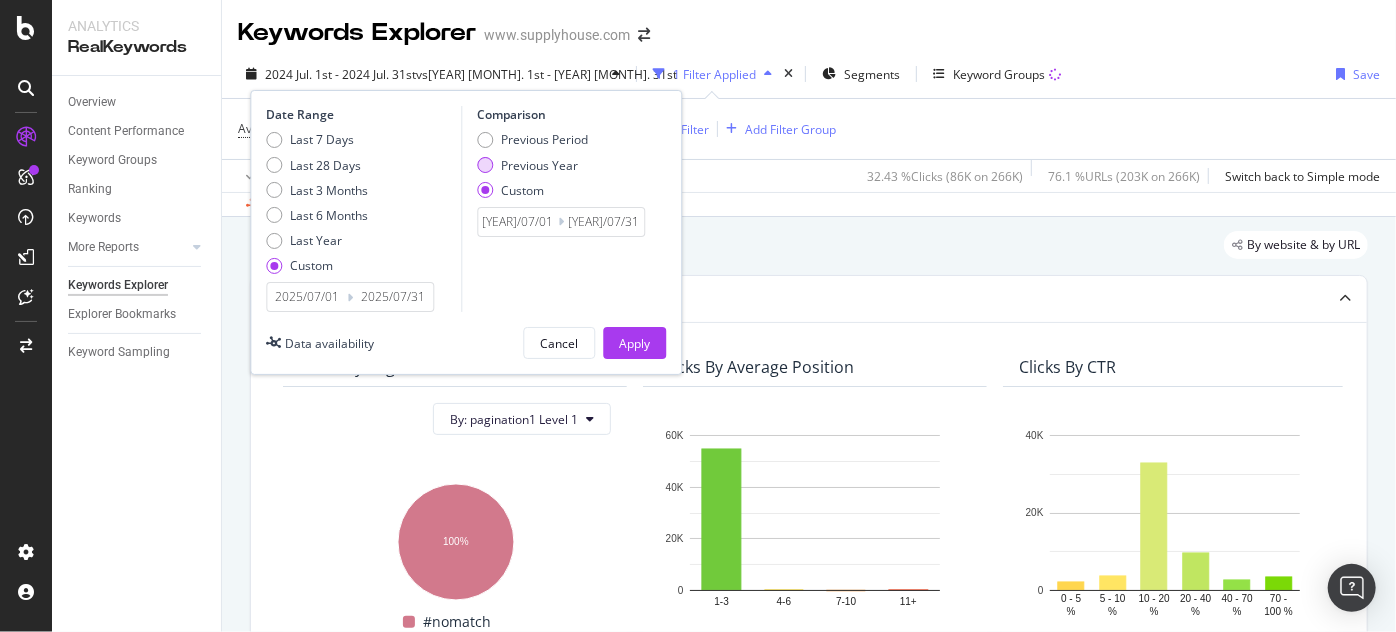 type on "2024/07/02" 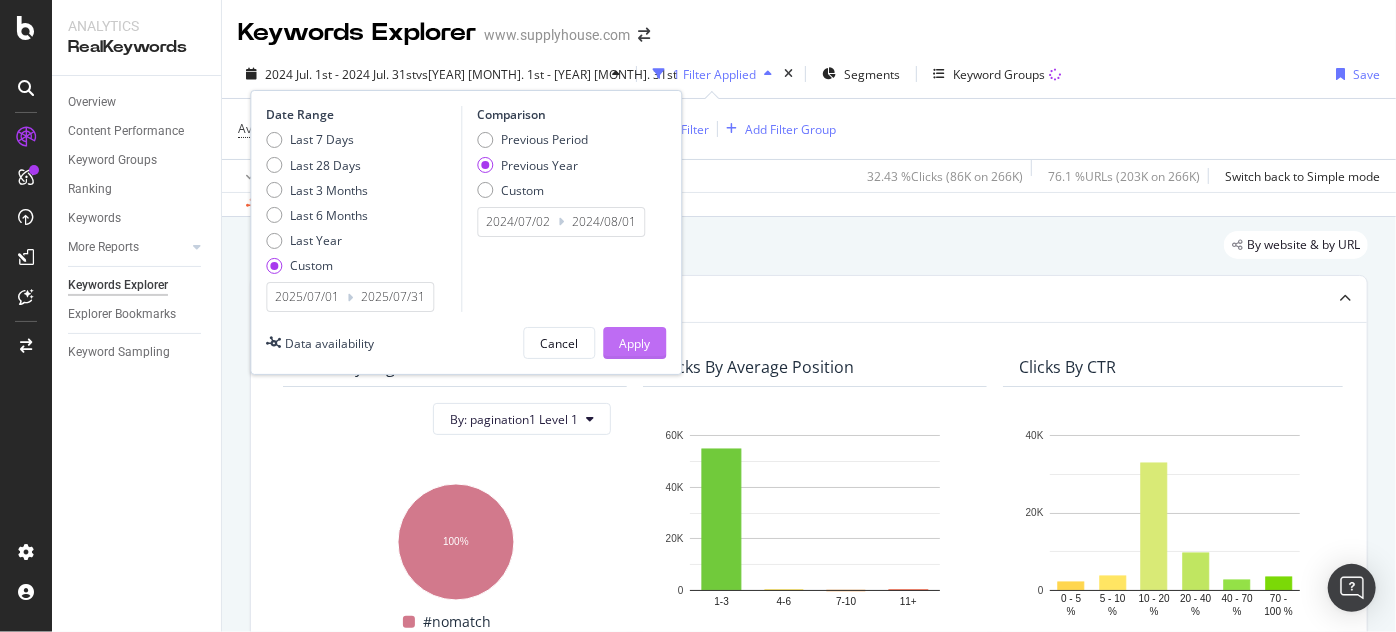 click on "Apply" at bounding box center (634, 343) 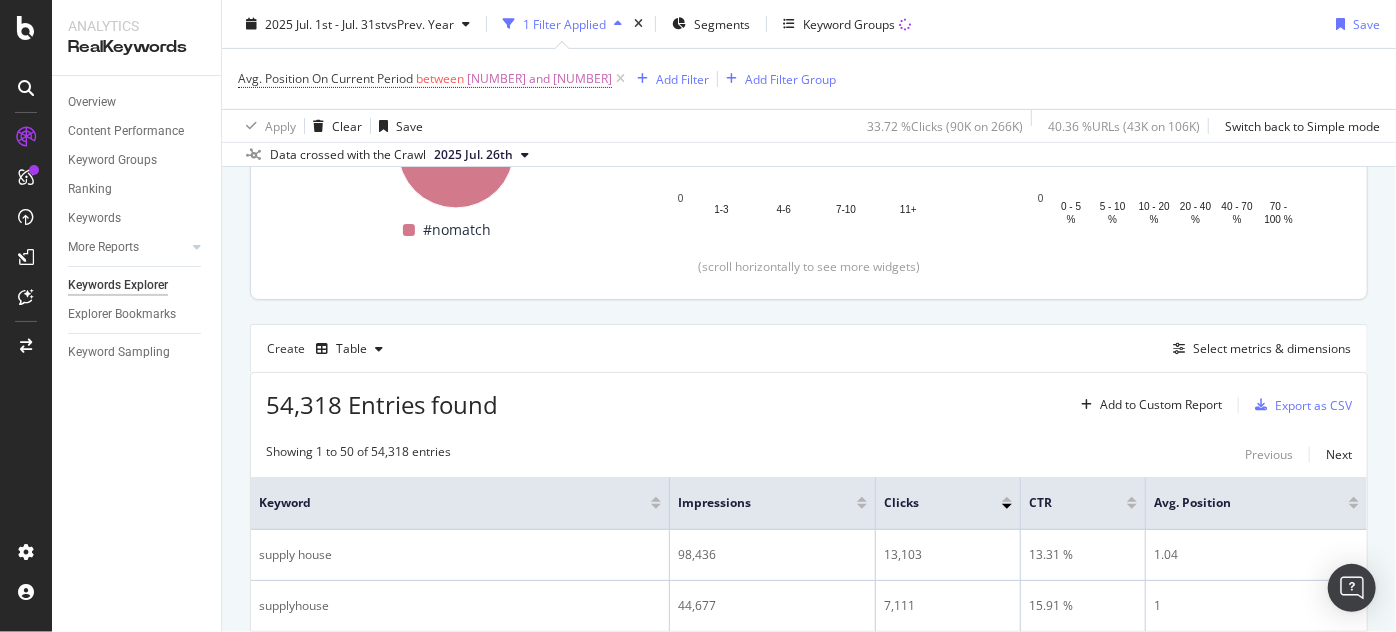 scroll, scrollTop: 545, scrollLeft: 0, axis: vertical 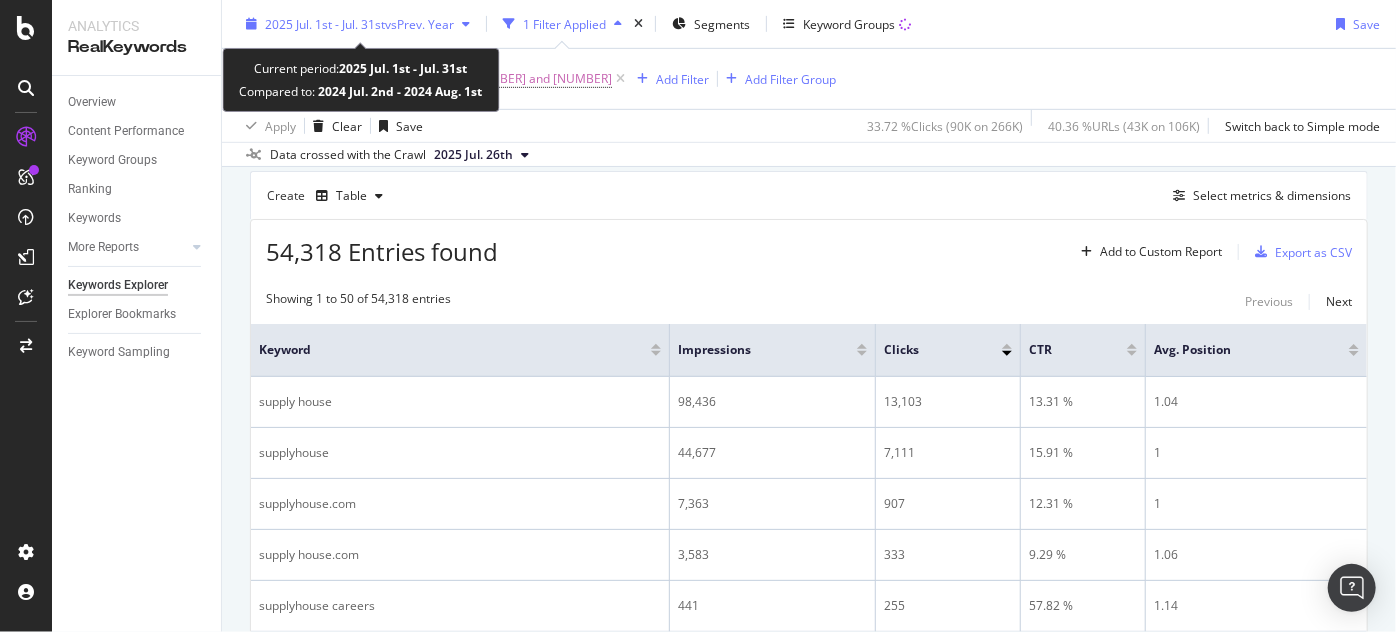 click on "2025 Jul. 1st - Jul. 31st  vs  Prev. Year" at bounding box center [358, 24] 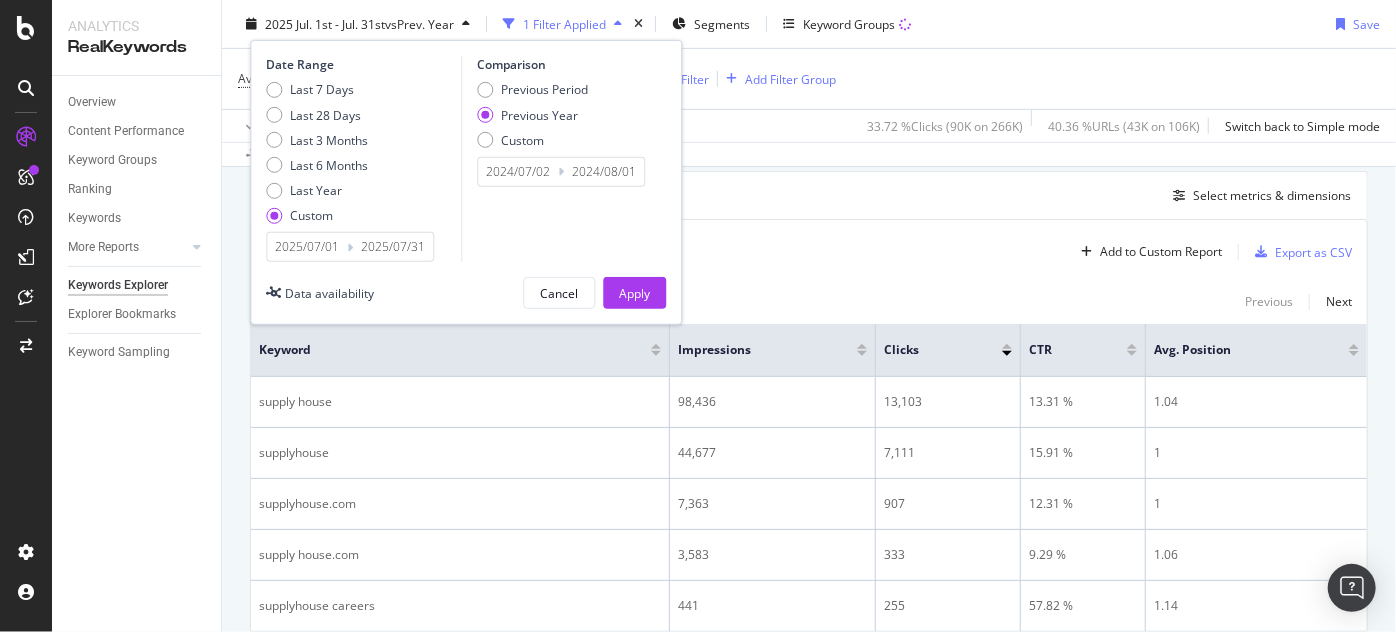 click on "54,318 Entries found Add to Custom Report Export as CSV" at bounding box center [809, 244] 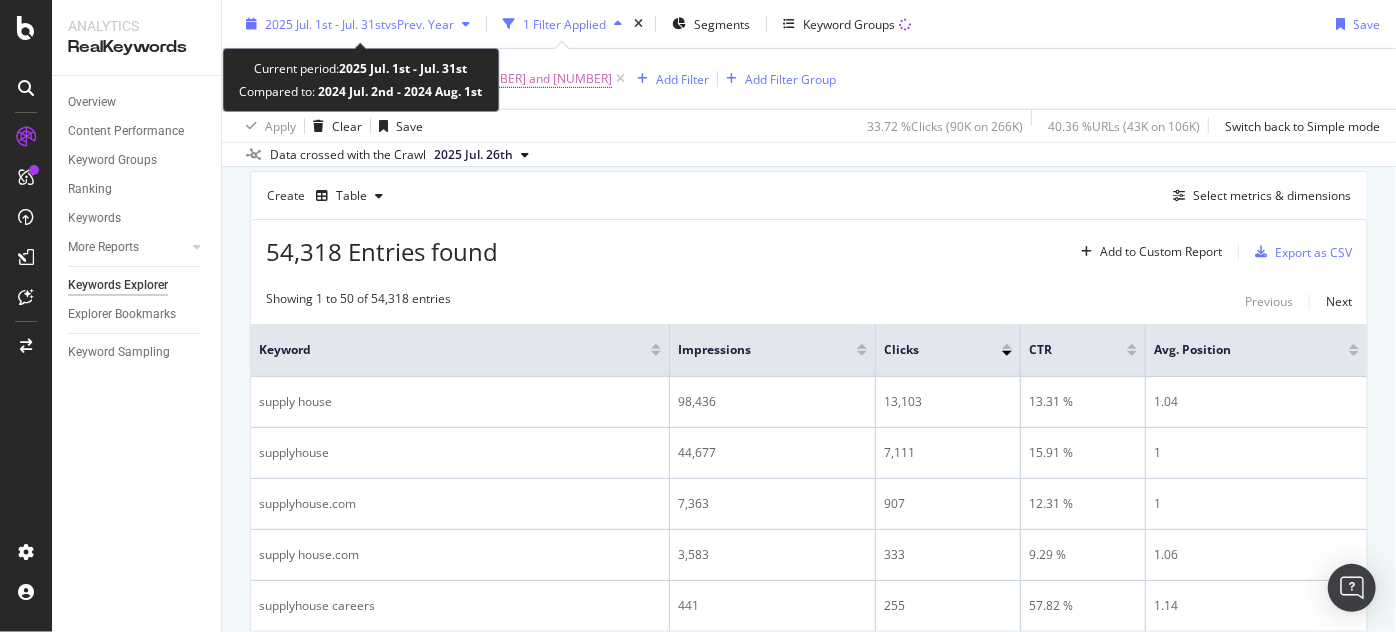 click on "2025 Jul. 1st - Jul. 31st  vs  Prev. Year" at bounding box center [358, 24] 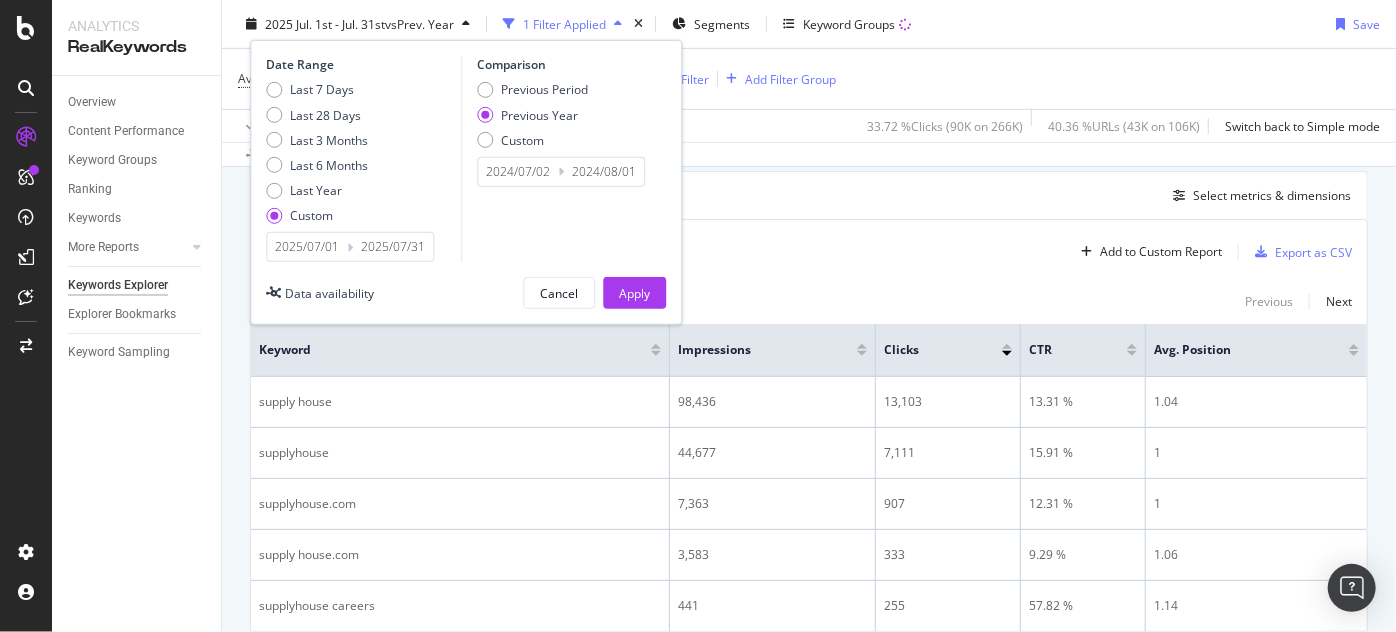 click on "54,318 Entries found Add to Custom Report Export as CSV" at bounding box center (809, 244) 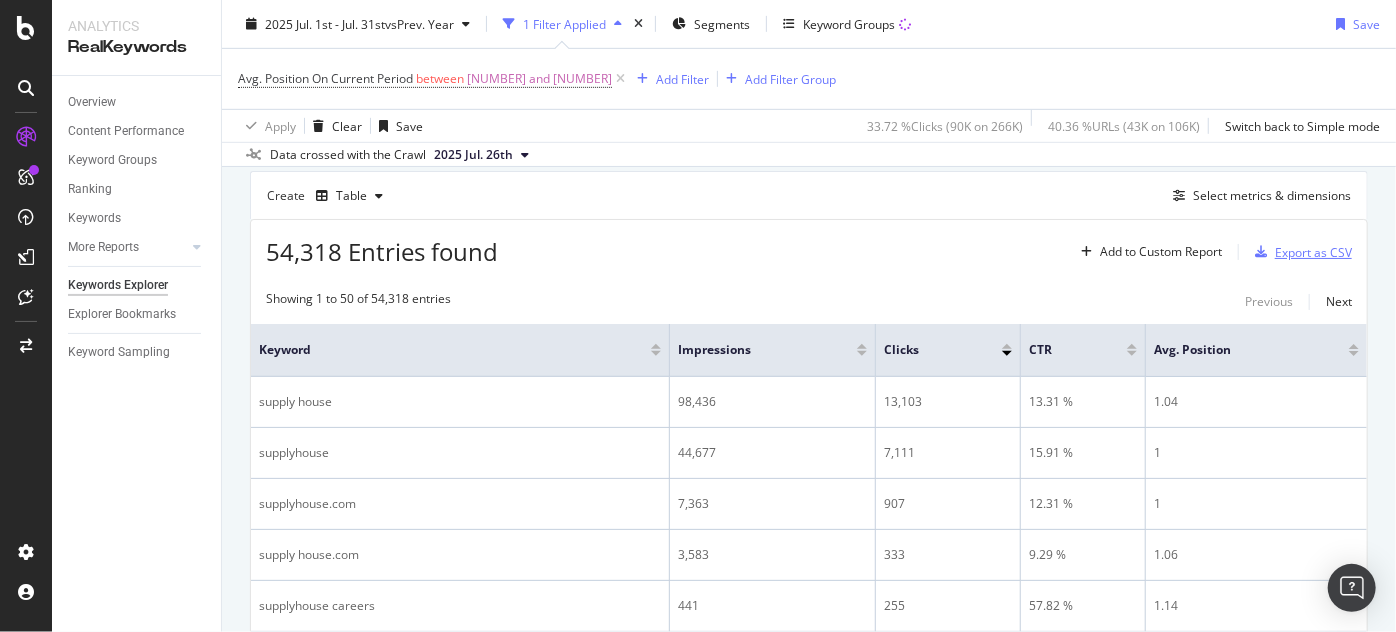 click on "Export as CSV" at bounding box center [1313, 252] 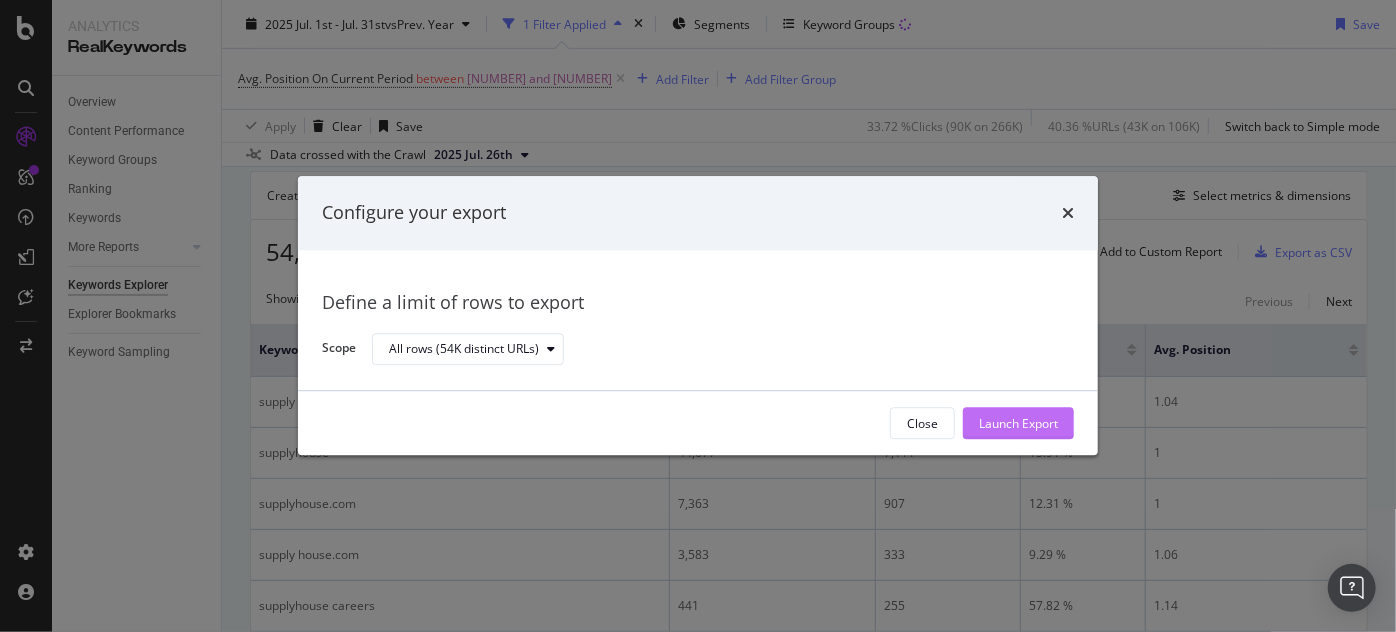click on "Launch Export" at bounding box center (1018, 424) 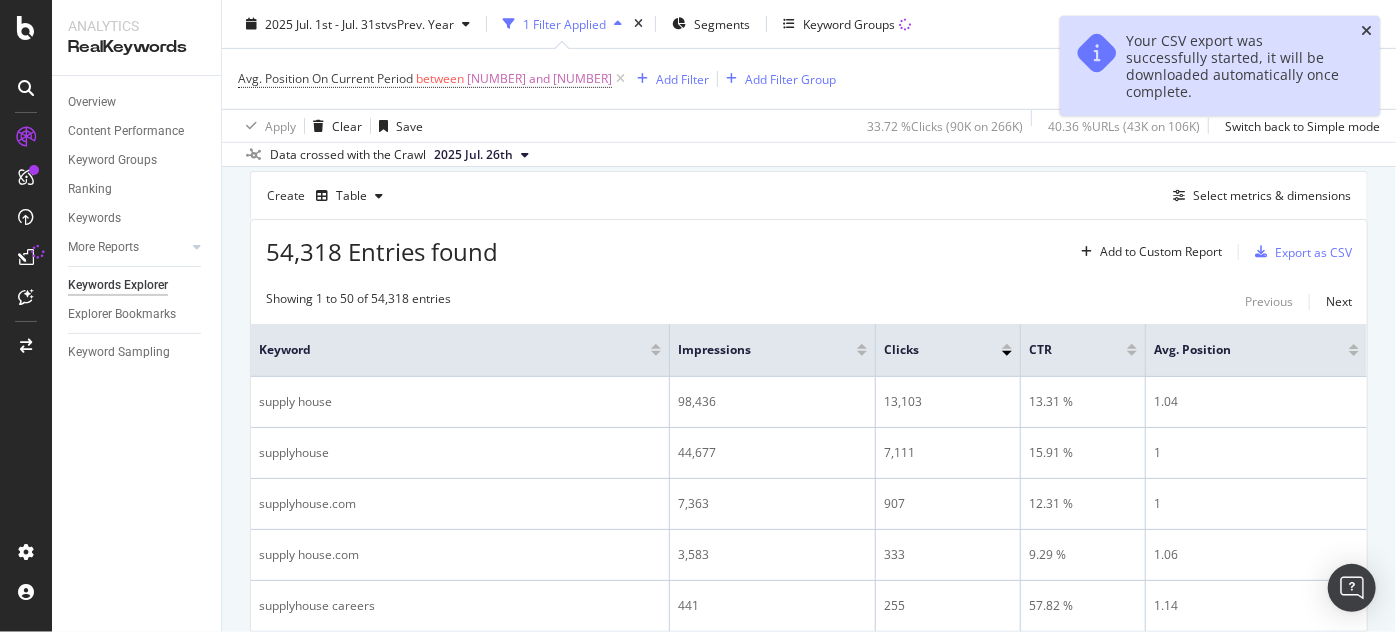click at bounding box center (1366, 31) 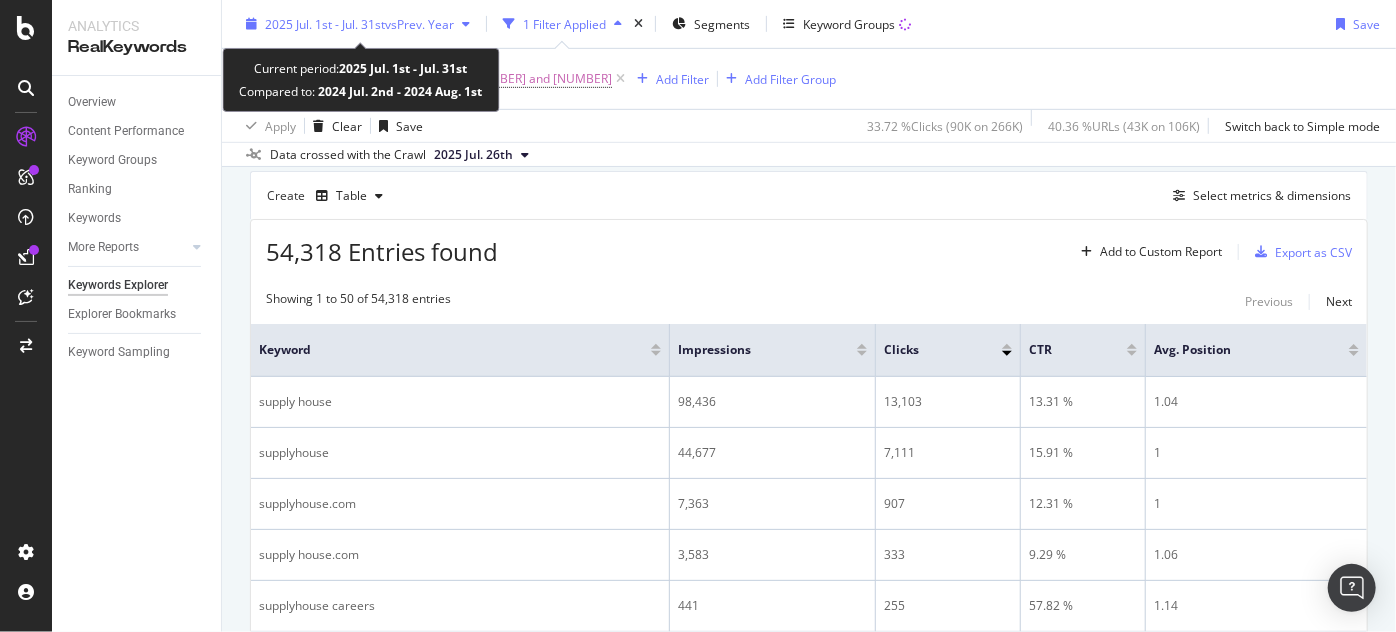 click on "2025 Jul. 1st - Jul. 31st" at bounding box center (325, 23) 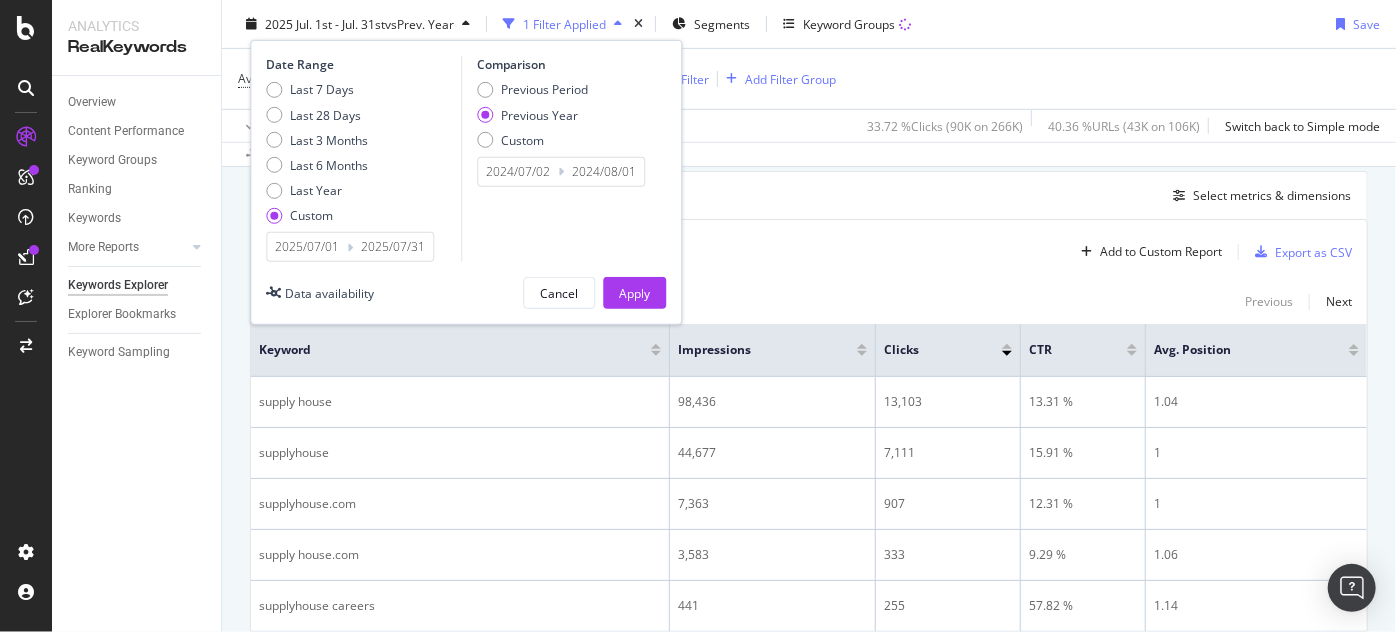 click on "2025/07/01" at bounding box center [307, 247] 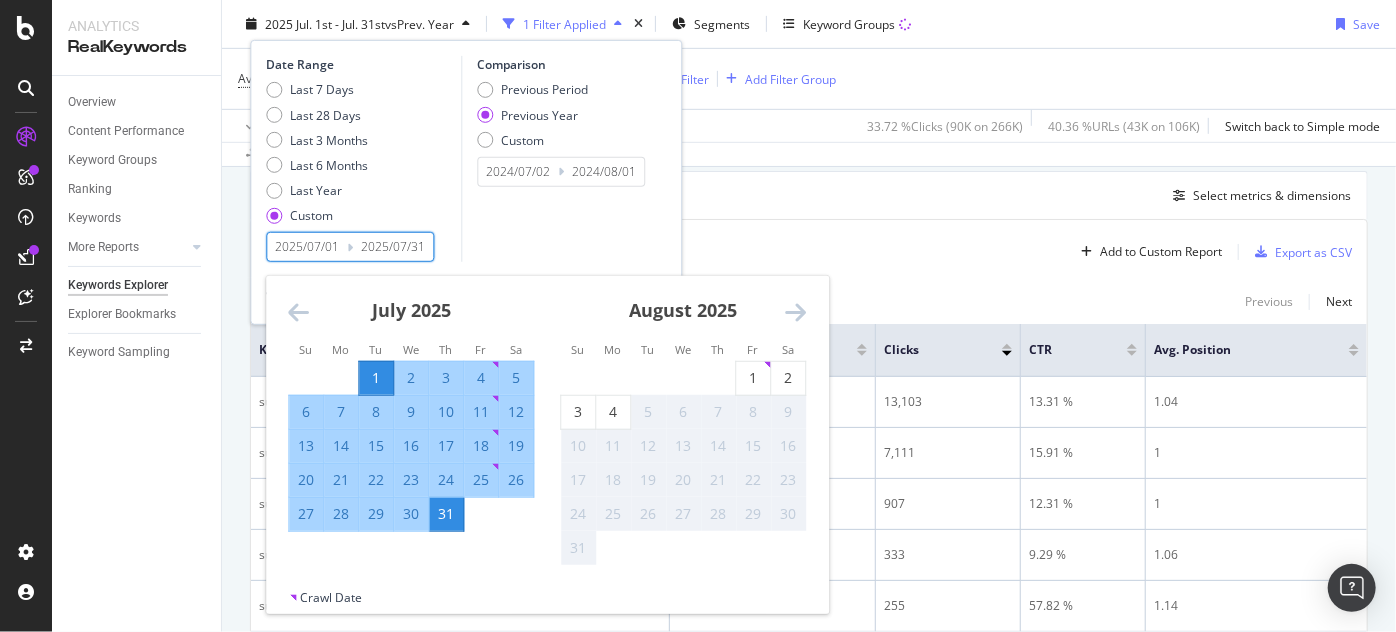 click at bounding box center (298, 312) 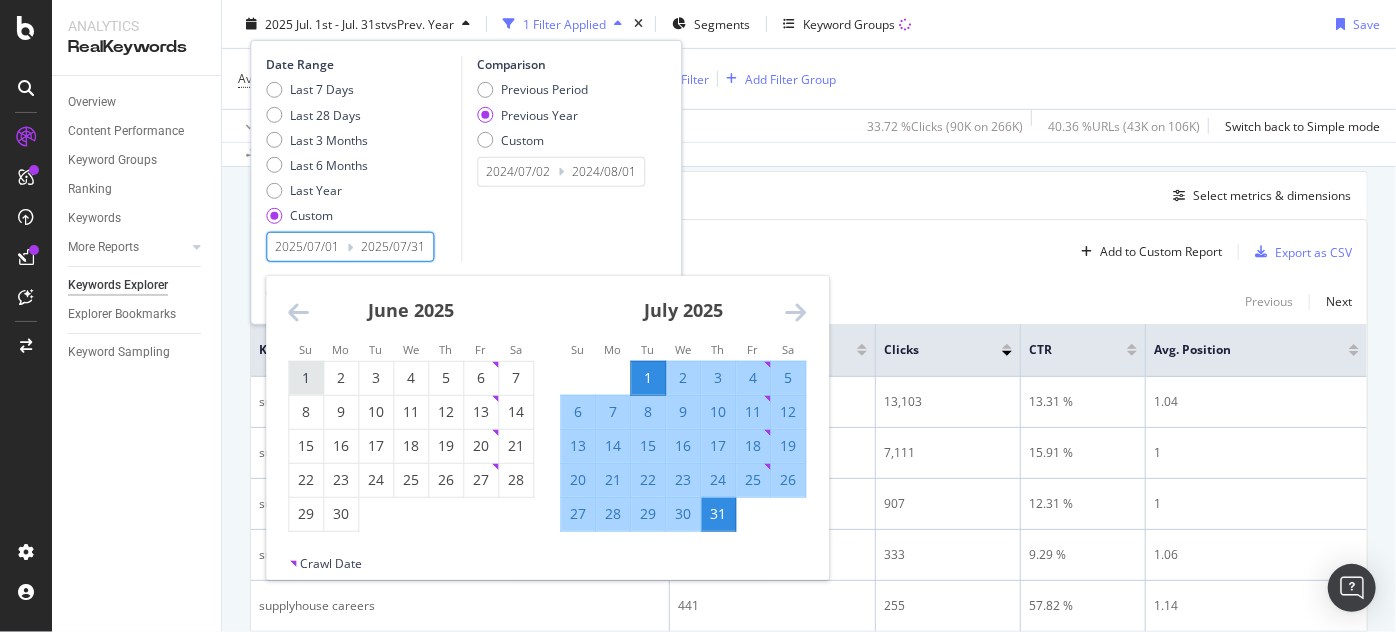 click on "1" at bounding box center (306, 378) 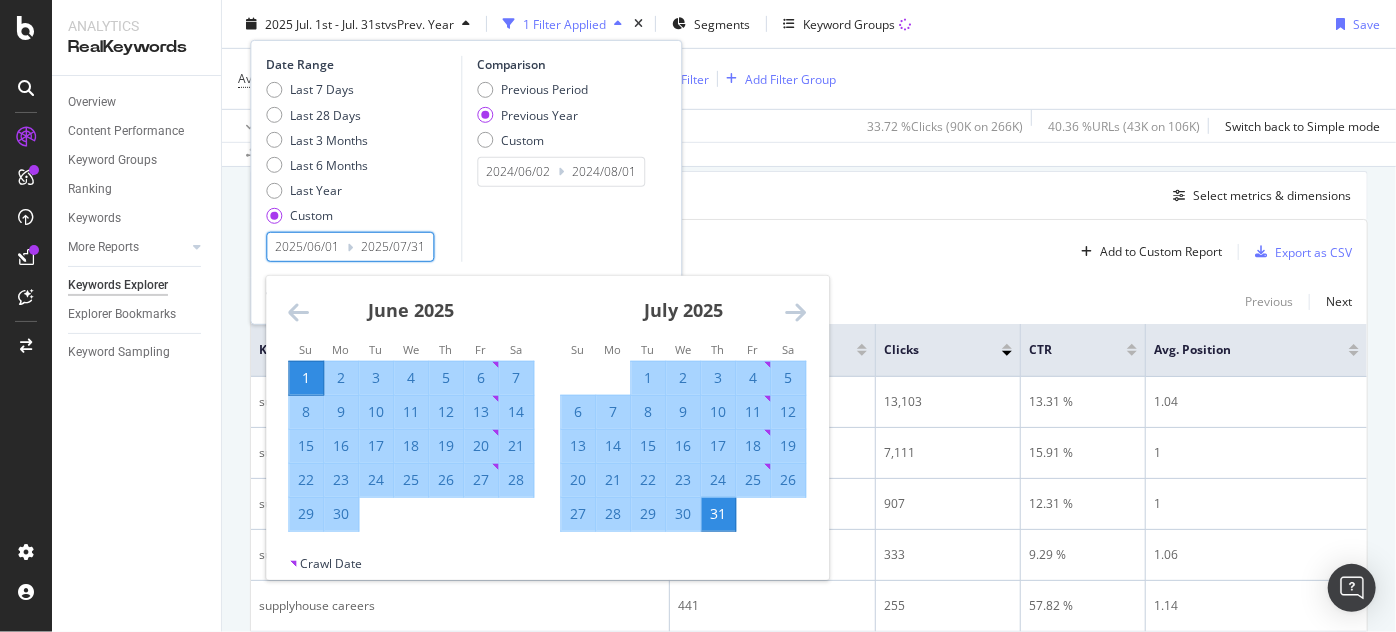 click on "30" at bounding box center (341, 514) 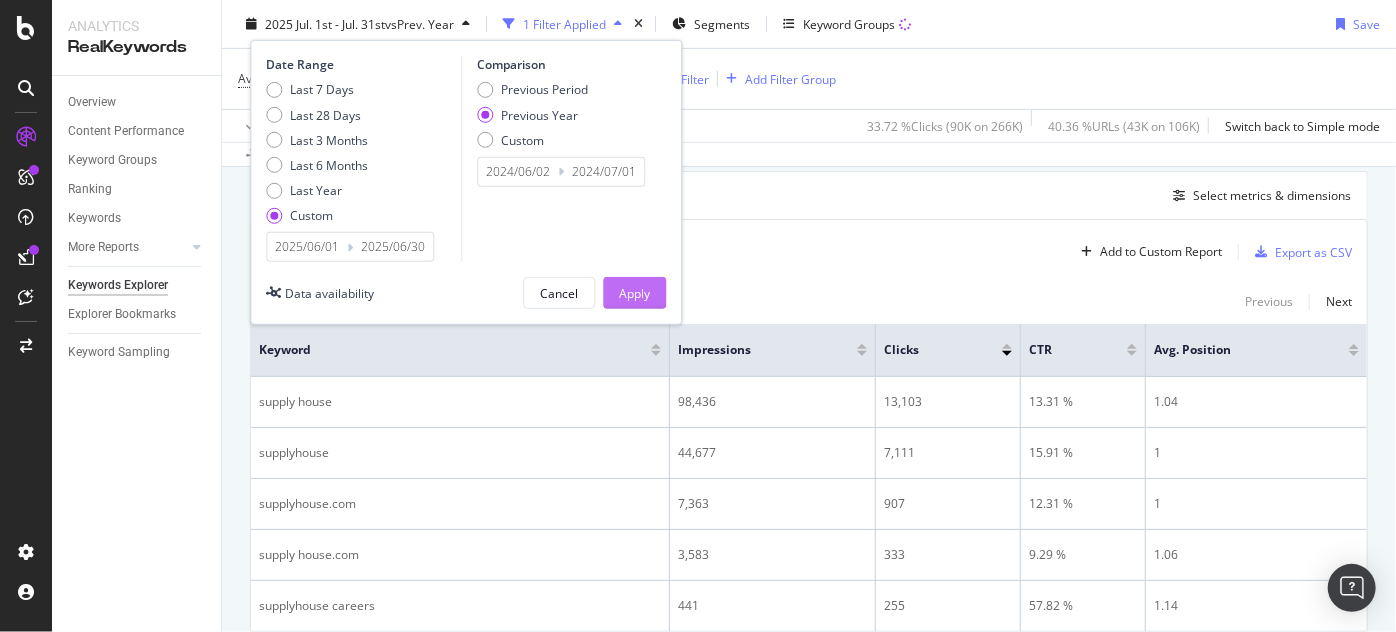 click on "Apply" at bounding box center (634, 292) 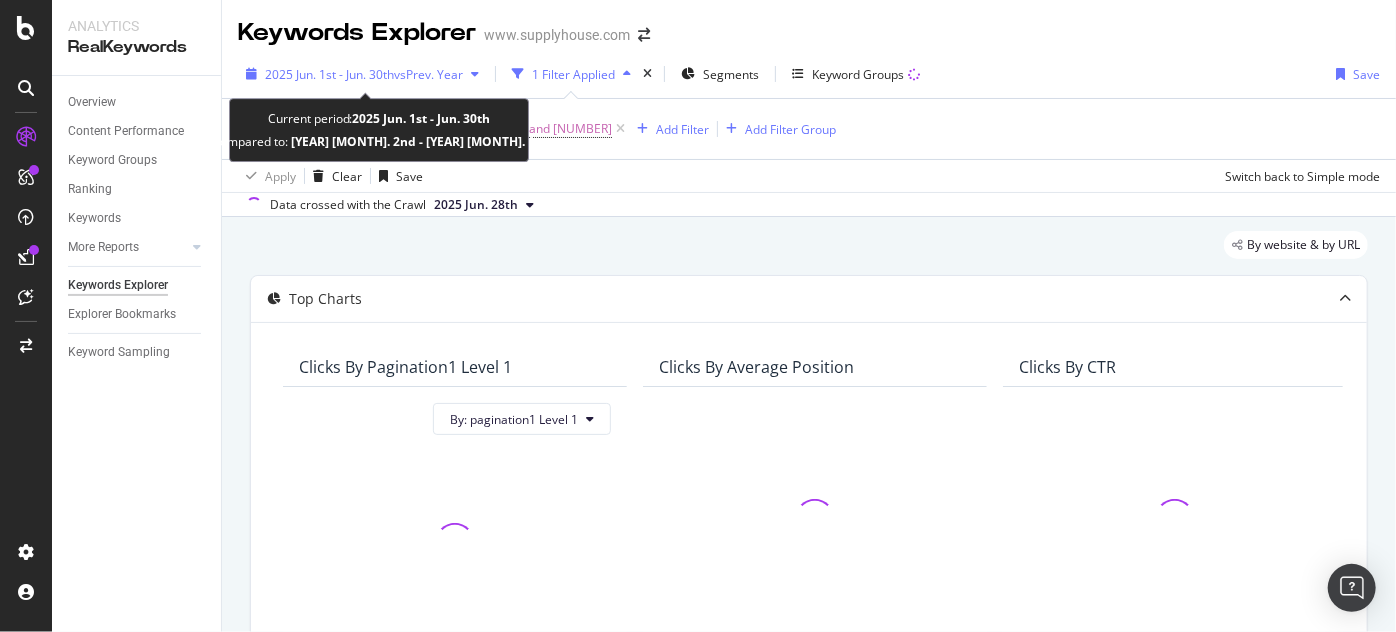 click on "2025 Jun. 1st - Jun. 30th  vs  Prev. Year" at bounding box center (362, 74) 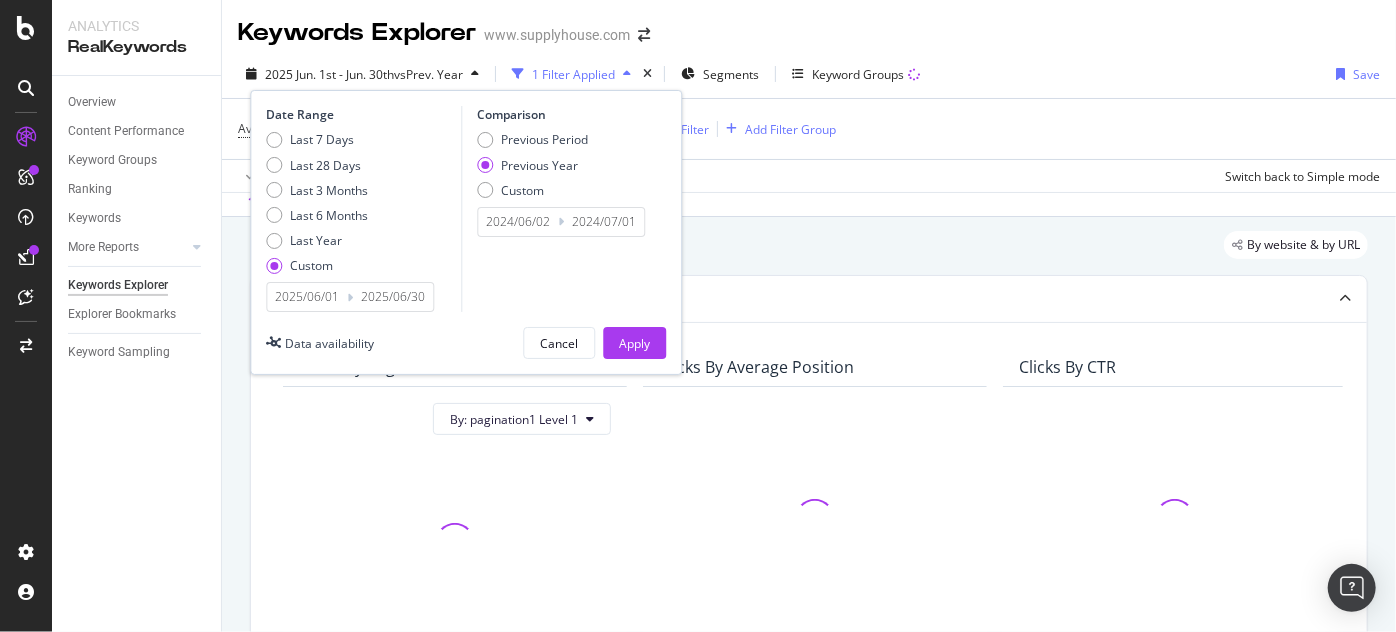 click on "2025/06/01" at bounding box center [307, 297] 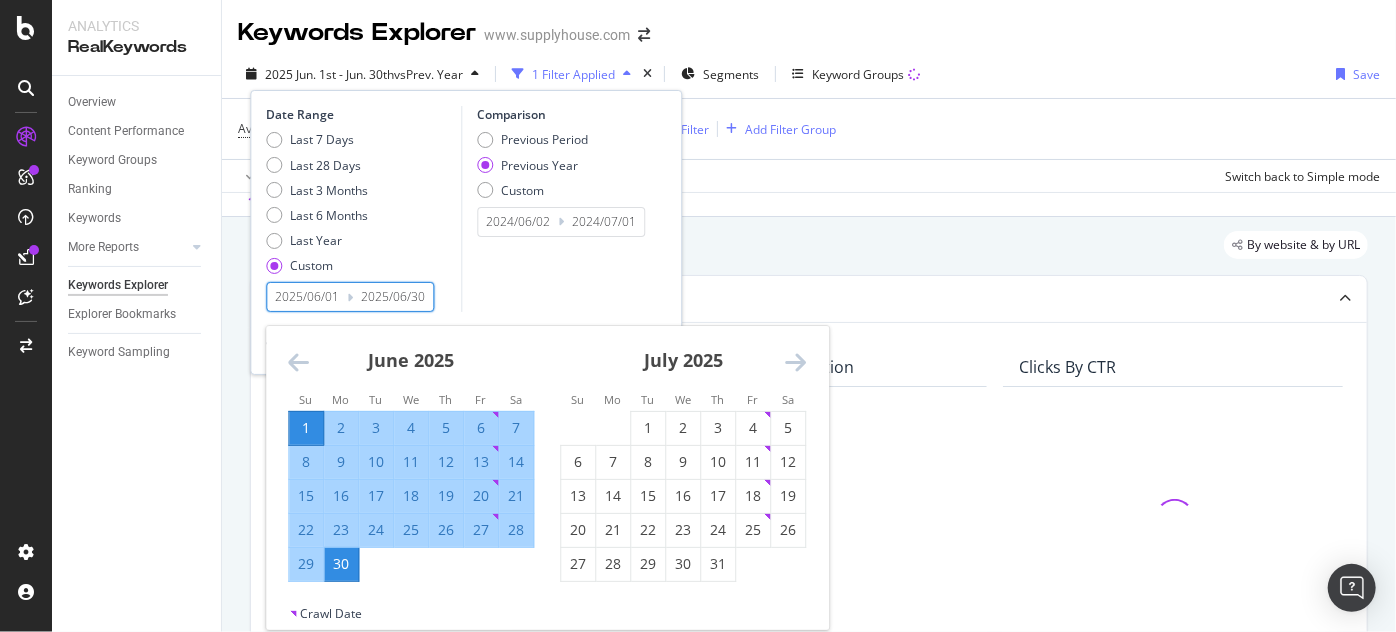 click at bounding box center (298, 362) 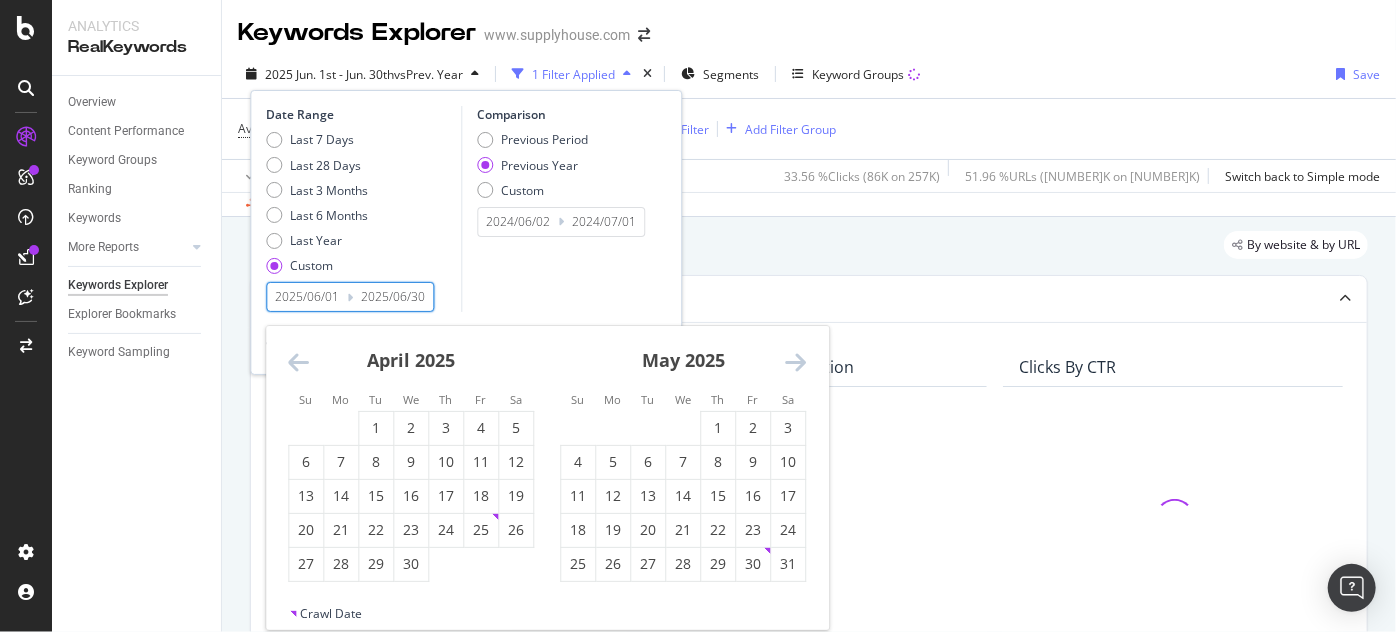 click at bounding box center [298, 362] 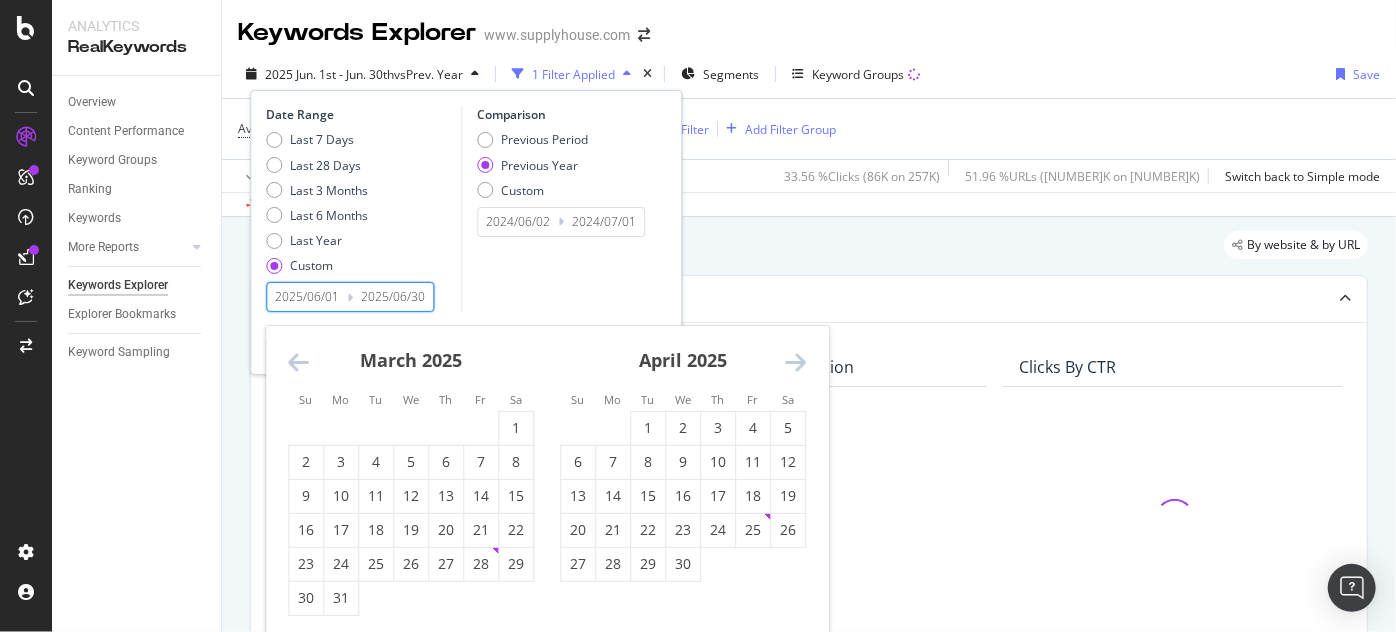 click at bounding box center [298, 362] 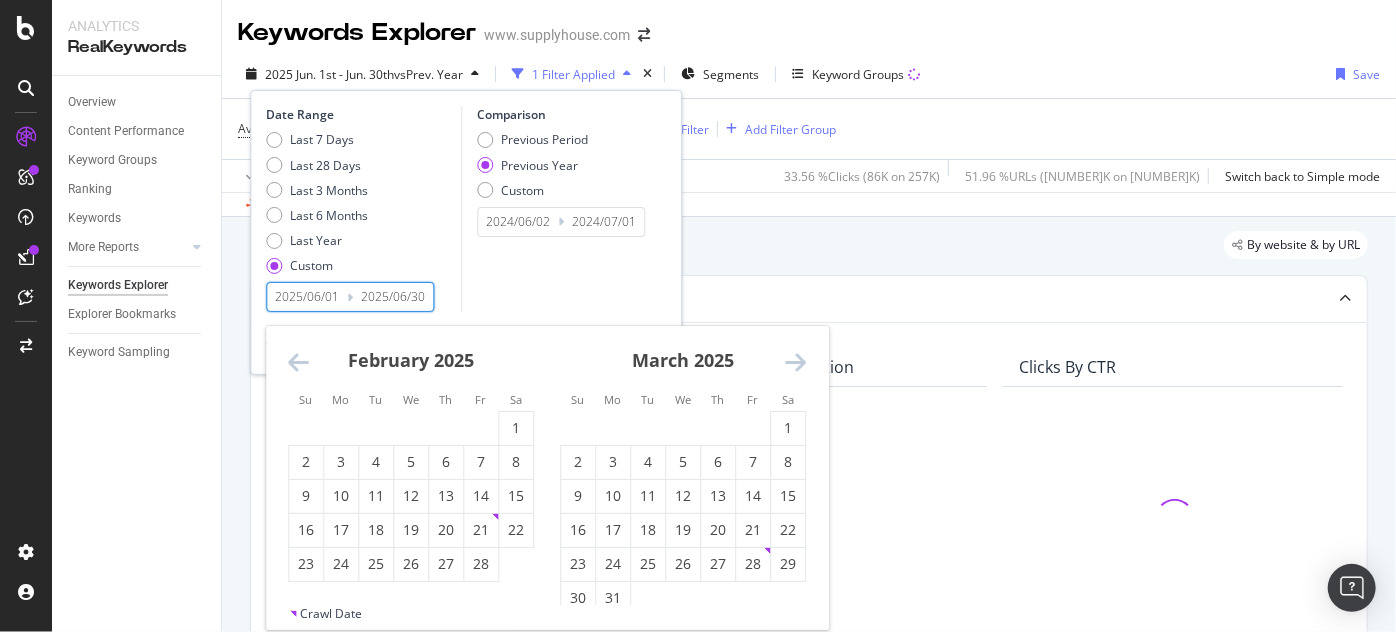 click at bounding box center (298, 362) 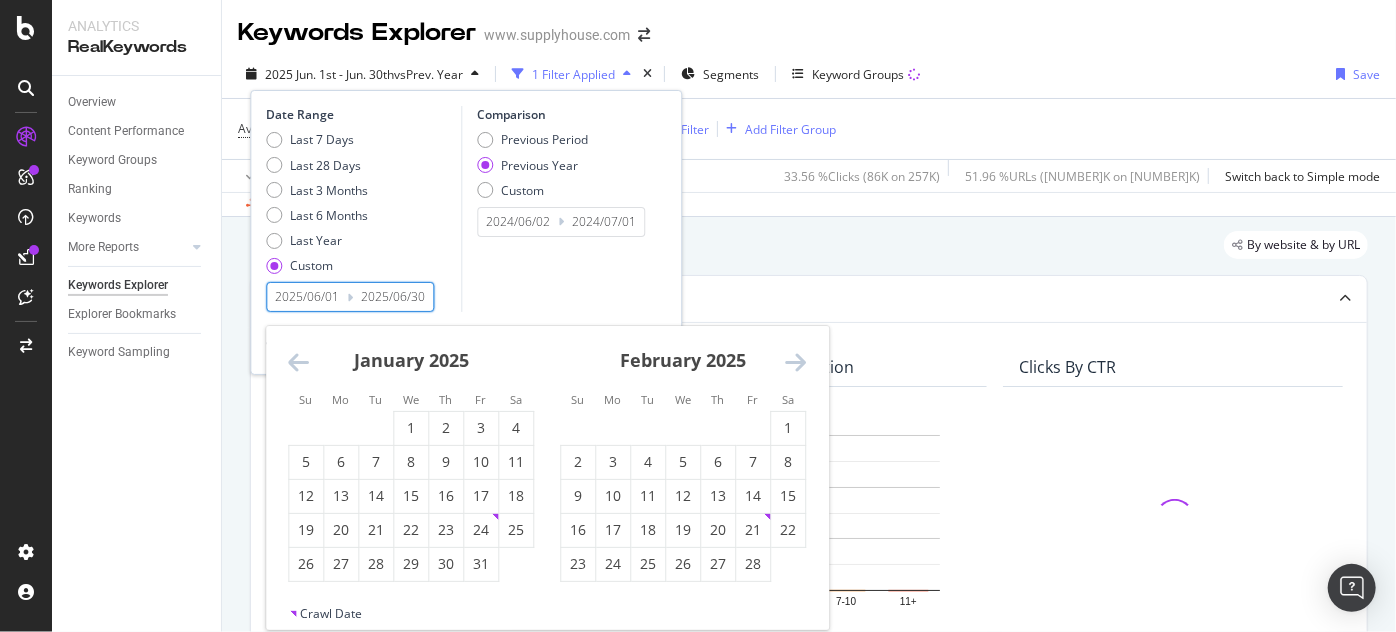 click at bounding box center [298, 362] 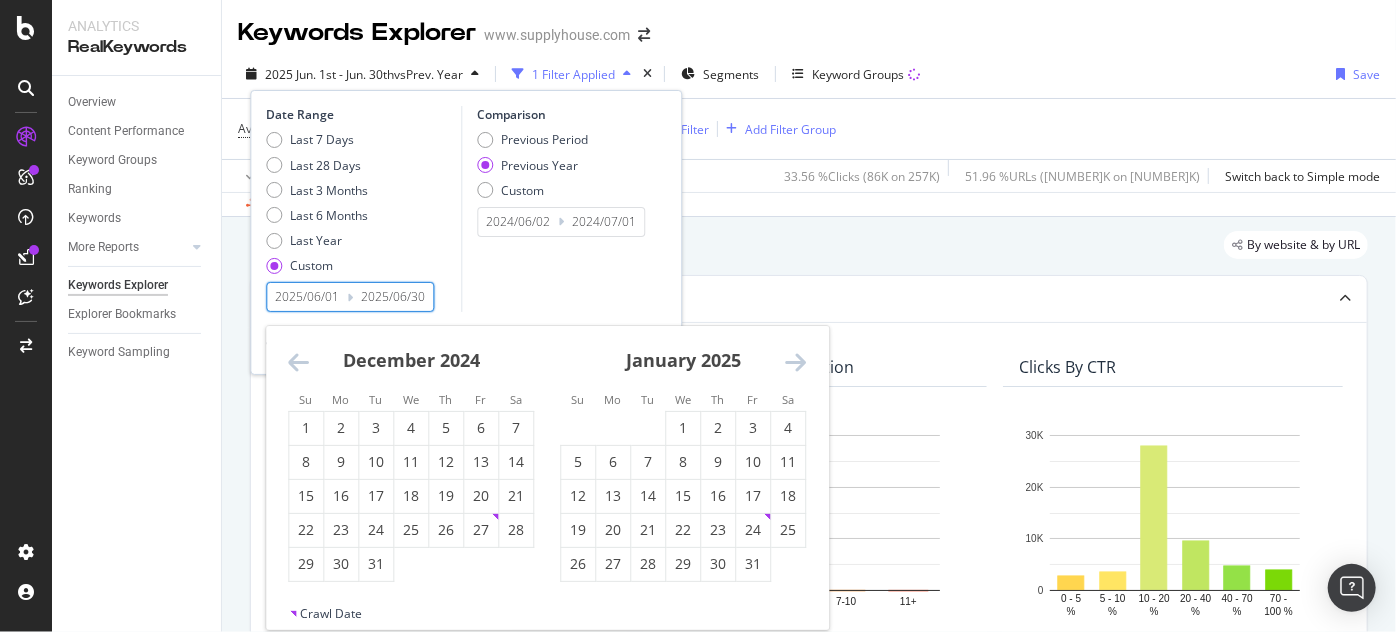 click at bounding box center (298, 362) 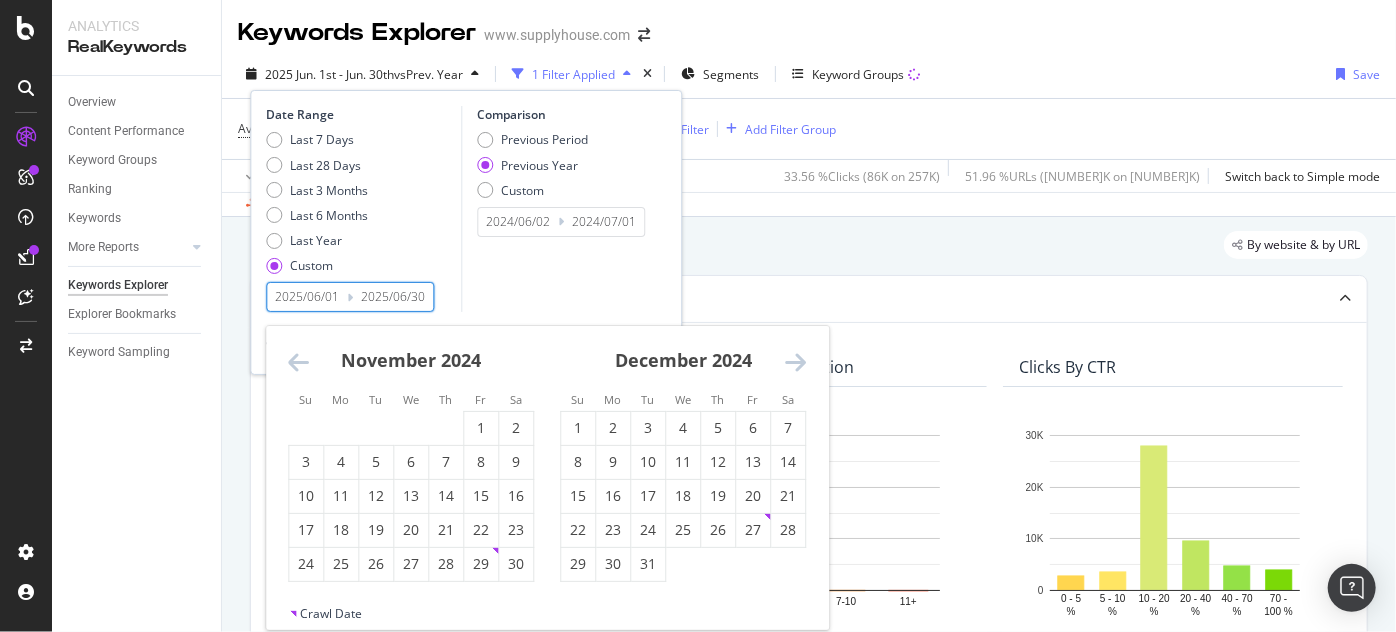 click at bounding box center [298, 362] 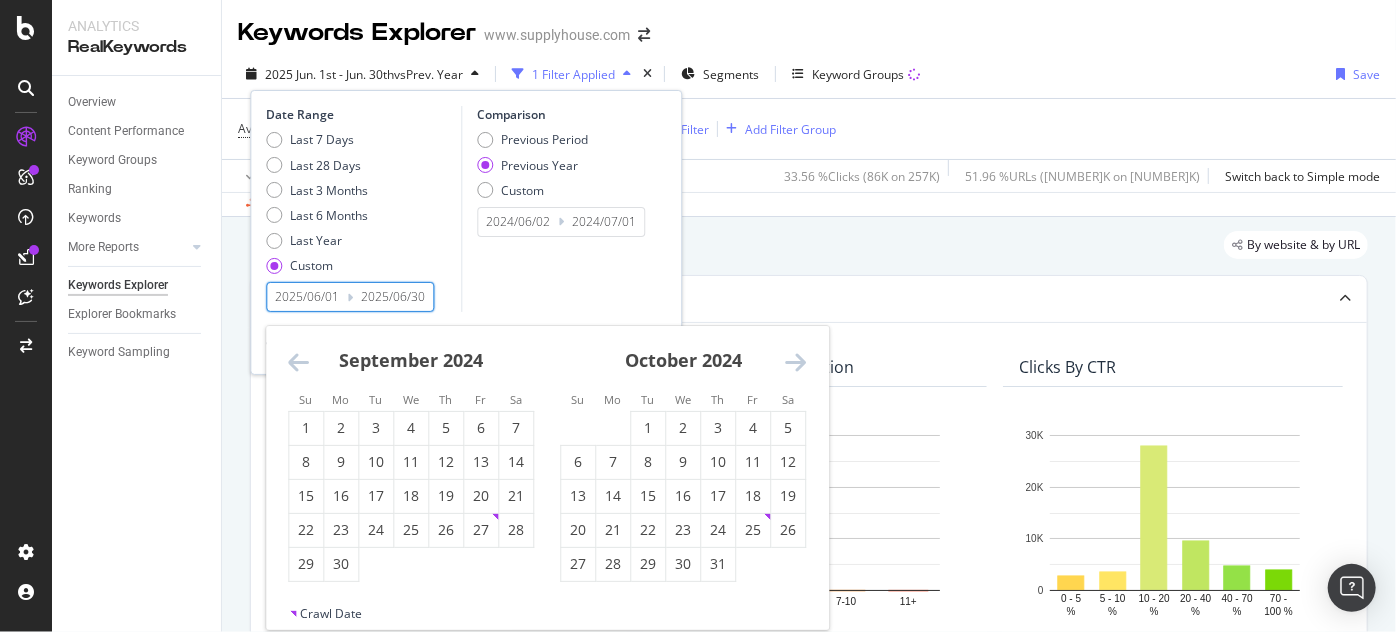 click at bounding box center (298, 362) 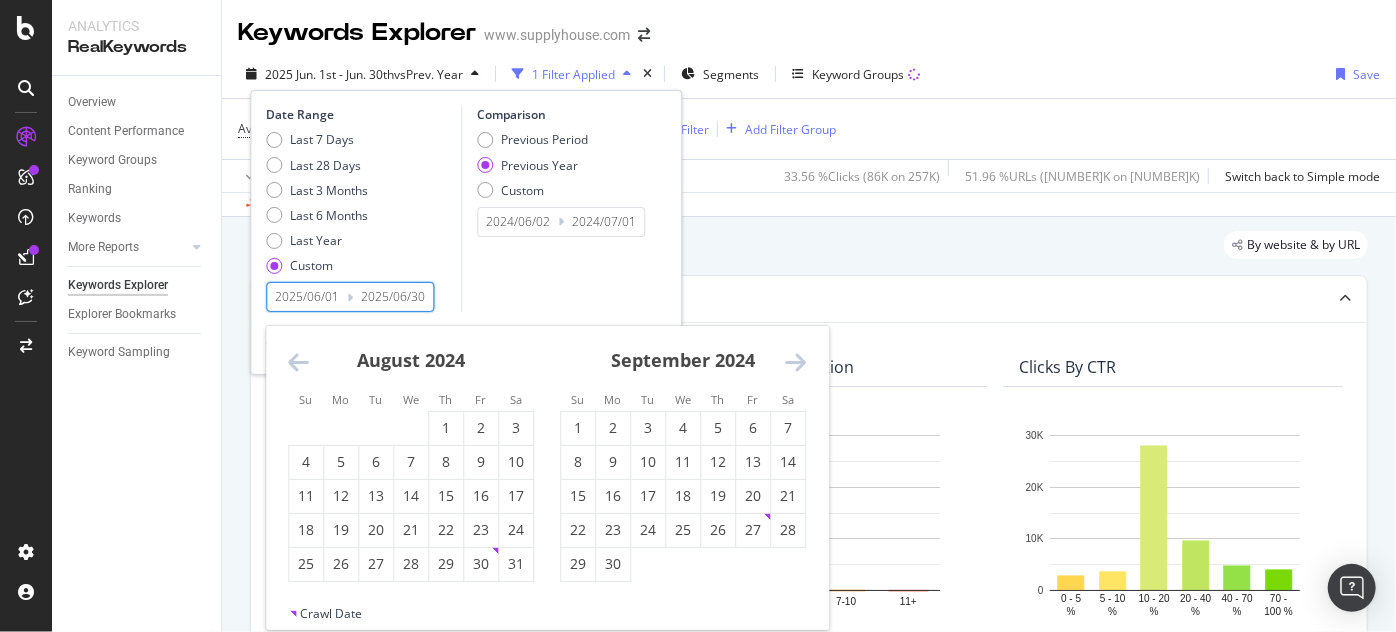 click at bounding box center [298, 362] 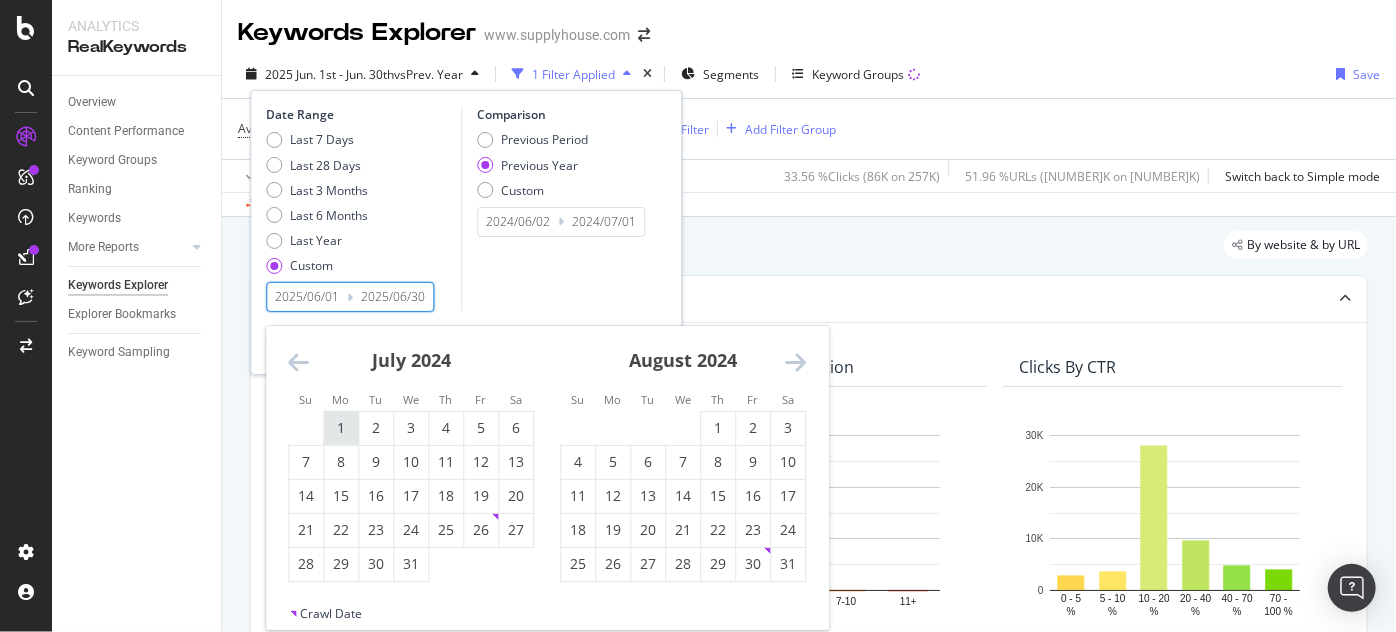 click on "1" at bounding box center [341, 428] 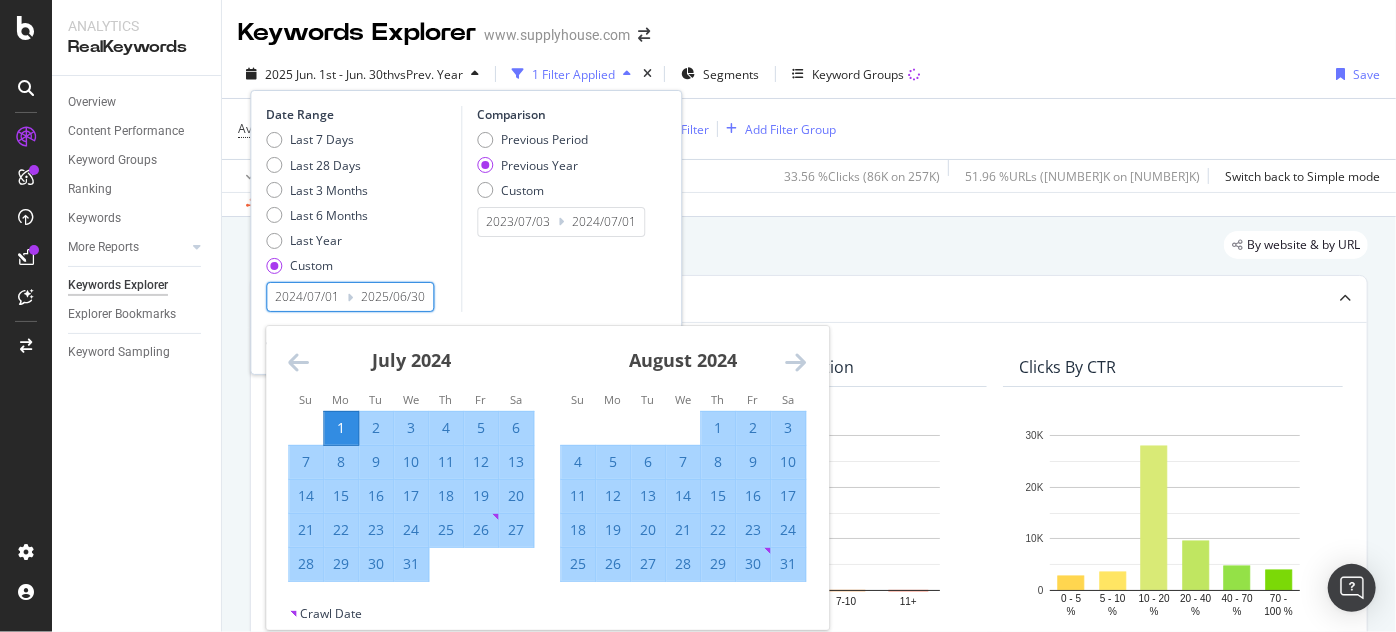 click on "31" at bounding box center [411, 564] 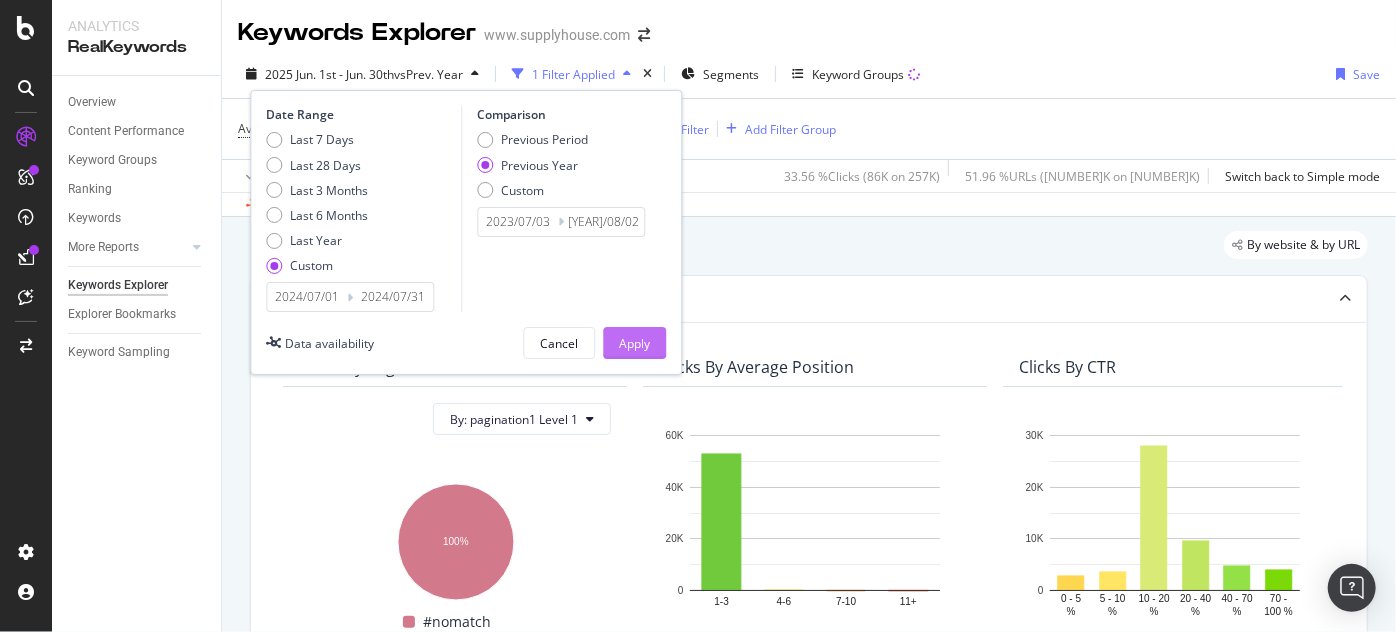 click on "Apply" at bounding box center (634, 343) 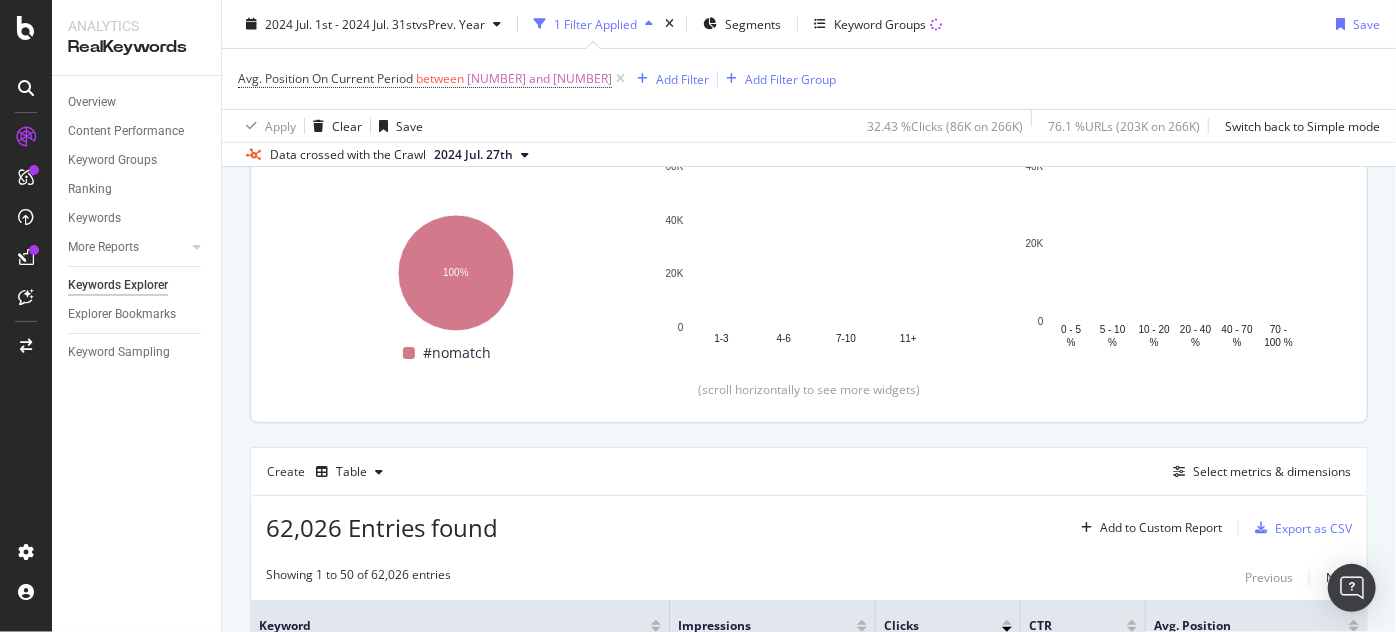 scroll, scrollTop: 272, scrollLeft: 0, axis: vertical 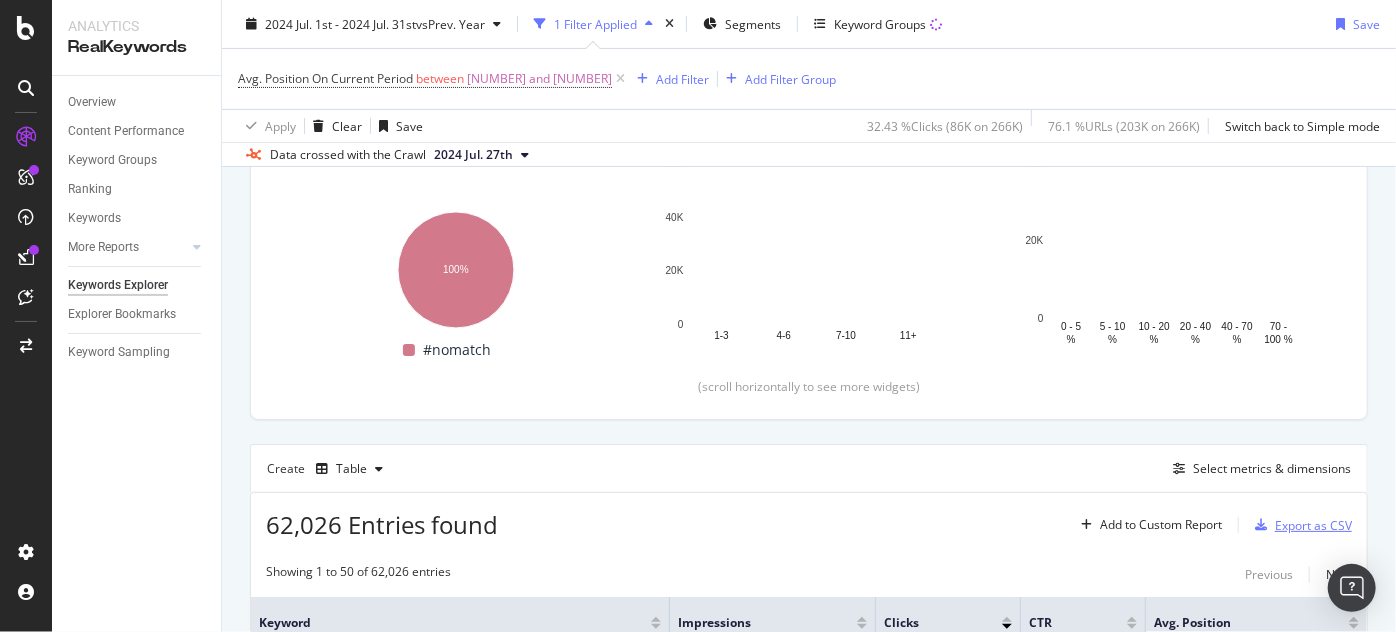 click on "Export as CSV" at bounding box center [1299, 525] 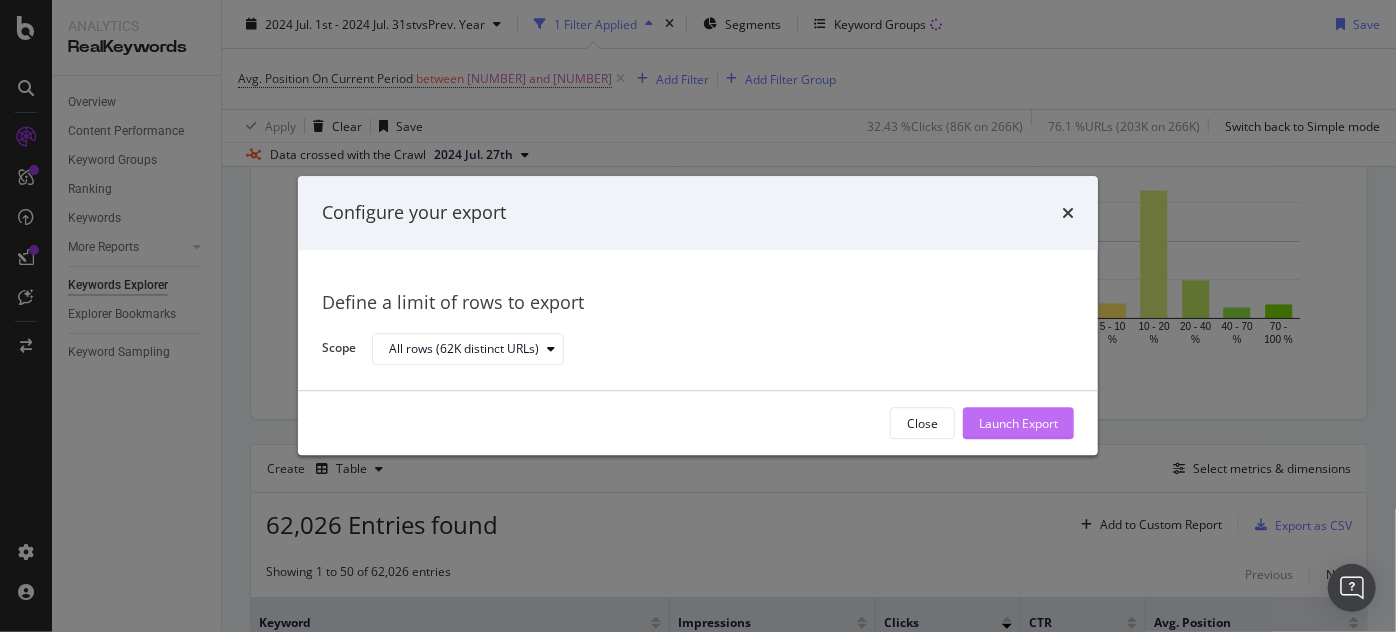 click on "Launch Export" at bounding box center (1018, 423) 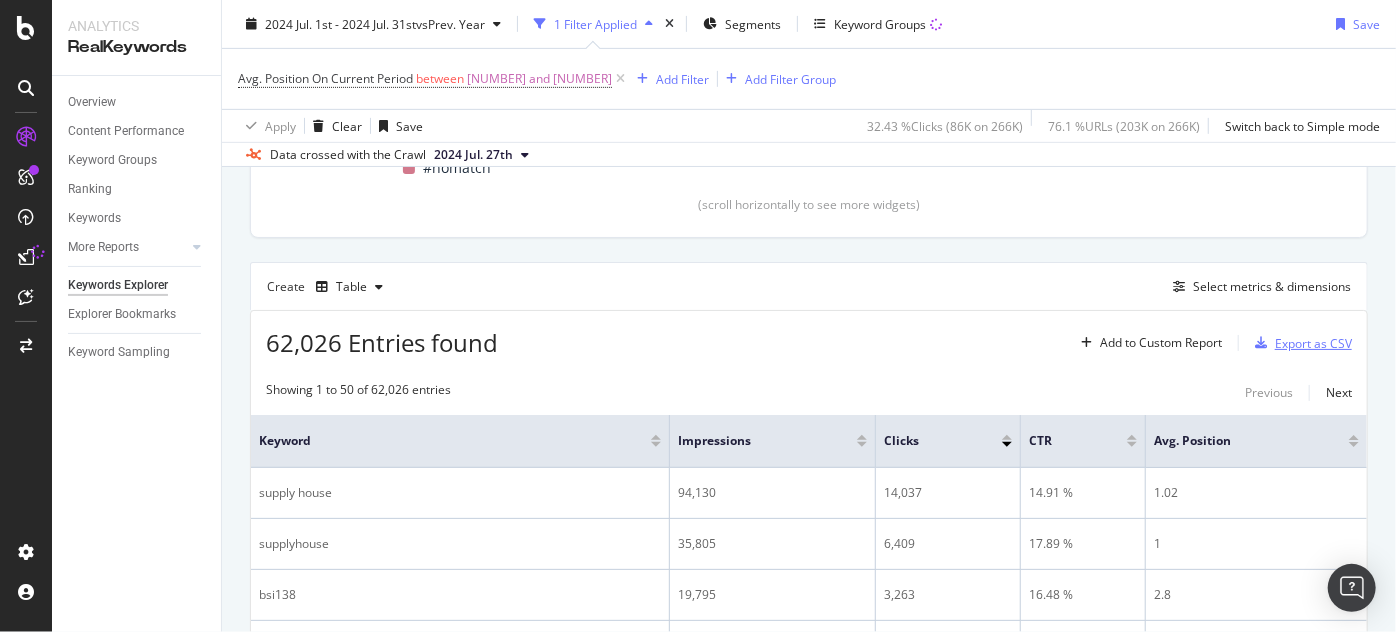 scroll, scrollTop: 0, scrollLeft: 0, axis: both 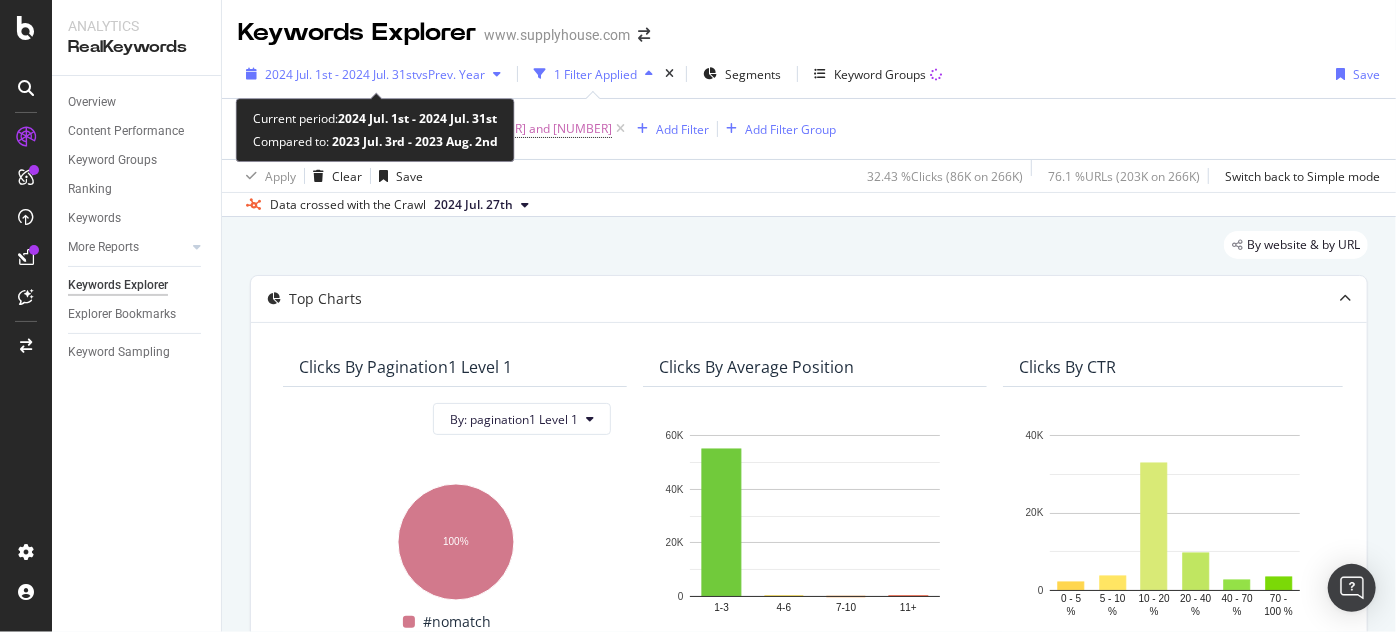click on "2024 Jul. 1st - 2024 Jul. 31st  vs  Prev. Year" at bounding box center [373, 74] 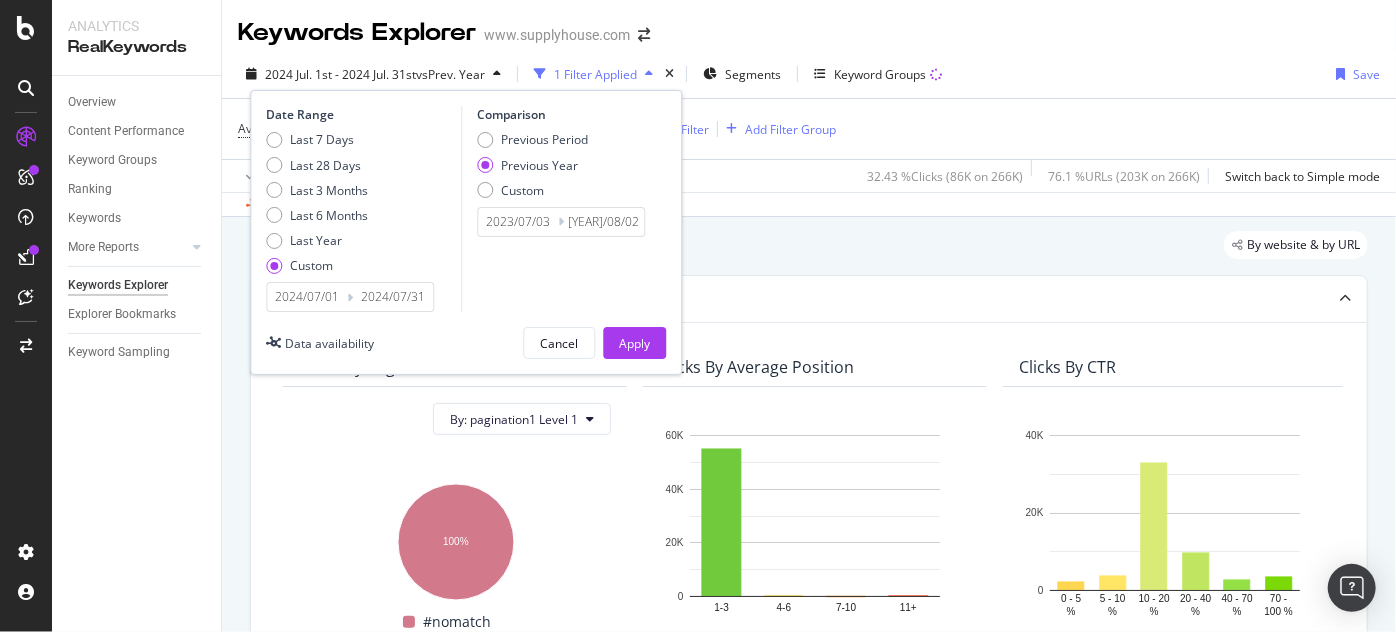 click on "2024/07/01" at bounding box center (307, 297) 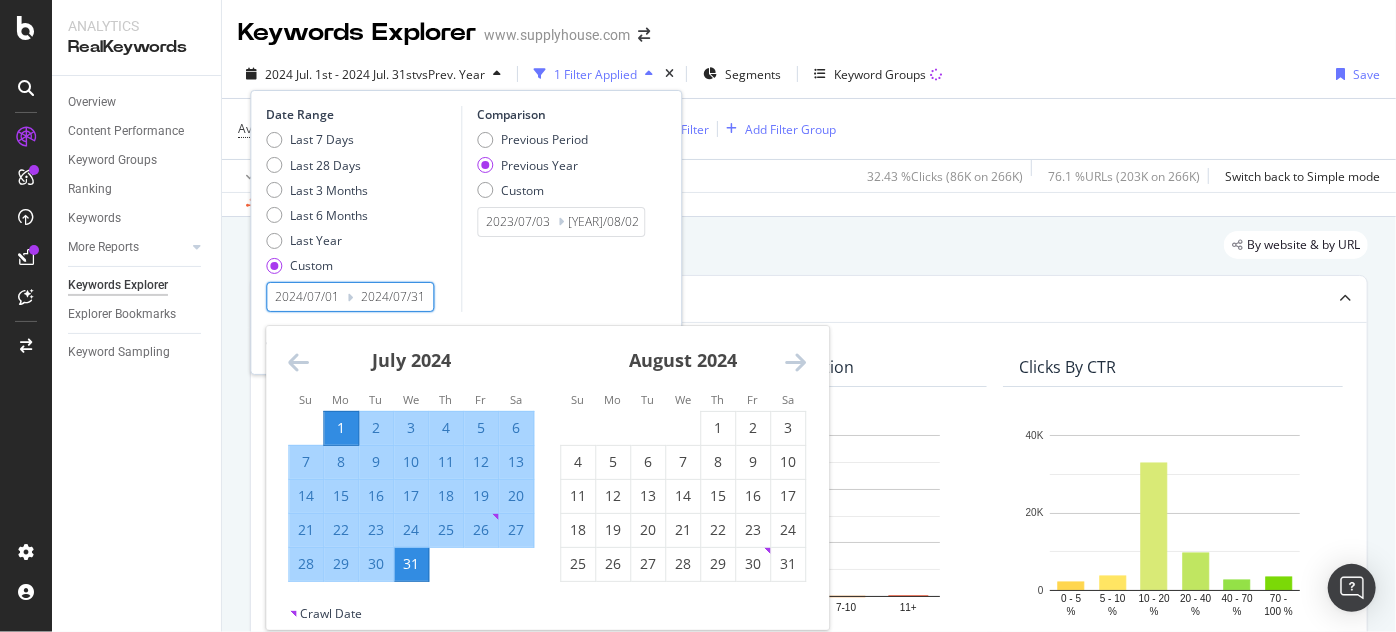 click at bounding box center [298, 362] 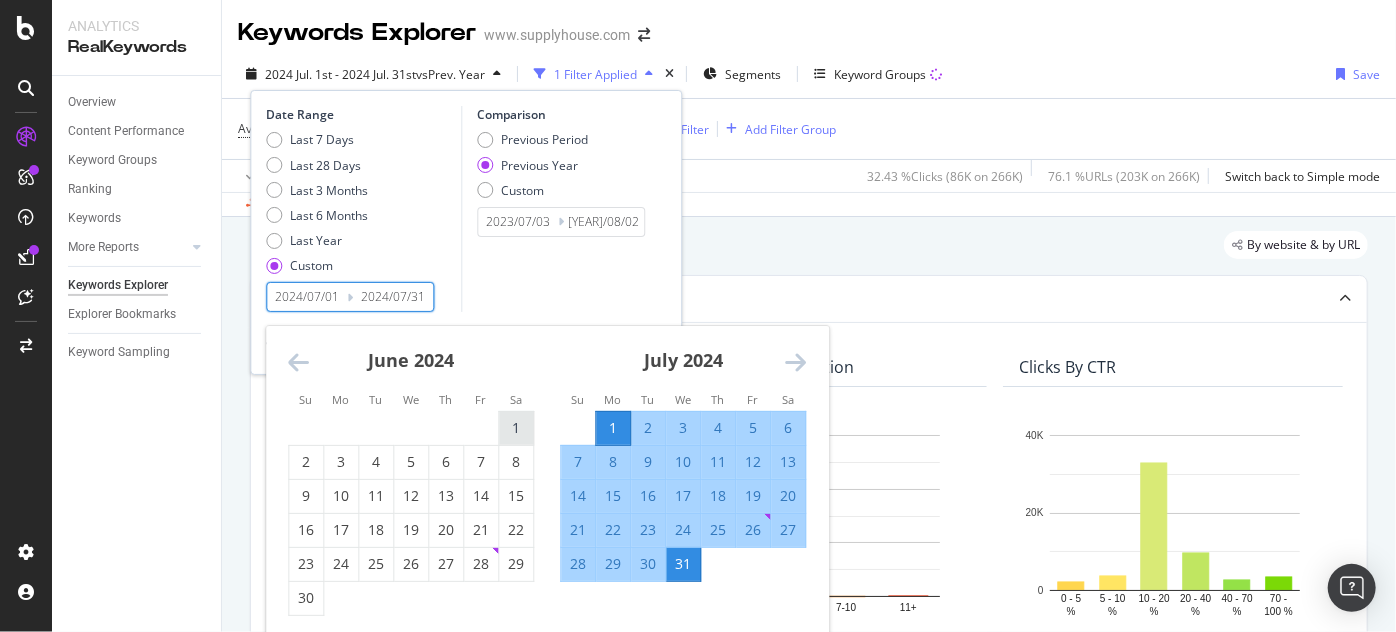 click on "1" at bounding box center (516, 428) 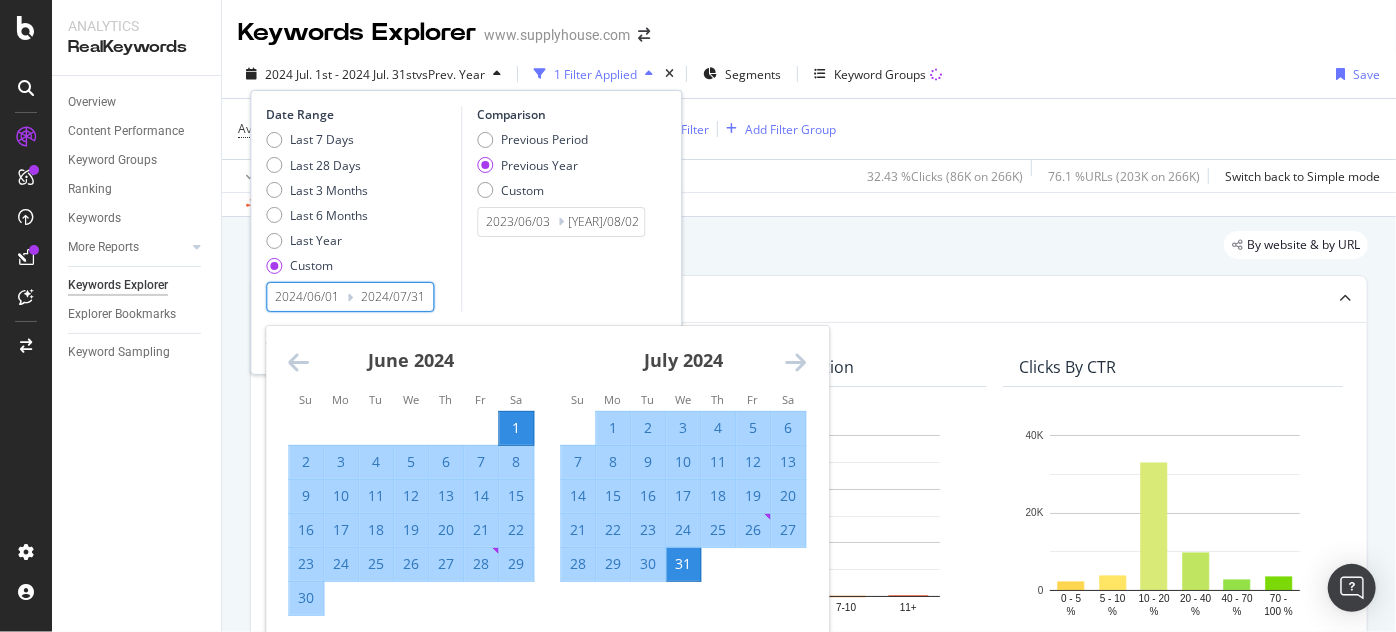 click on "30" at bounding box center [306, 598] 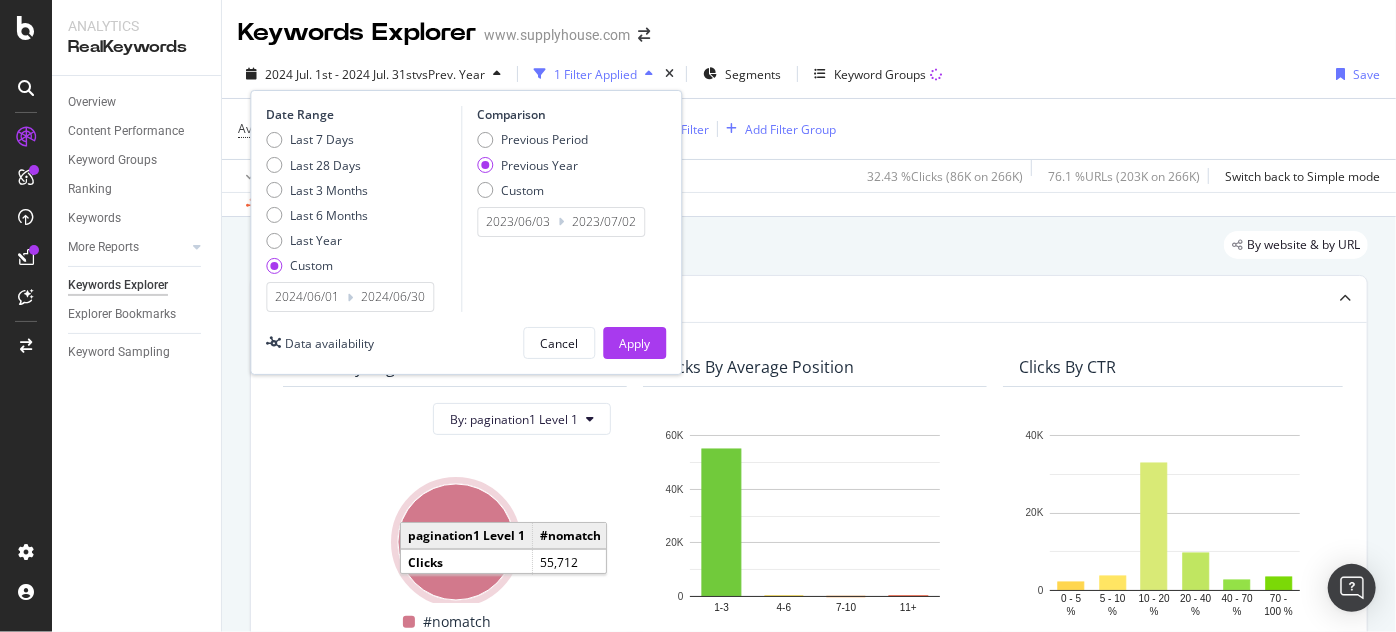 click on "2023/06/03" at bounding box center [518, 222] 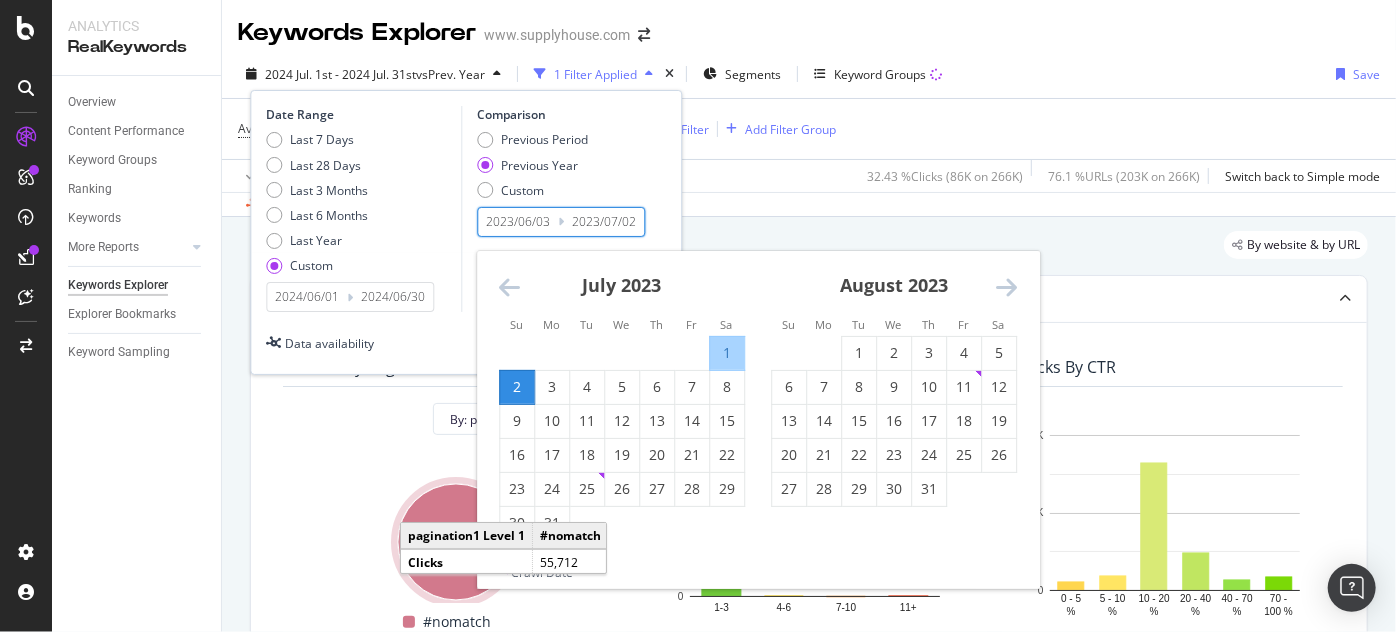 click at bounding box center (509, 287) 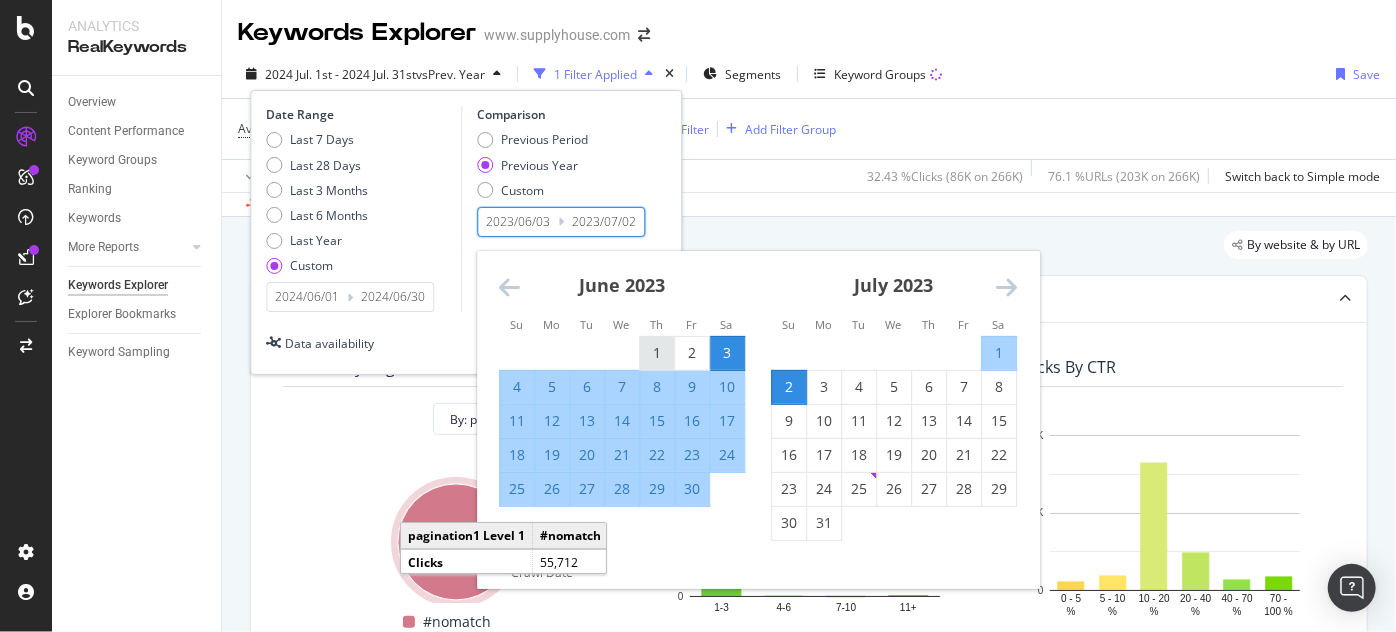 click on "1" at bounding box center (657, 353) 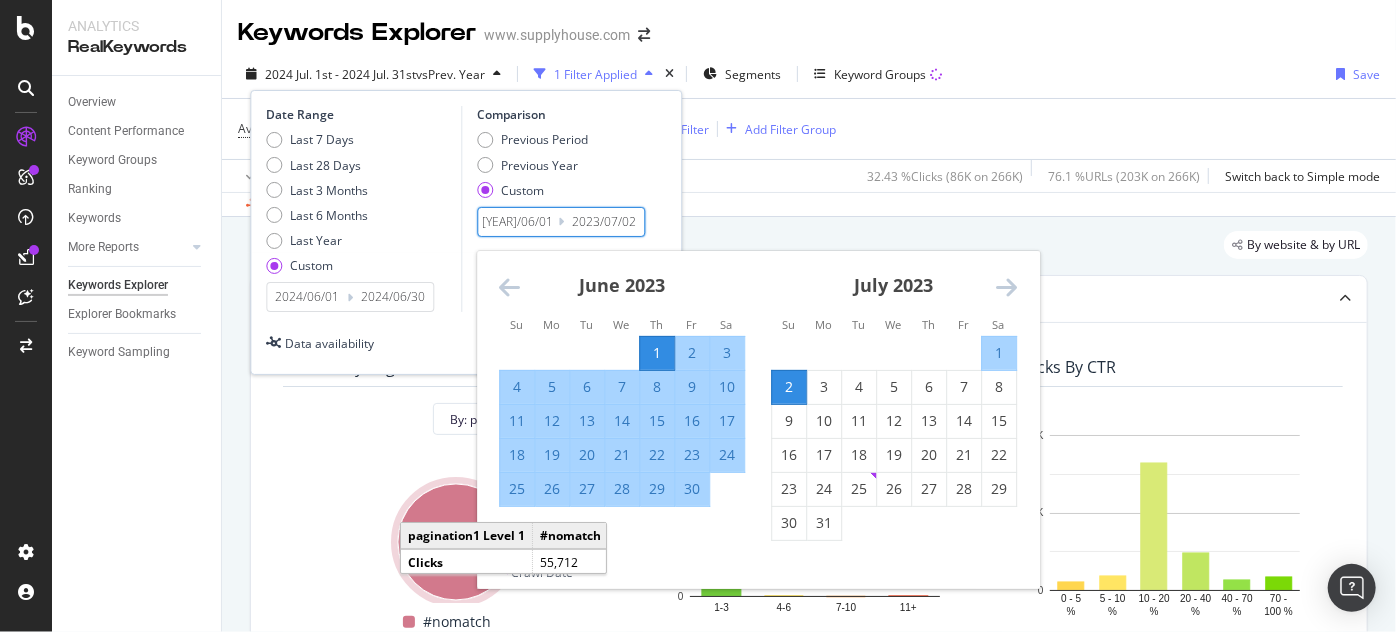 click on "30" at bounding box center [692, 489] 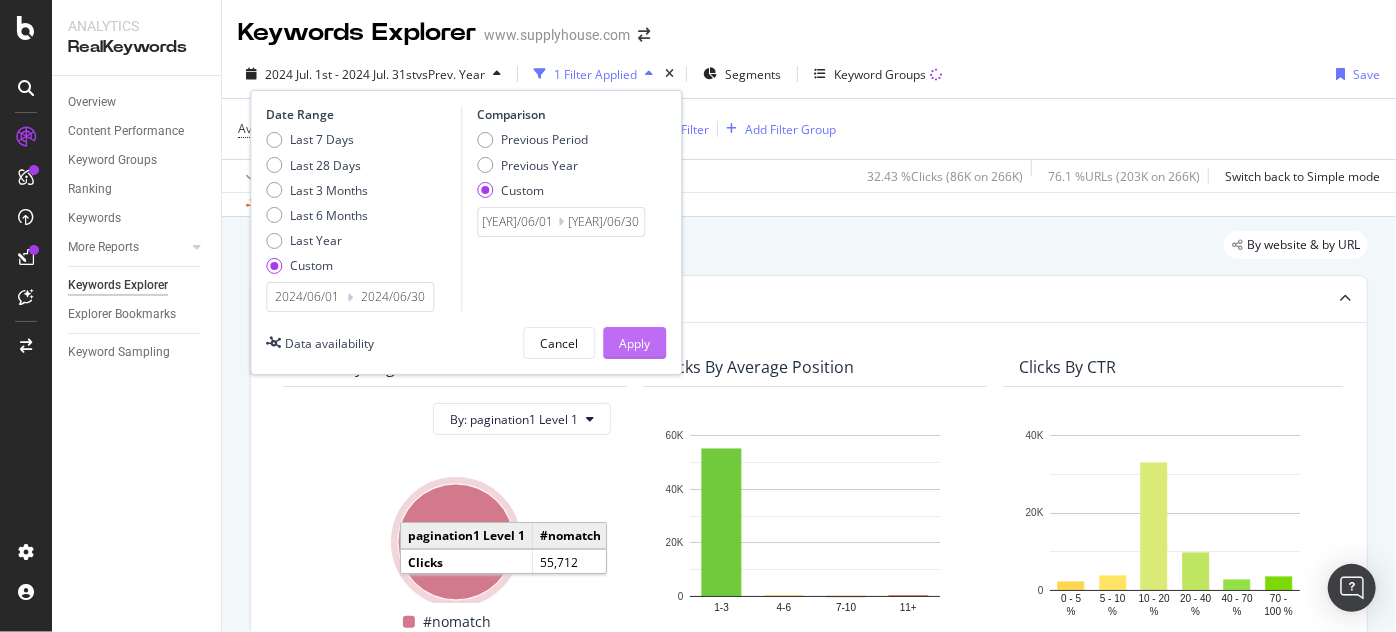 click on "Apply" at bounding box center (634, 343) 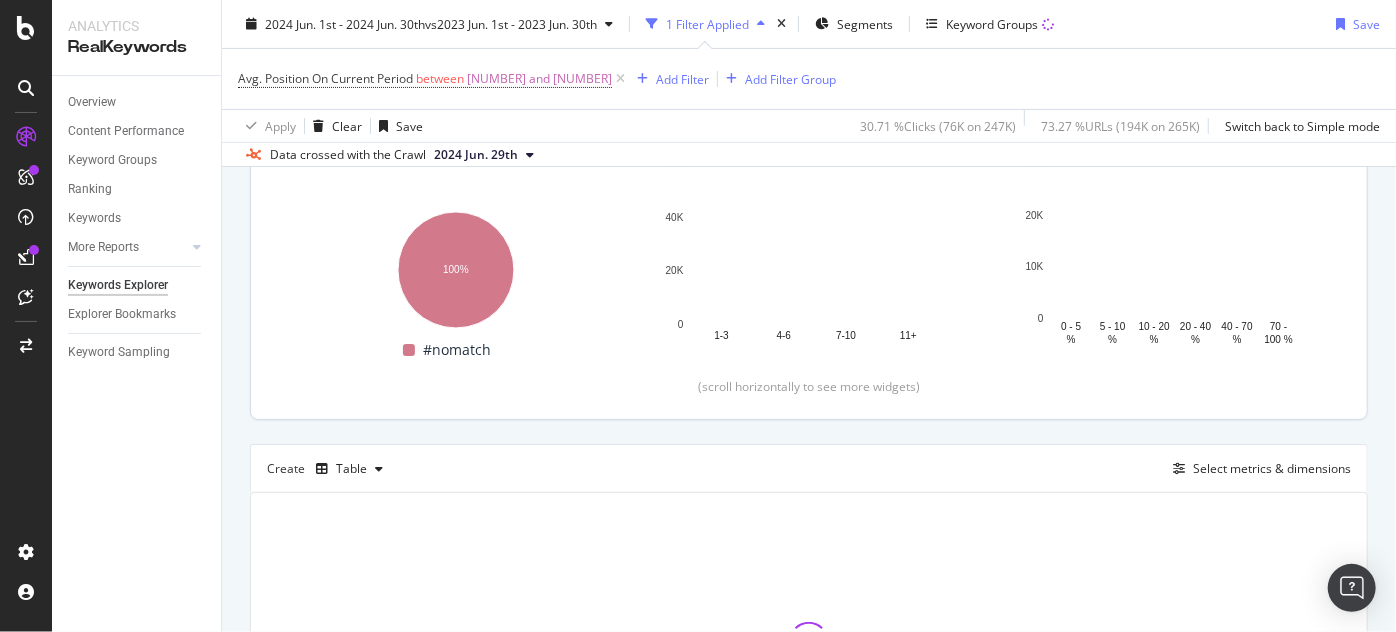 scroll, scrollTop: 454, scrollLeft: 0, axis: vertical 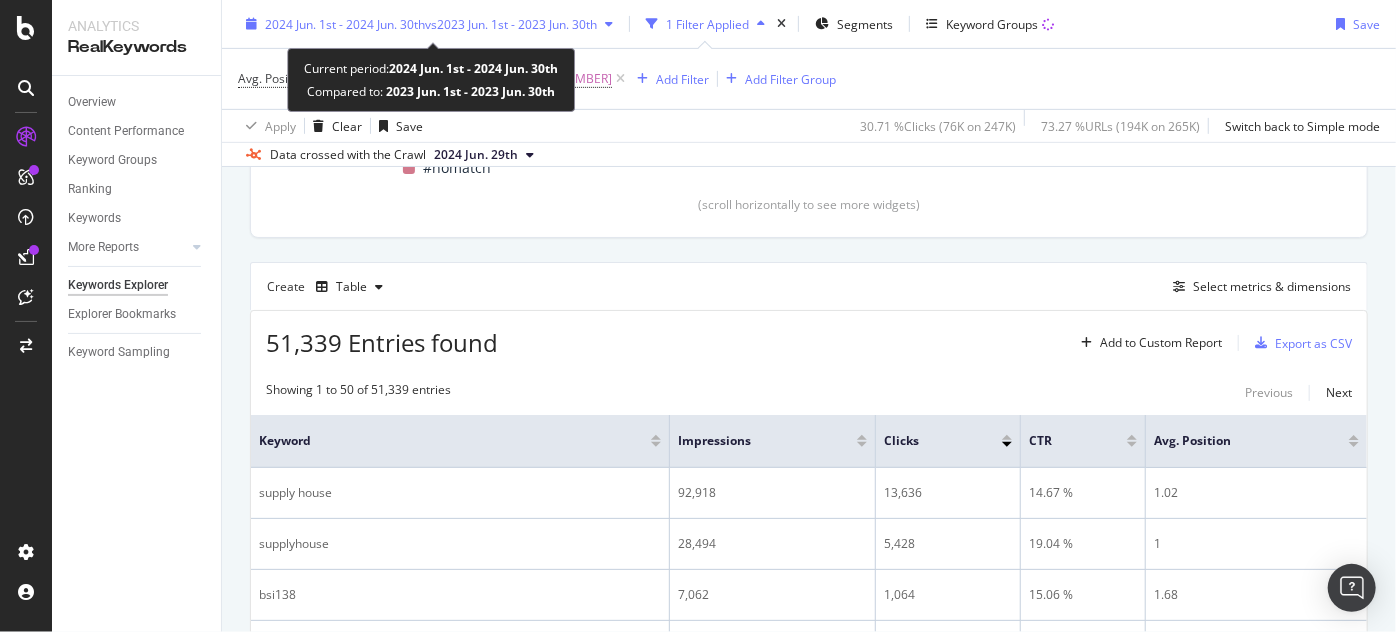 click on "2024 Jun. 1st - 2024 Jun. 30th  vs  2023 Jun. 1st - 2023 Jun. 30th" at bounding box center [429, 24] 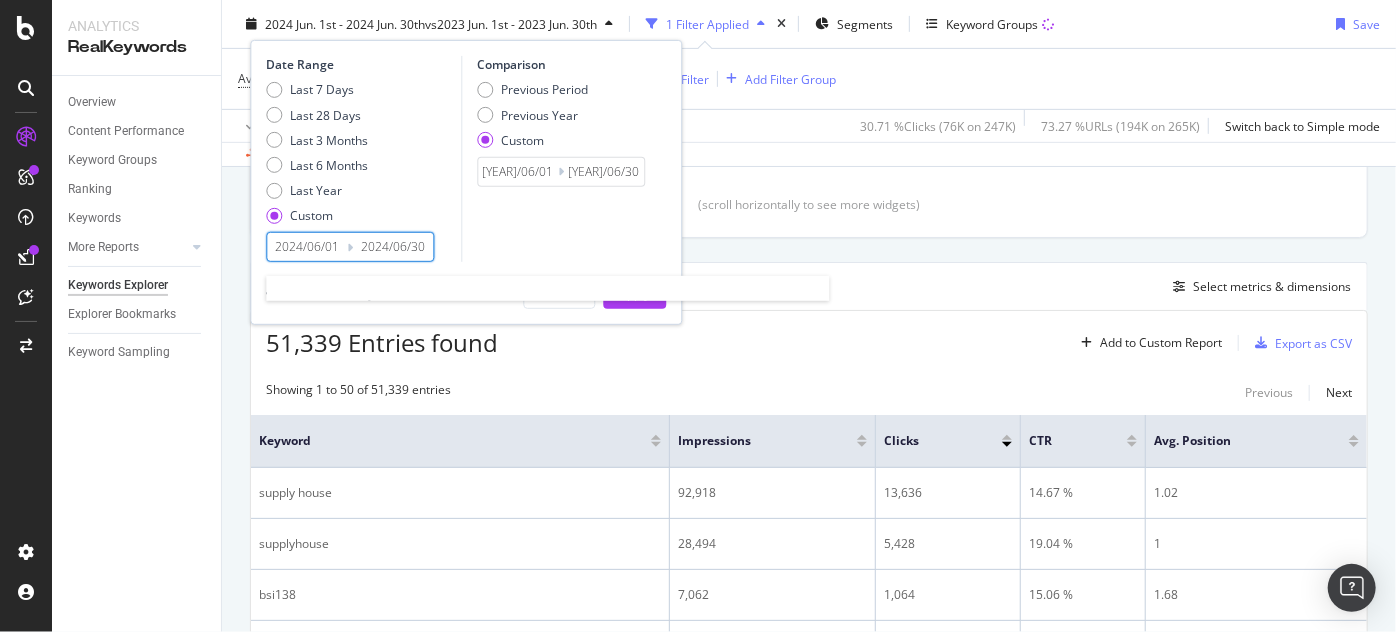 click on "2024/06/01" at bounding box center [307, 247] 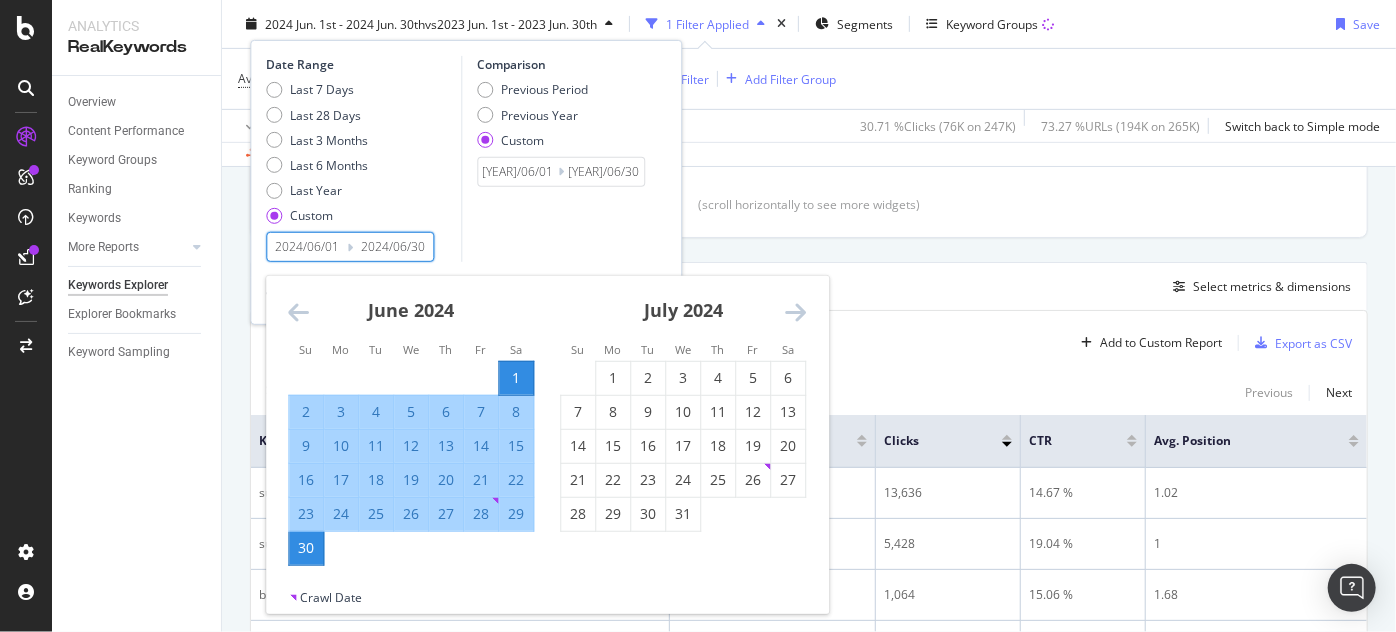 click at bounding box center [795, 312] 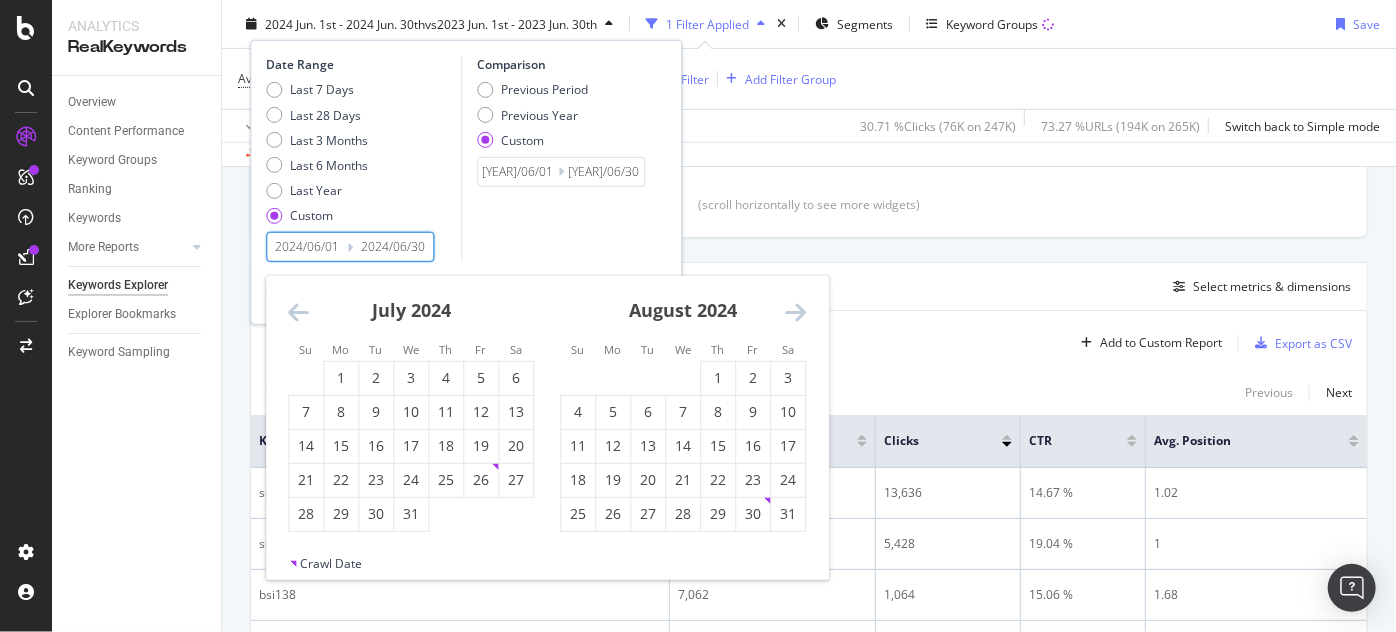 click at bounding box center (795, 312) 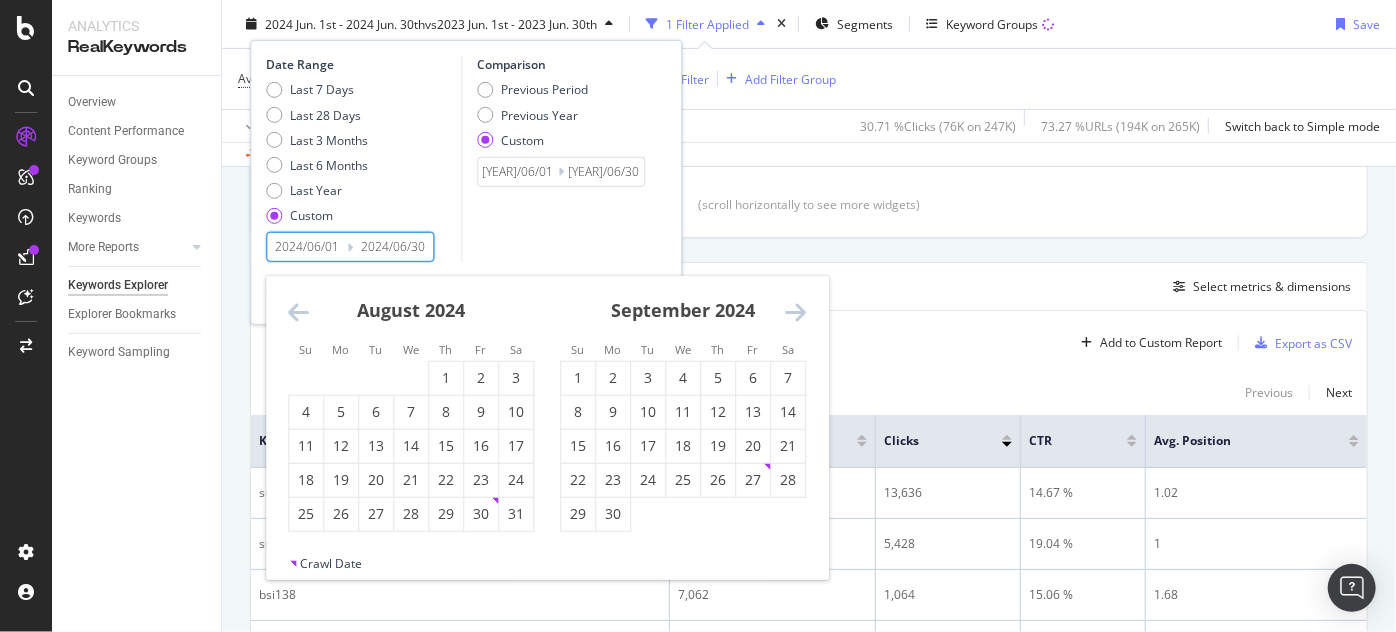 click at bounding box center [795, 312] 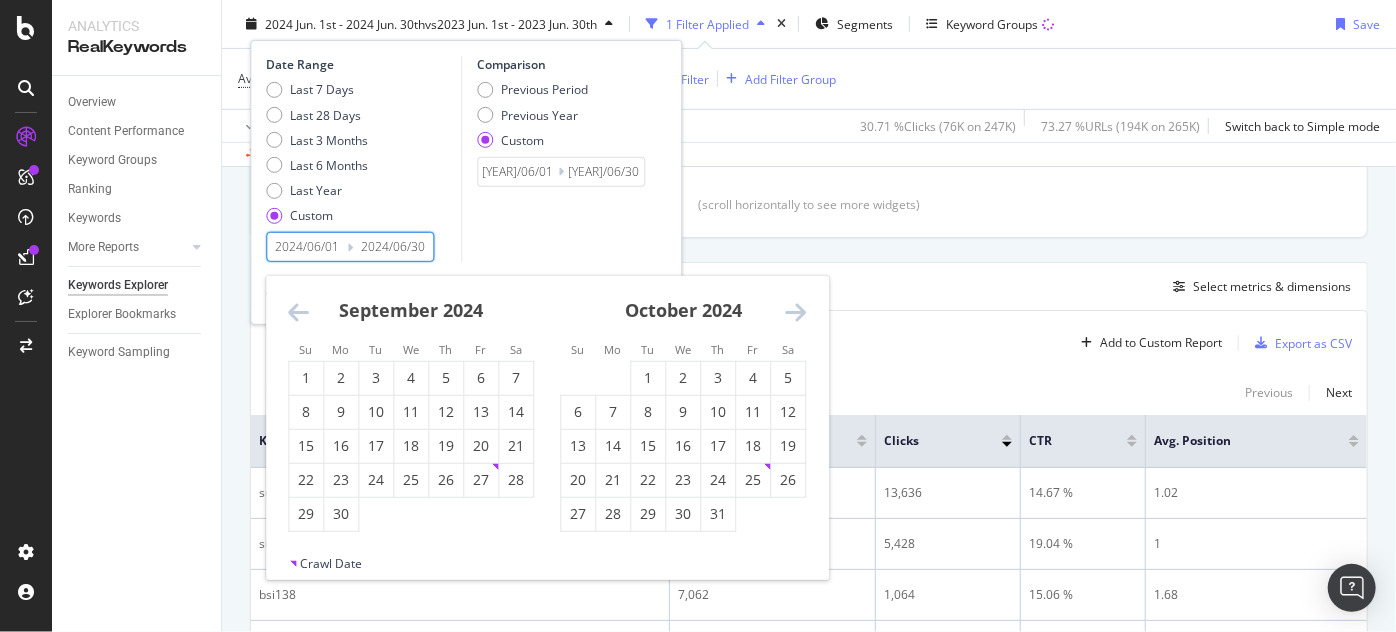 click at bounding box center [795, 312] 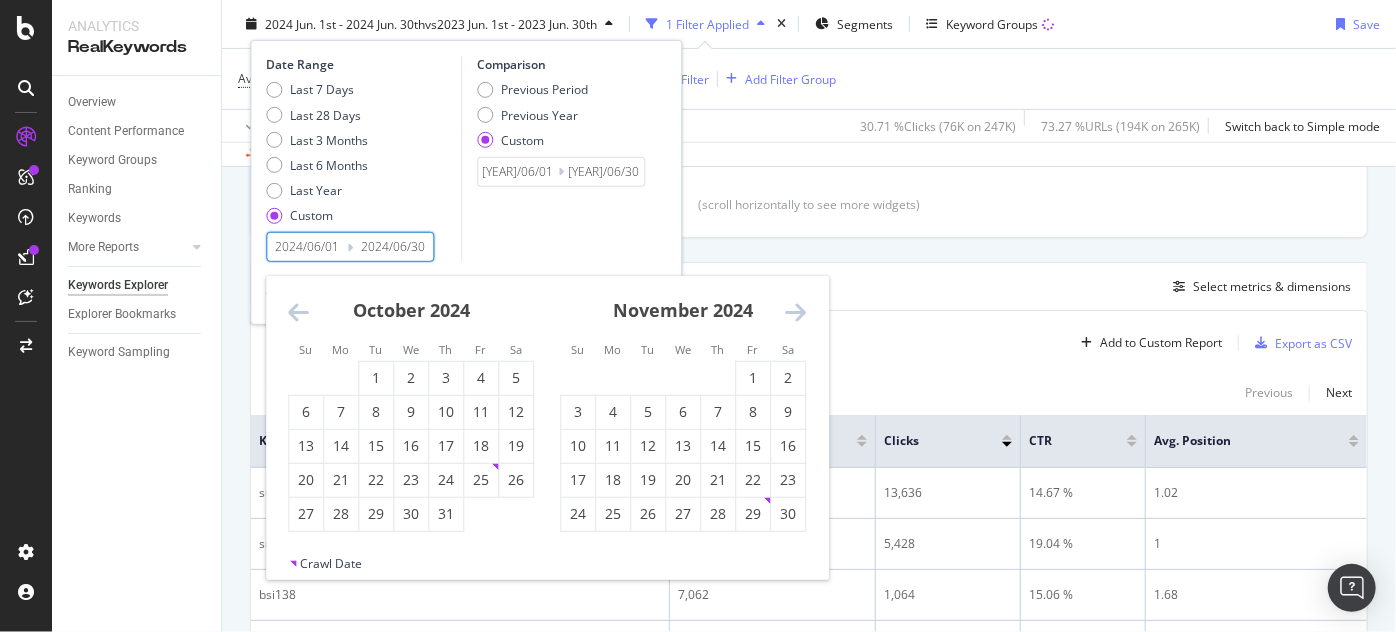 click at bounding box center [795, 312] 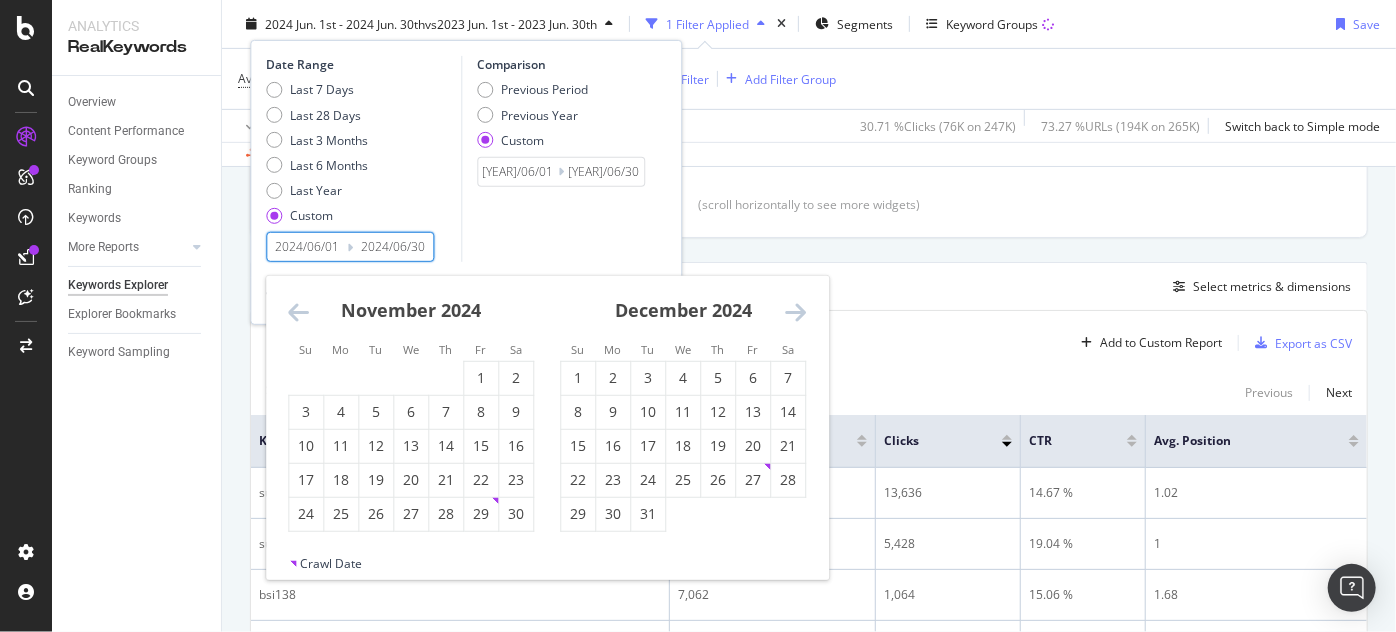 click at bounding box center (795, 312) 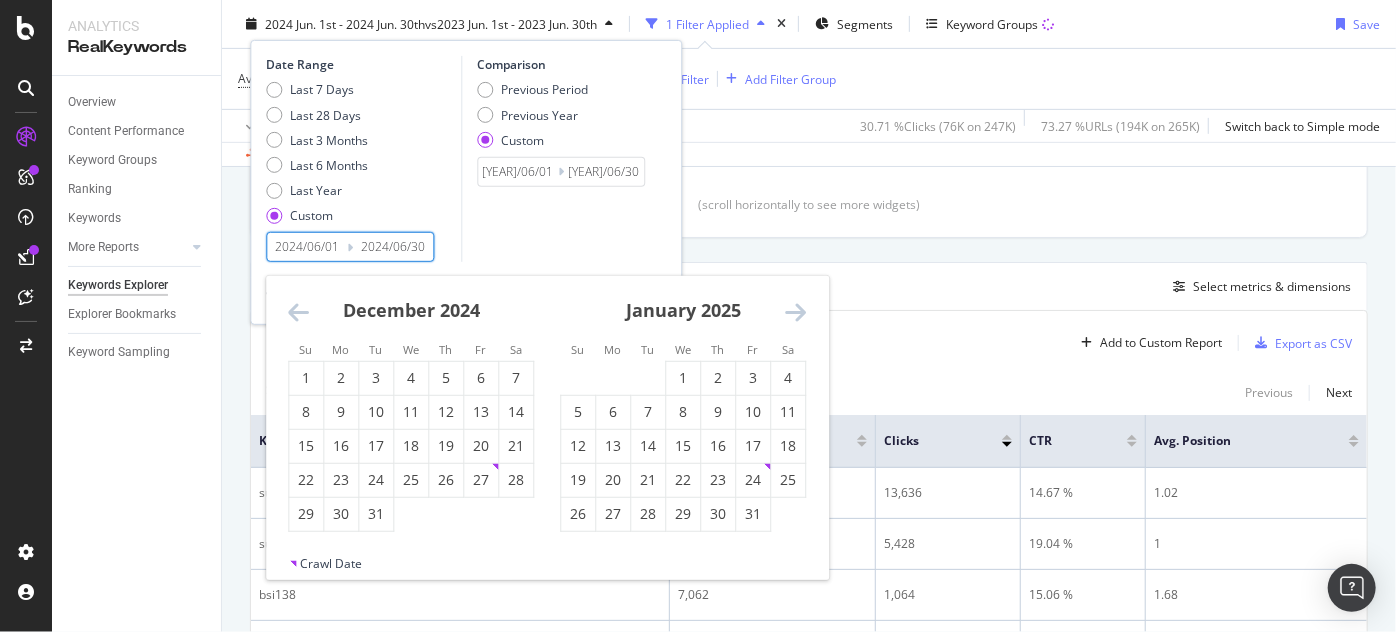 click at bounding box center [795, 312] 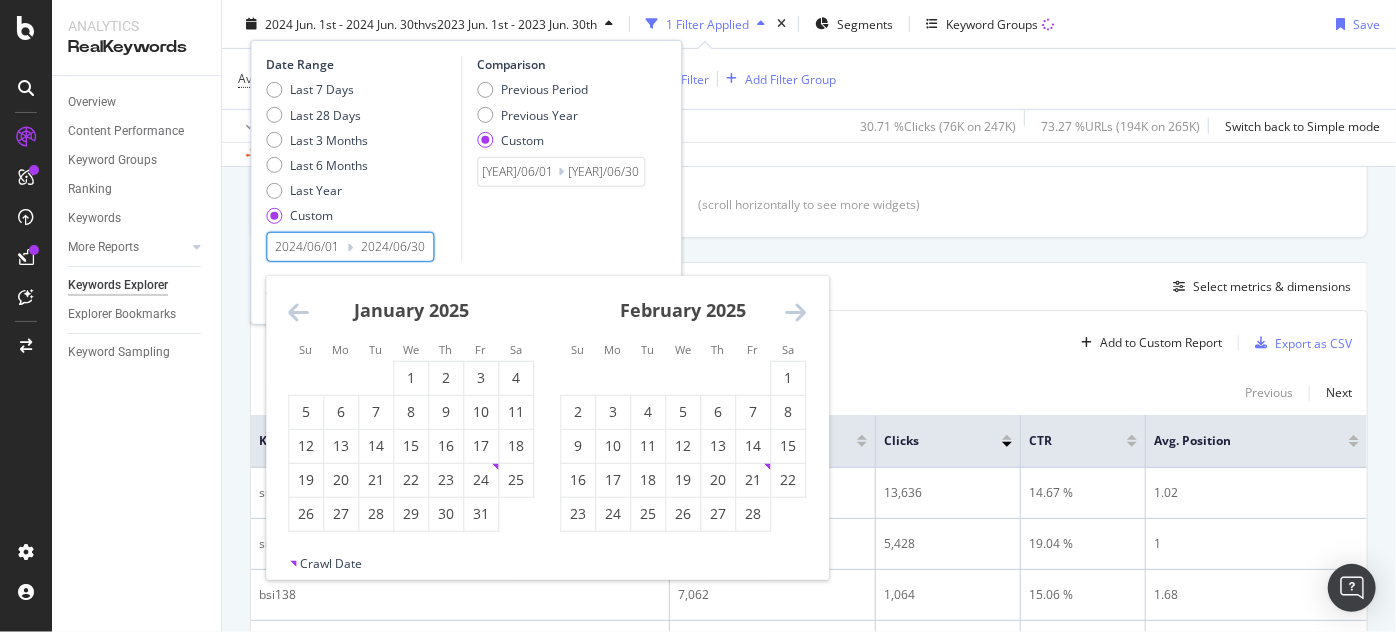 click at bounding box center [795, 312] 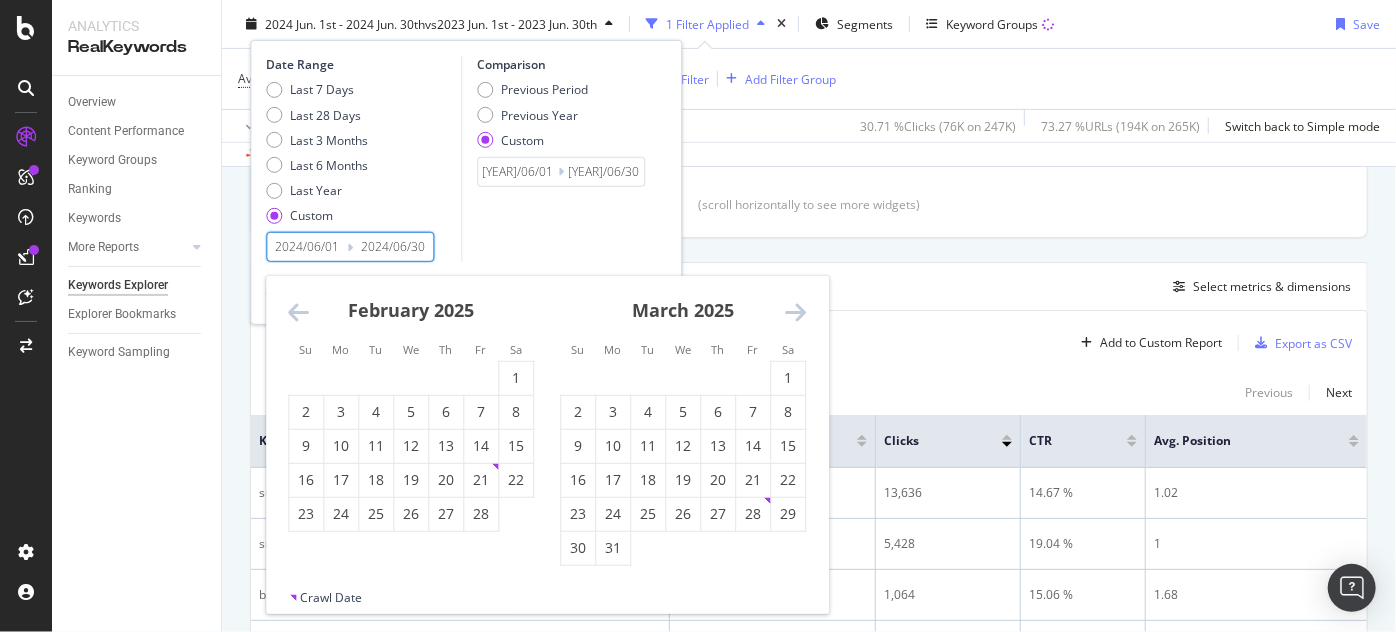 click at bounding box center [795, 312] 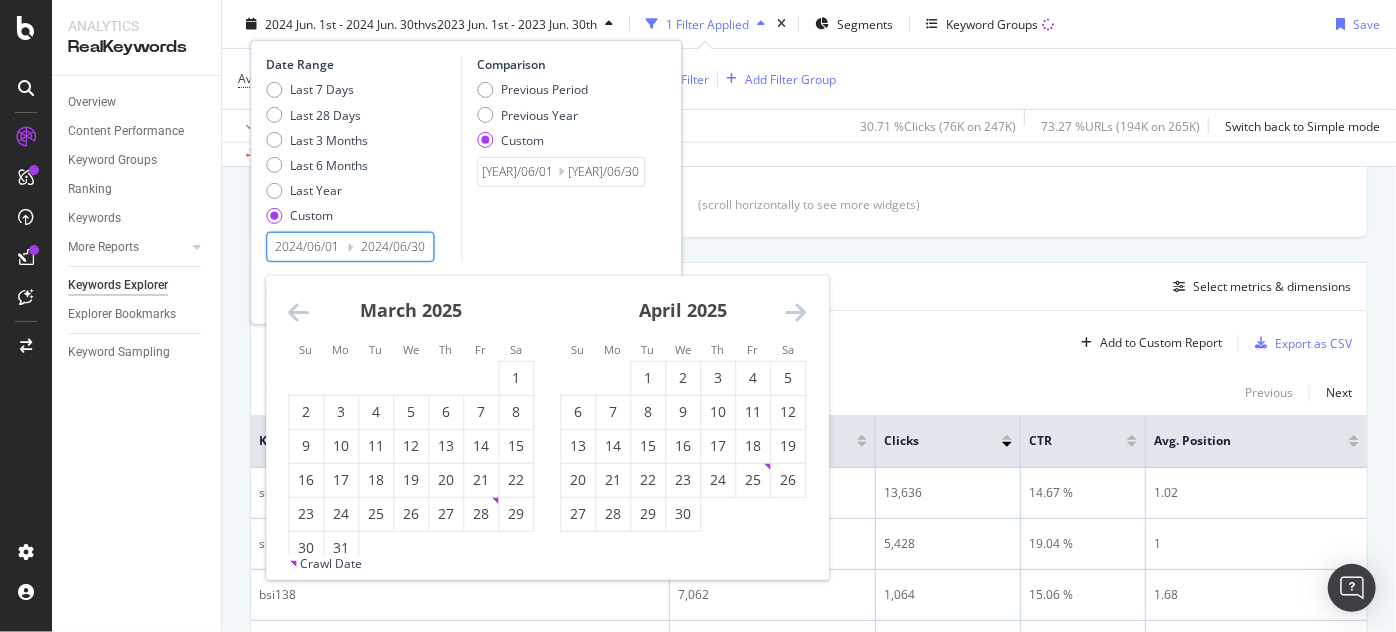 click at bounding box center (795, 312) 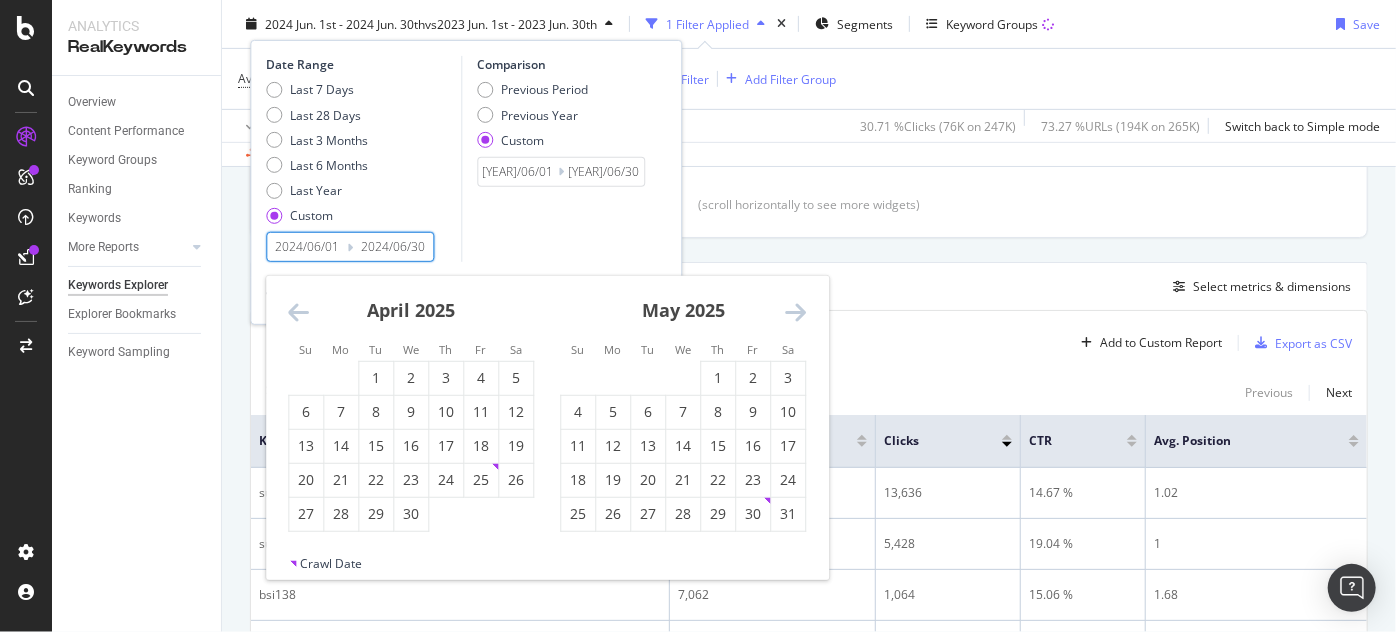 click at bounding box center [795, 312] 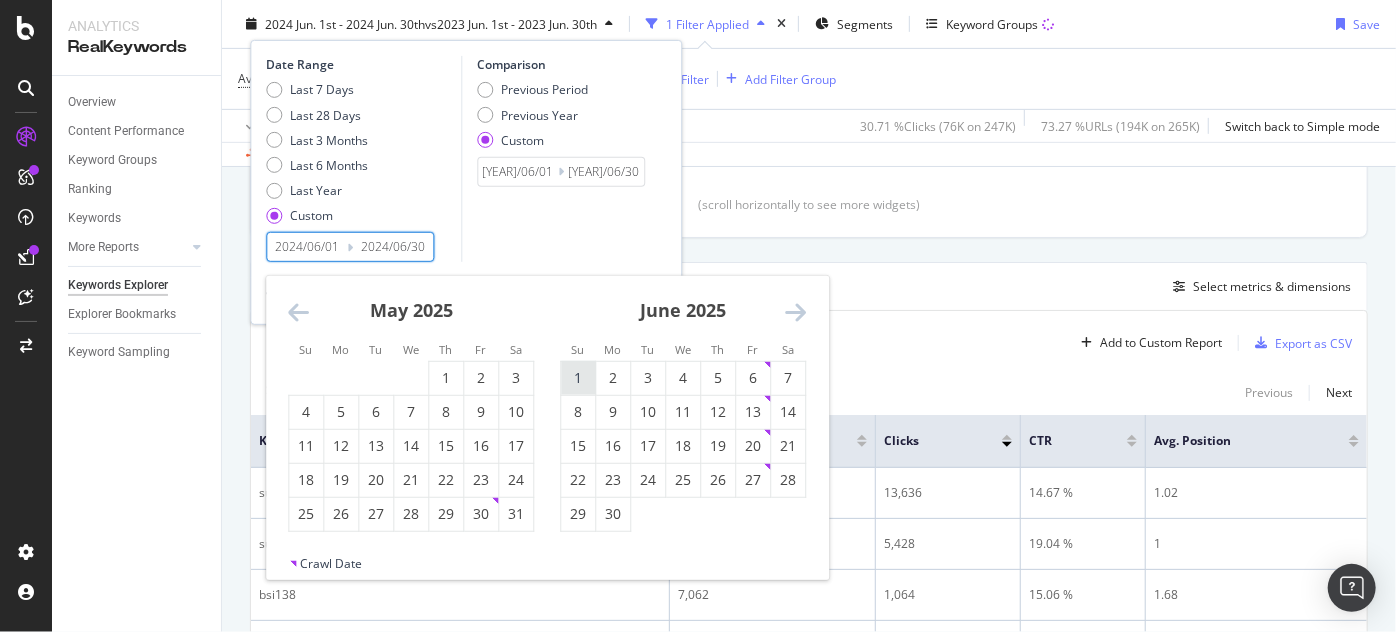 click on "1" at bounding box center (578, 378) 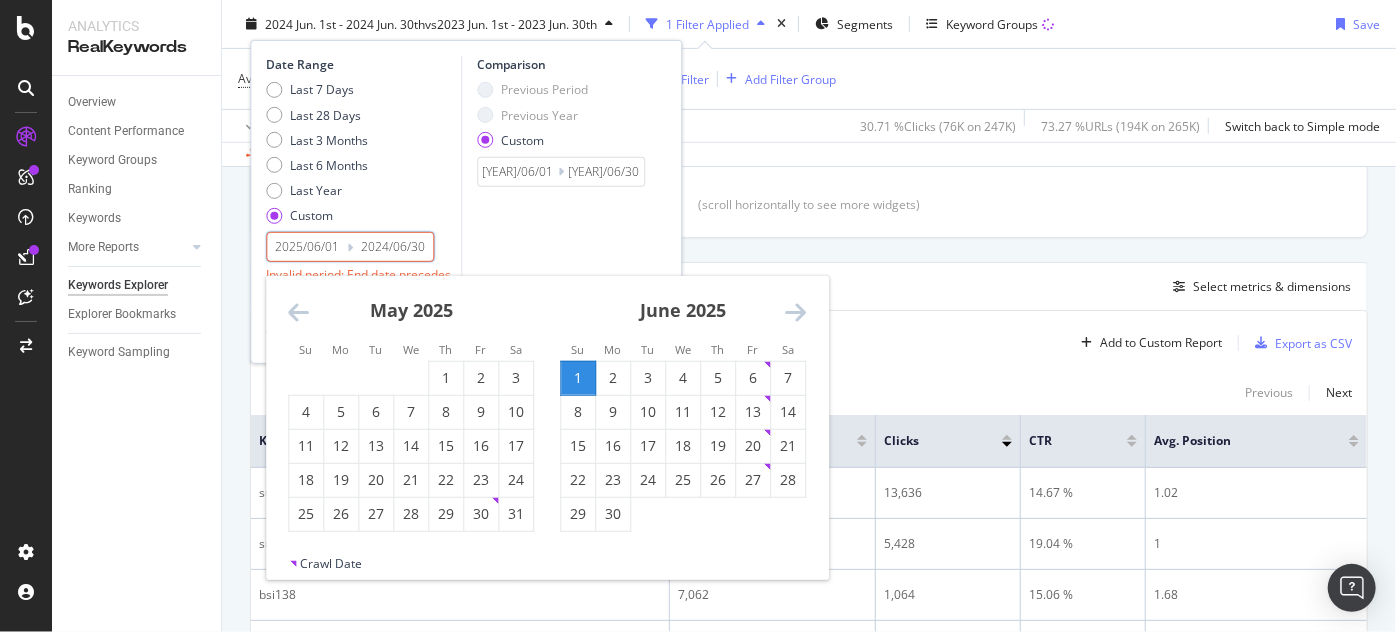 type on "2025/06/01" 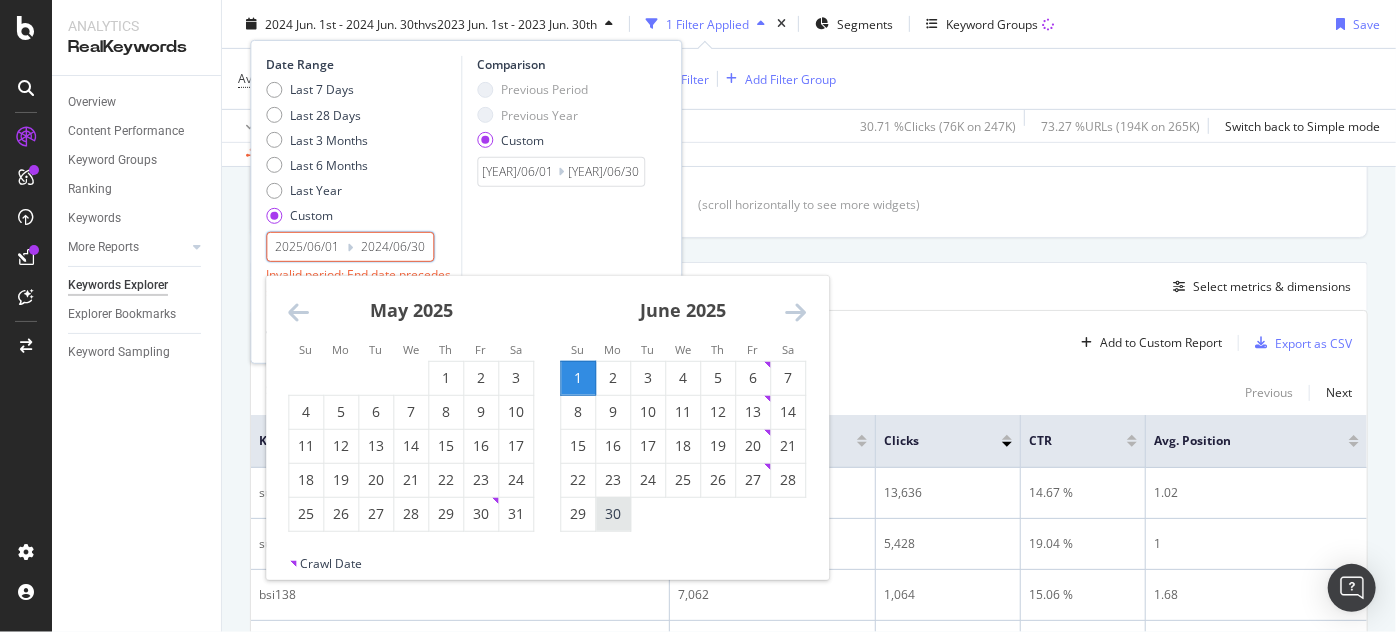 click on "30" at bounding box center (613, 514) 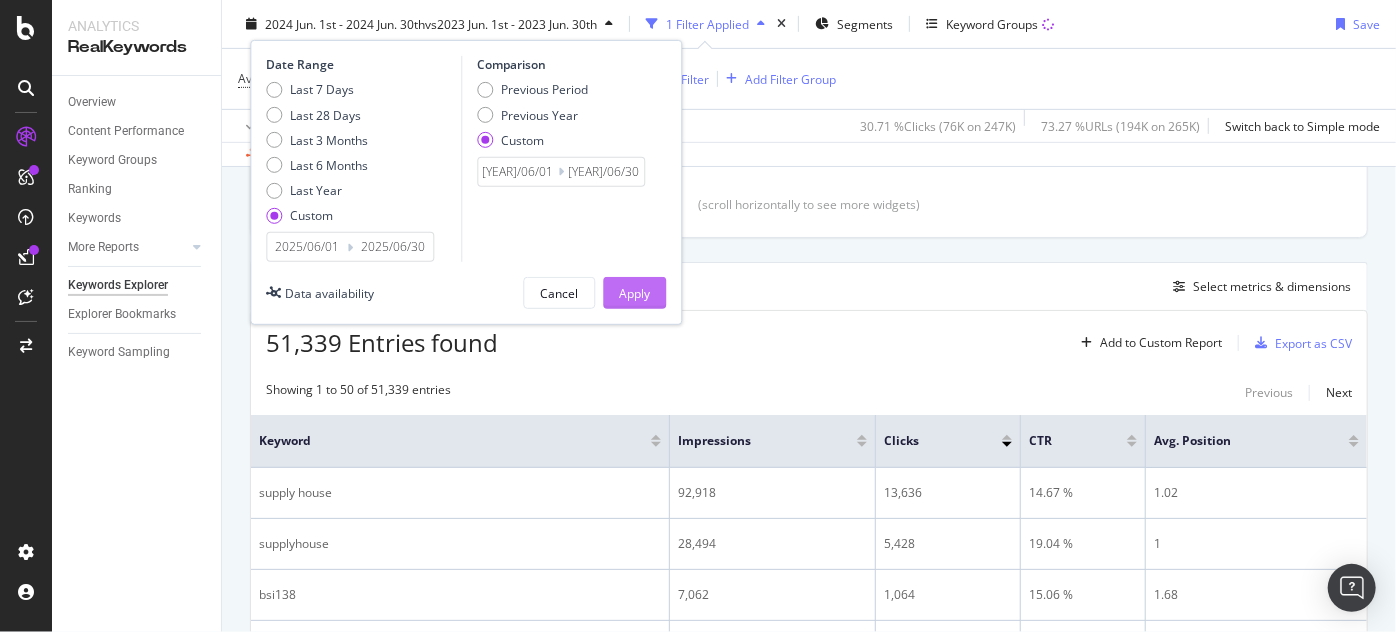 click on "Apply" at bounding box center [634, 292] 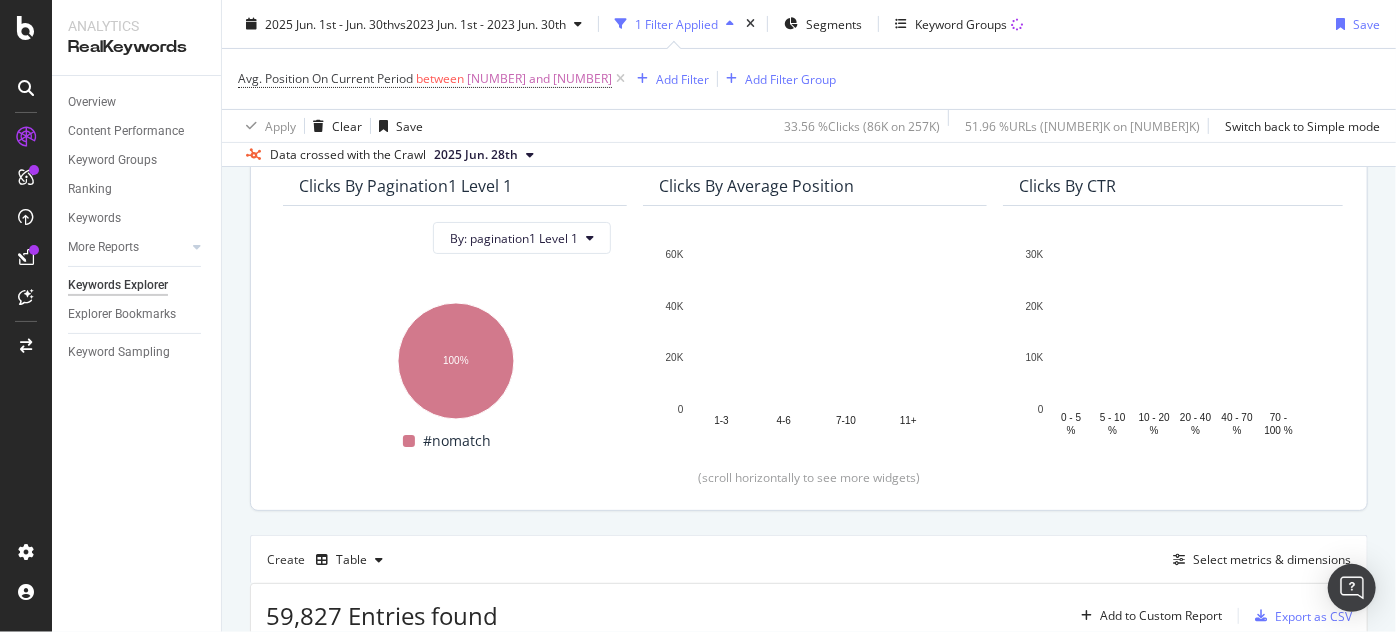 scroll, scrollTop: 272, scrollLeft: 0, axis: vertical 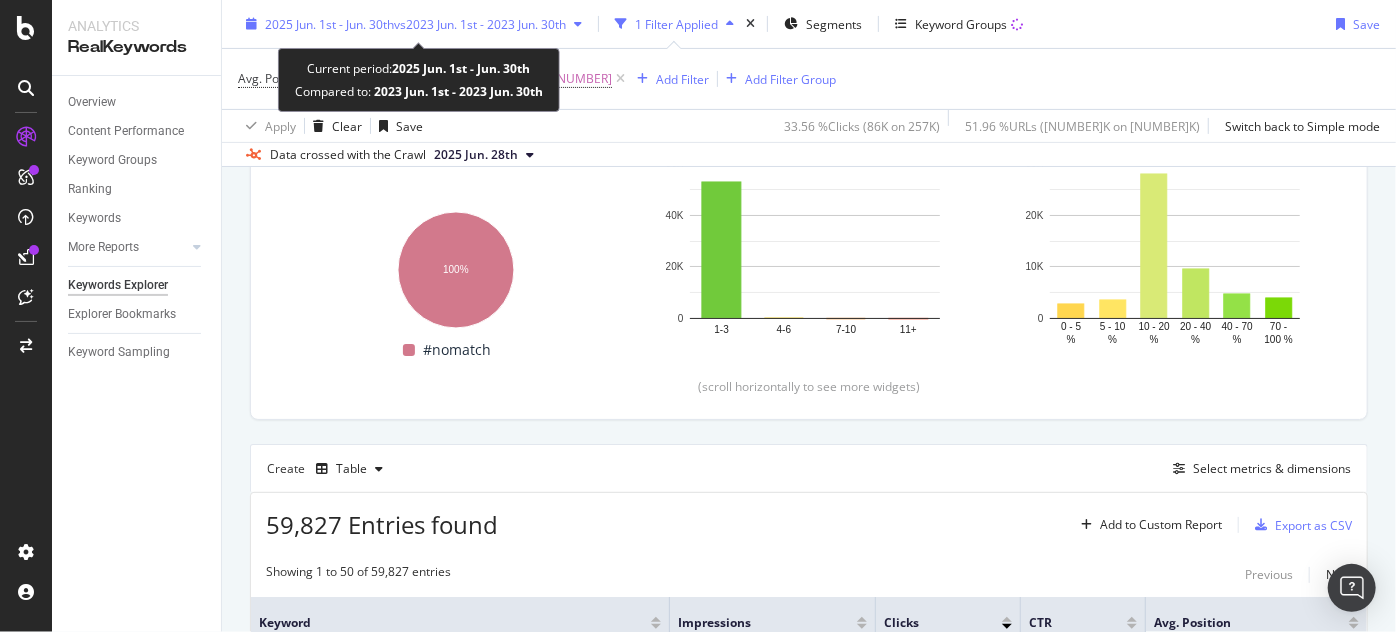 click on "2025 Jun. 1st - Jun. 30th  vs  2023 Jun. 1st - 2023 Jun. 30th" at bounding box center (414, 24) 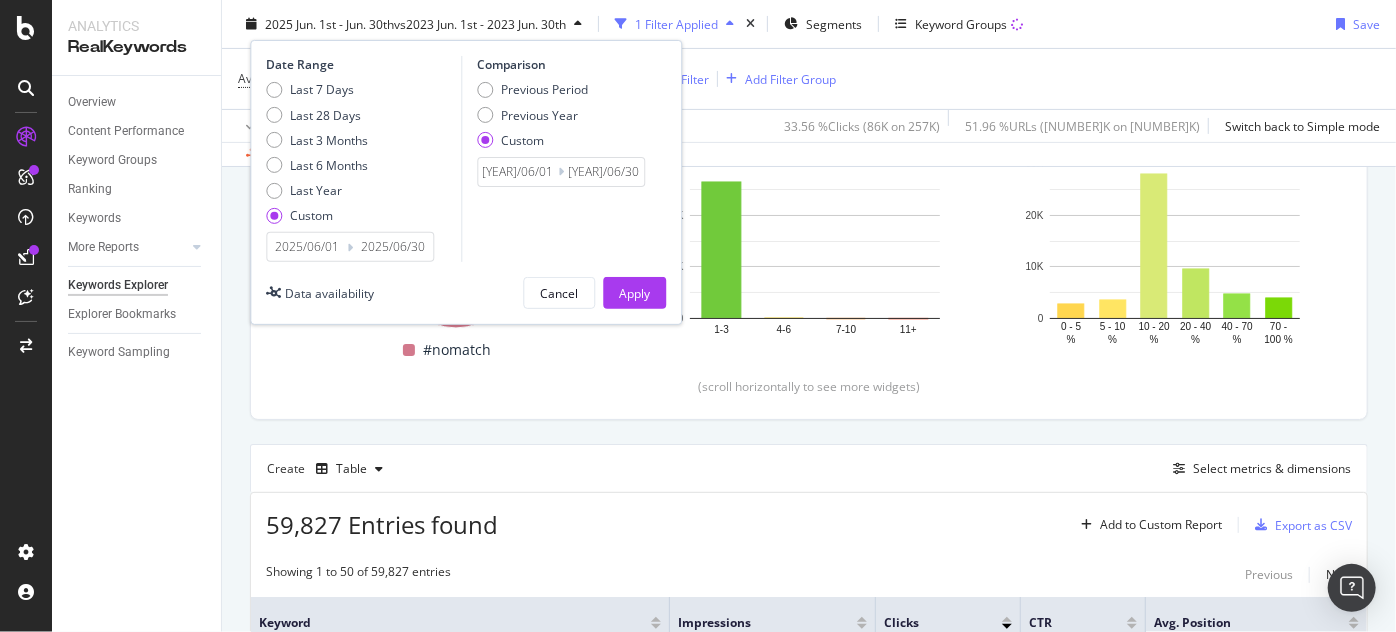 click on "2025/06/01" at bounding box center [307, 247] 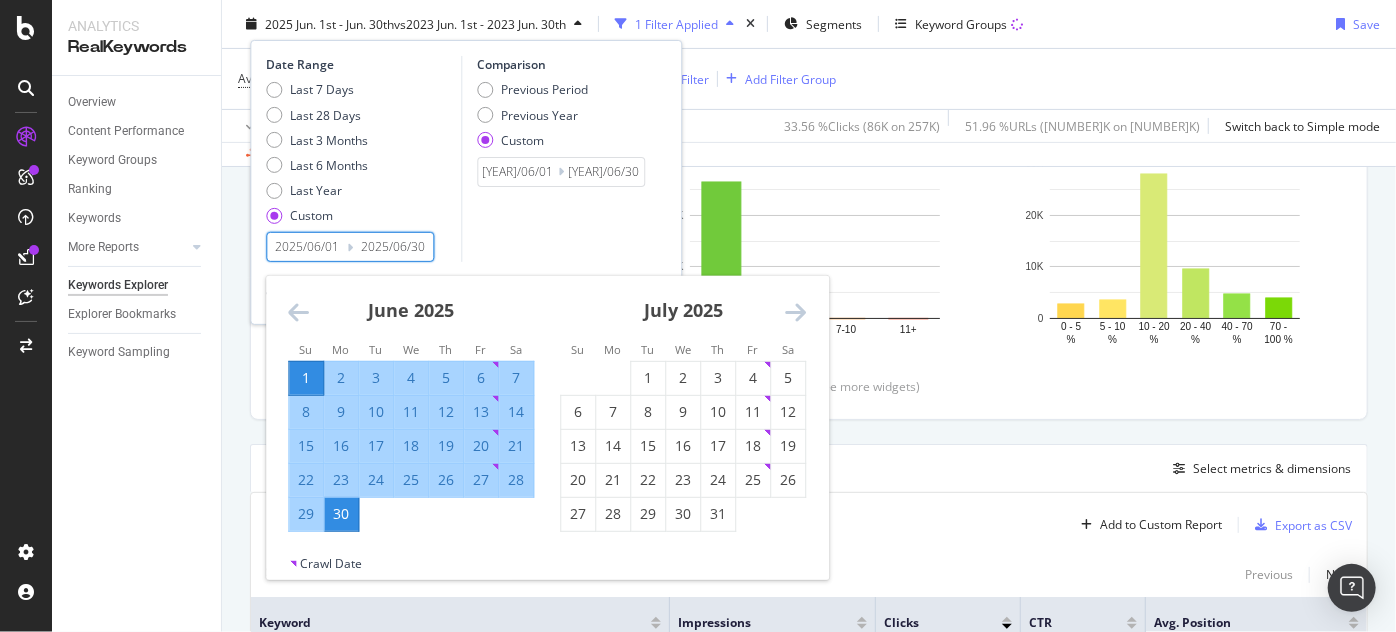 click at bounding box center [298, 312] 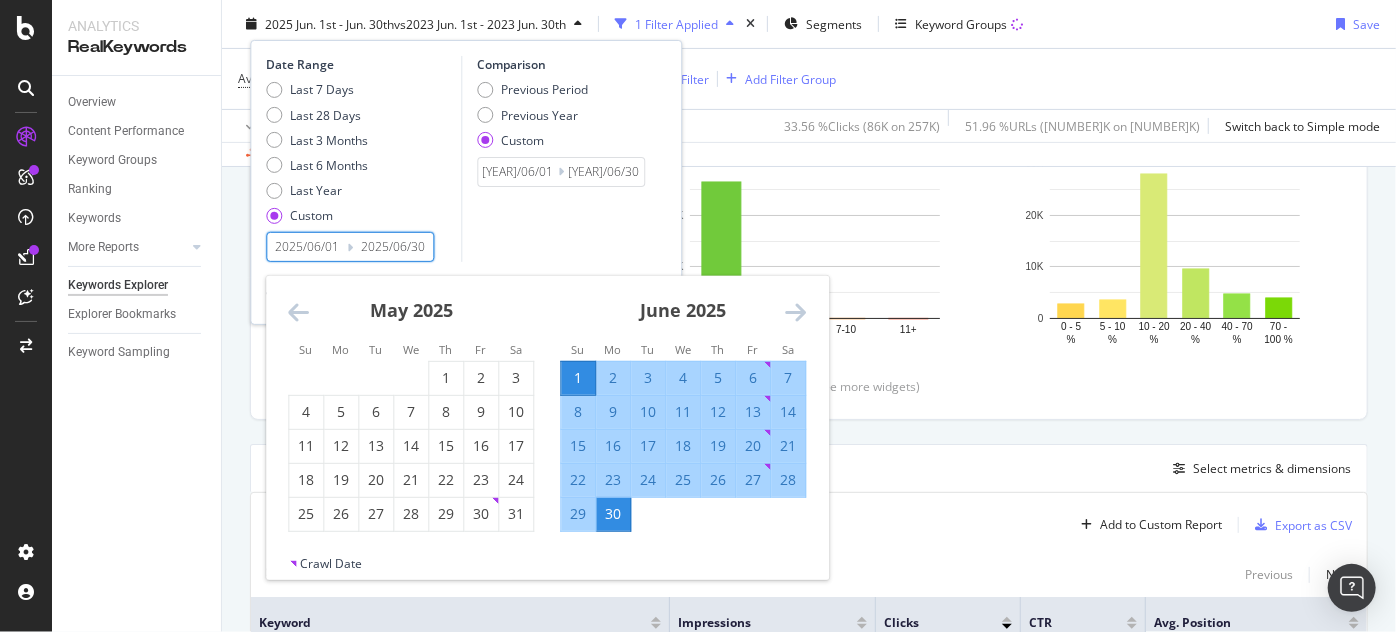 click at bounding box center [298, 312] 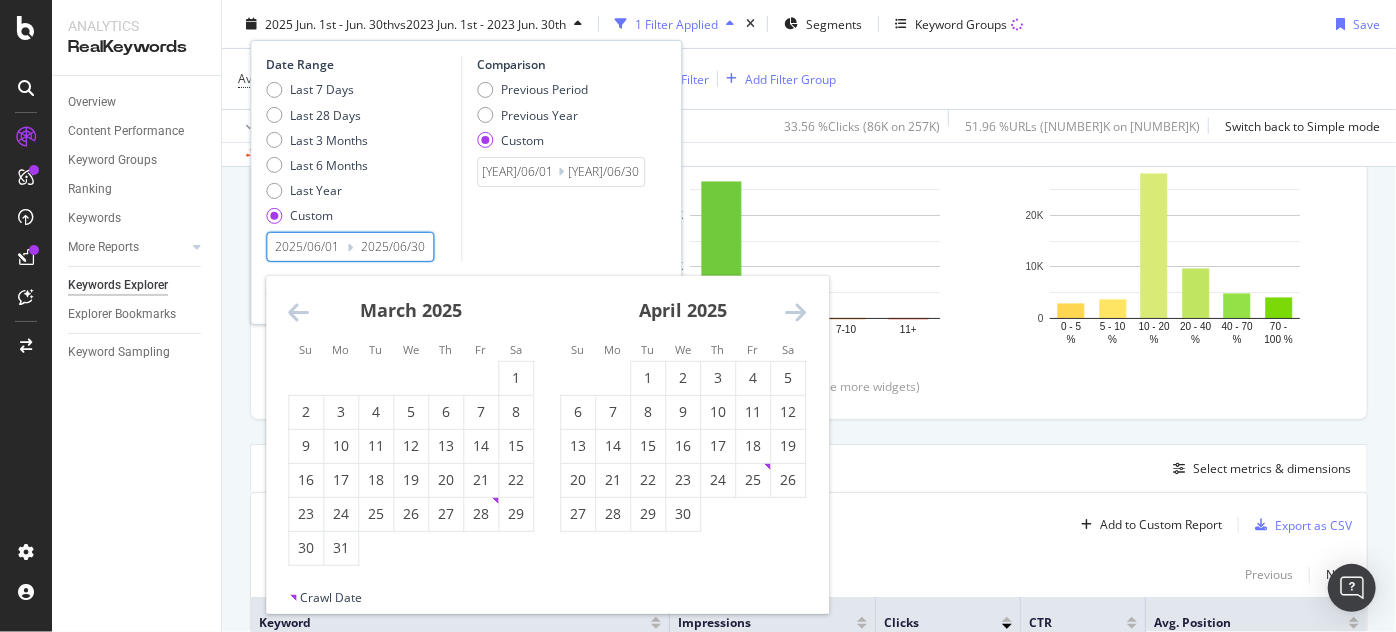 click at bounding box center [298, 312] 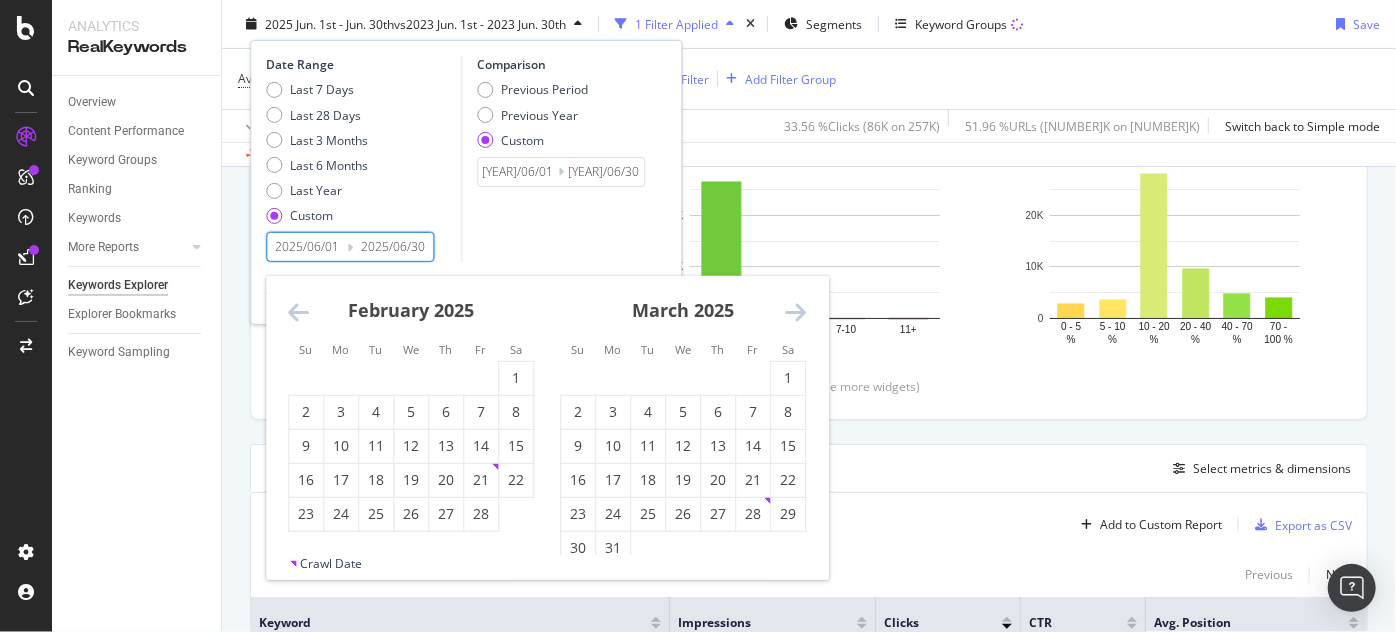 click at bounding box center [298, 312] 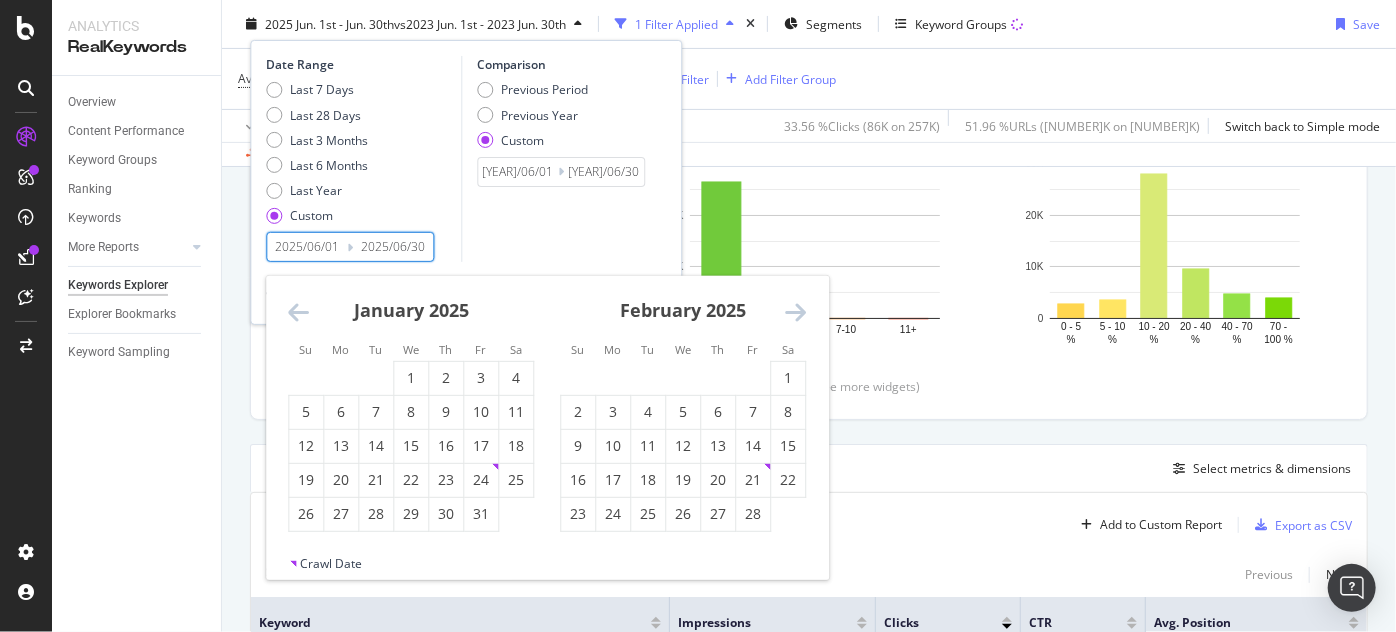 click at bounding box center (298, 312) 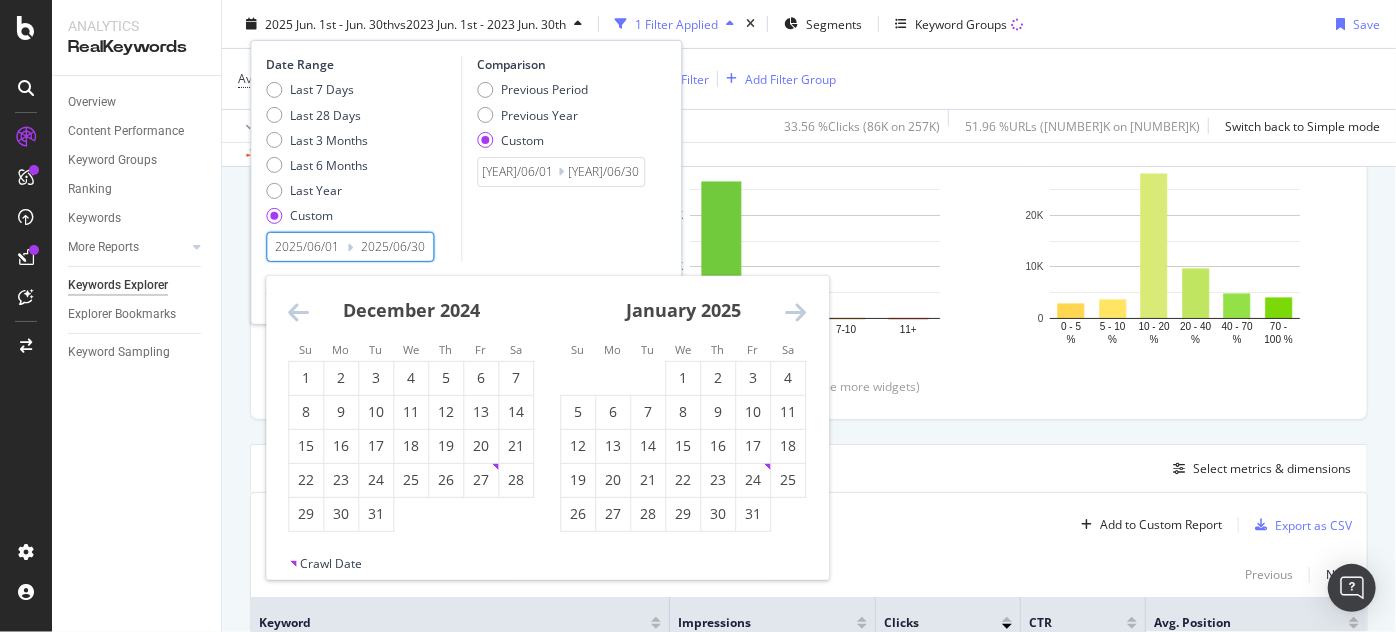 click at bounding box center (298, 312) 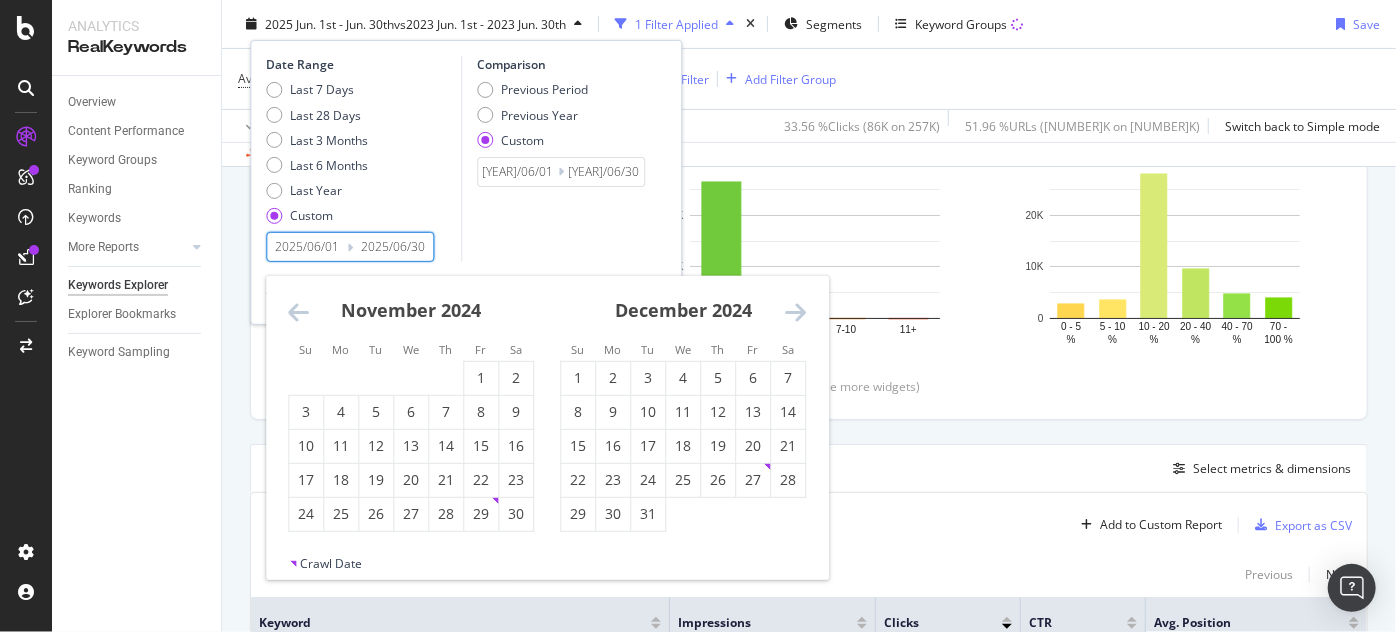 click at bounding box center [298, 312] 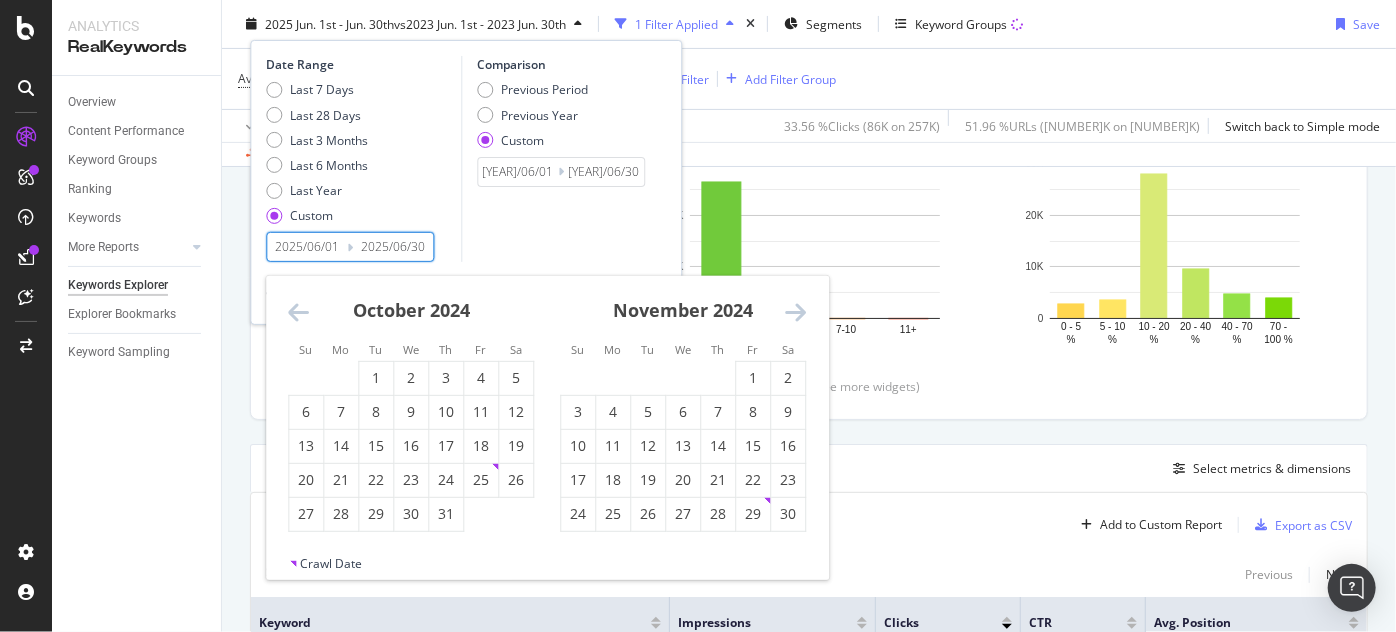 click at bounding box center [298, 312] 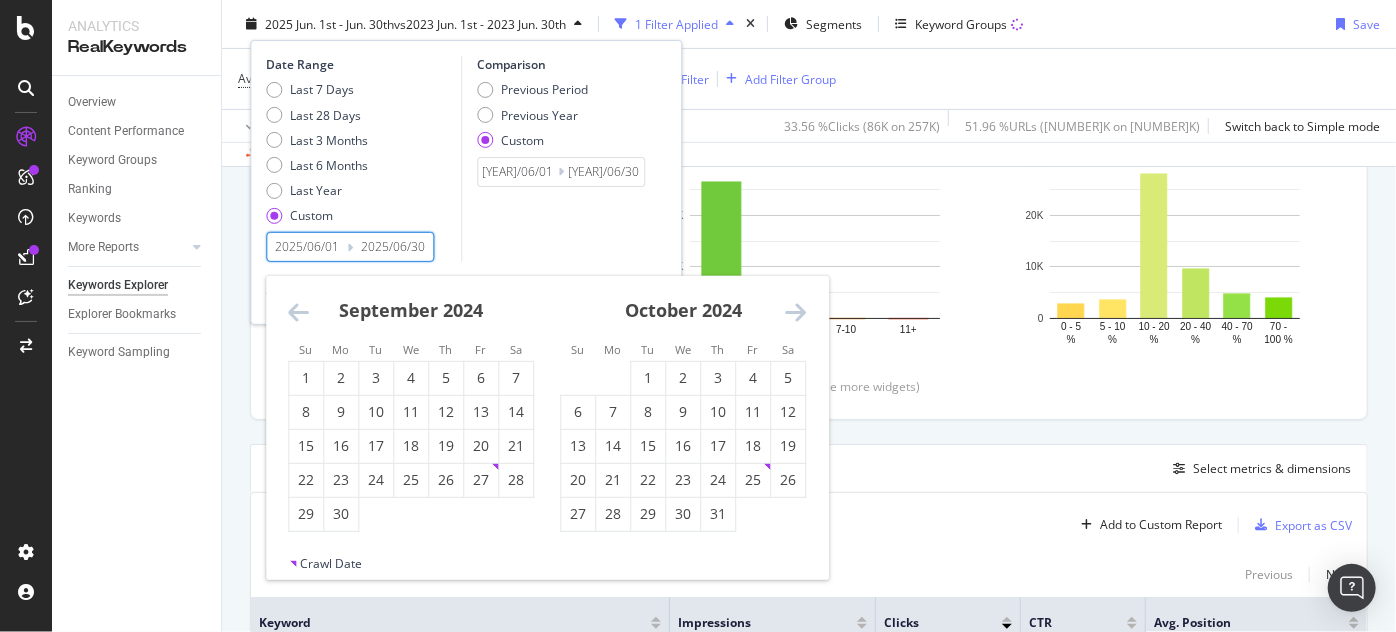 click at bounding box center (298, 312) 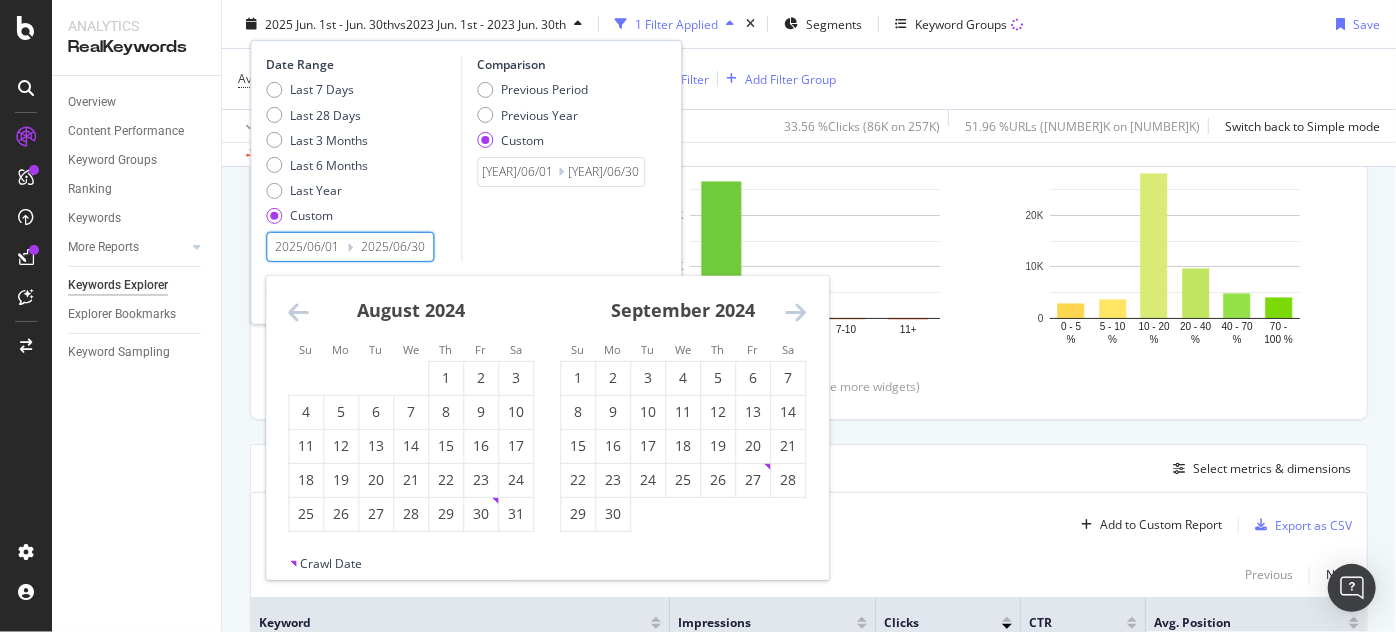 click at bounding box center (298, 312) 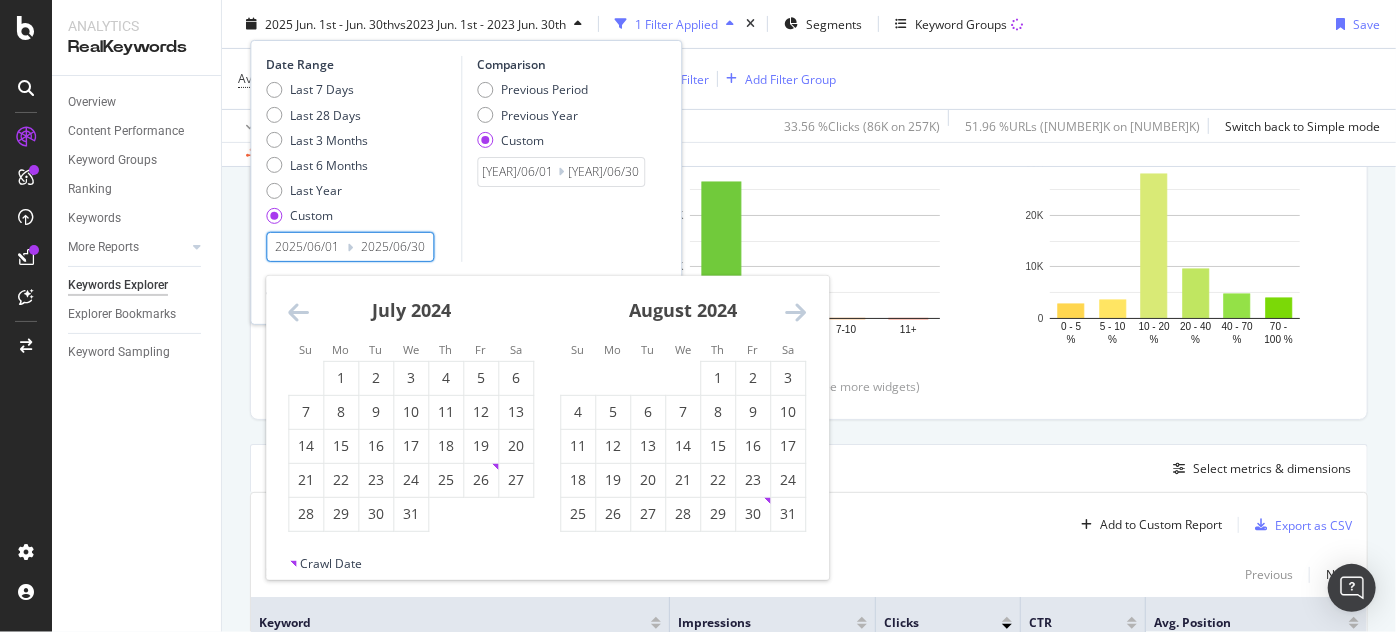 click at bounding box center [298, 312] 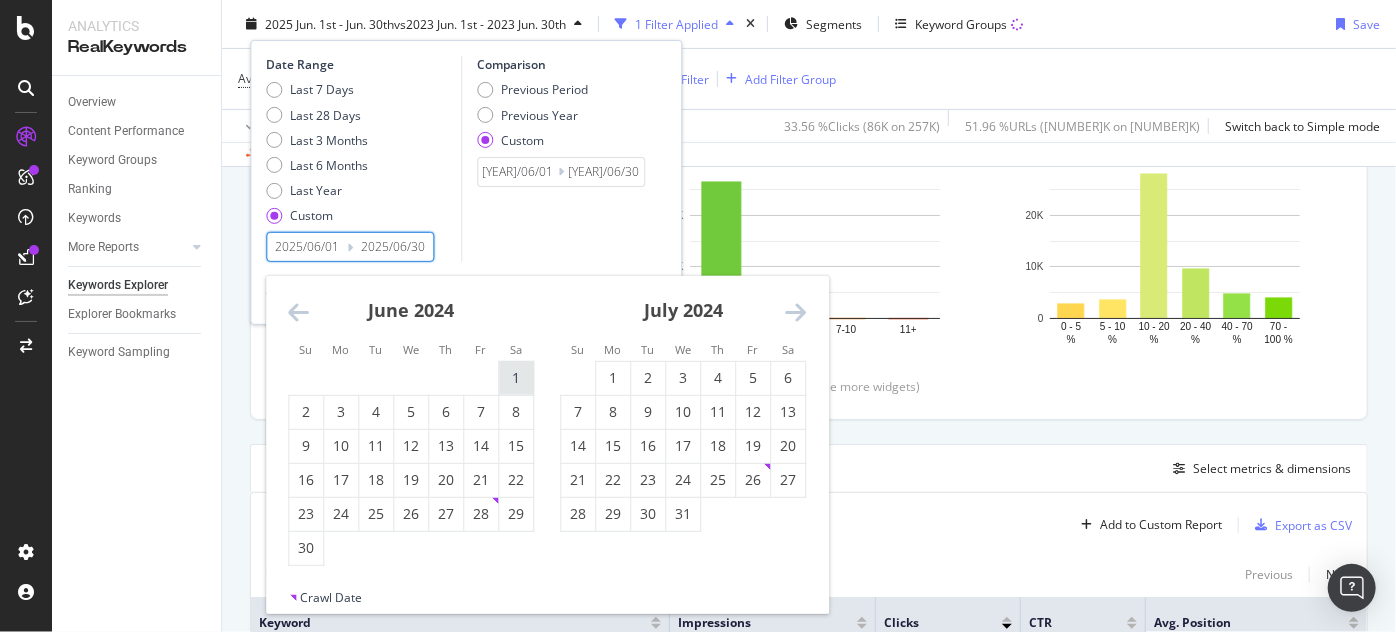 click on "1" at bounding box center [516, 378] 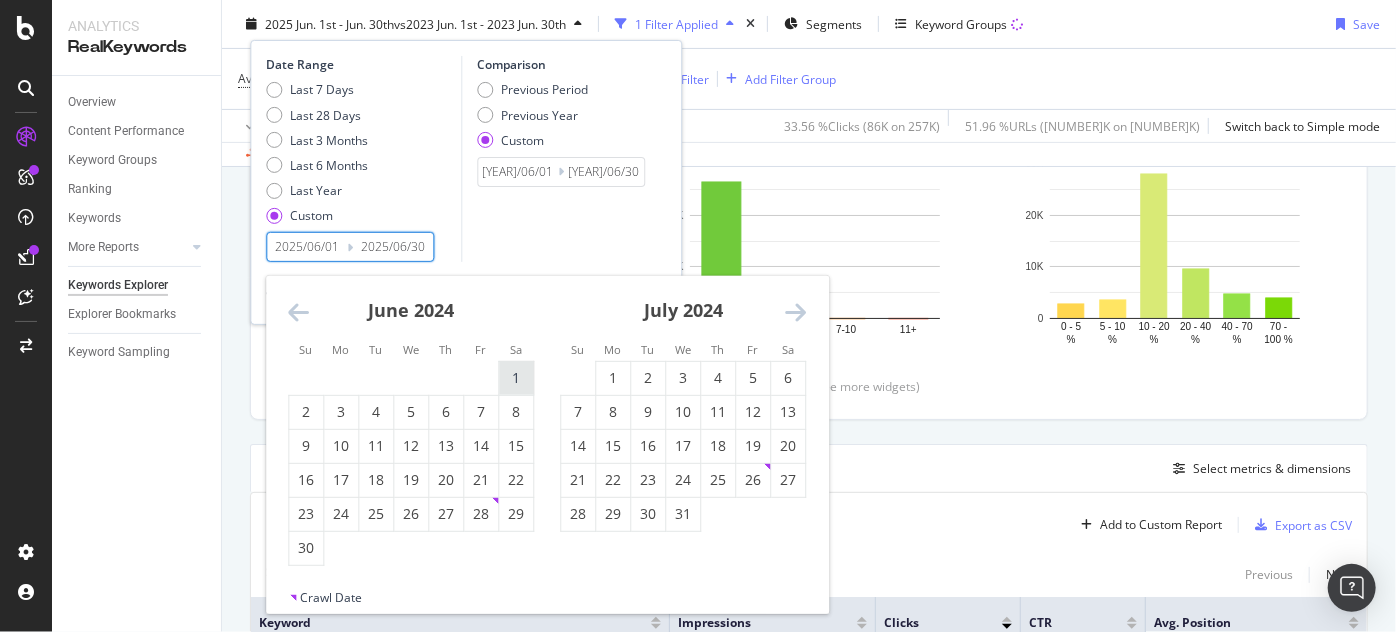 type on "2024/06/01" 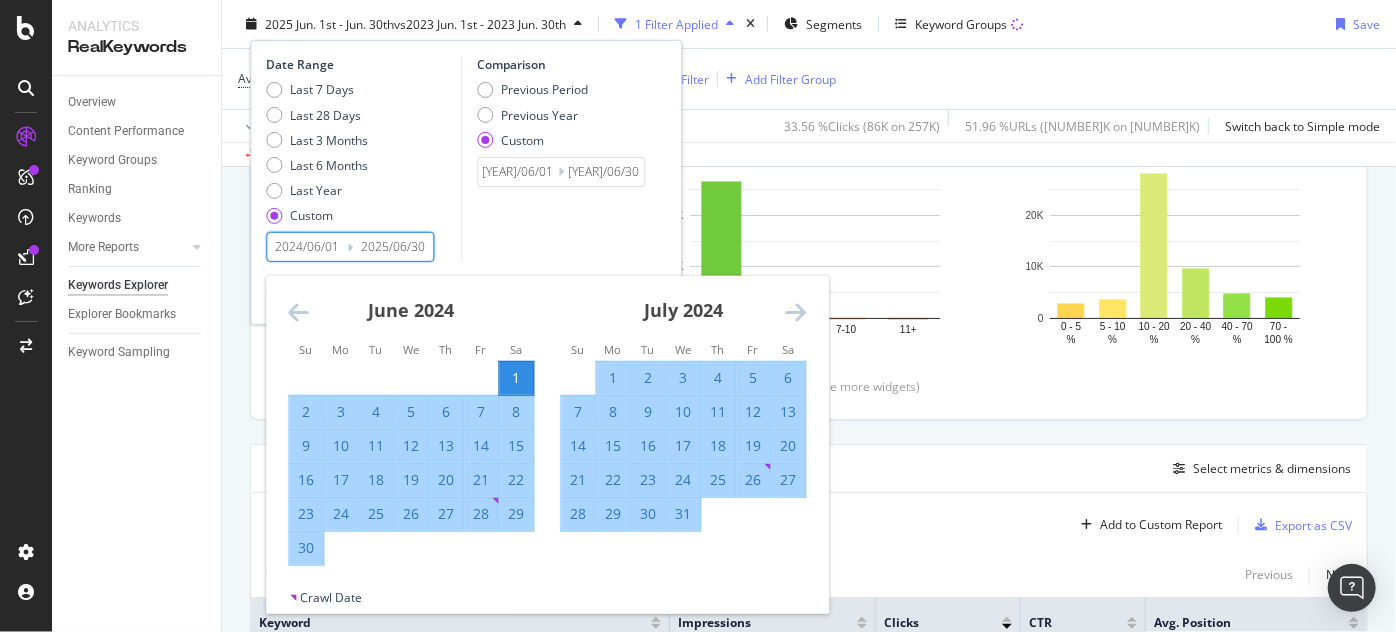 click on "30" at bounding box center (306, 548) 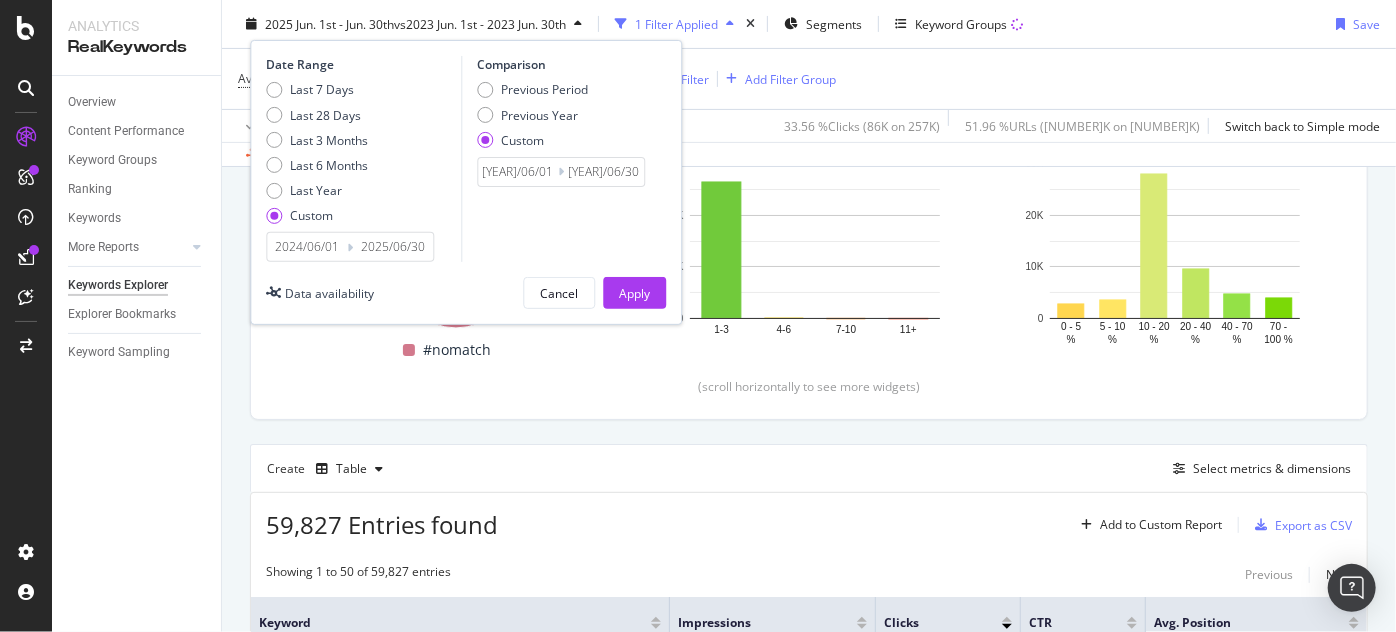 type on "2024/06/30" 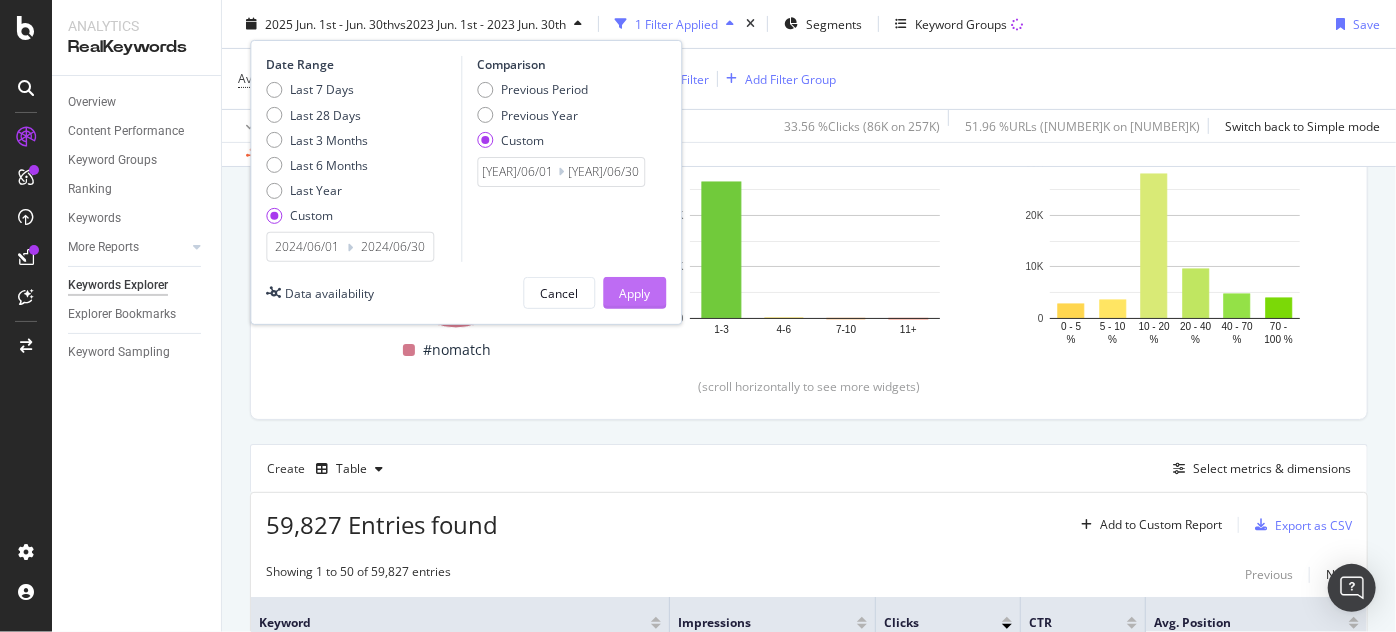 click on "Apply" at bounding box center [634, 293] 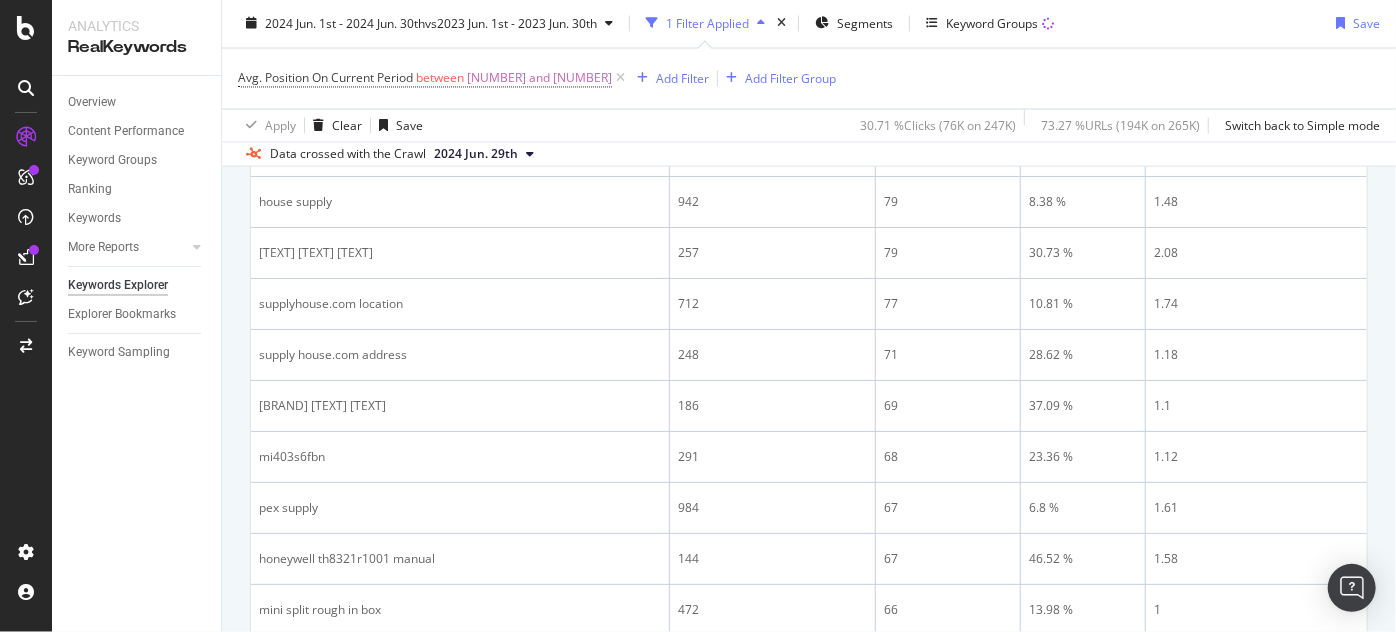 scroll, scrollTop: 2090, scrollLeft: 0, axis: vertical 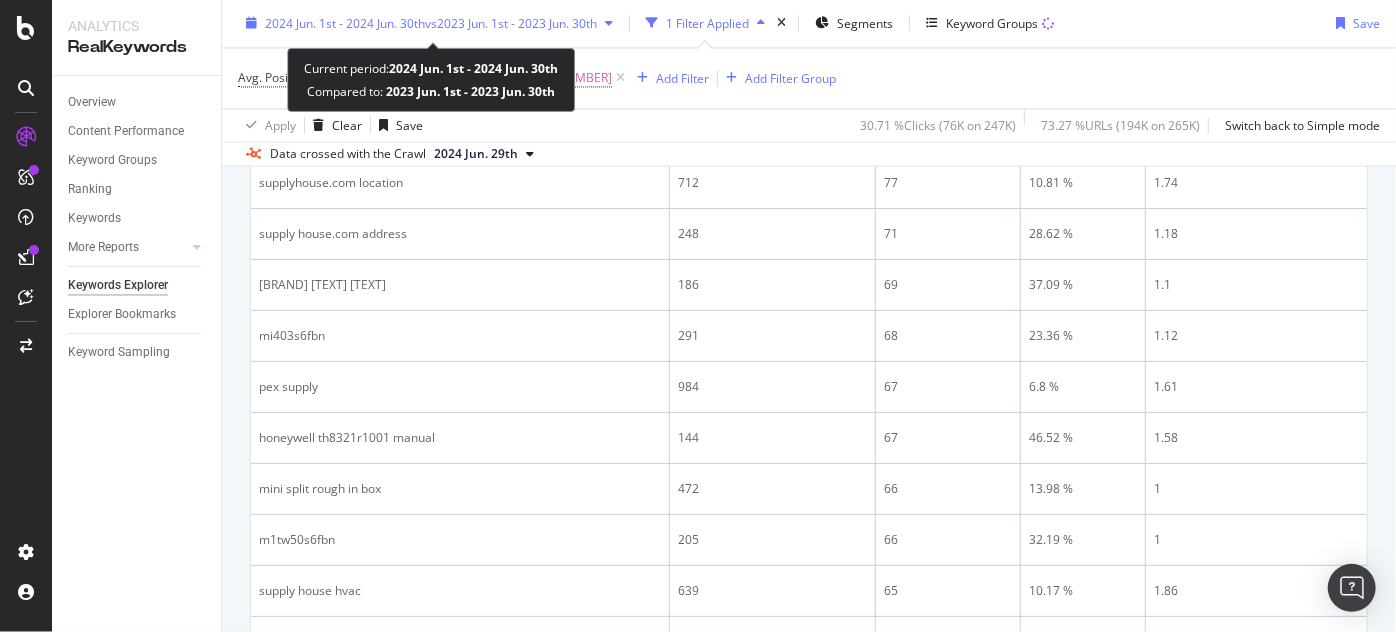 click on "2024 Jun. 1st - 2024 Jun. 30th" at bounding box center (345, 23) 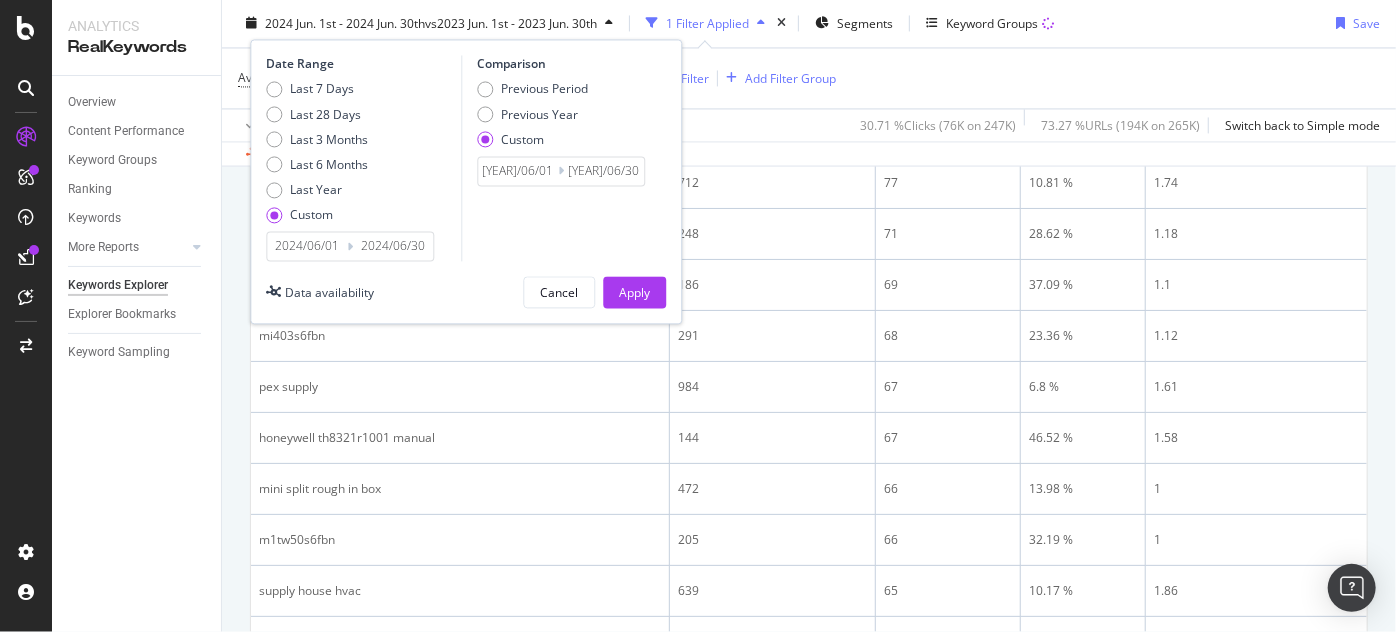 click on "2024/06/01" at bounding box center (307, 247) 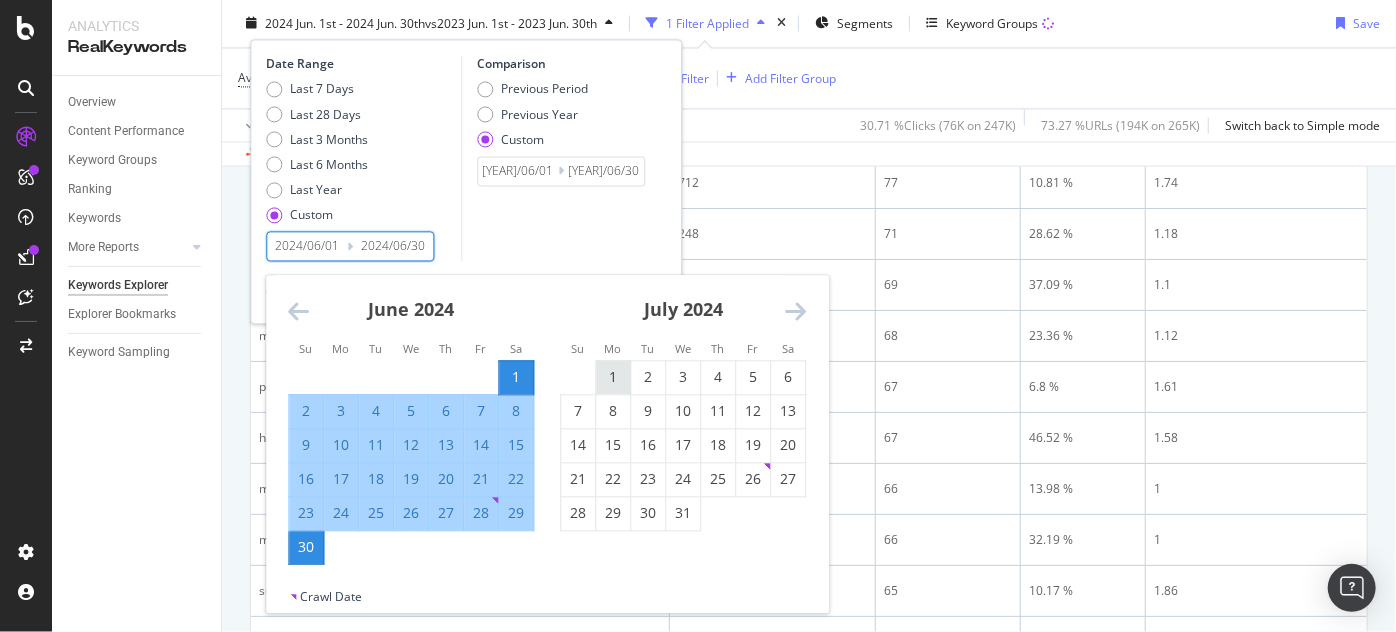 click on "1" at bounding box center [613, 378] 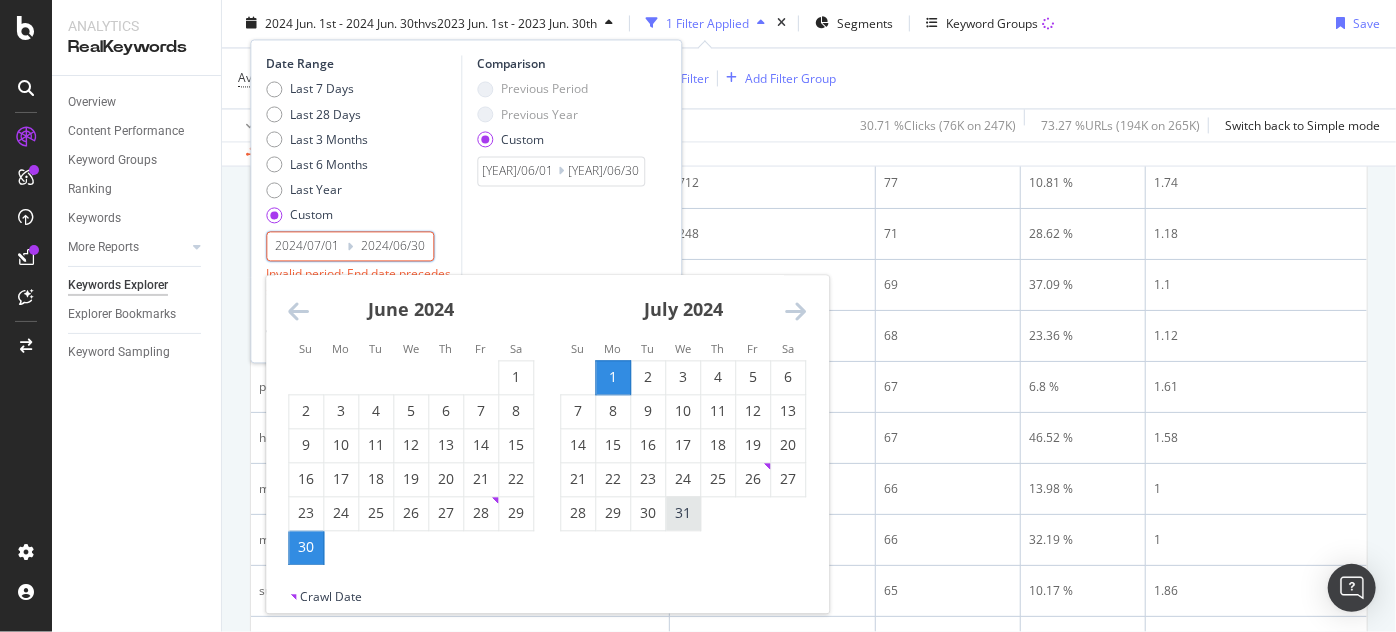 click on "31" at bounding box center [683, 514] 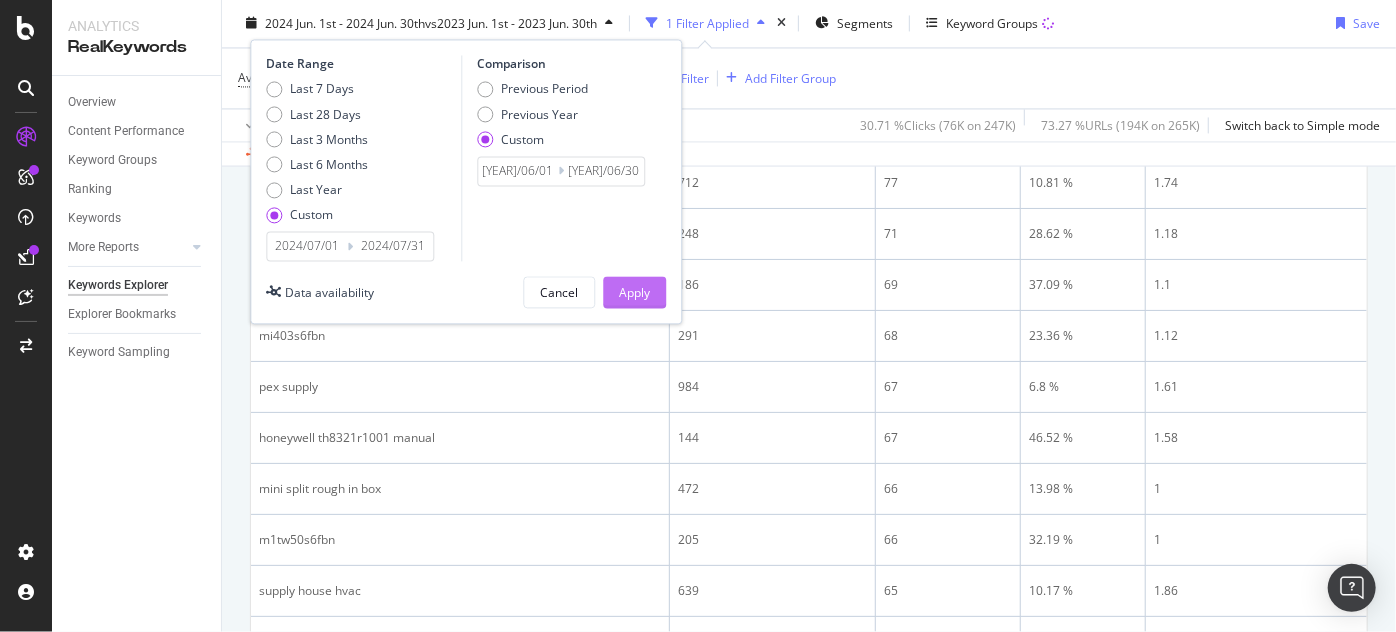 click on "Apply" at bounding box center [634, 292] 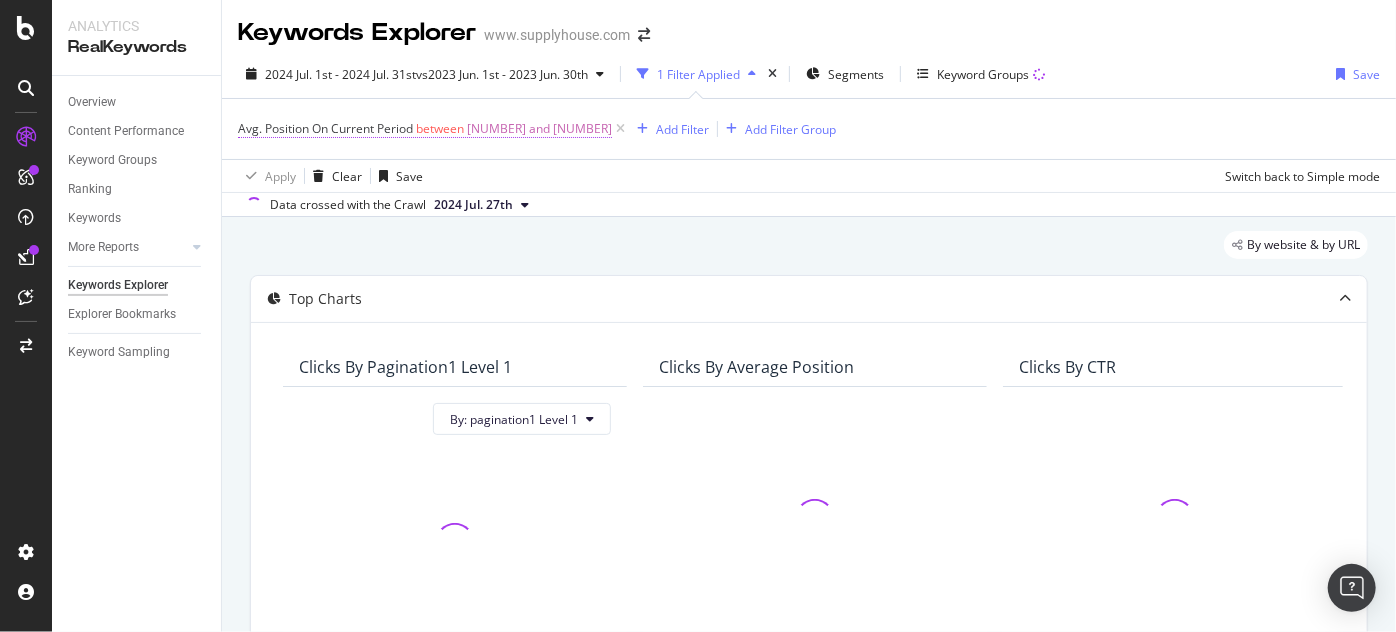 click on "between" at bounding box center [440, 128] 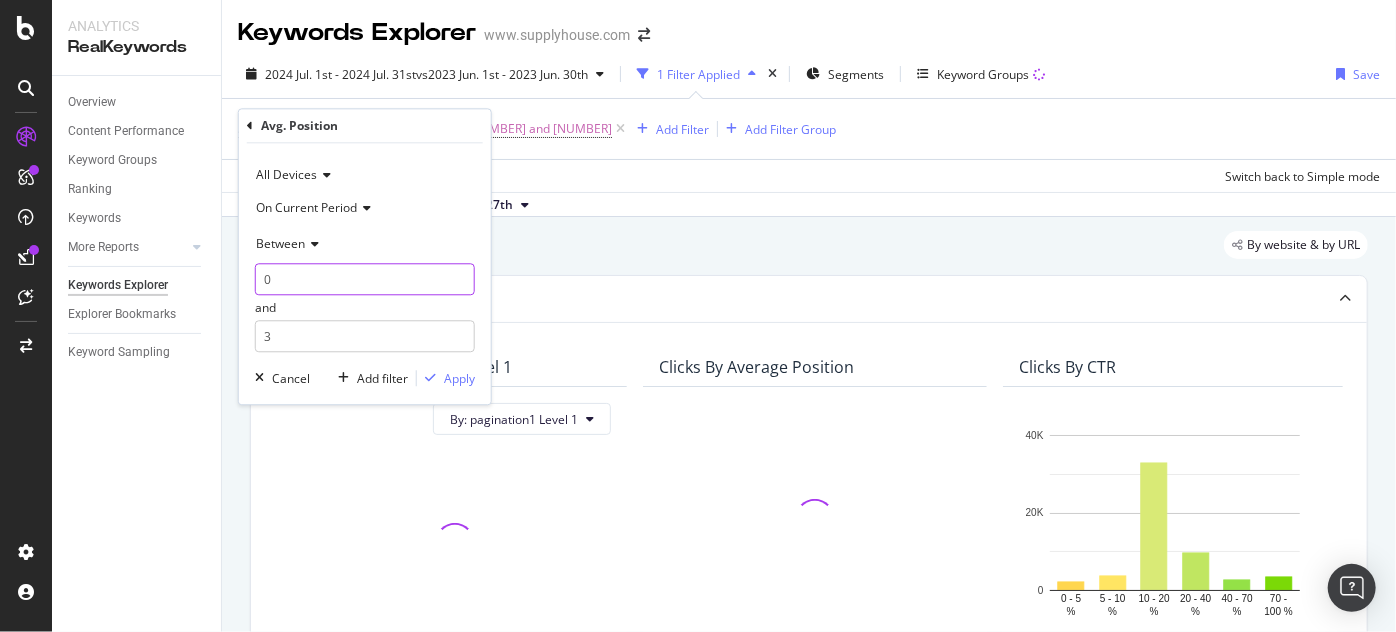 click on "0" at bounding box center [365, 280] 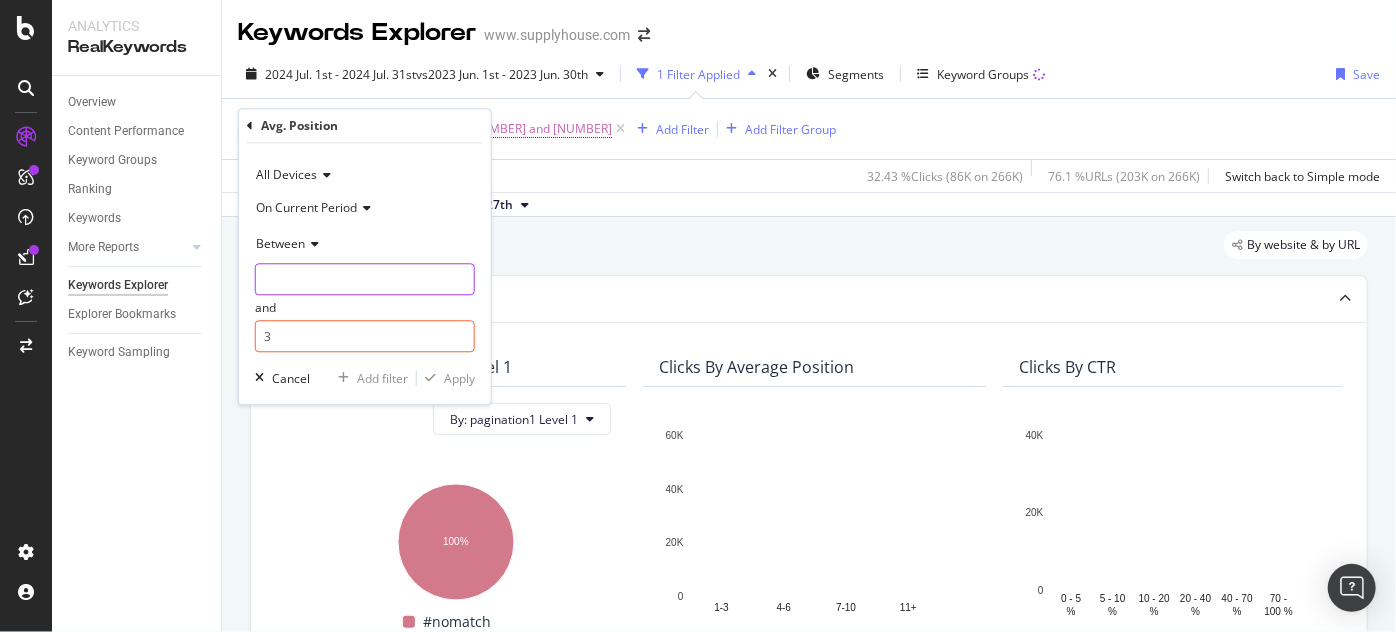 type on "4" 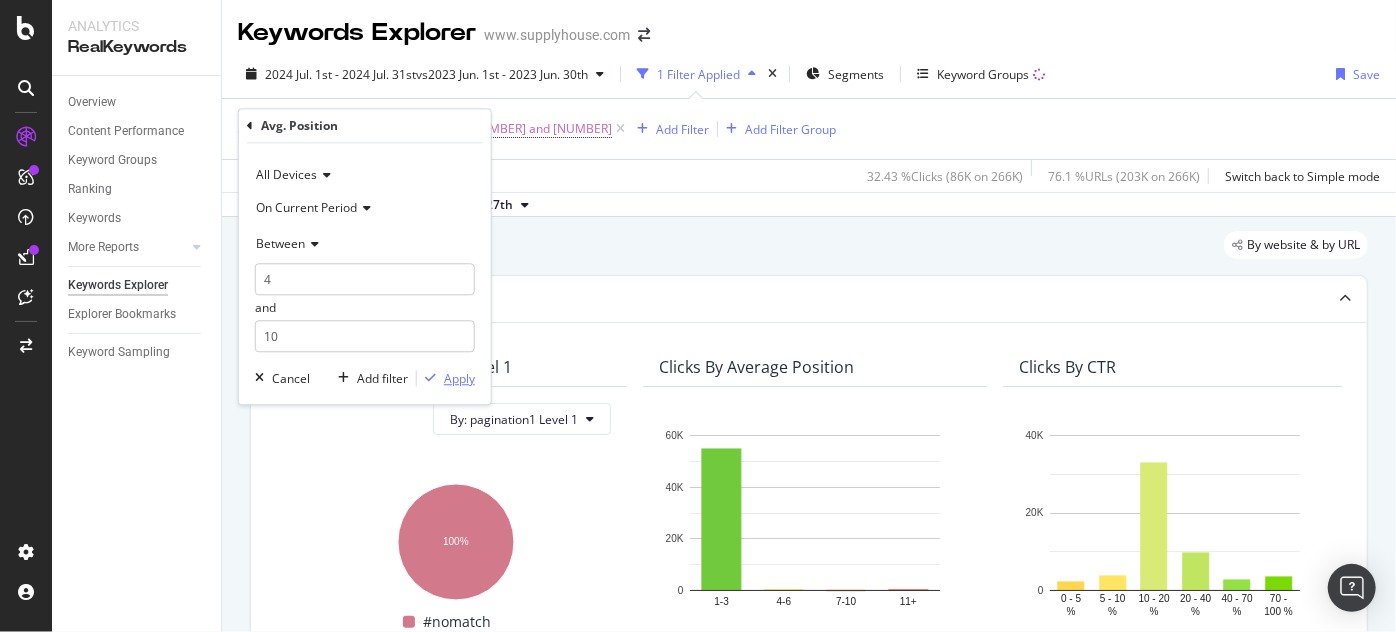 type on "10" 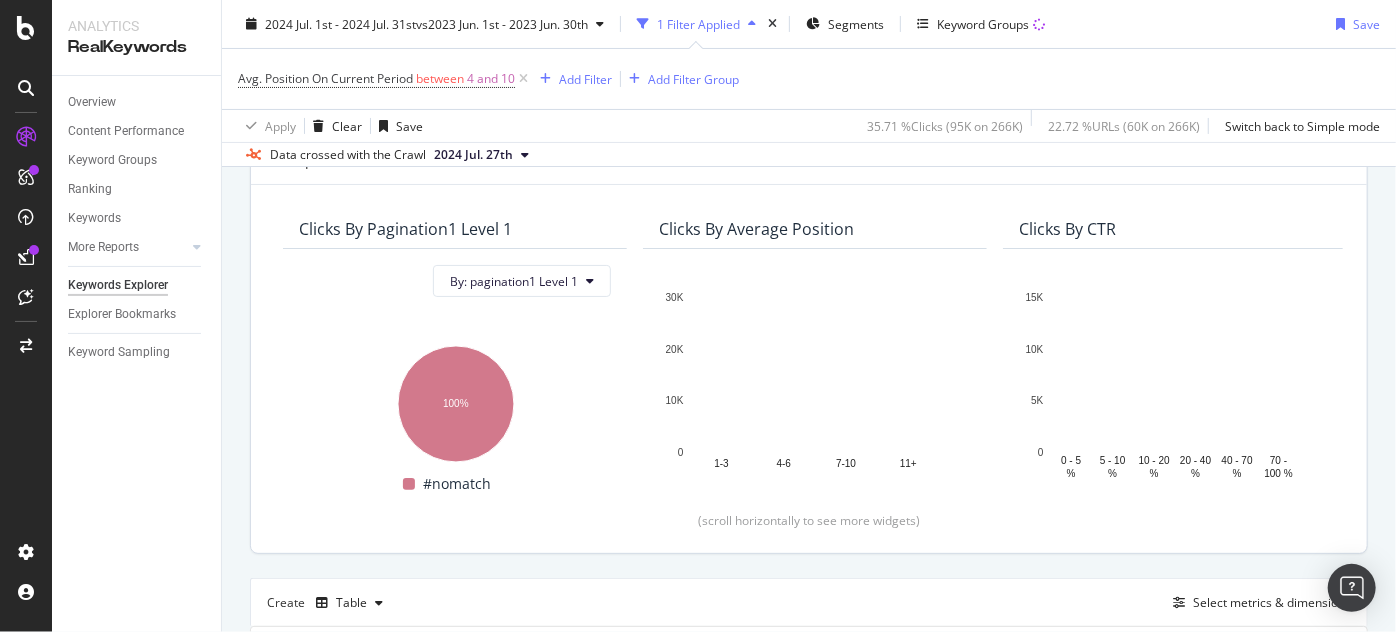 scroll, scrollTop: 363, scrollLeft: 0, axis: vertical 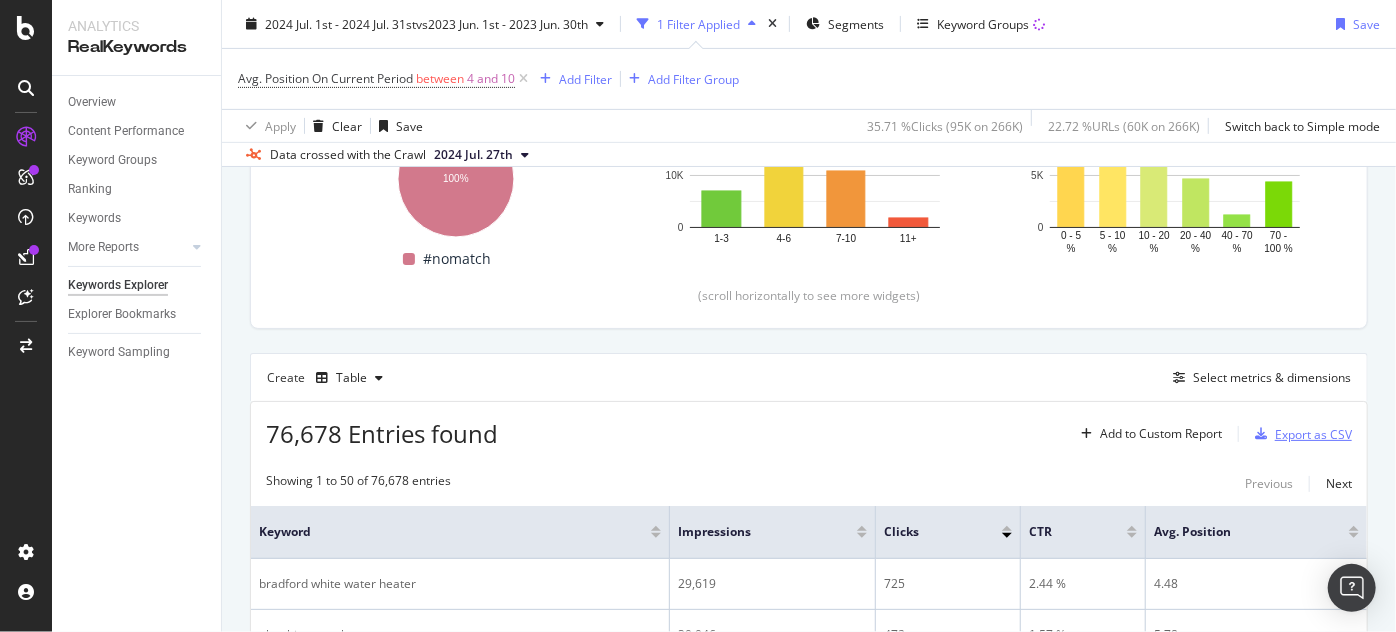 click on "Export as CSV" at bounding box center (1313, 434) 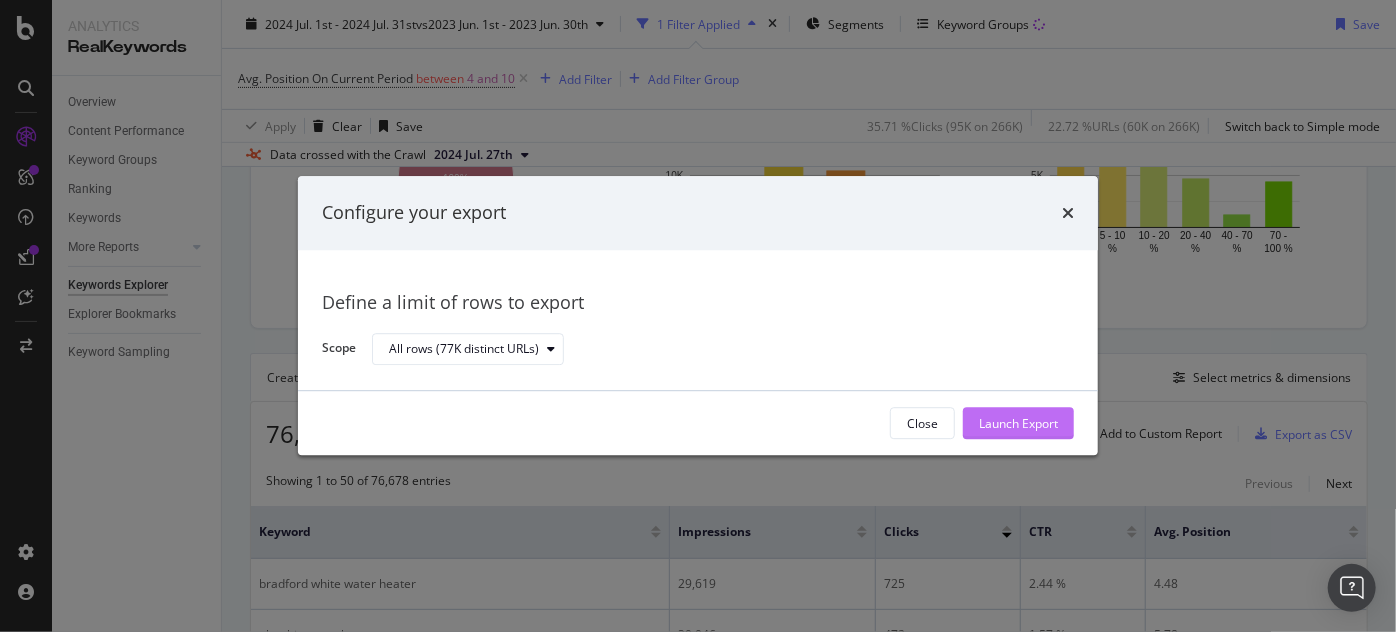click on "Launch Export" at bounding box center [1018, 423] 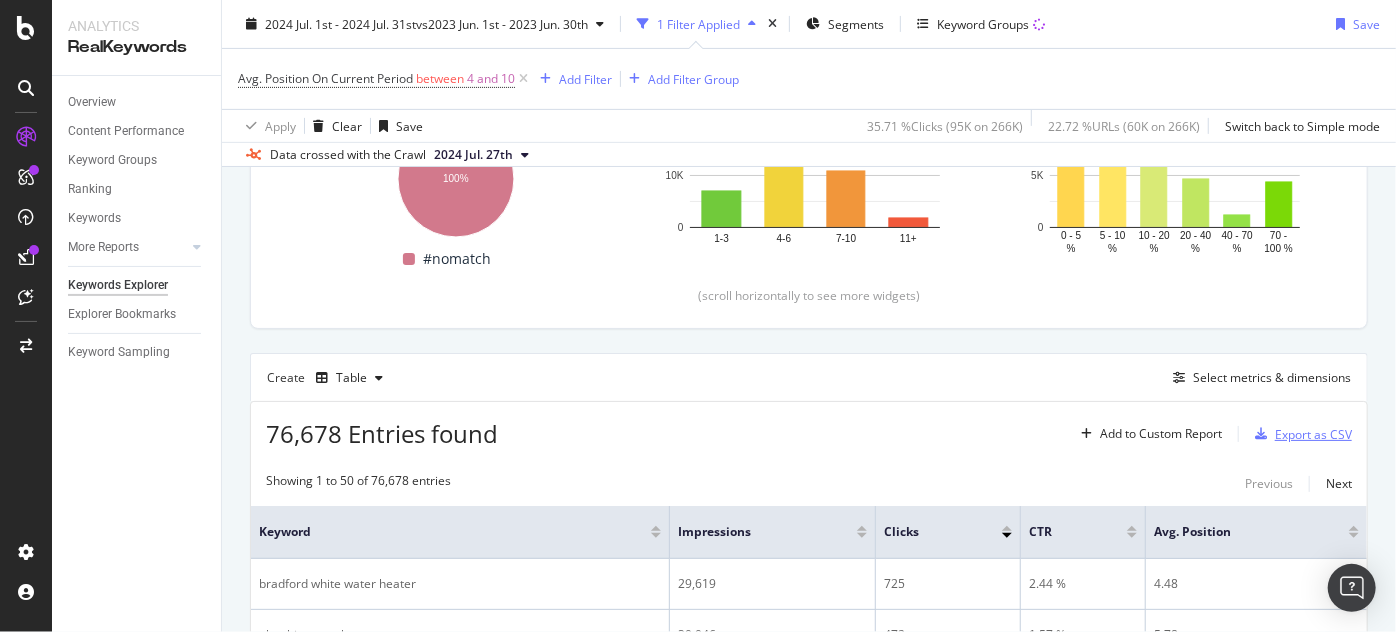 click on "Export as CSV" at bounding box center [1313, 434] 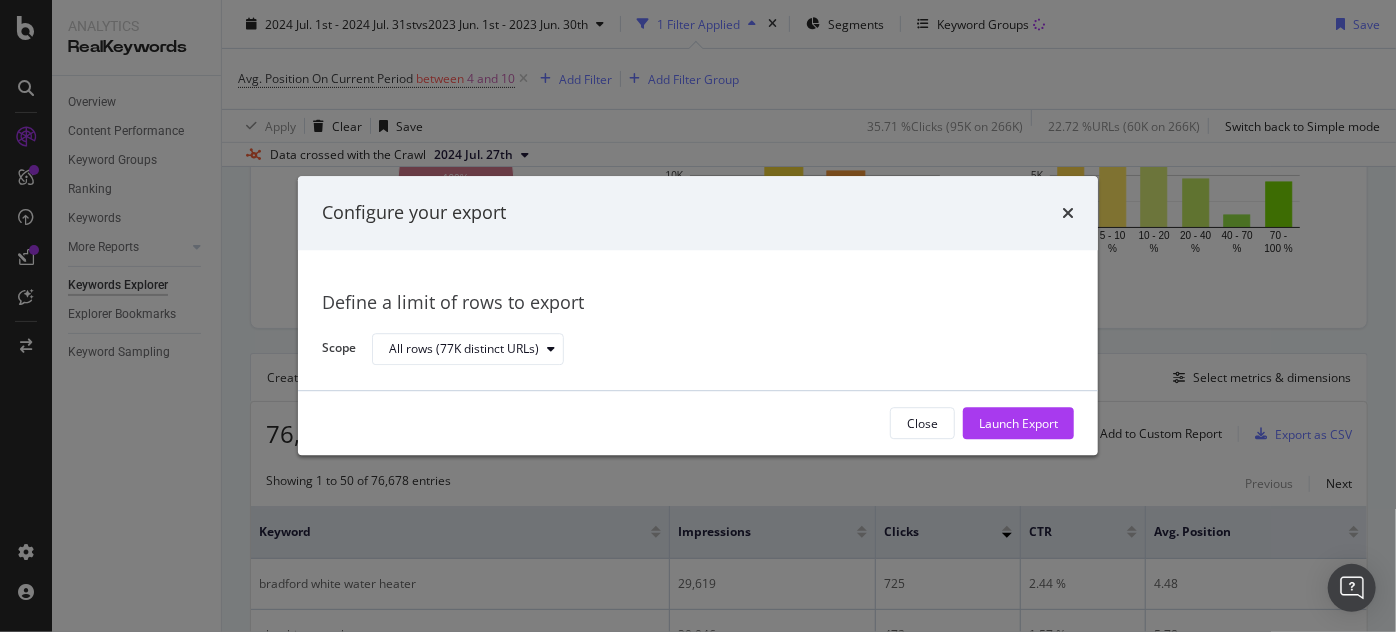 click on "Close Launch Export" at bounding box center (698, 424) 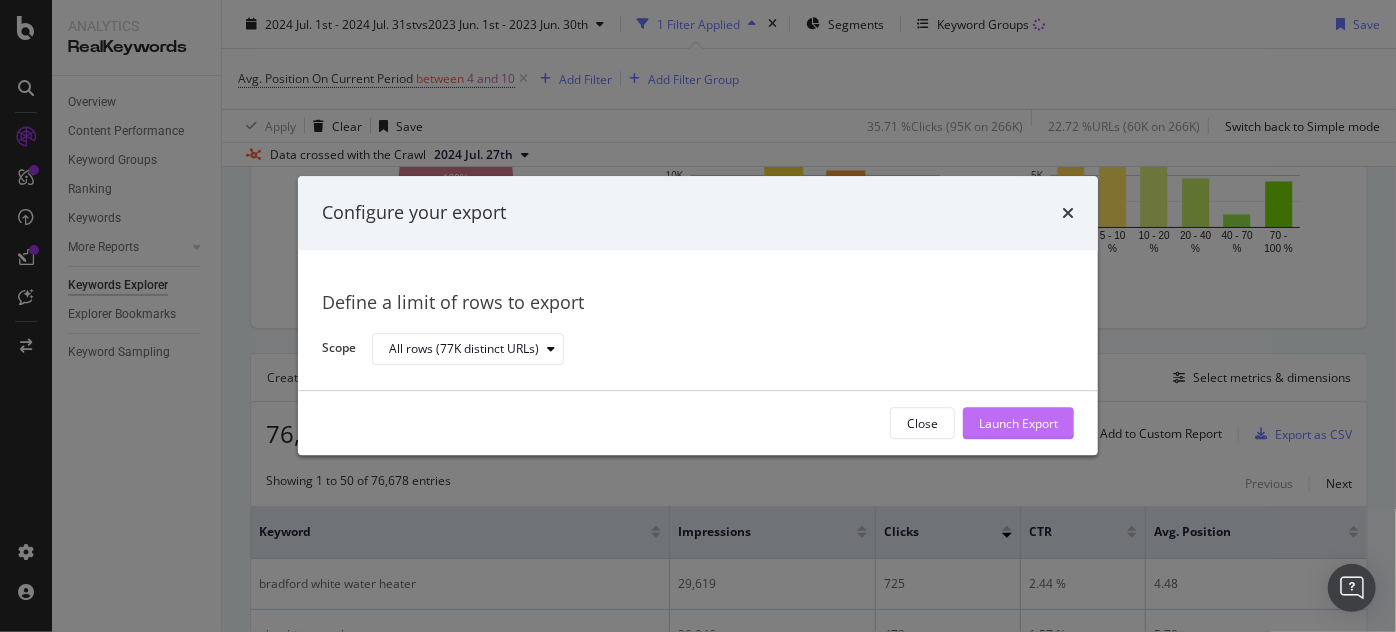 click on "Launch Export" at bounding box center [1018, 423] 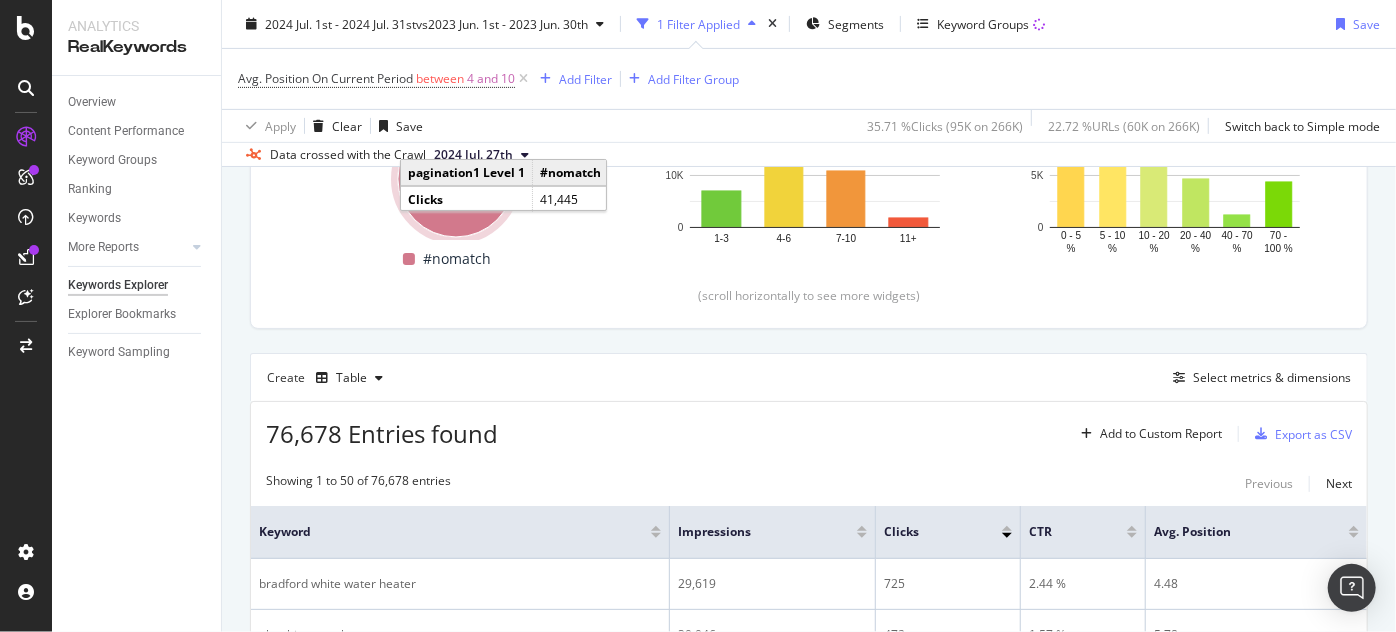 click on "76,678 Entries found Add to Custom Report Export as CSV" at bounding box center [809, 426] 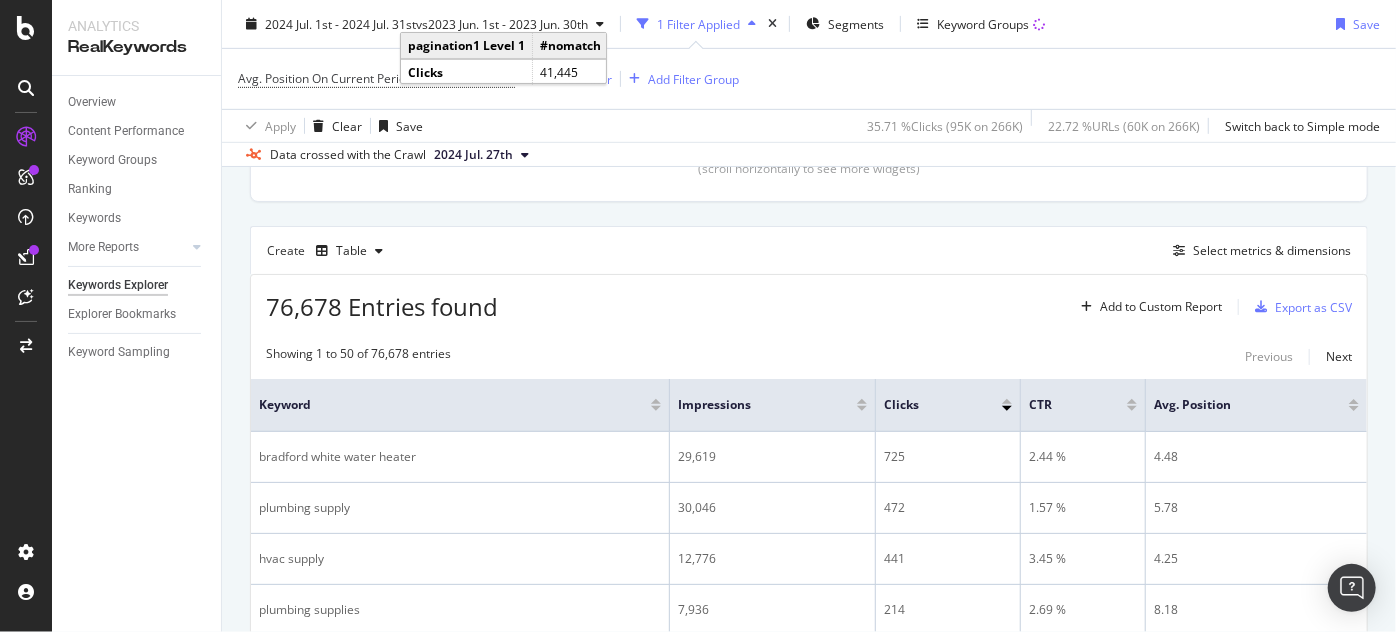 scroll, scrollTop: 363, scrollLeft: 0, axis: vertical 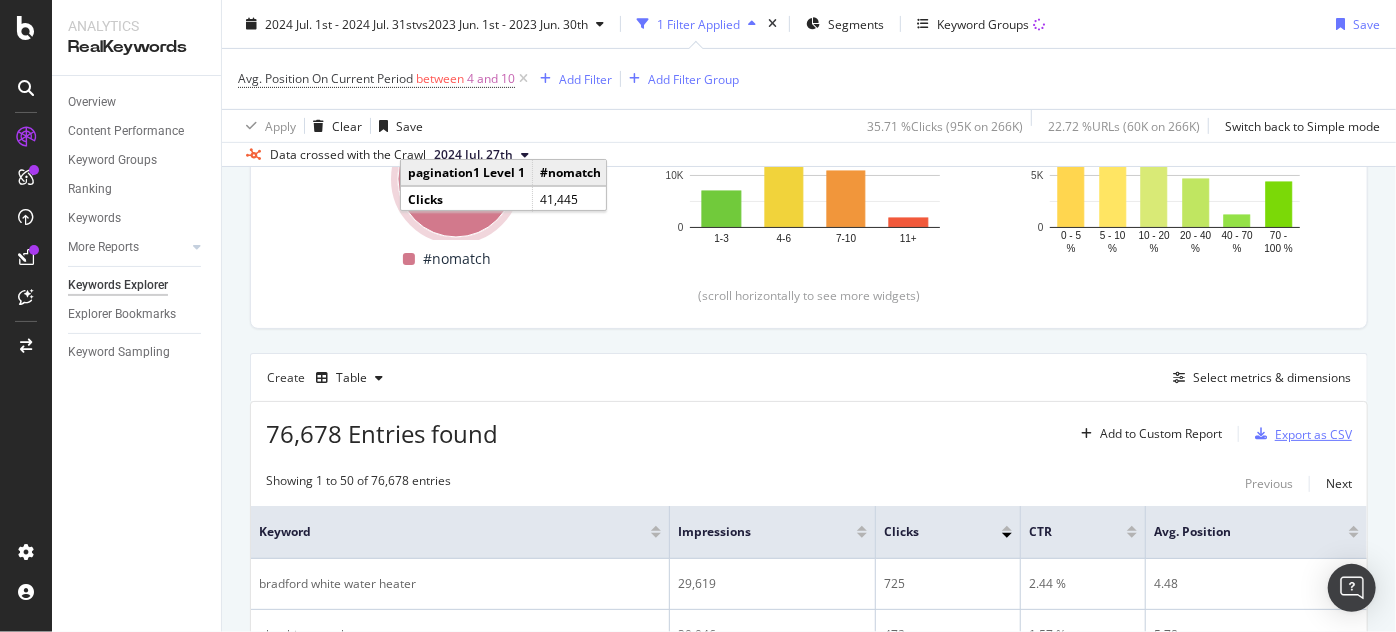 click at bounding box center [1261, 434] 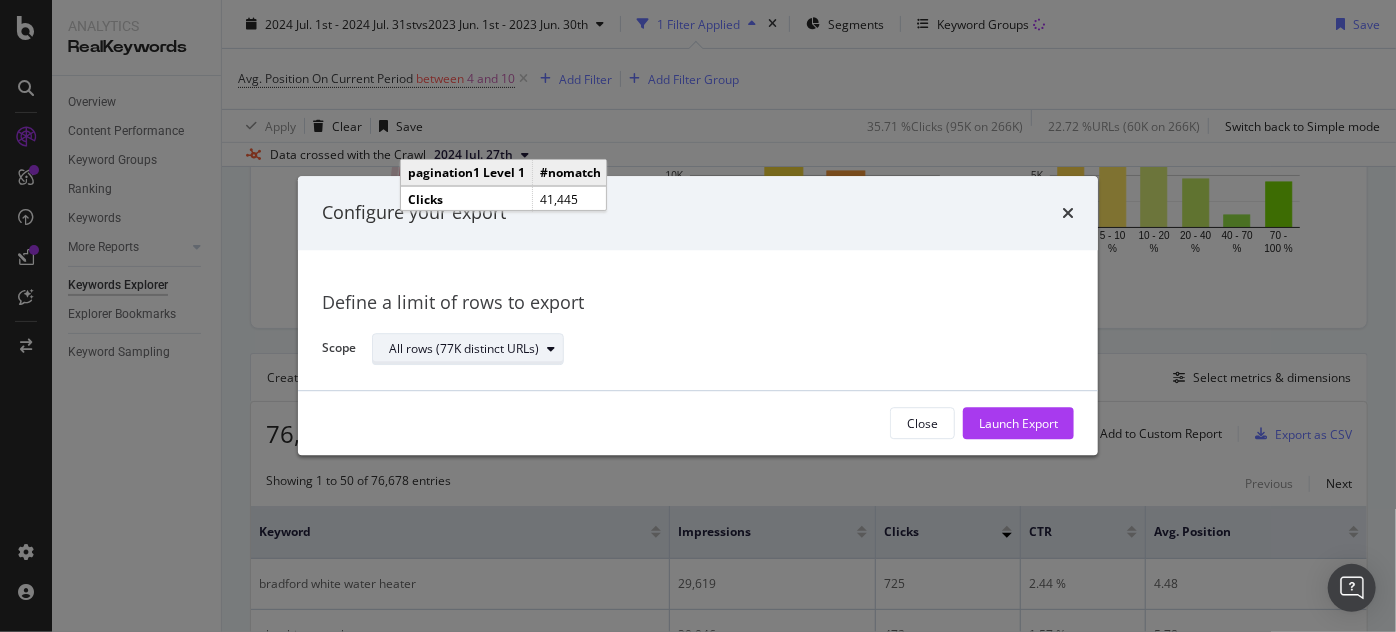 click on "All rows (77K distinct URLs)" at bounding box center (476, 349) 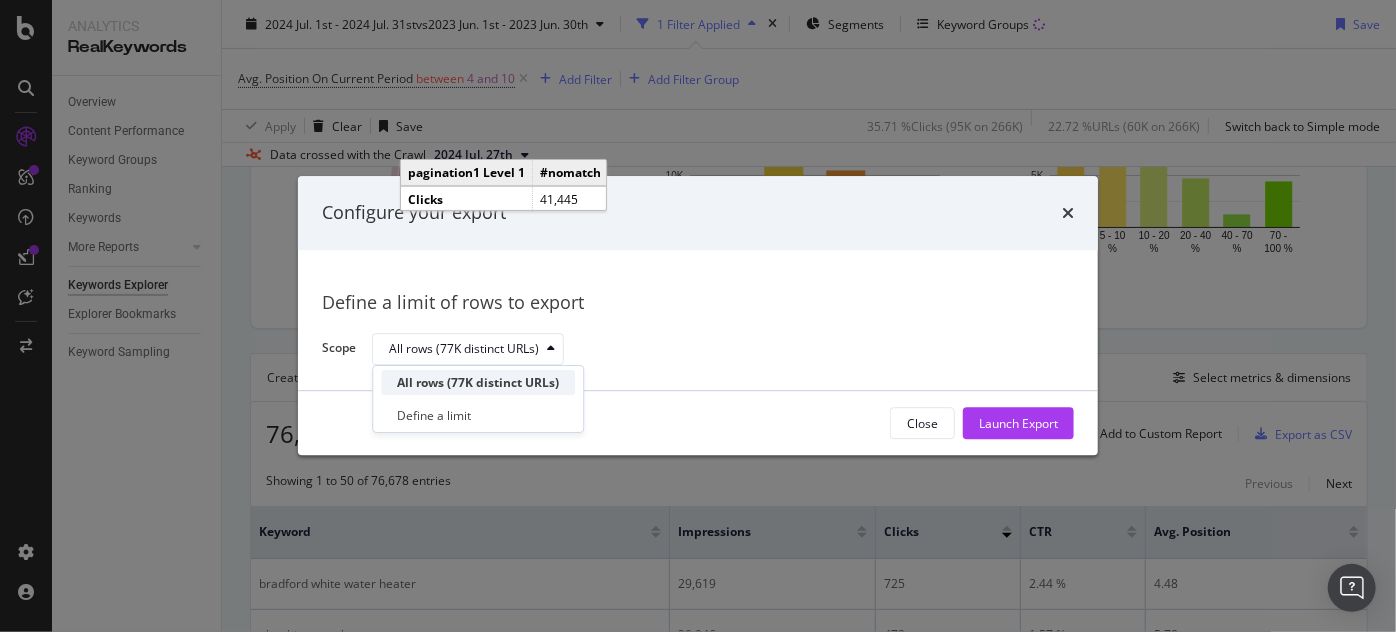 click on "All rows (77K distinct URLs)" at bounding box center (478, 382) 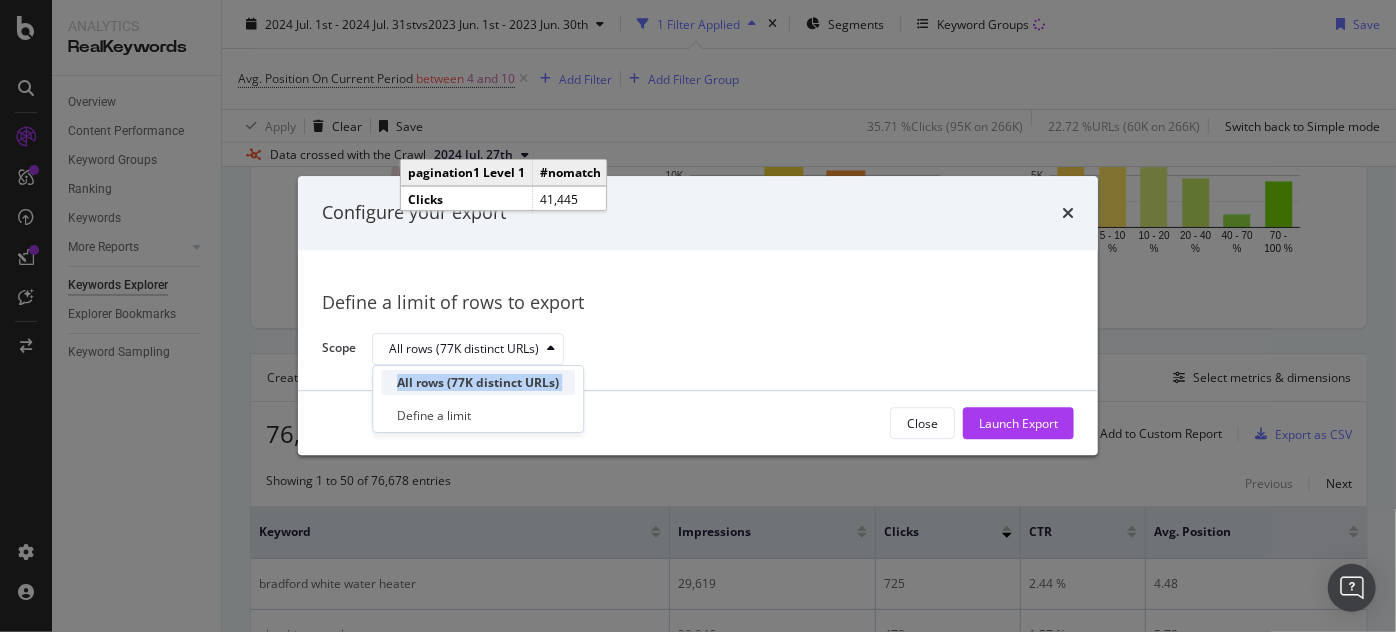 click on "All rows (77K distinct URLs)" at bounding box center [478, 382] 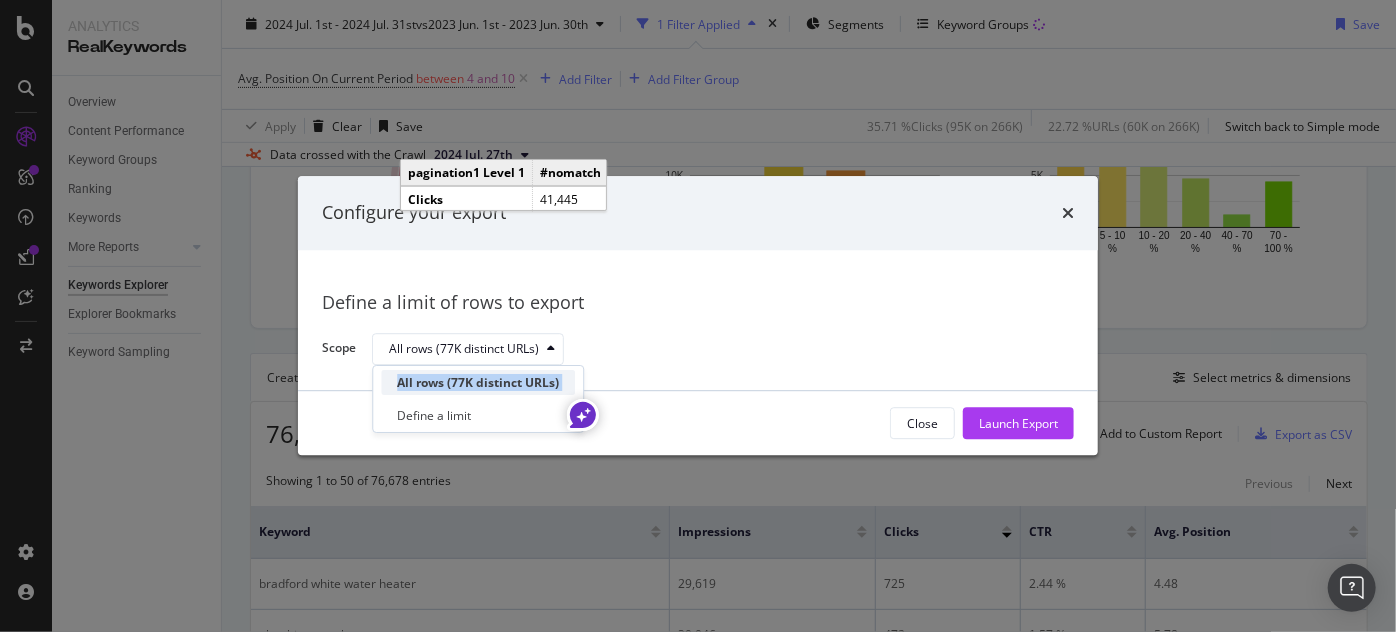 click on "All rows (77K distinct URLs)" at bounding box center (478, 382) 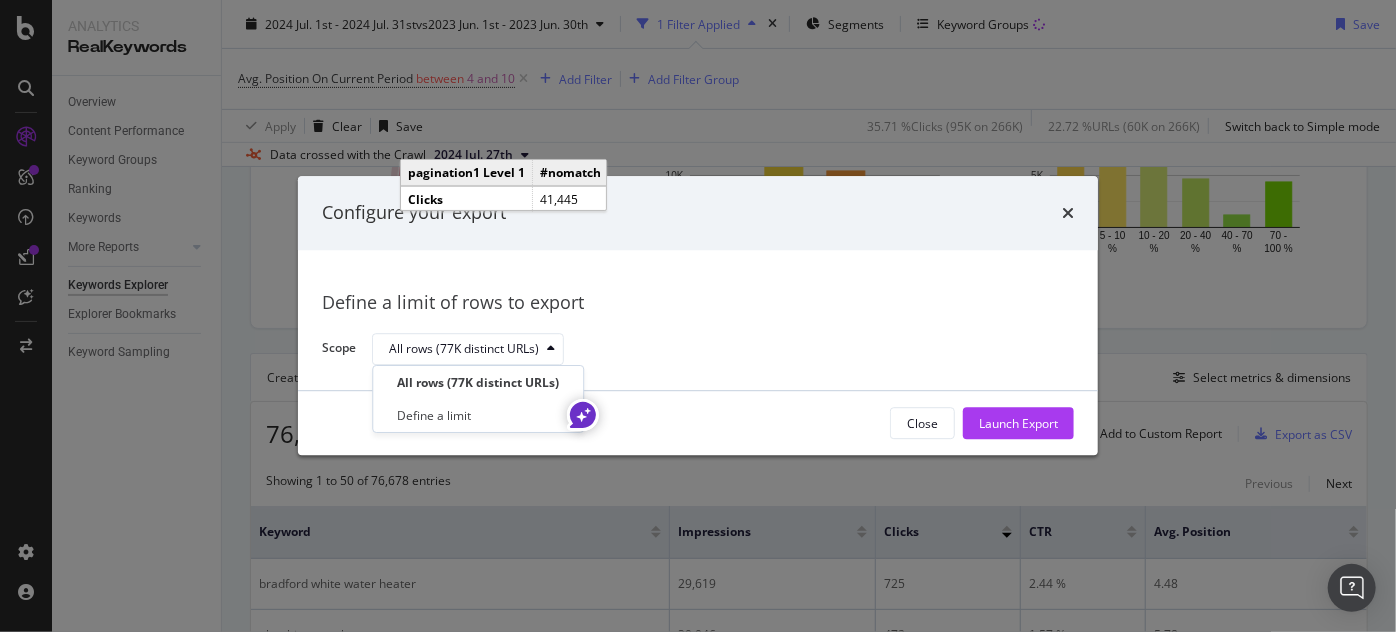 click on "Define a limit of rows to export Scope All rows (77K distinct URLs)" at bounding box center (698, 320) 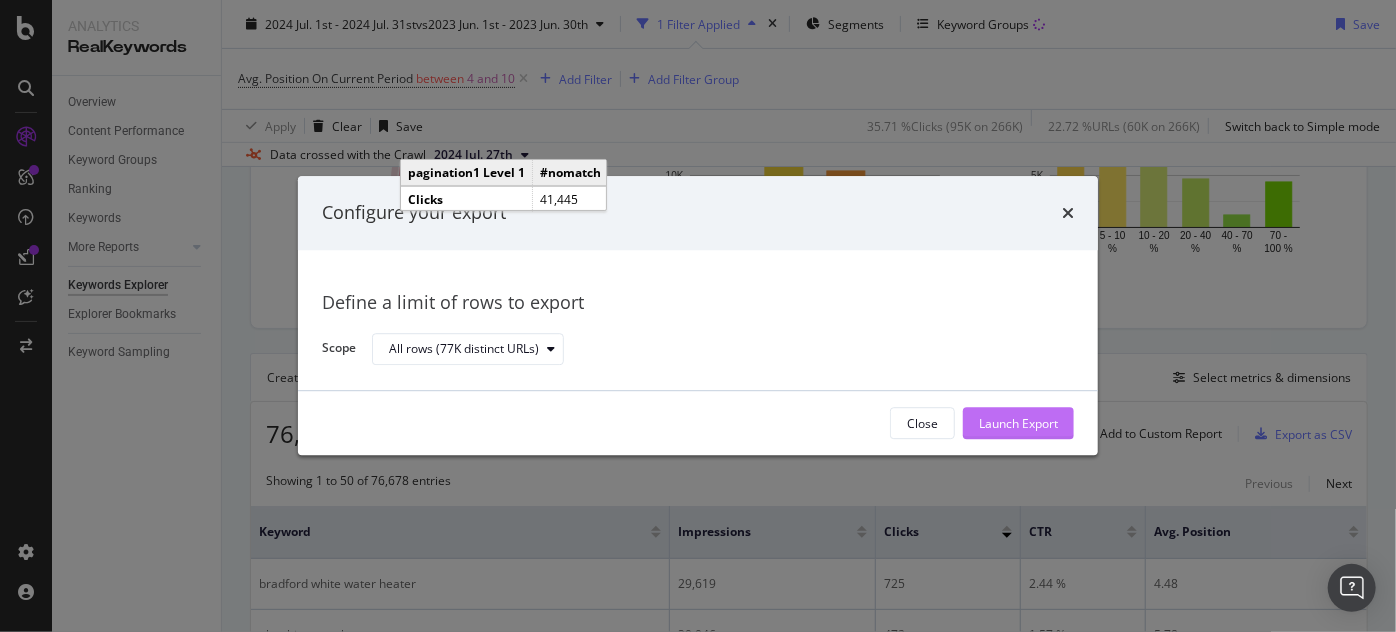 click on "Launch Export" at bounding box center (1018, 423) 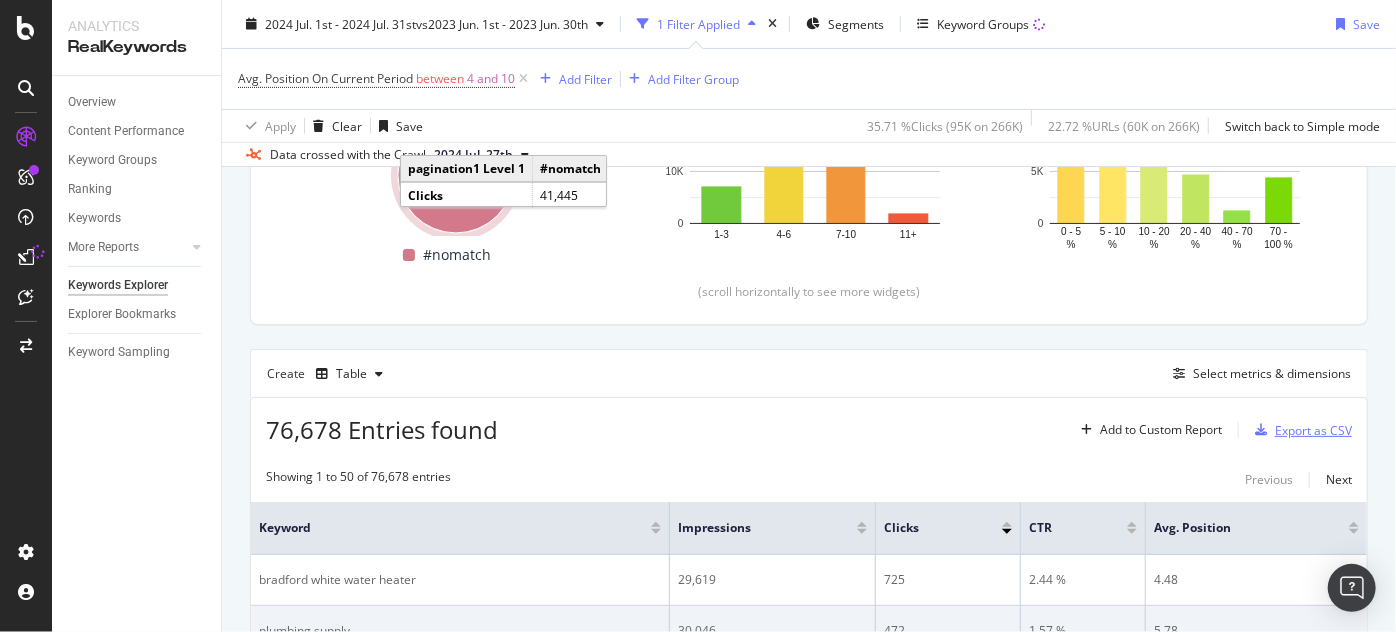 scroll, scrollTop: 545, scrollLeft: 0, axis: vertical 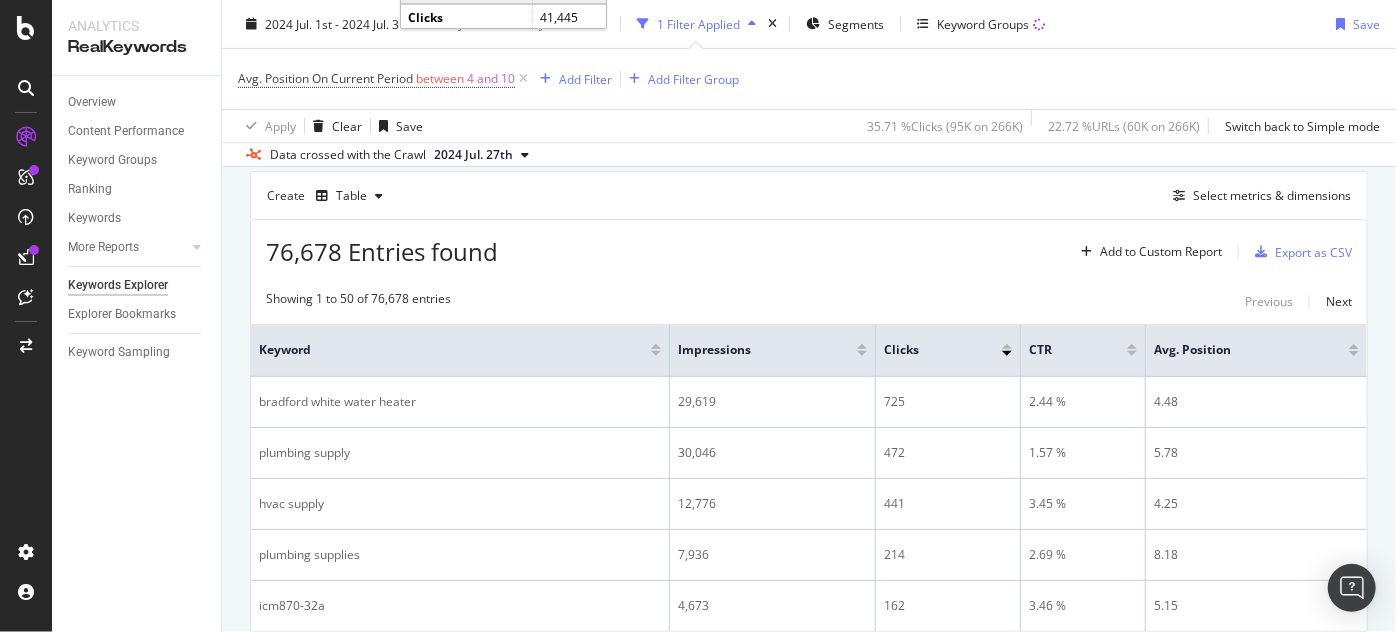 click on "Data crossed with the Crawl 2024 Jul. 27th" at bounding box center [809, 154] 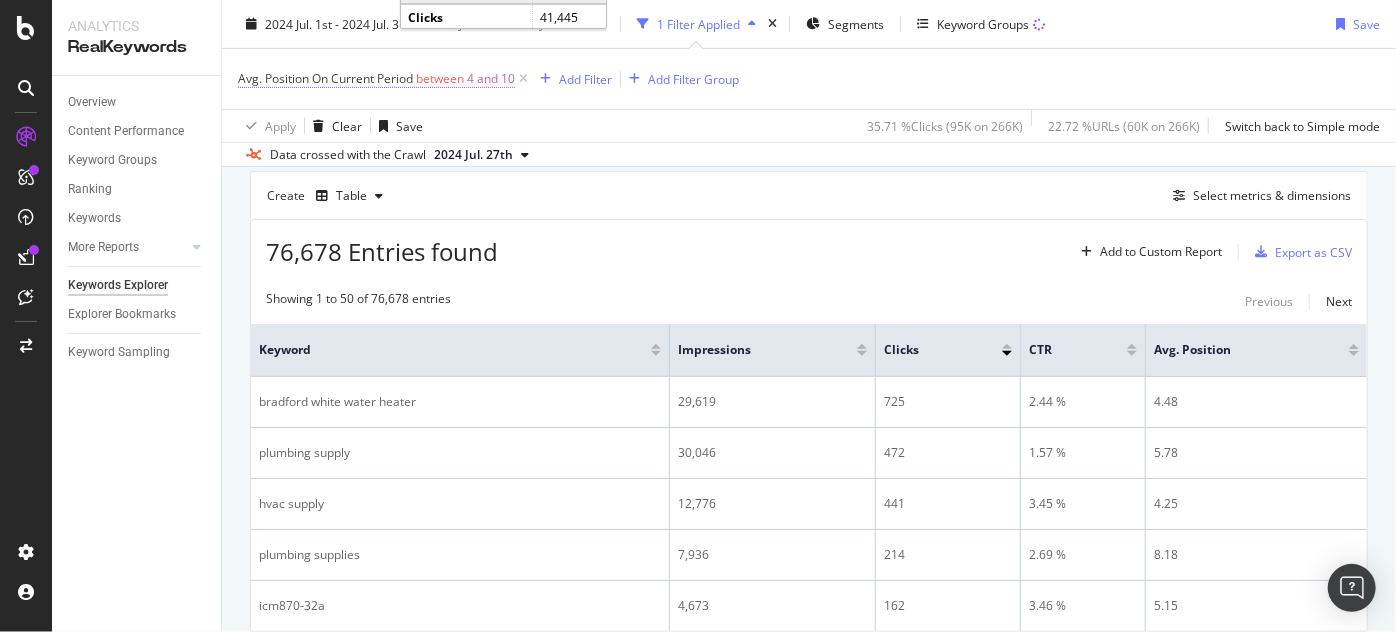 click on "between" at bounding box center [440, 78] 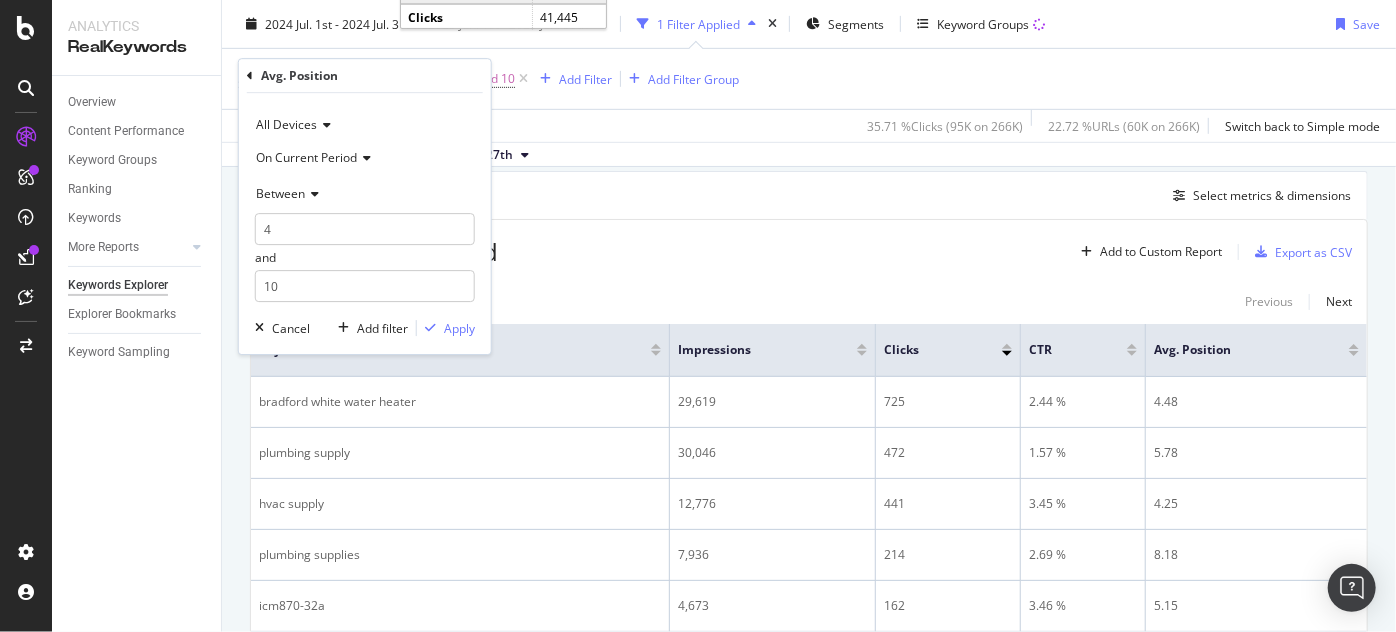 click on "Showing 1 to 50 of 76,678 entries Previous Next Keyword Impressions Clicks CTR Avg. Position bradford white water heater 29,619 725 2.44 % 4.48 plumbing supply 30,046 472 1.57 % 5.78 hvac supply 12,776 441 3.45 % 4.25 plumbing supplies 7,936 214 2.69 % 8.18 icm870-32a 4,673 162 3.46 % 5.15 ac parts 8,234 136 1.65 % 5.79 plumbing supply house 2,662 128 4.8 % 6.3 electrical supply 9,515 110 1.15 % 8.3 porbp 955 81 8.48 % 4.94 electrical supplies 4,050 75 1.85 % 6.87 honeywell t6 thermostat manual 1,611 74 4.59 % 4.8 rwm200 366 74 20.21 % 4.4 pex fittings 5,743 63 1.09 % 9.51 trademaster 656 60 9.14 % 5.95 bradford white 14,959 60 0.4 % 5.65 hvac equipment 4,283 54 1.26 % 7.22 rx199in 904 52 5.75 % 6.32 th8320u1008 576 49 8.5 % 5.57 air conditioner parts 4,887 49 1 % 9.67 hn51kc024 2,886 48 1.66 % 7.38 58mv660006 532 44 8.27 % 4.04 ruud water heater 2,055 42 2.04 % 4.09 12y75 214 42 19.62 % 5.68 propane boiler 1,077 39 3.62 % 6.42 hvac supply house near me 5,976 39 0.65 % 7.34 icm870-16a 1,211 38 3.13 % 5.97 38" at bounding box center (809, 1625) 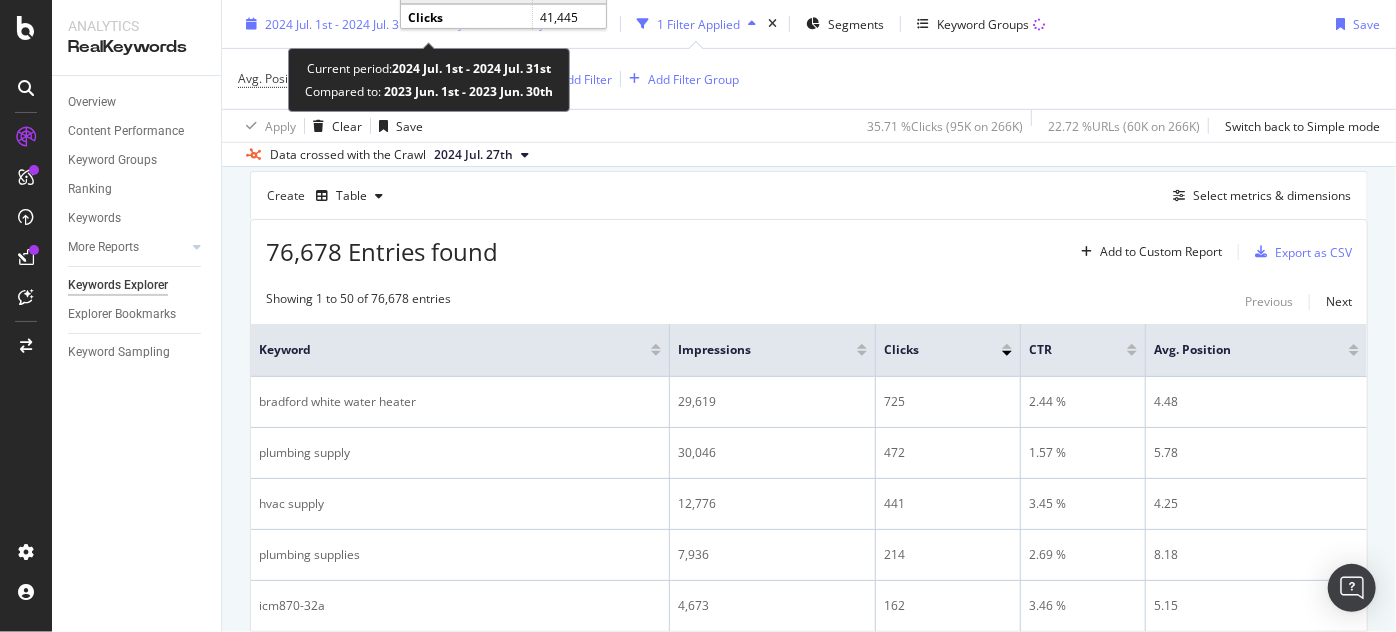 click on "2024 Jul. 1st - 2024 Jul. 31st" at bounding box center [340, 23] 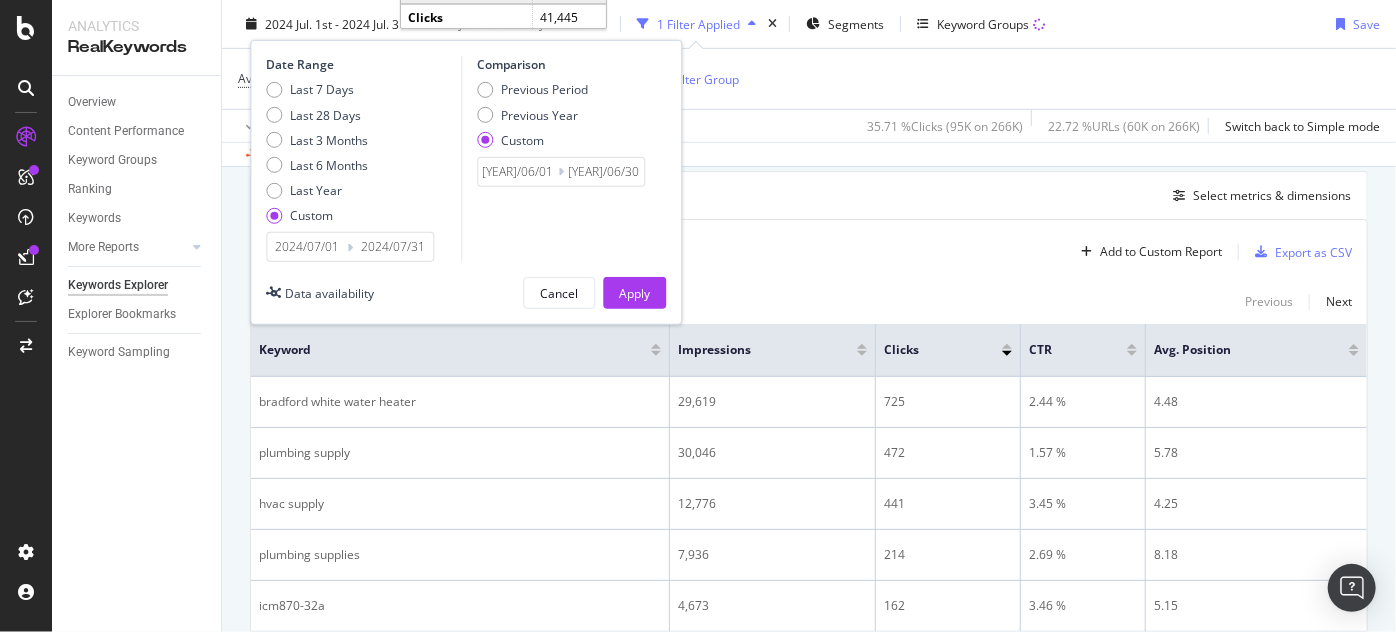click on "2024/07/01" at bounding box center (307, 247) 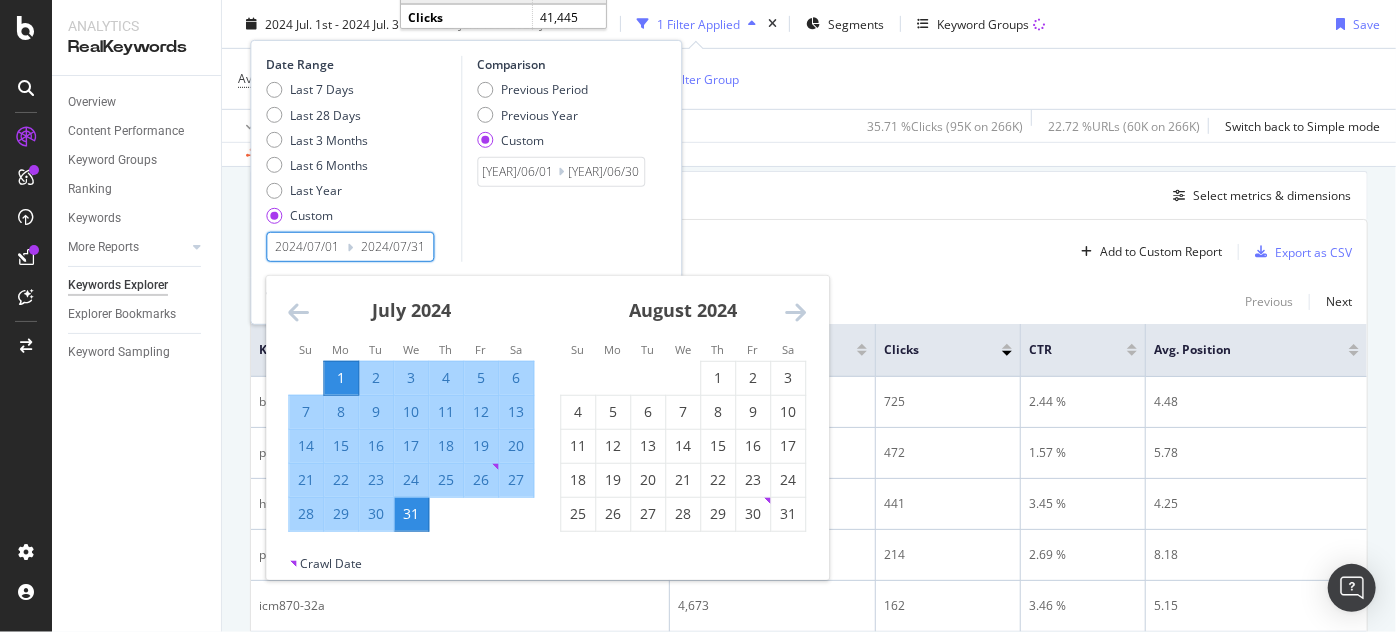 click at bounding box center [795, 312] 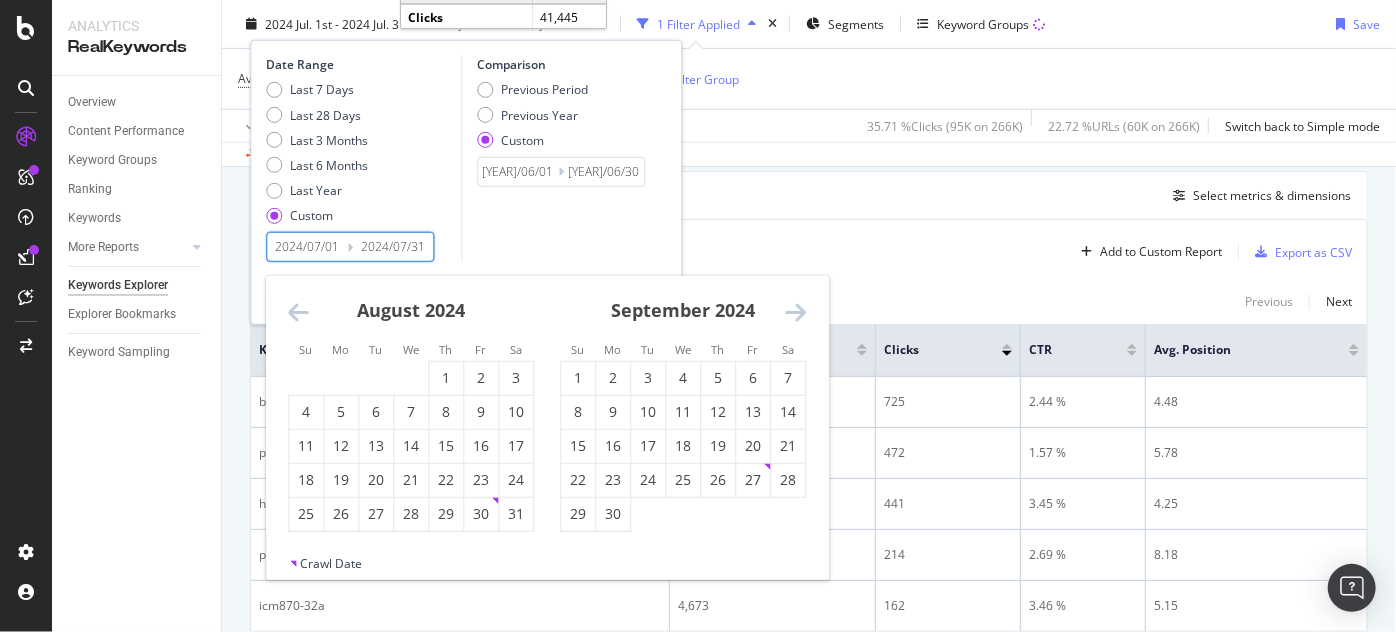 click at bounding box center (795, 312) 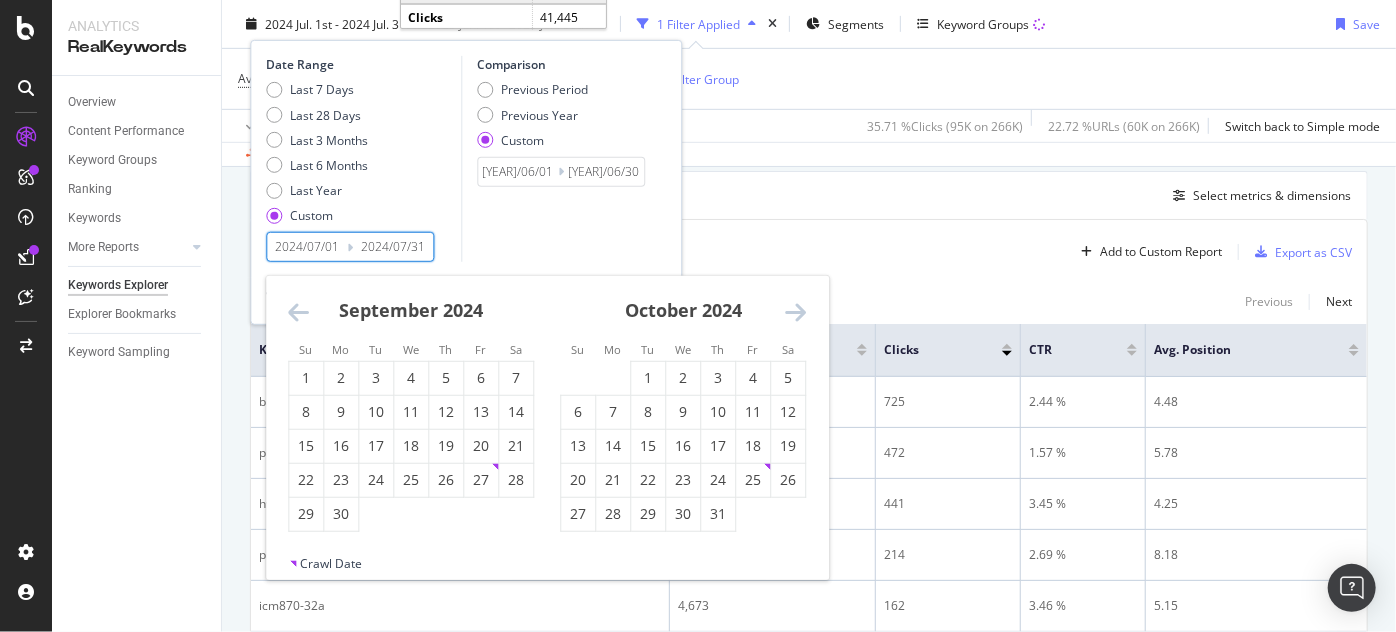 click at bounding box center [795, 312] 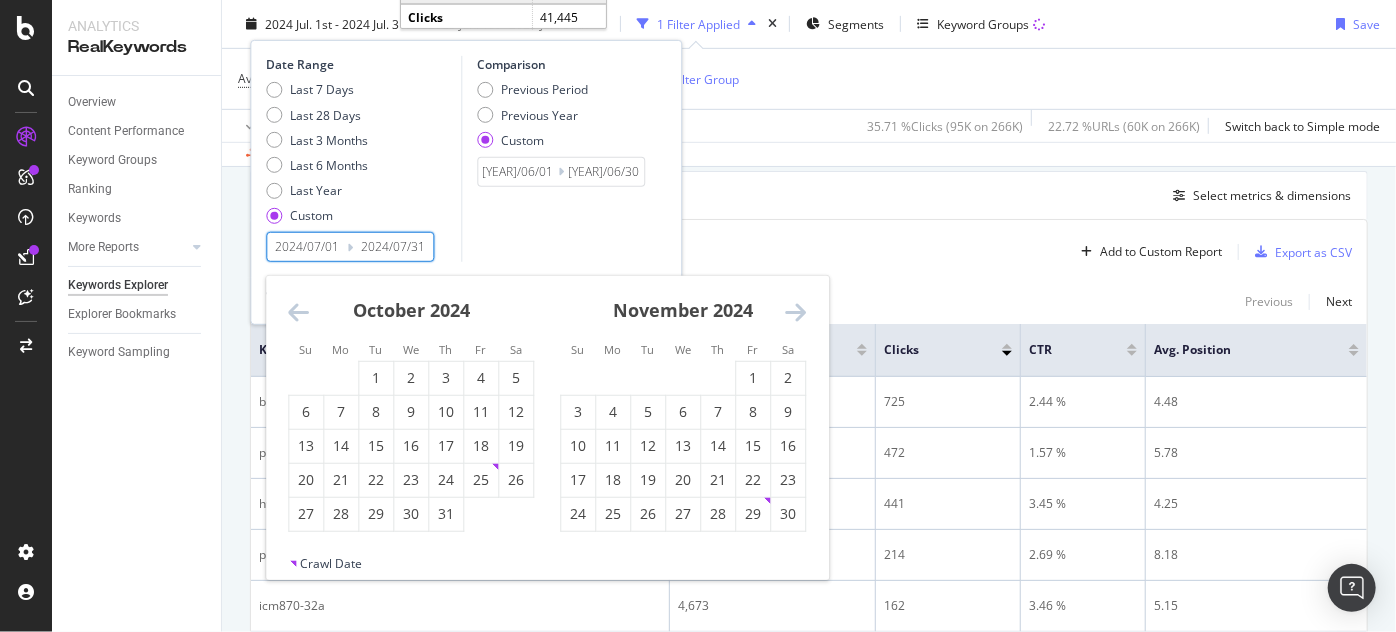 click at bounding box center [795, 312] 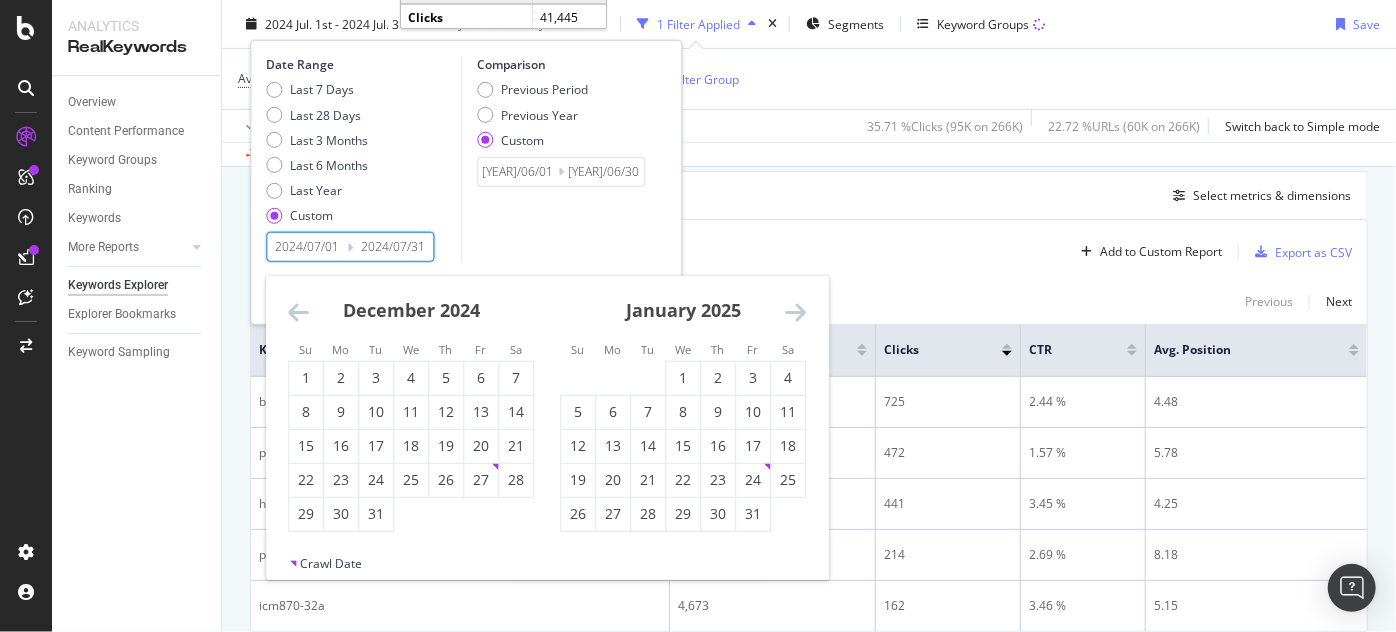 click at bounding box center [795, 312] 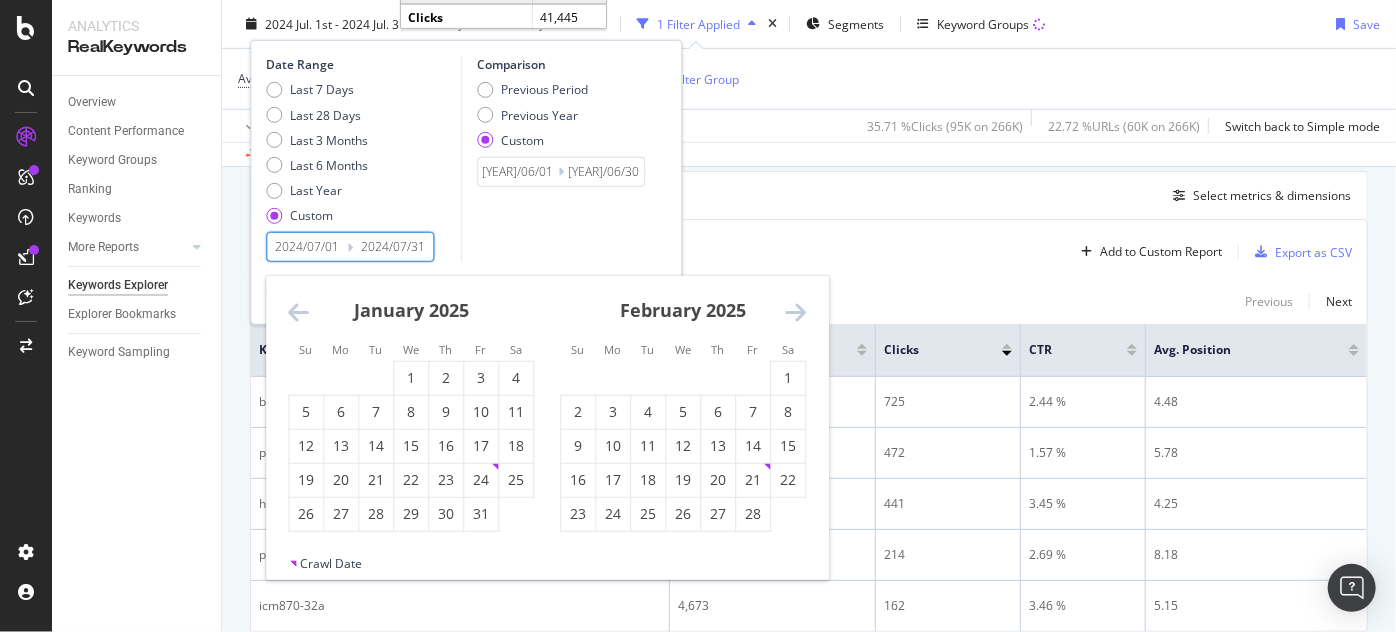 click at bounding box center (795, 312) 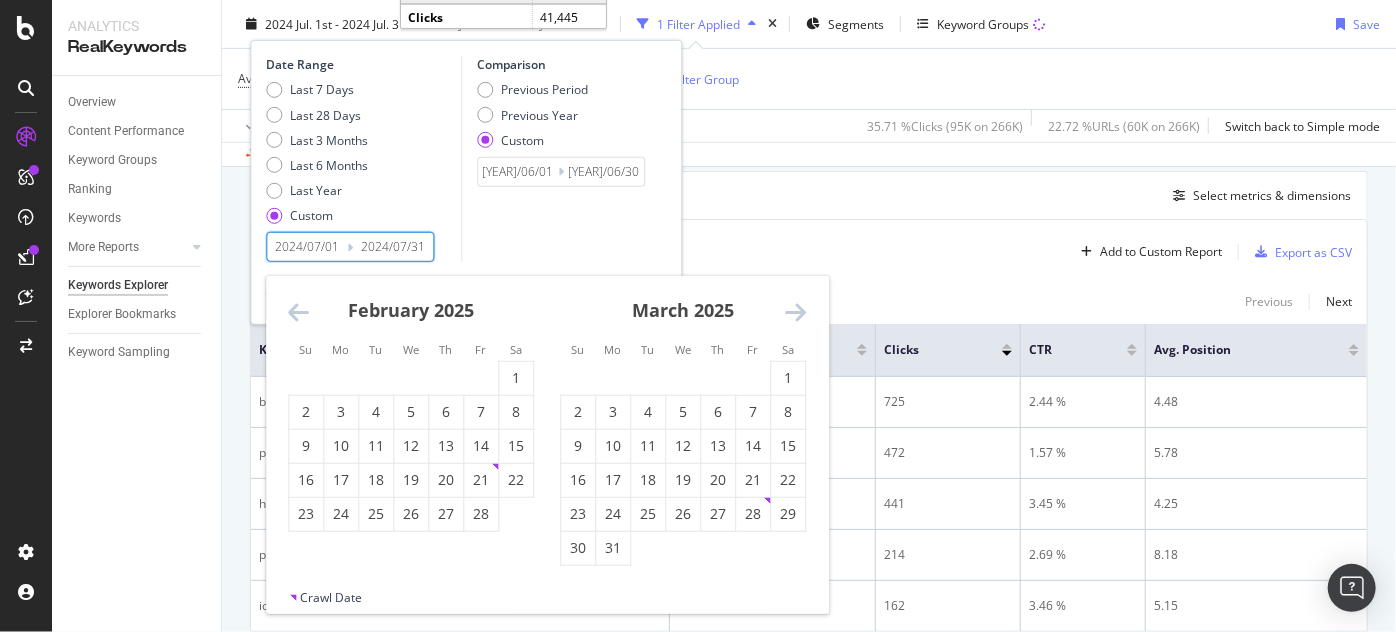 click at bounding box center (795, 312) 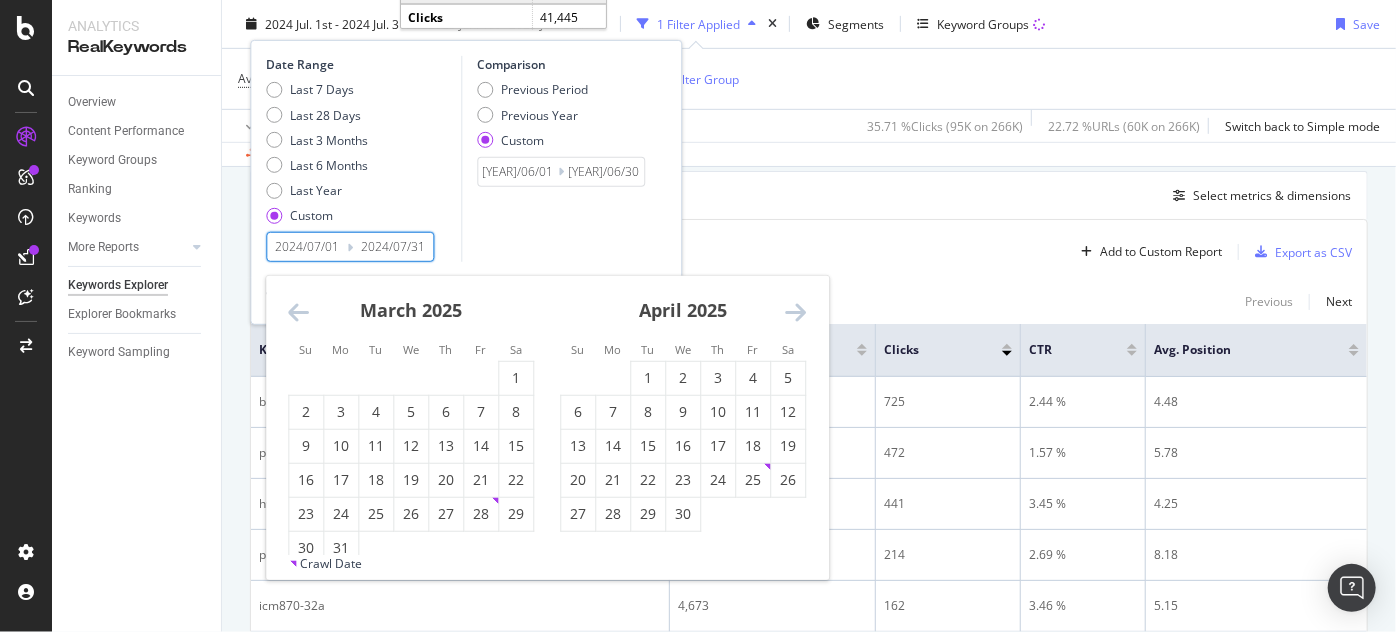 click at bounding box center [795, 312] 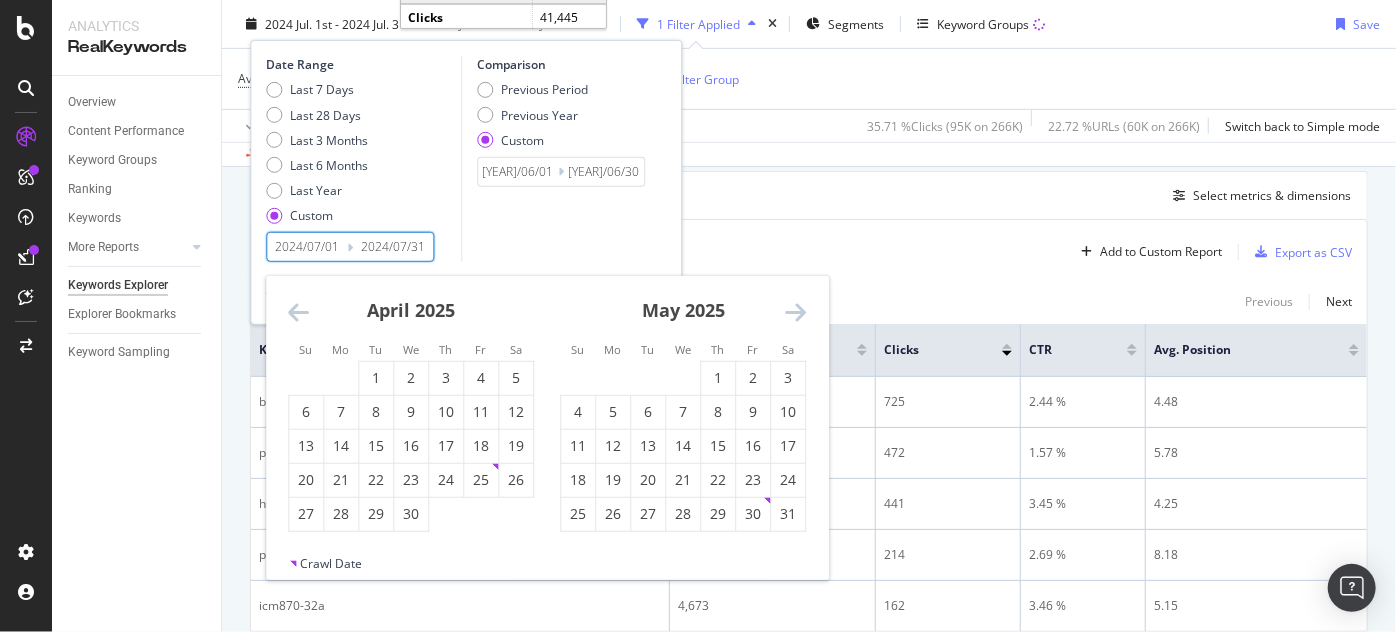 click at bounding box center [795, 312] 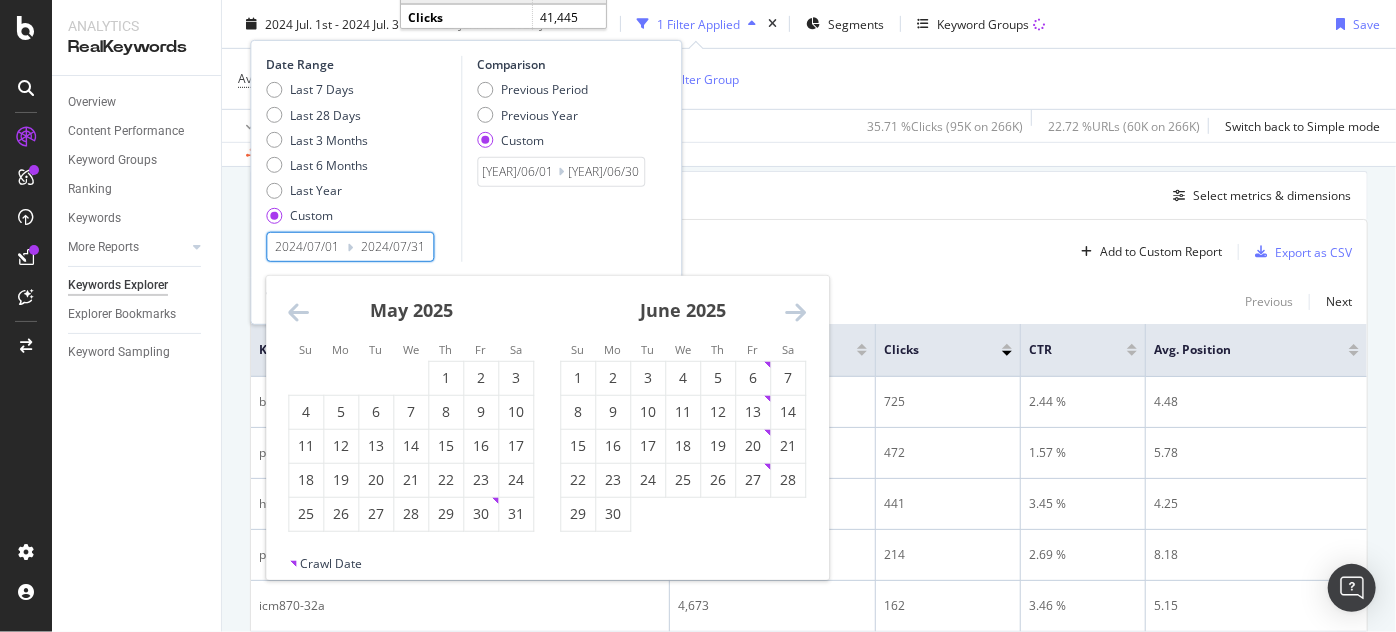 click at bounding box center (795, 312) 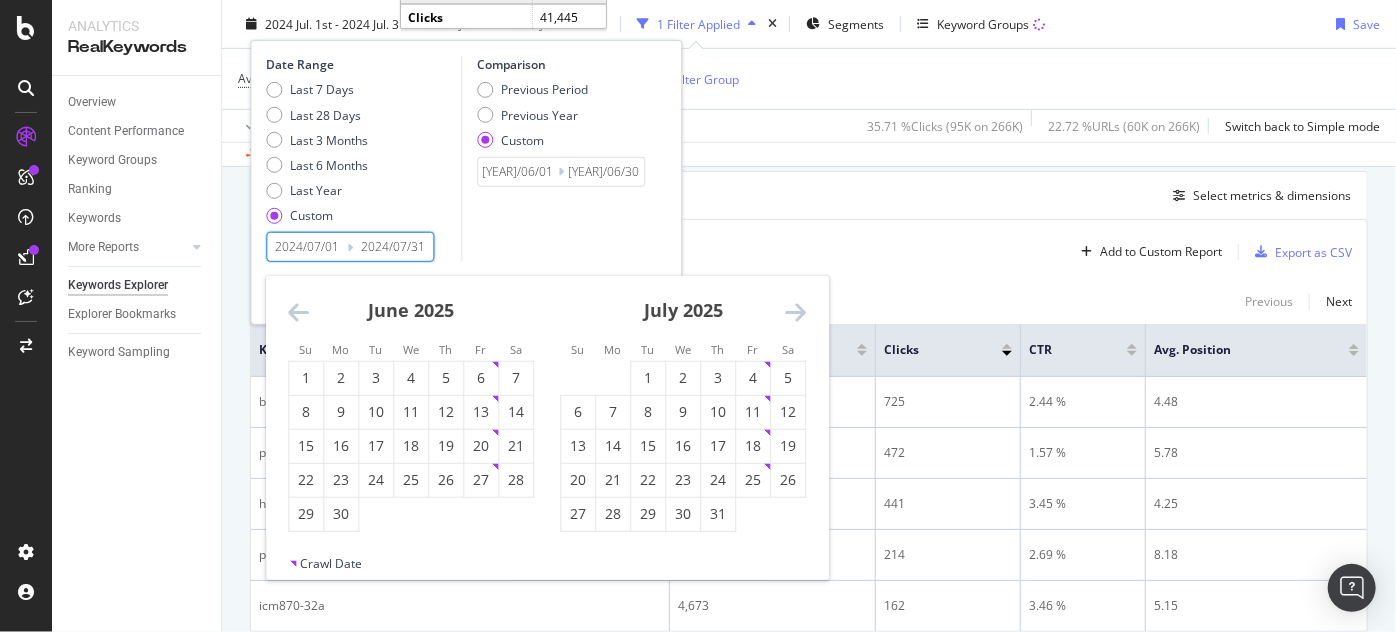 click at bounding box center [795, 312] 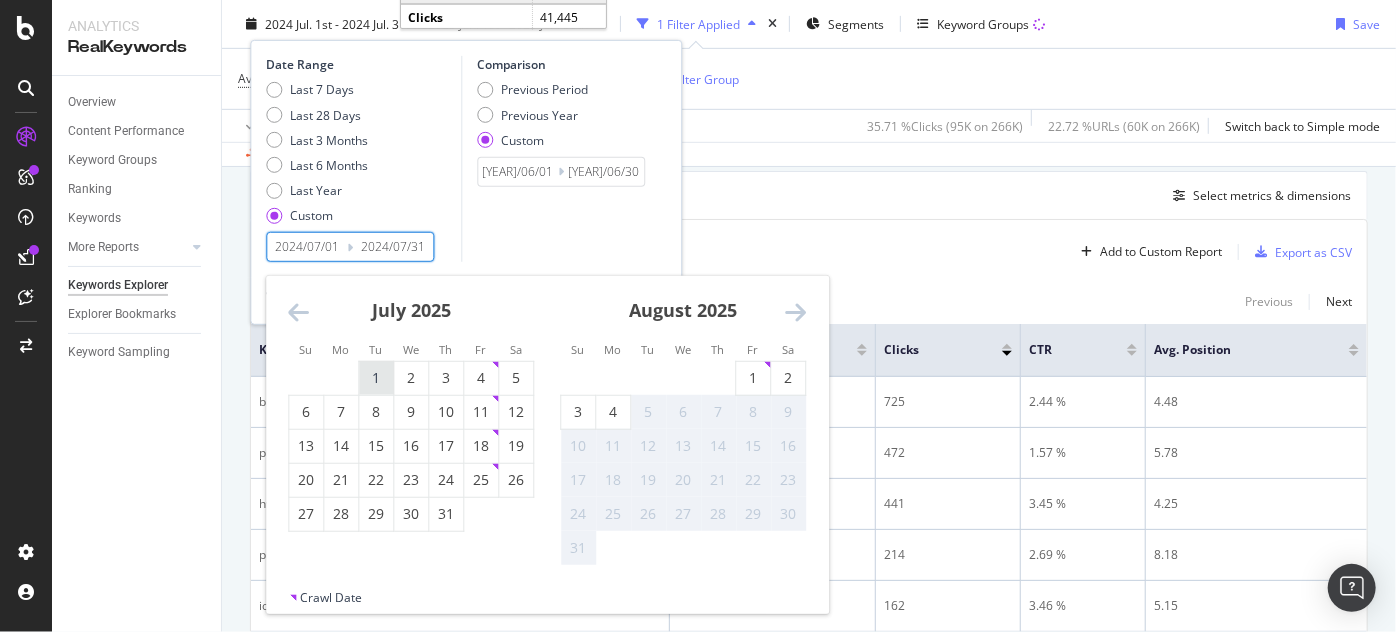 click on "1" at bounding box center [376, 378] 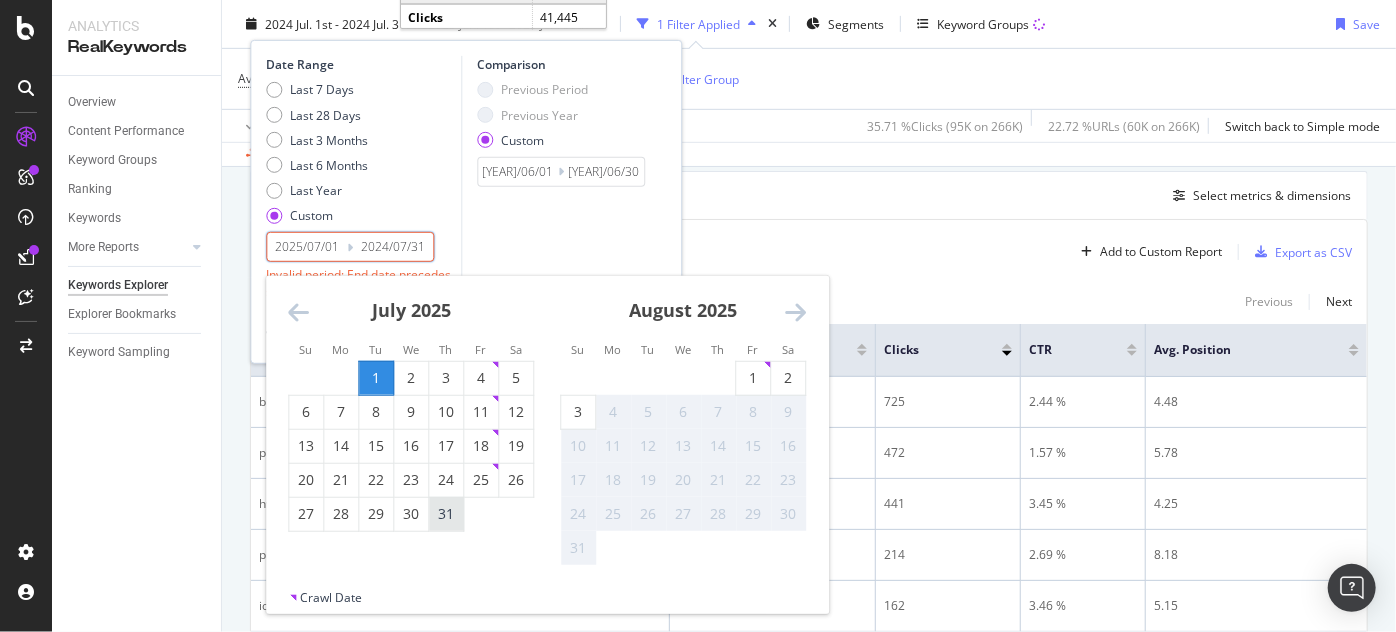 click on "31" at bounding box center [446, 514] 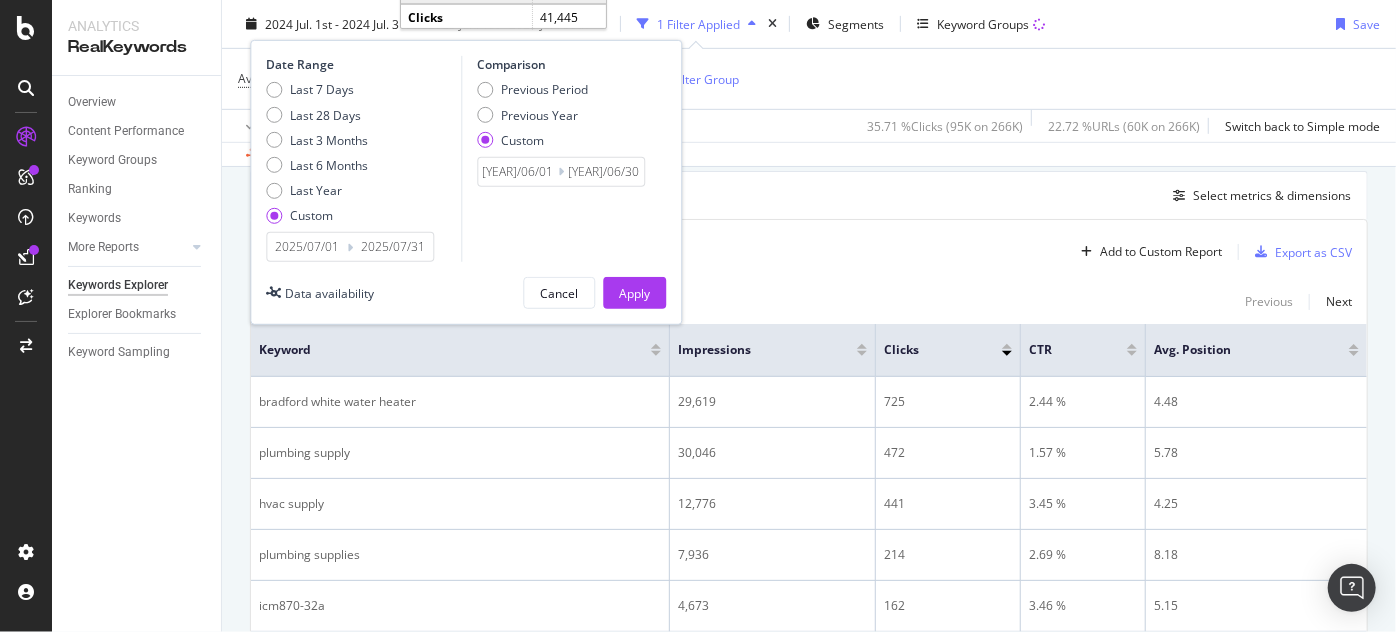 type on "2025/07/31" 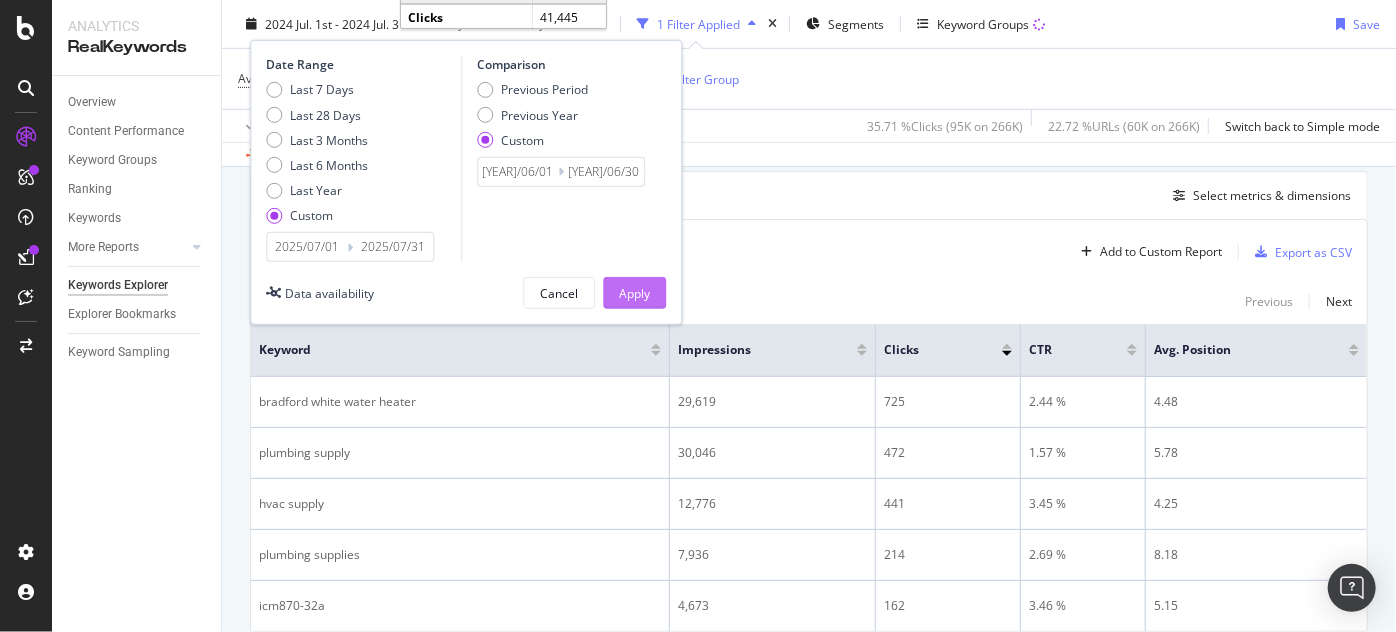 click on "Apply" at bounding box center [634, 292] 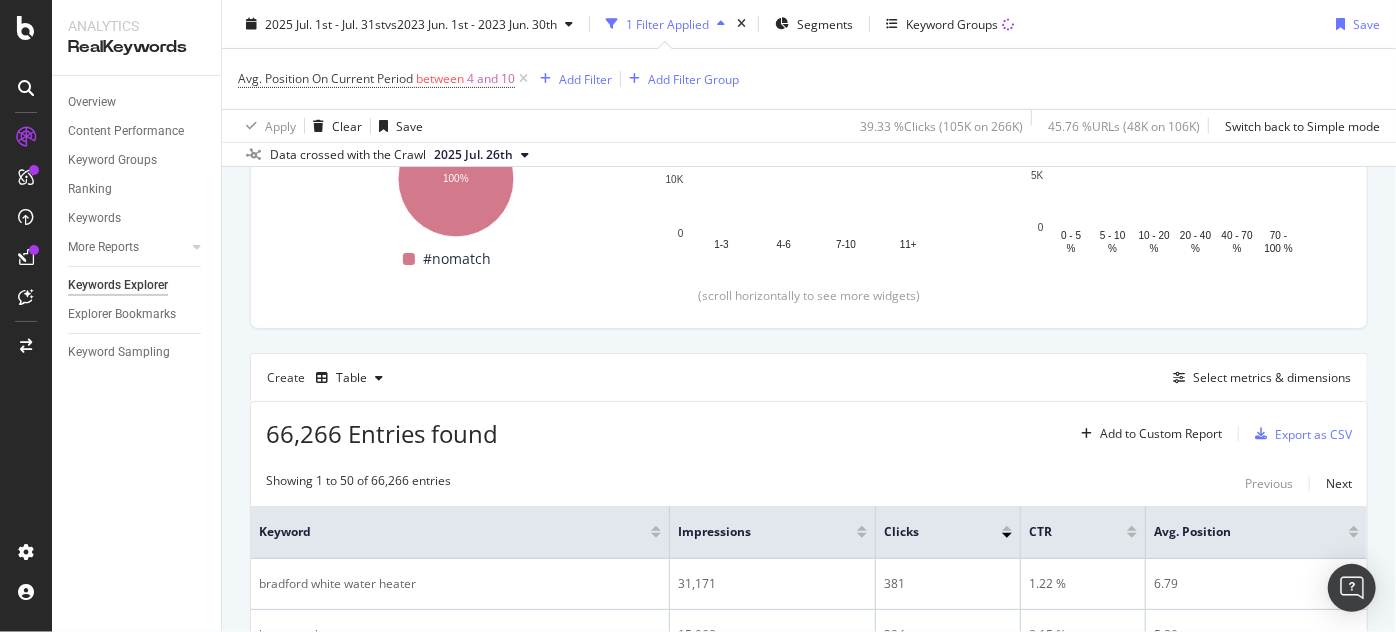 scroll, scrollTop: 454, scrollLeft: 0, axis: vertical 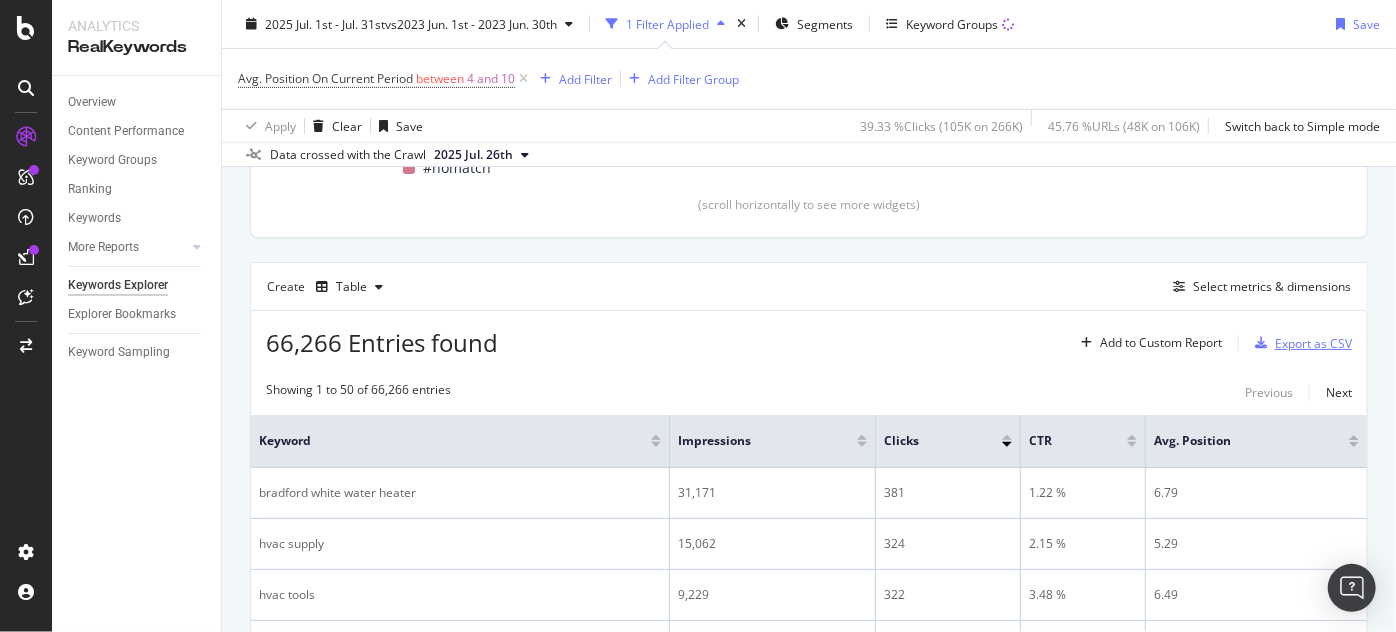 click at bounding box center [1261, 343] 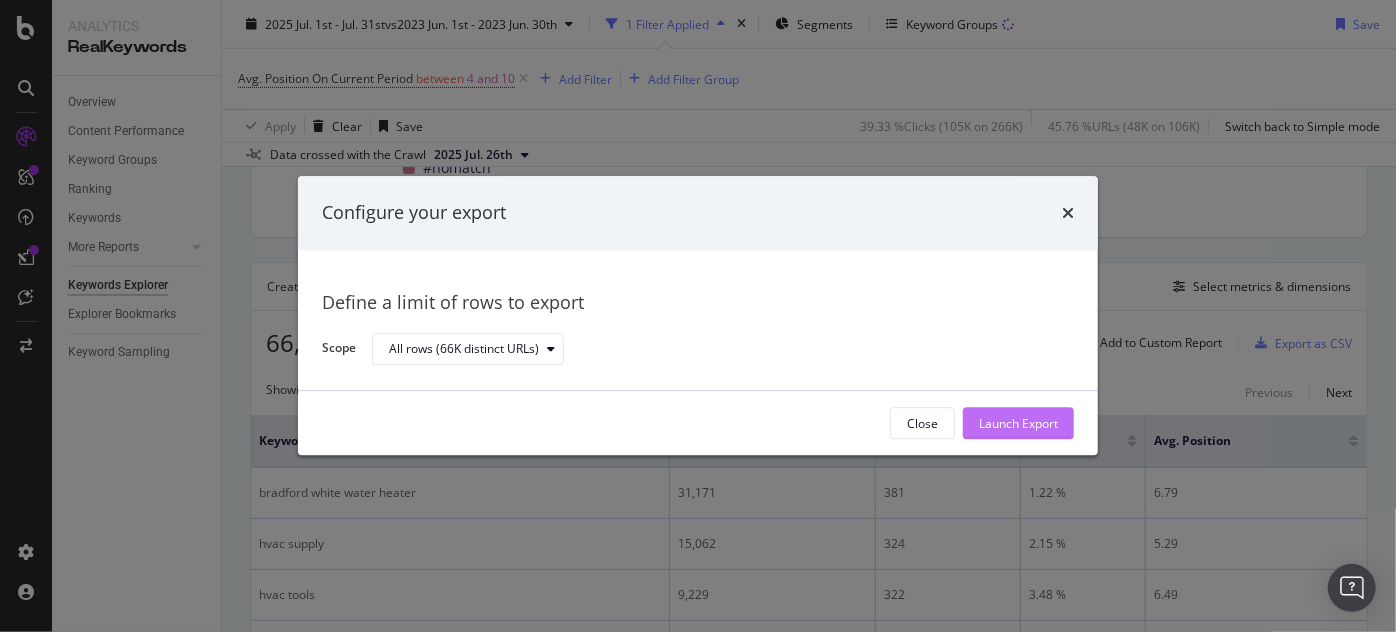click on "Launch Export" at bounding box center (1018, 424) 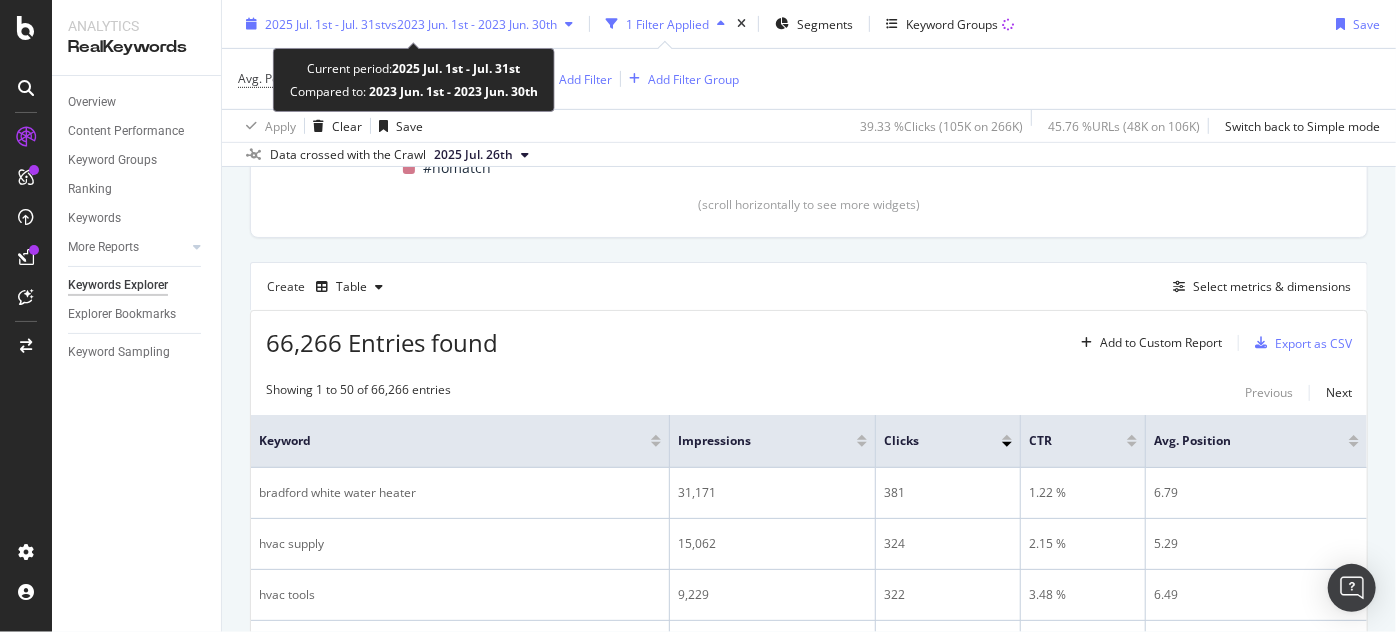 click on "2025 Jul. 1st - Jul. 31st" at bounding box center (325, 23) 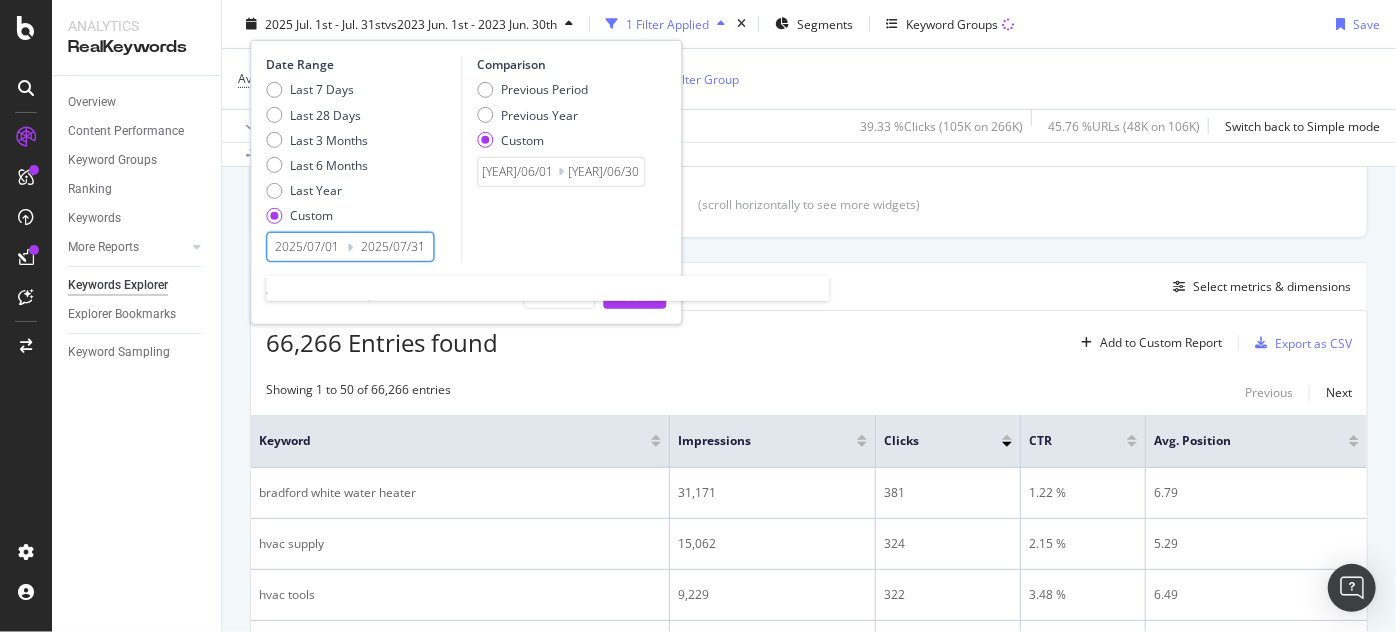 click on "2025/07/01" at bounding box center [307, 247] 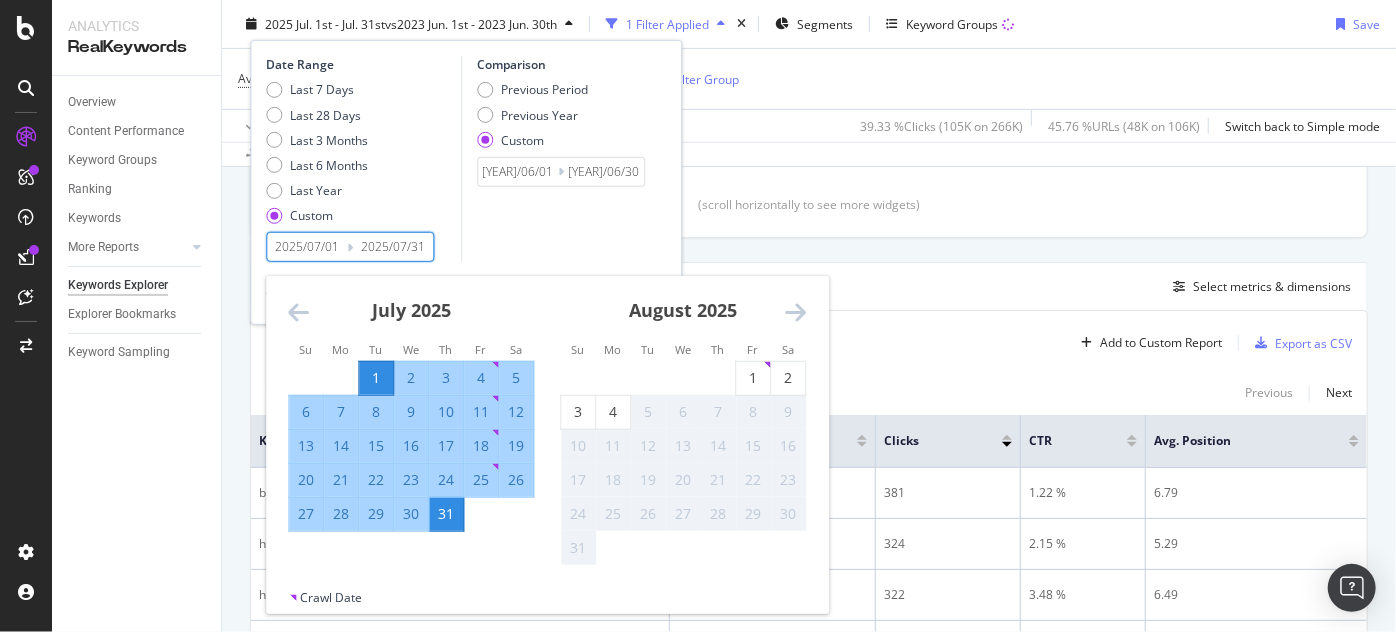 click at bounding box center [298, 312] 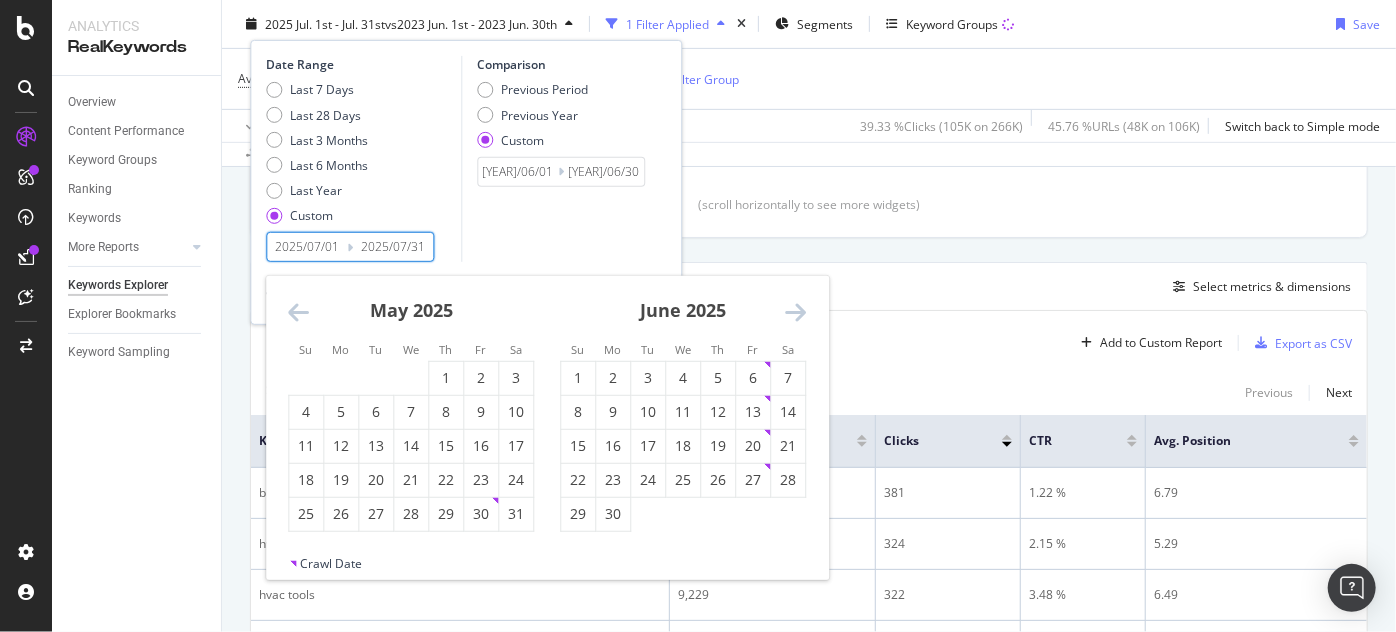 click at bounding box center [298, 312] 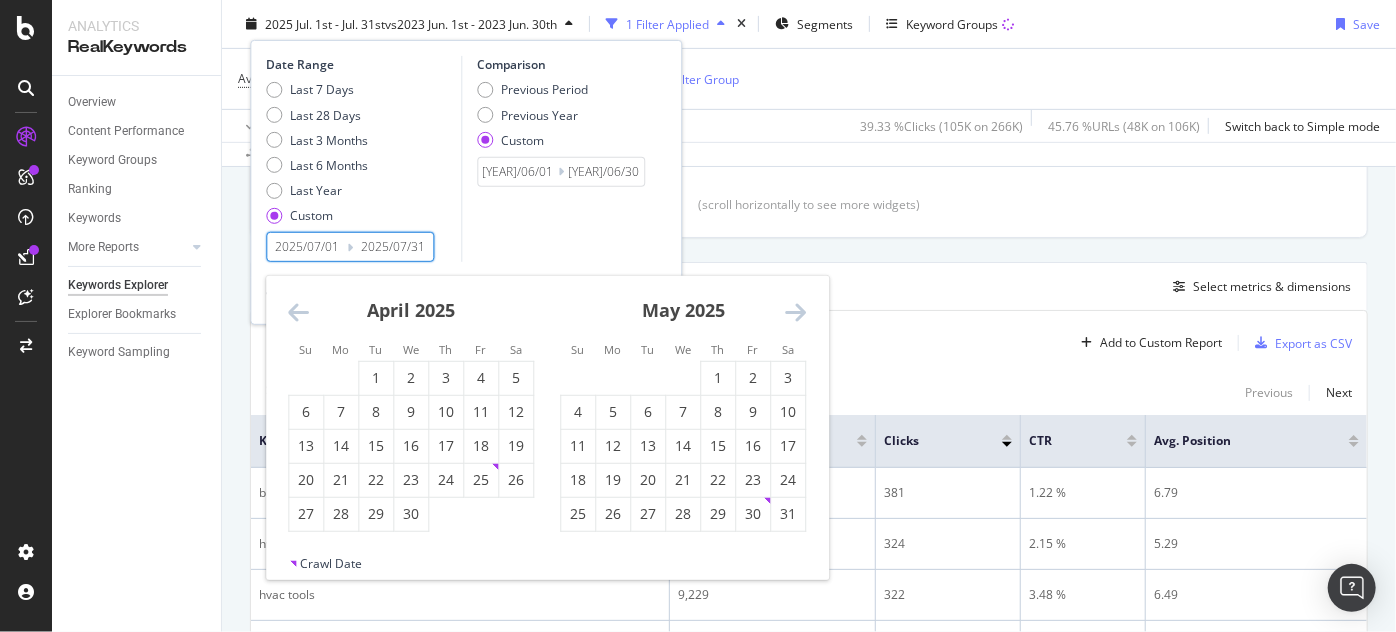 click at bounding box center (298, 312) 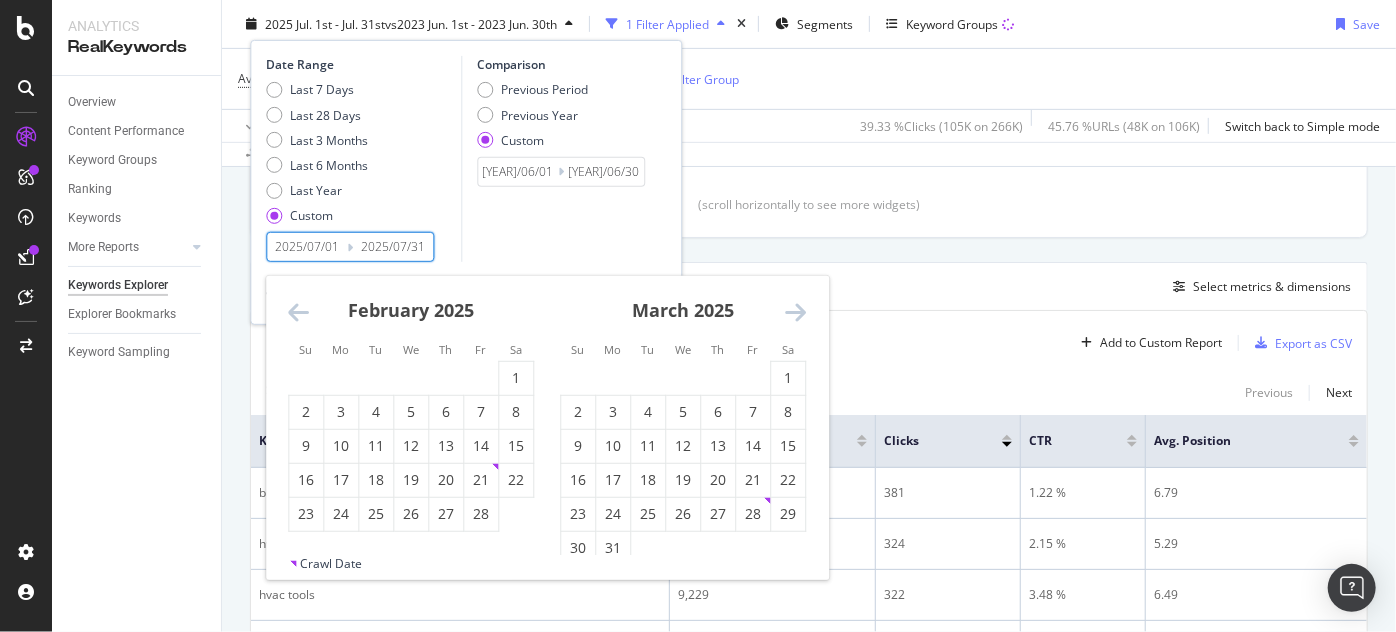 click at bounding box center (298, 312) 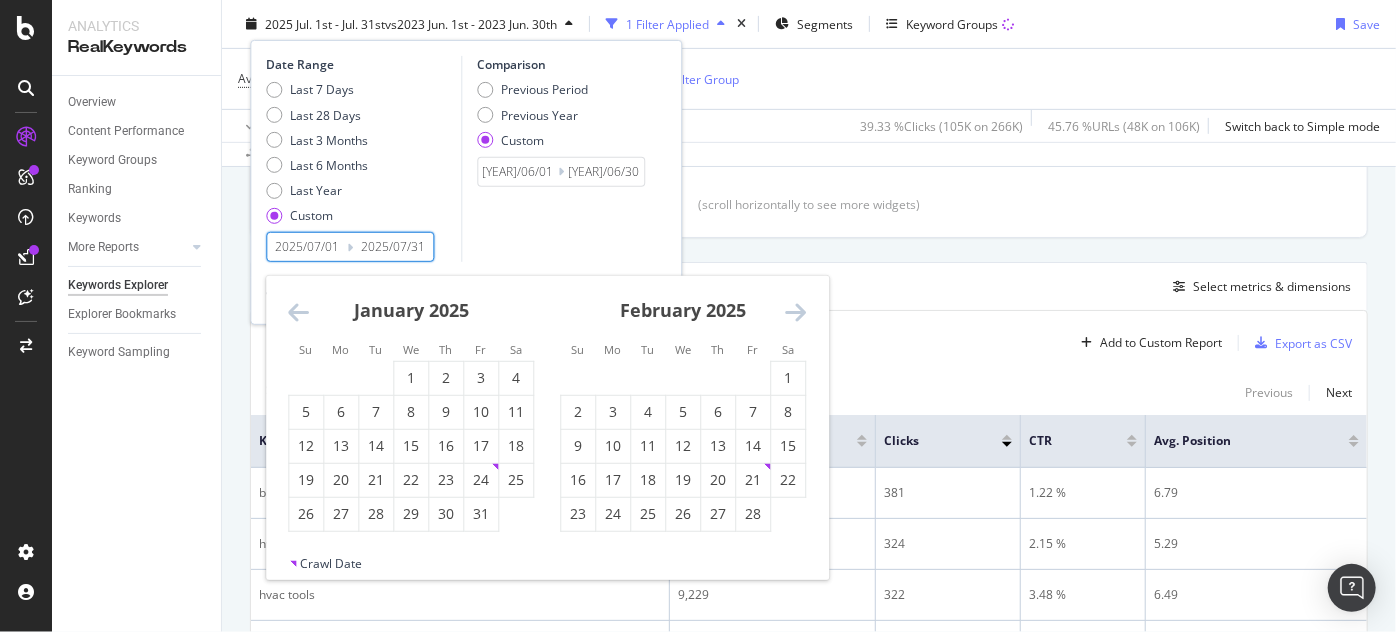 click at bounding box center [298, 312] 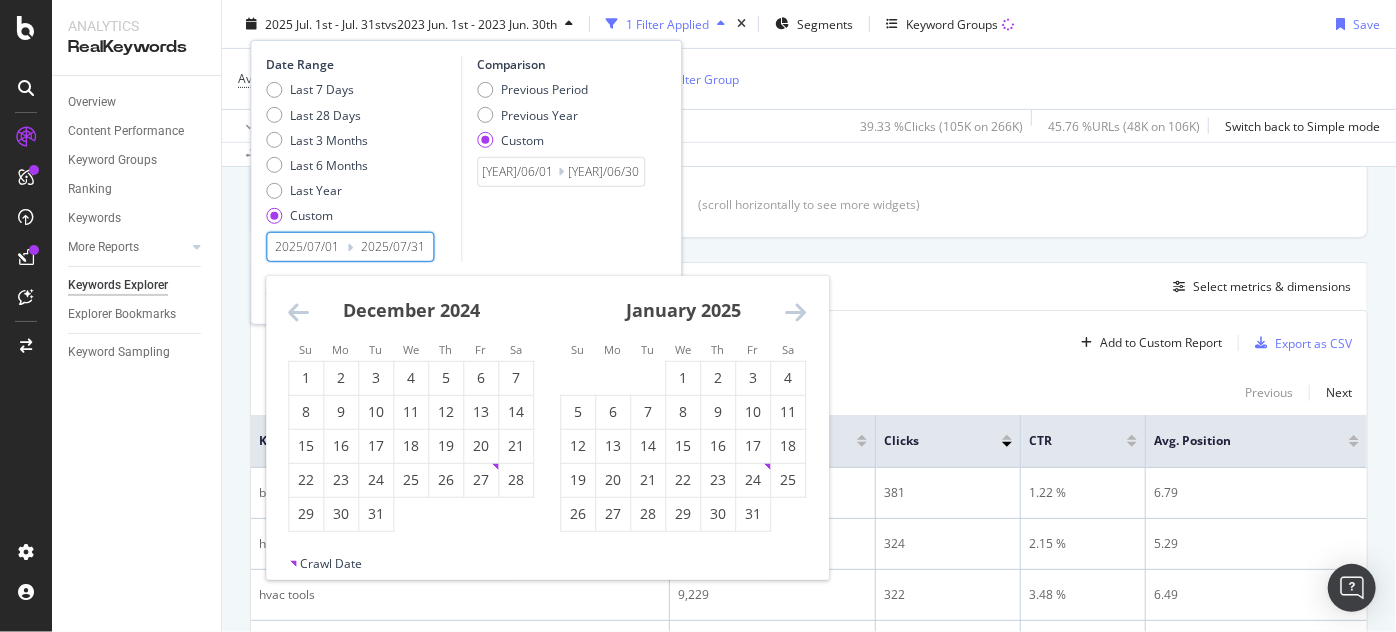 click at bounding box center [298, 312] 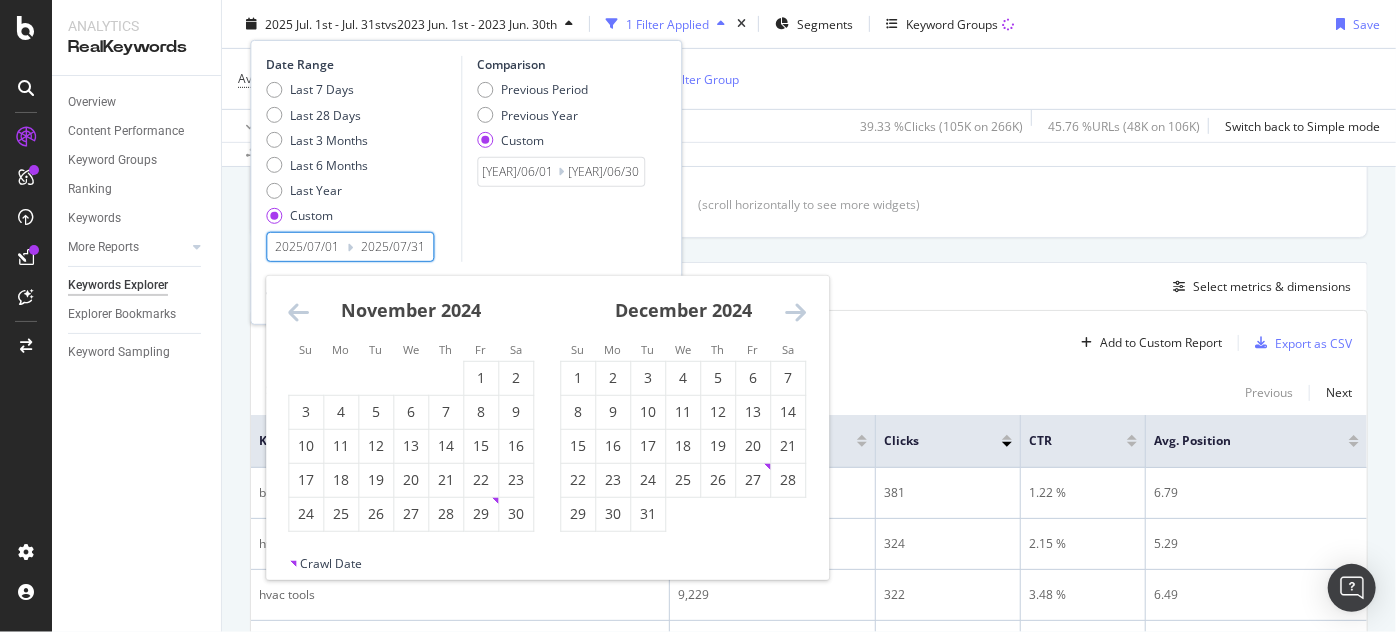 click at bounding box center [298, 312] 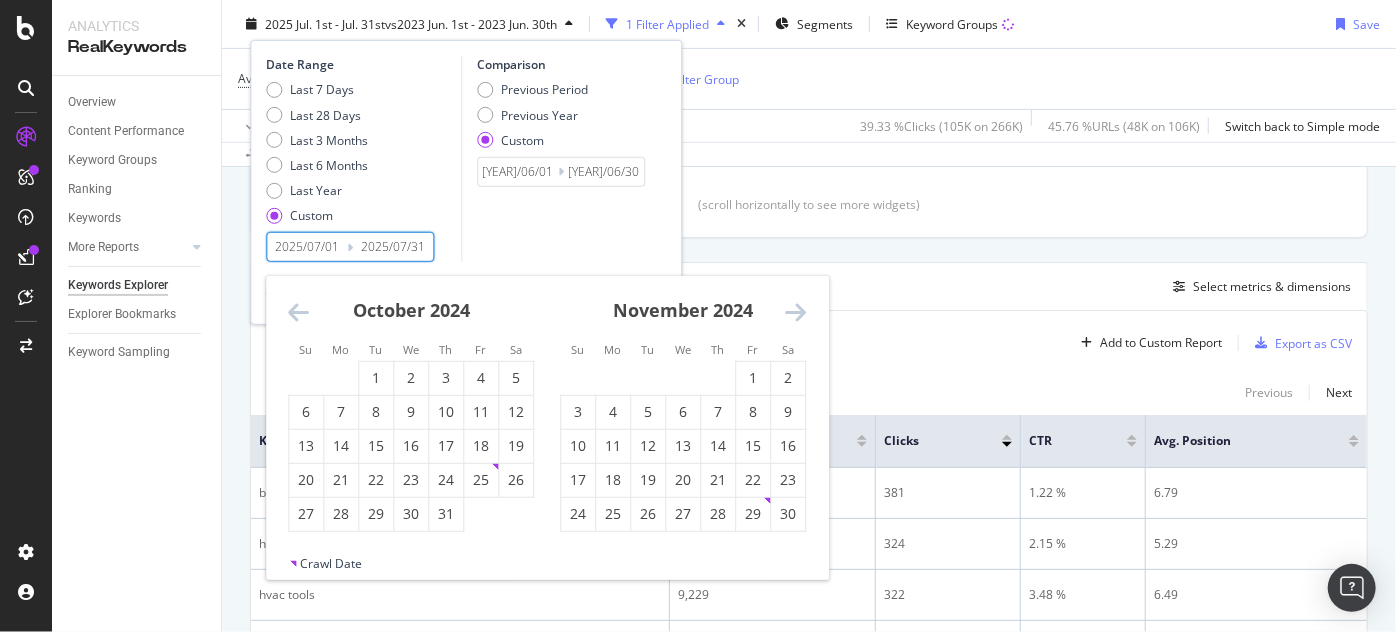 click at bounding box center [298, 312] 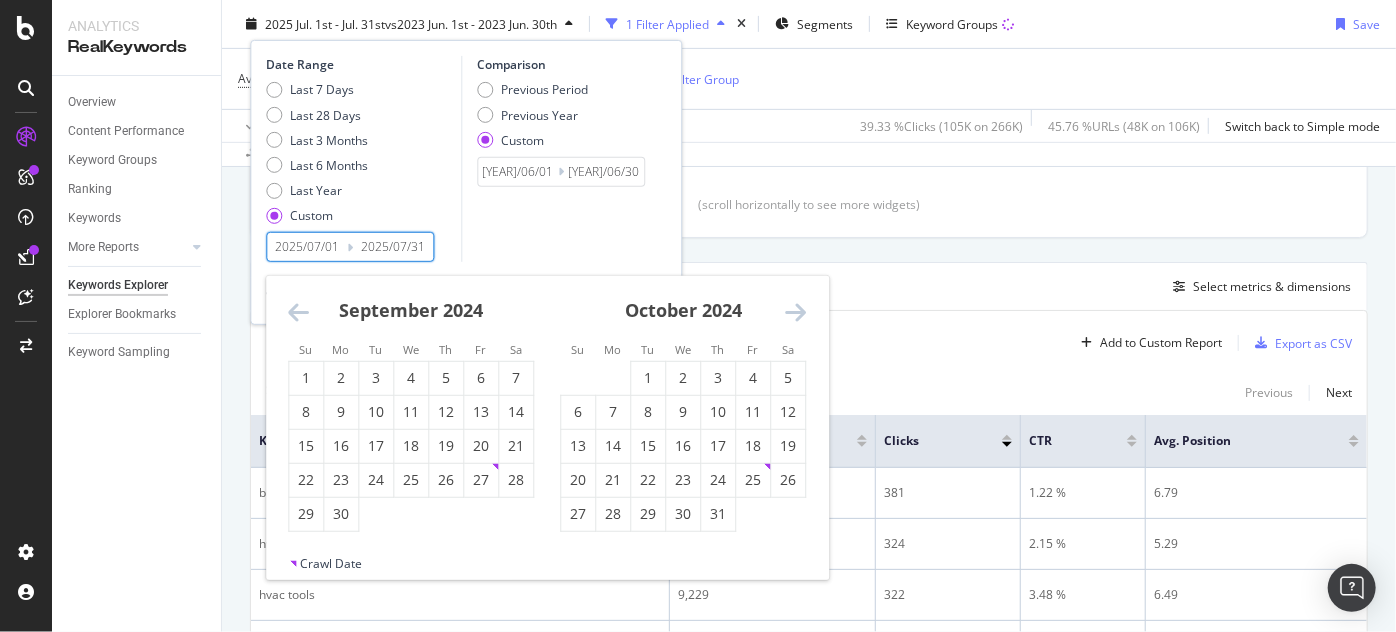 click at bounding box center (298, 312) 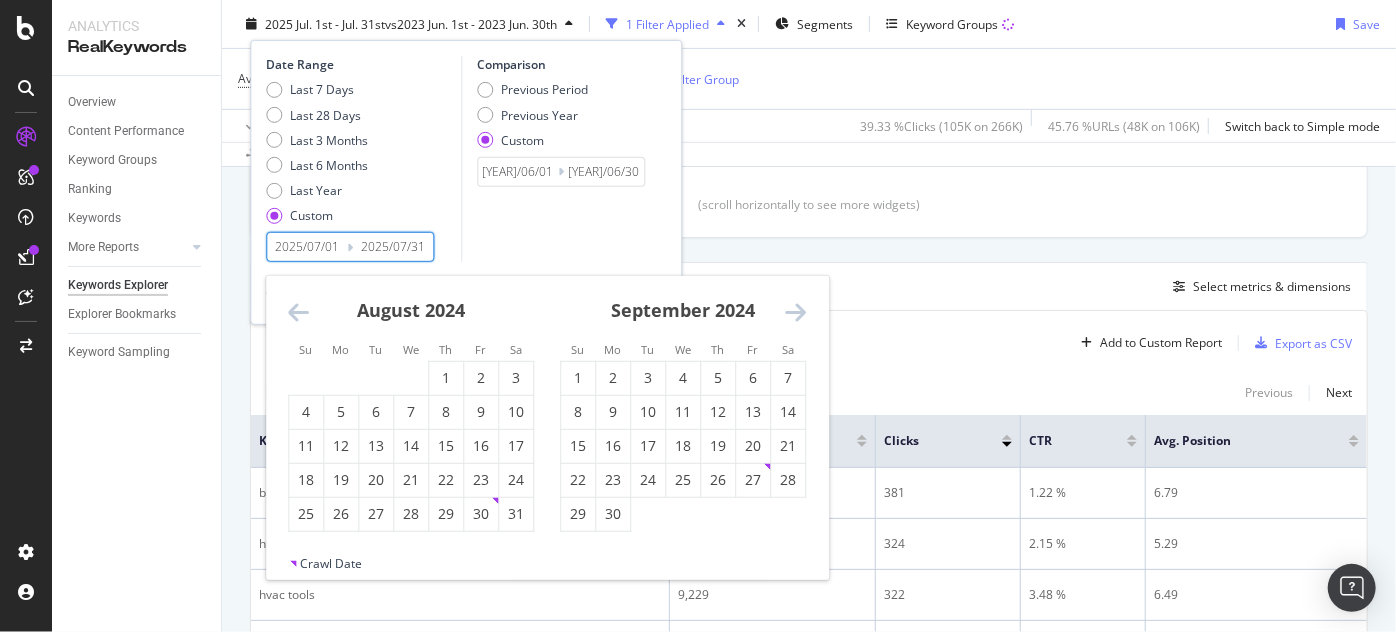 click at bounding box center [298, 312] 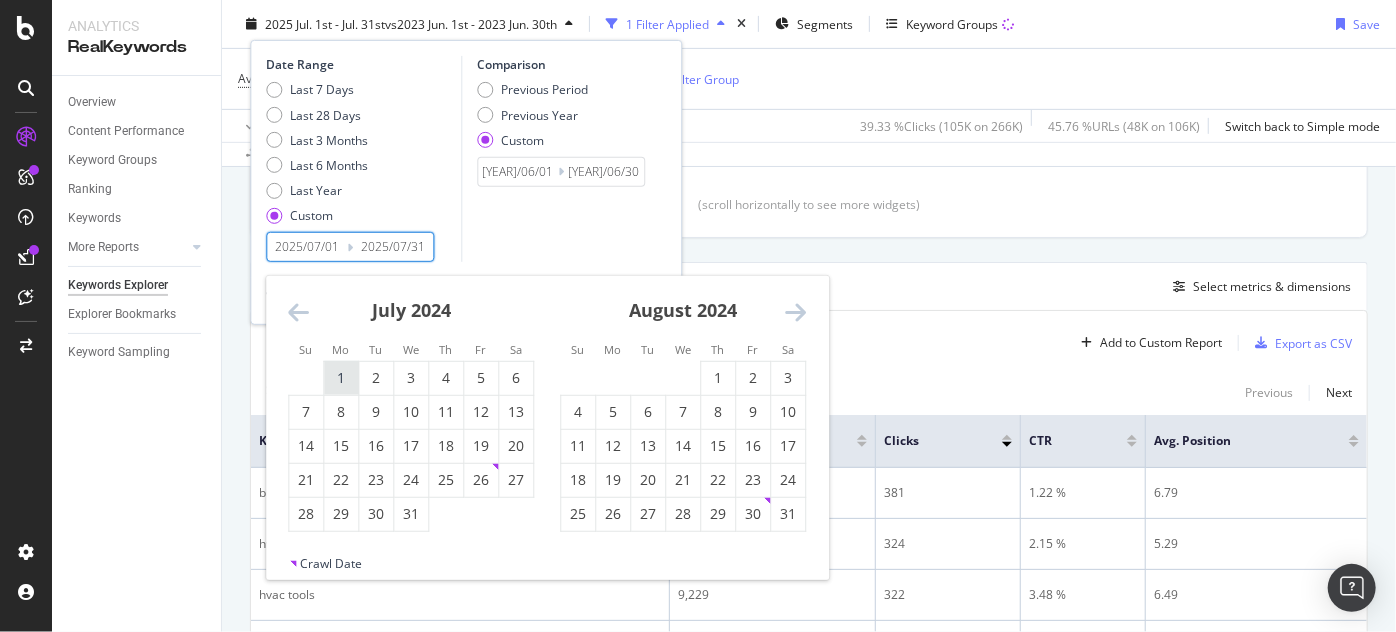 click on "1" at bounding box center [341, 378] 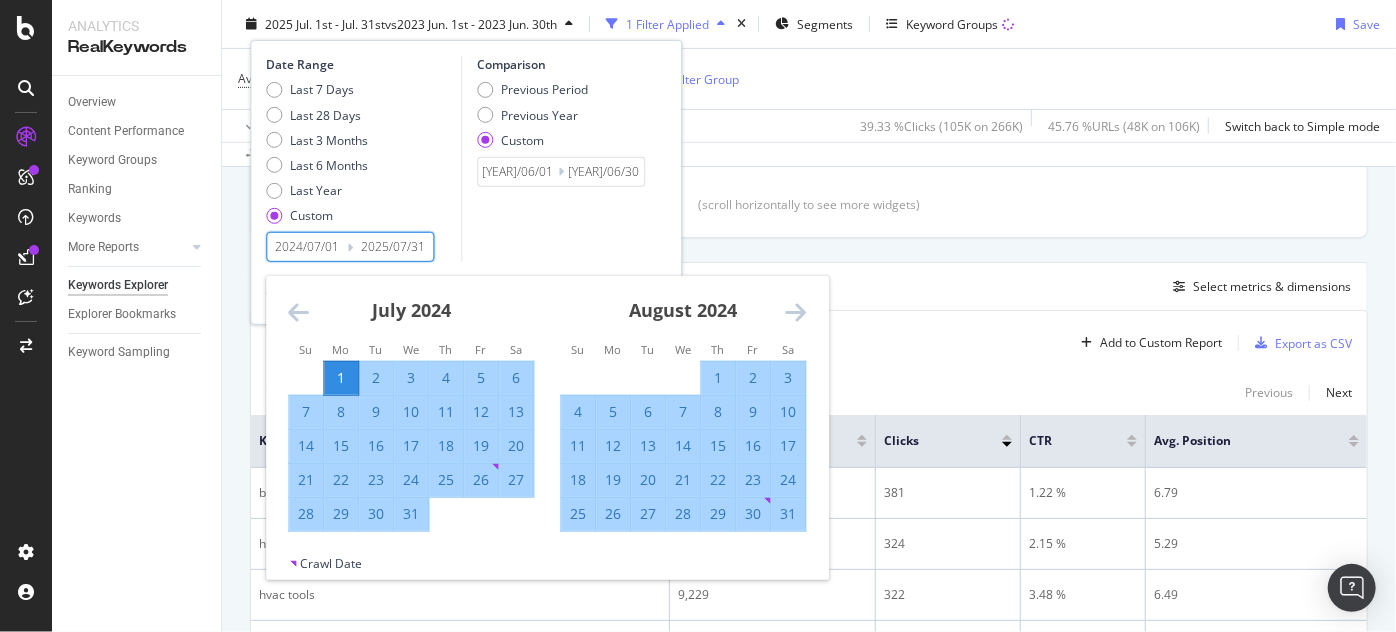 click on "31" at bounding box center [411, 514] 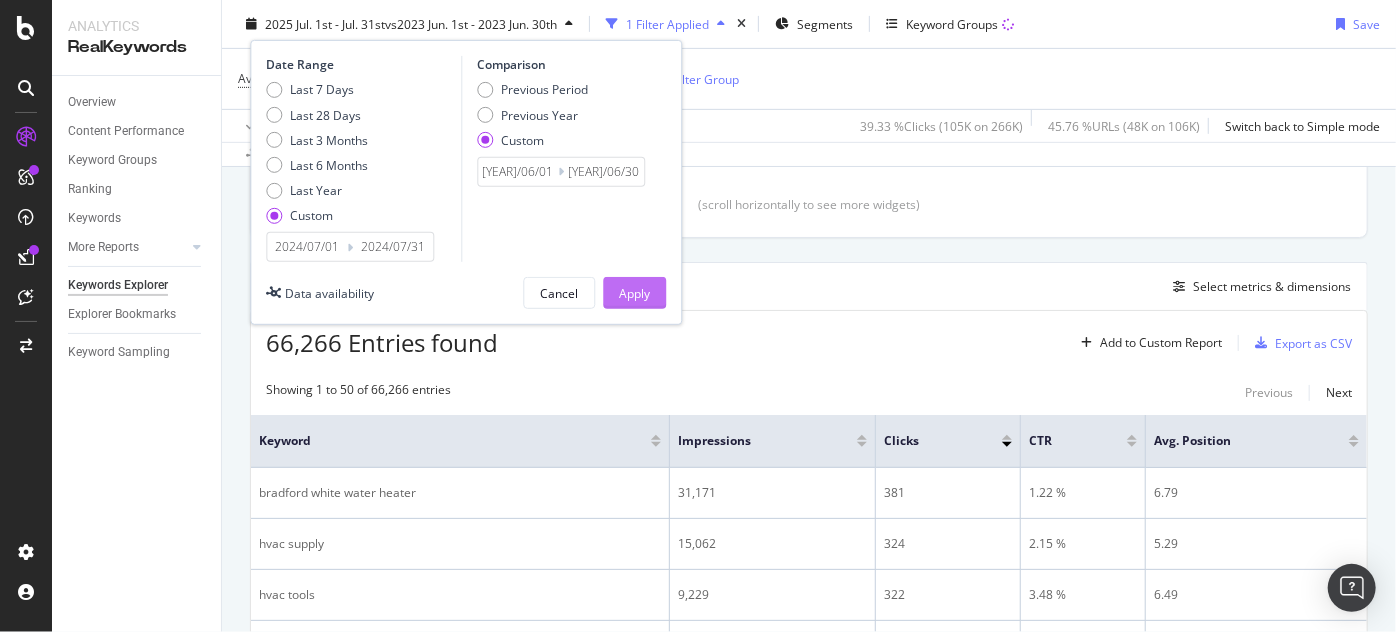 click on "Apply" at bounding box center (634, 292) 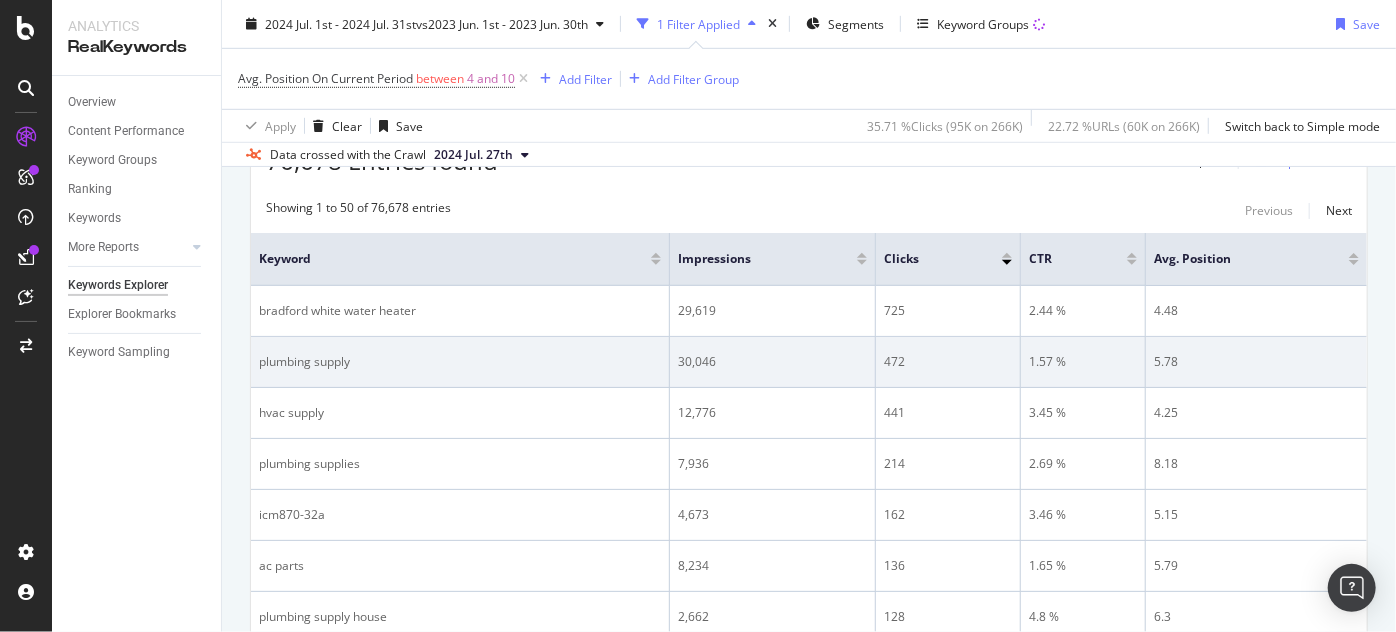 scroll, scrollTop: 0, scrollLeft: 0, axis: both 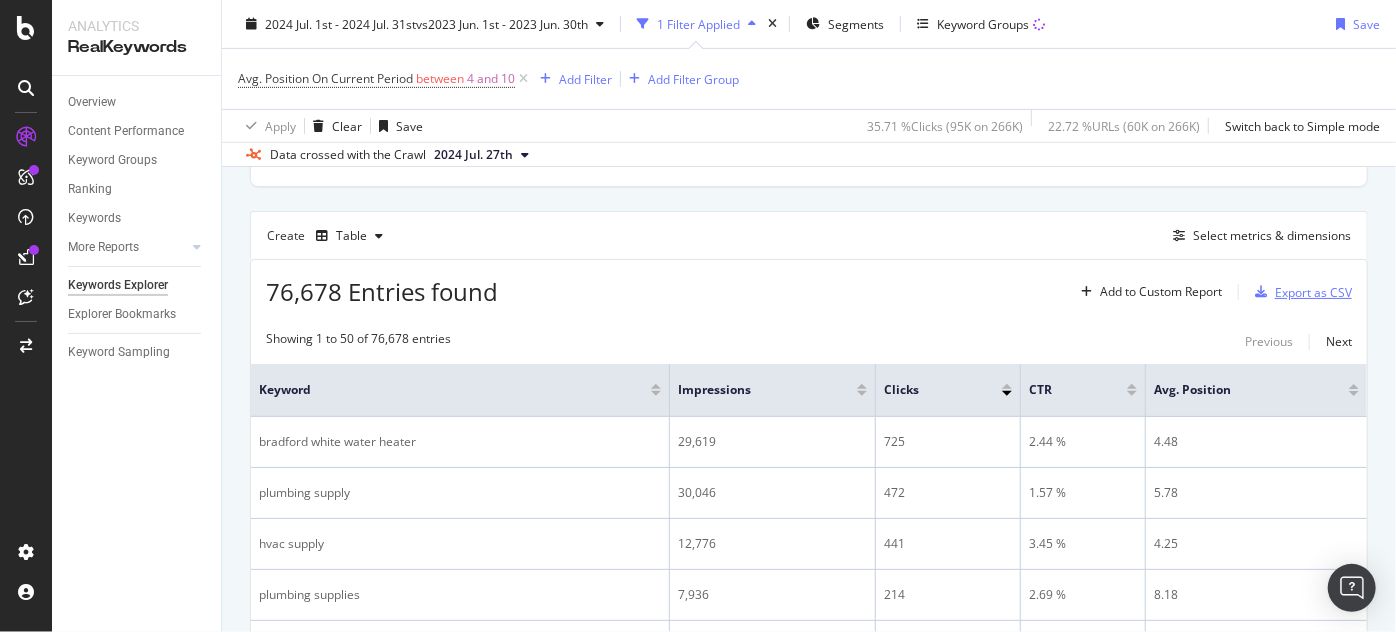 click on "Top Charts Clicks By pagination1 Level 1 By: pagination1 Level 1 Hold CTRL while clicking to filter the report. 100% pagination1 Level 1 Clicks #nomatch 41,445 100% #nomatch Clicks By Average Position Hold CTRL while clicking to filter the report. 1-3 4-6 7-10 11+ 0 10K 20K 30K Avg. Position Clicks 1-3 7,231 4-6 21,161 7-10 11,080 11+ 1,973 30K Clicks By CTR Hold CTRL while clicking to filter the report. 0 - 5 % 5 - 10 % 10 - 20 % 20 - 40 % 40 - 70 % 70 - 100 % 0 5K 10K 15K CTR Clicks 0 - 5 % 14,330 5 - 10 % 8,549 10 - 20 % 8,156 20 - 40 % 4,765 40 - 70 % 1,224 70 - 100 % 4,421 15K Clicks By Content Size Hold CTRL while clicking to filter the report. 5000 + 1000 - 5000 500 - 1000 250 - 500 100 - 250 0 - 100 0 2K 4K 6K No. of Words (Content) Clicks 5000 + 18 1000 - 5000 1,015 500 - 1000 4,400 250 - 500 4,962 100 - 250 4,075 0 - 100 1,877 6K Clicks By Inlinks Hold CTRL while clicking to filter the report. 101+ 51-100 16-50 6-15 2-5 1 0 2K 4K 6K No. of Unique Follow Inlinks Clicks 101+ 2,236 51-100 603 16-50 2-5" at bounding box center (809, 1390) 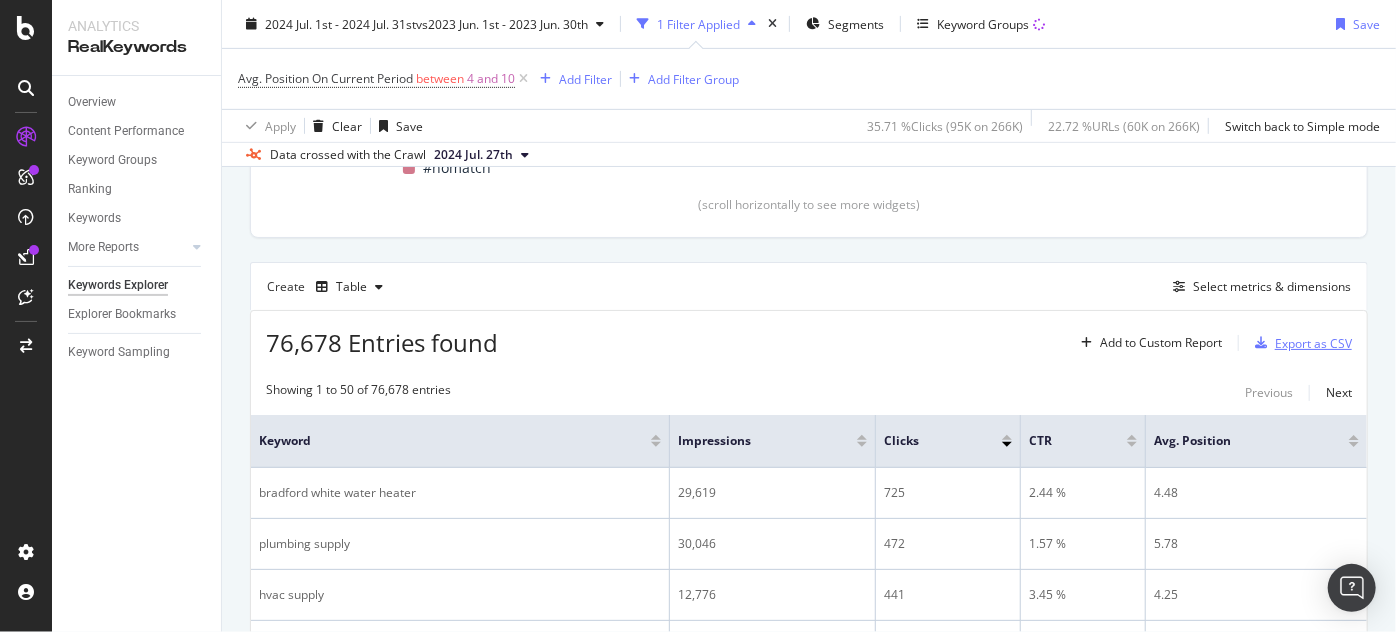 click on "Export as CSV" at bounding box center [1313, 343] 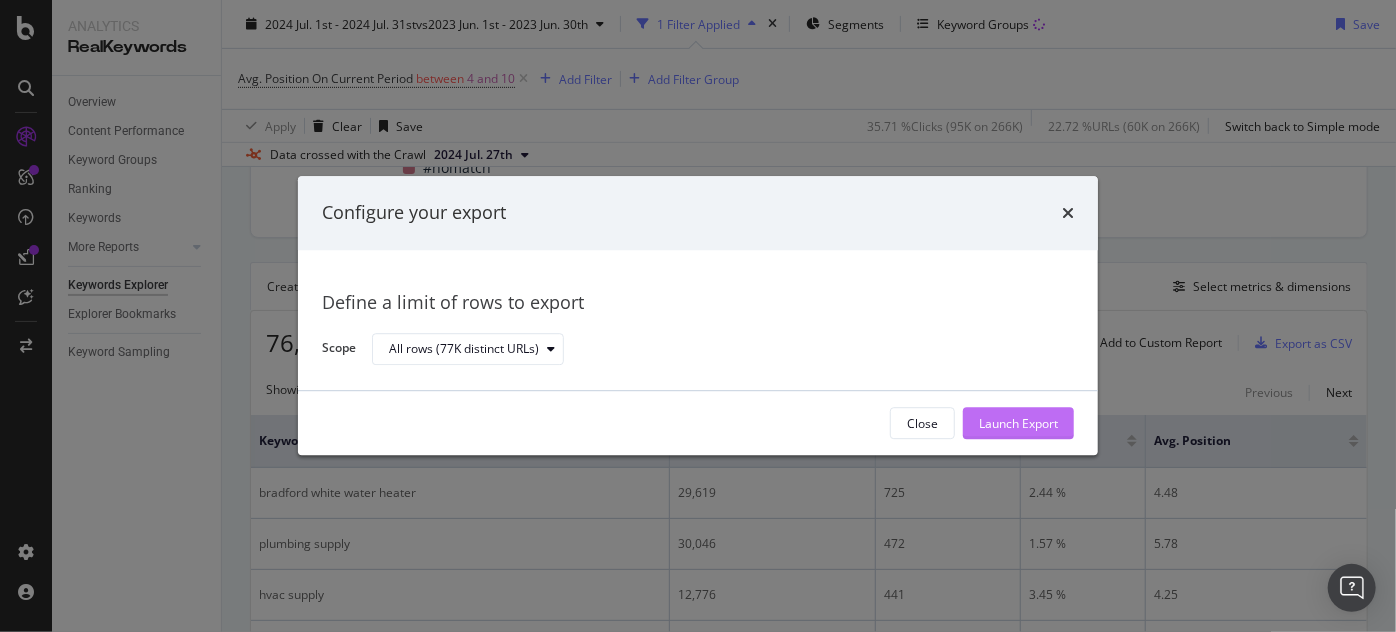 click on "Launch Export" at bounding box center [1018, 424] 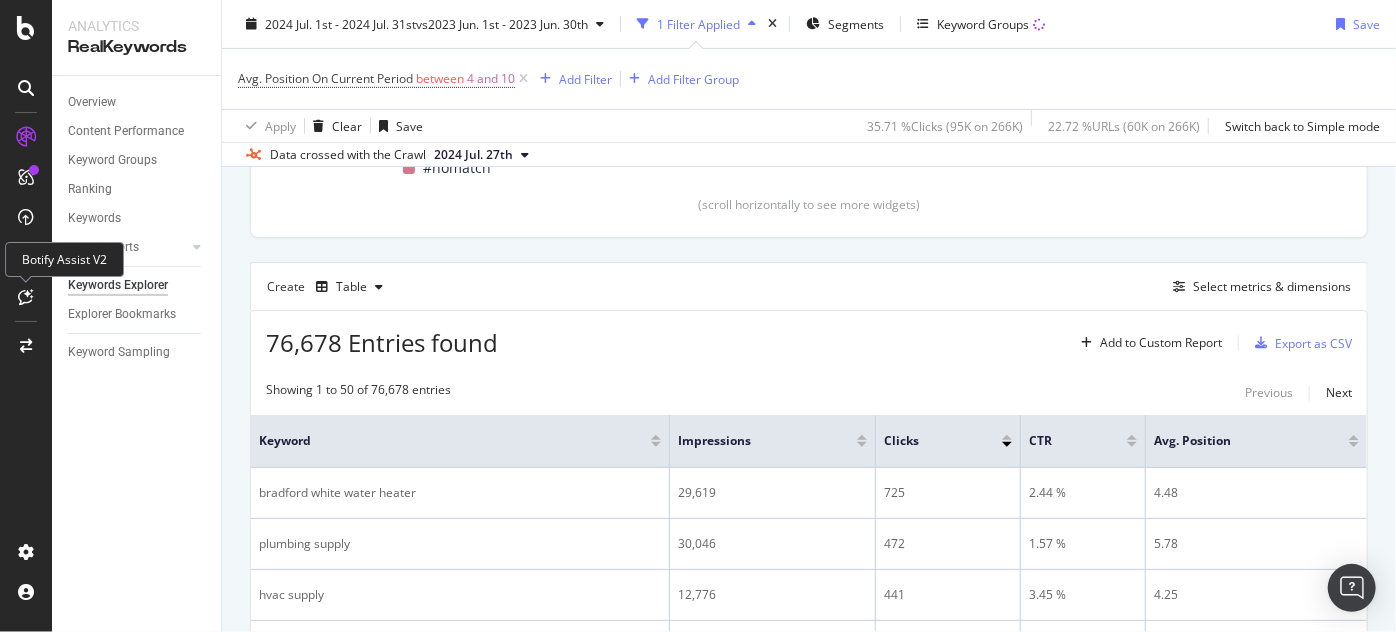 click on "Botify Assist V2" at bounding box center (64, 259) 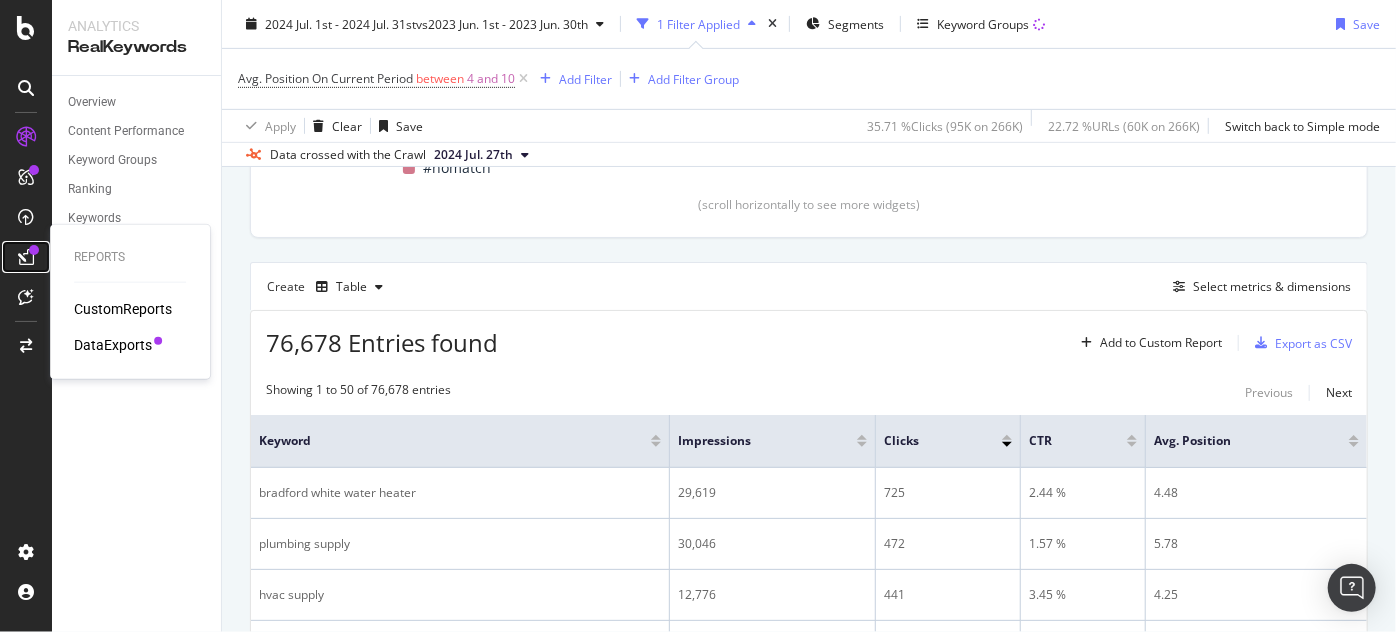 click at bounding box center [26, 257] 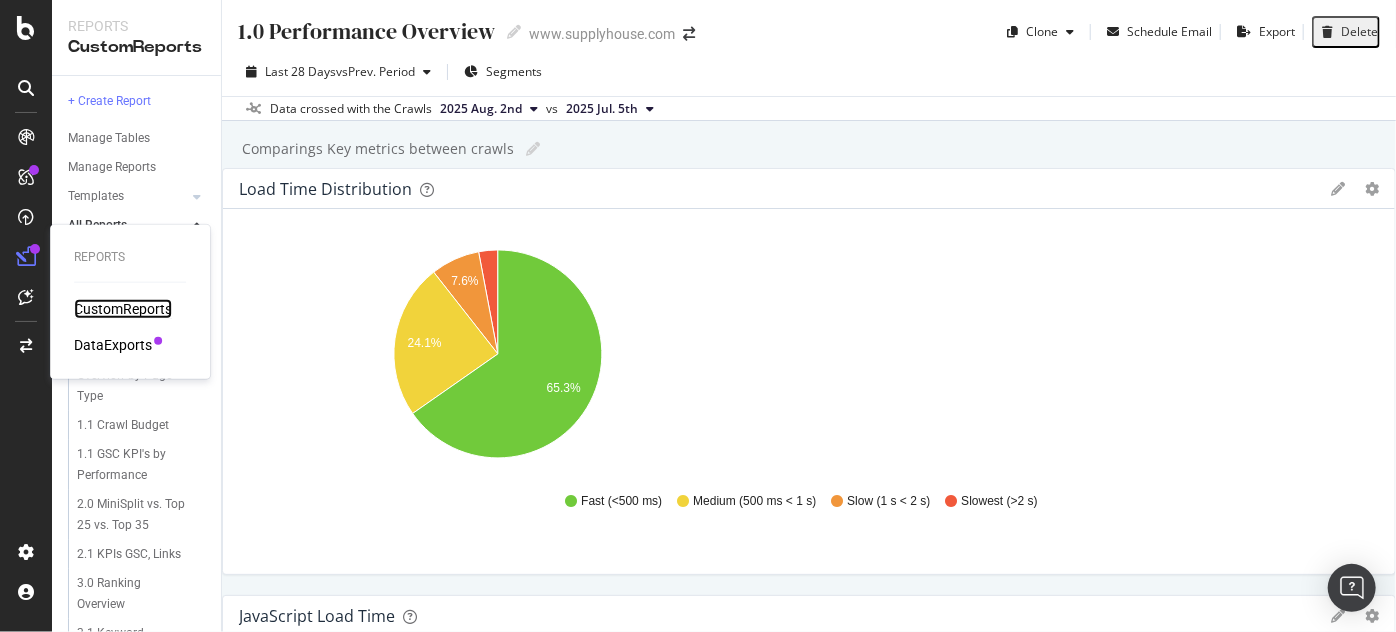 click on "CustomReports" at bounding box center [123, 309] 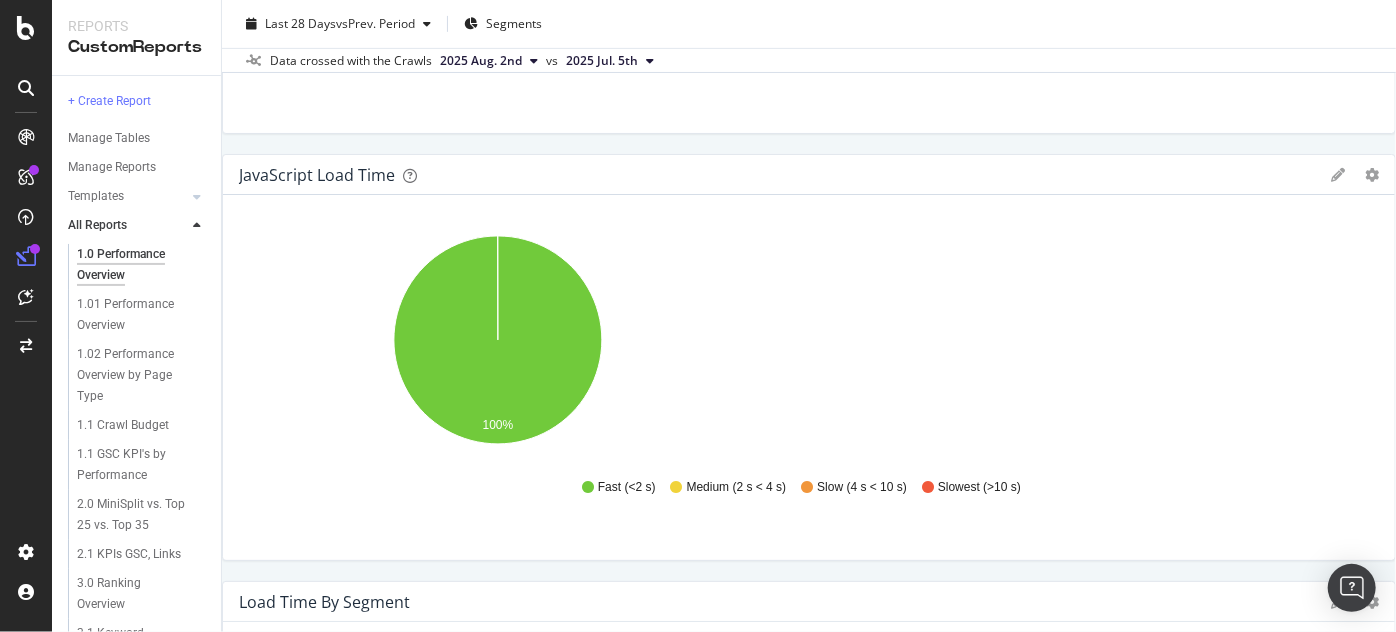 scroll, scrollTop: 636, scrollLeft: 0, axis: vertical 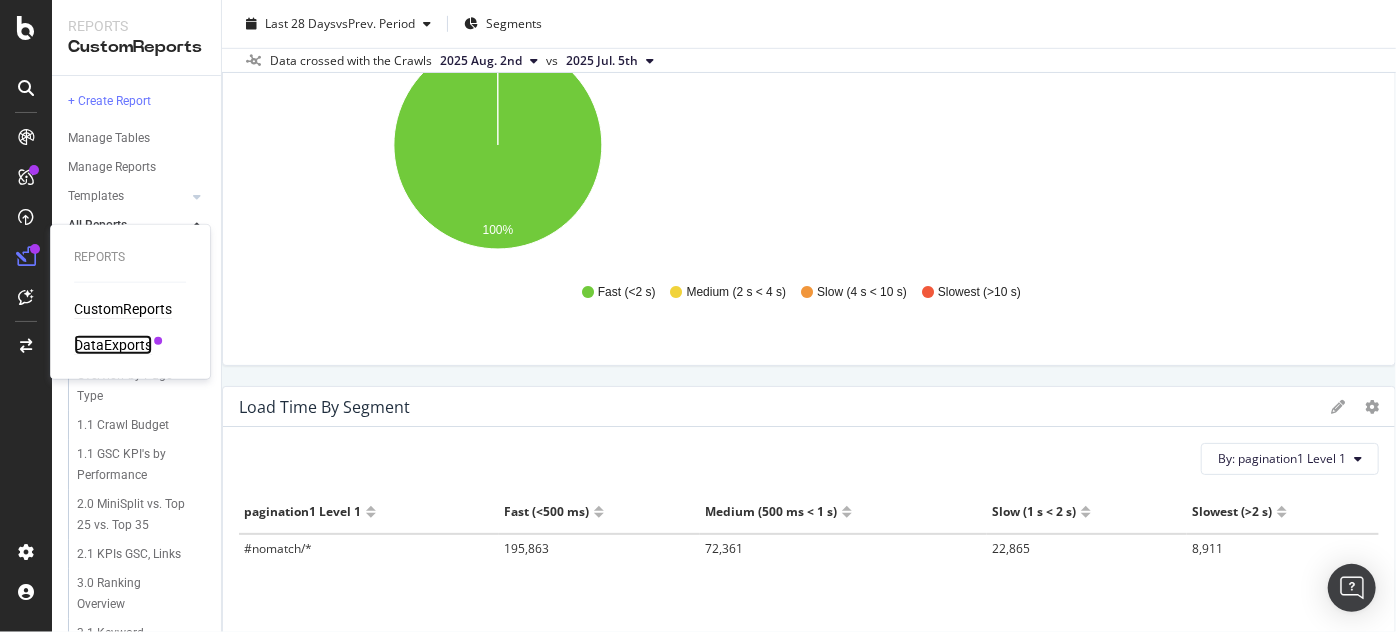 click on "DataExports" at bounding box center [113, 345] 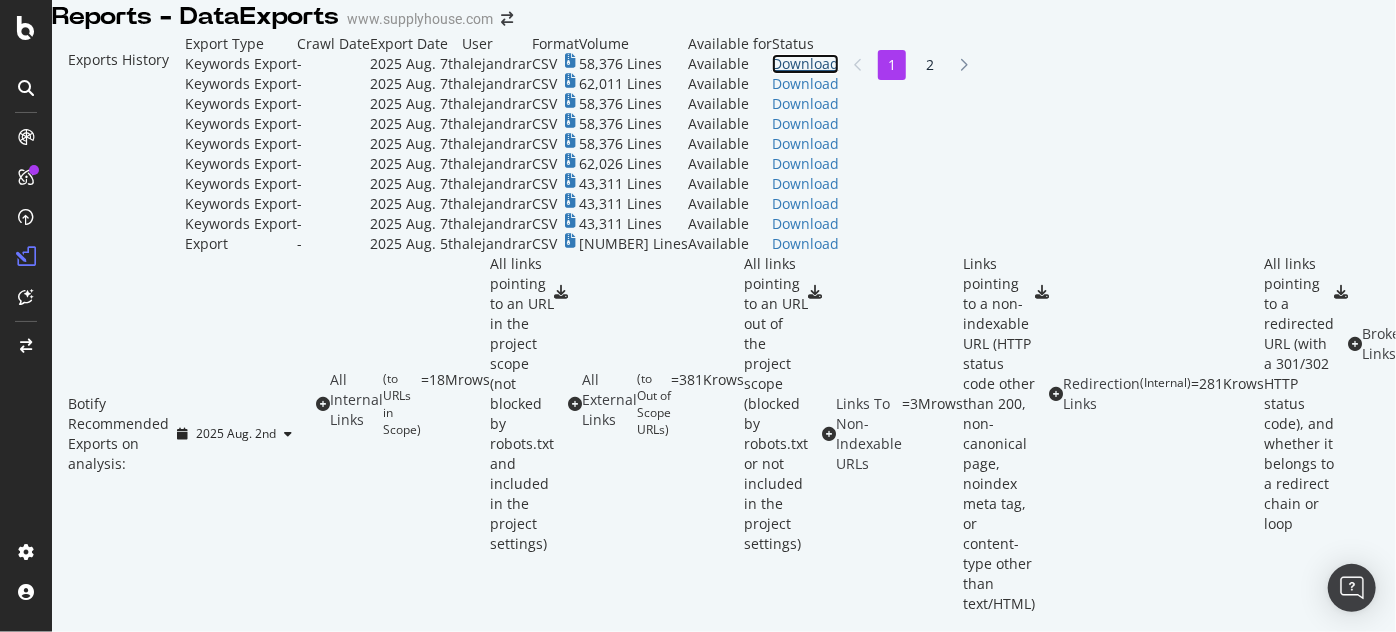 click on "Download" at bounding box center [805, 64] 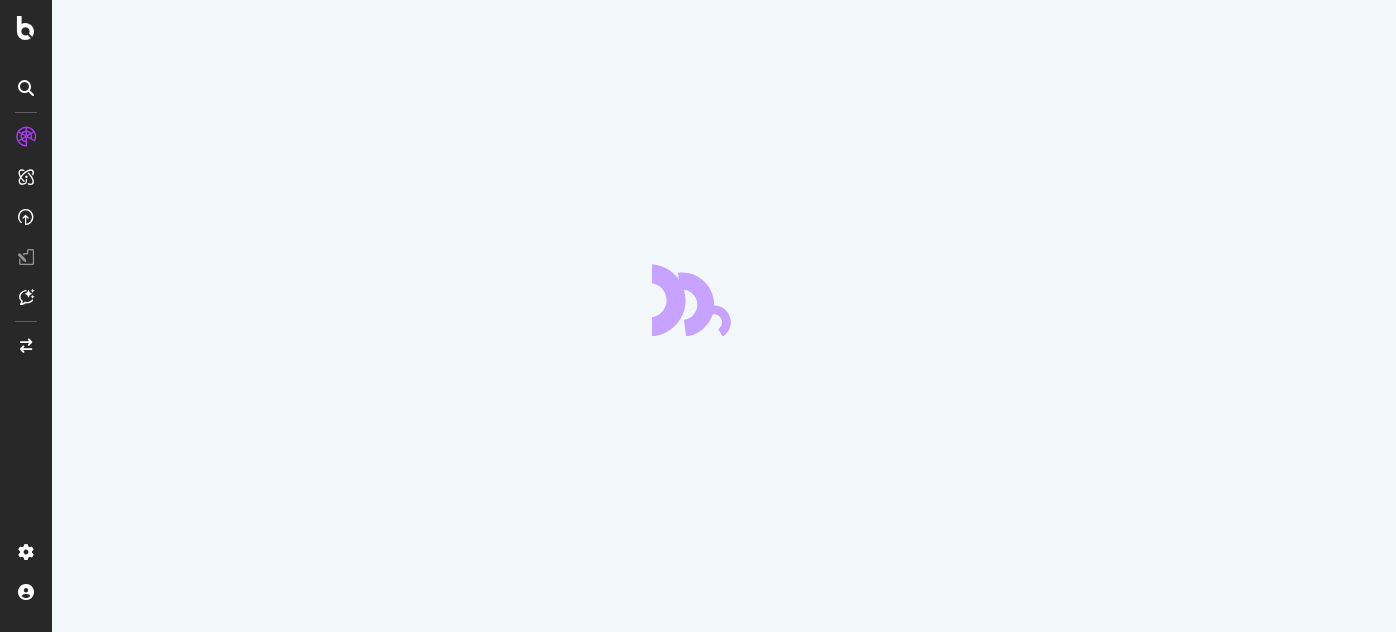 scroll, scrollTop: 0, scrollLeft: 0, axis: both 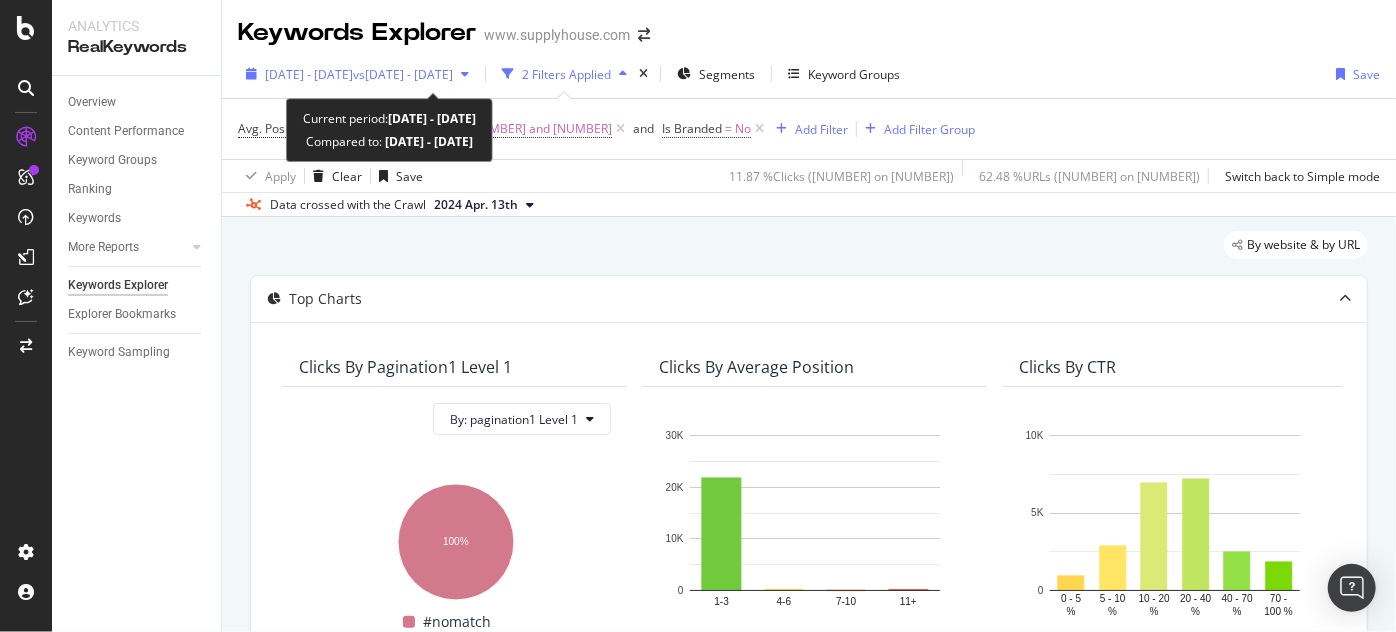 click on "vs  2024 Jan. 1st - 2024 Jan. 31st" at bounding box center (403, 74) 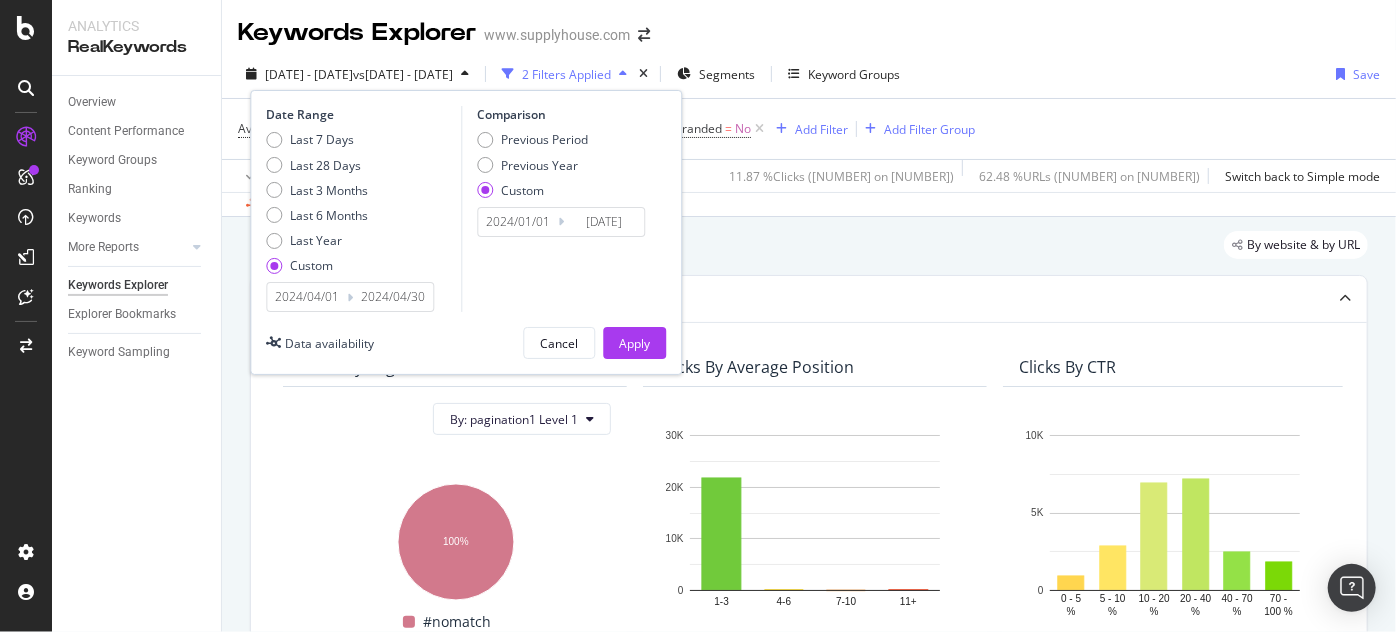 click on "2024/04/01" at bounding box center (307, 297) 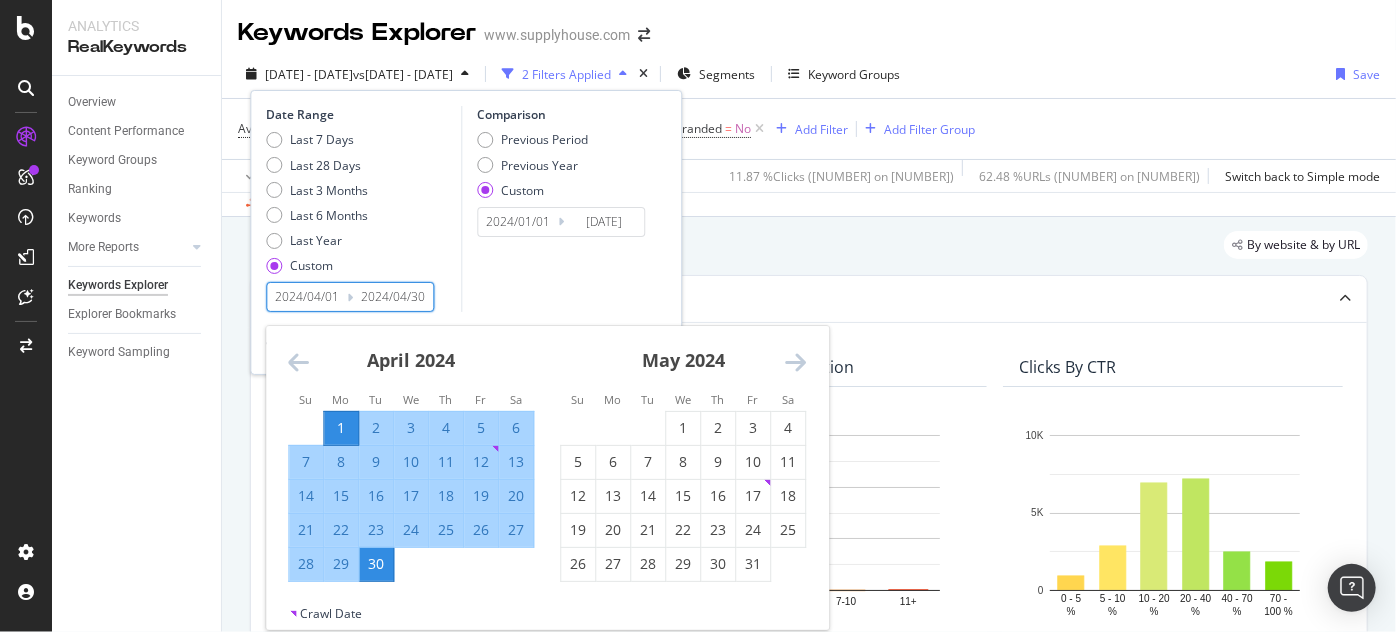 click at bounding box center [795, 362] 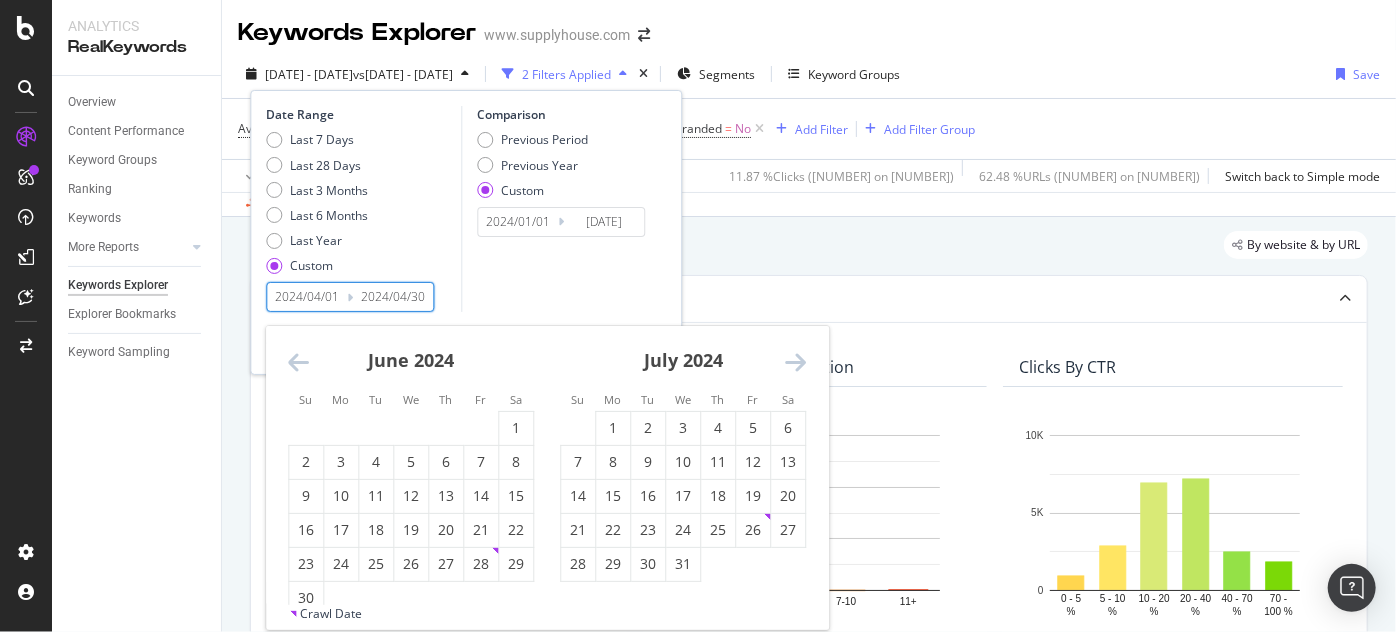 click at bounding box center [795, 362] 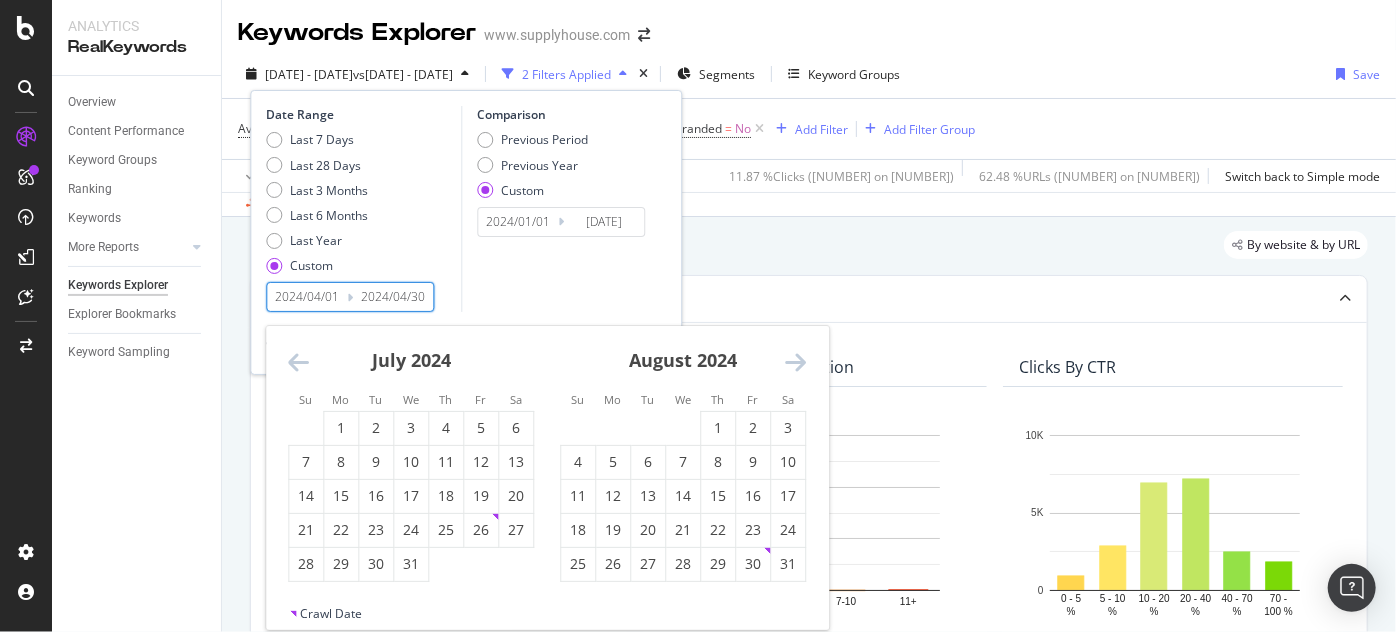 click at bounding box center [795, 362] 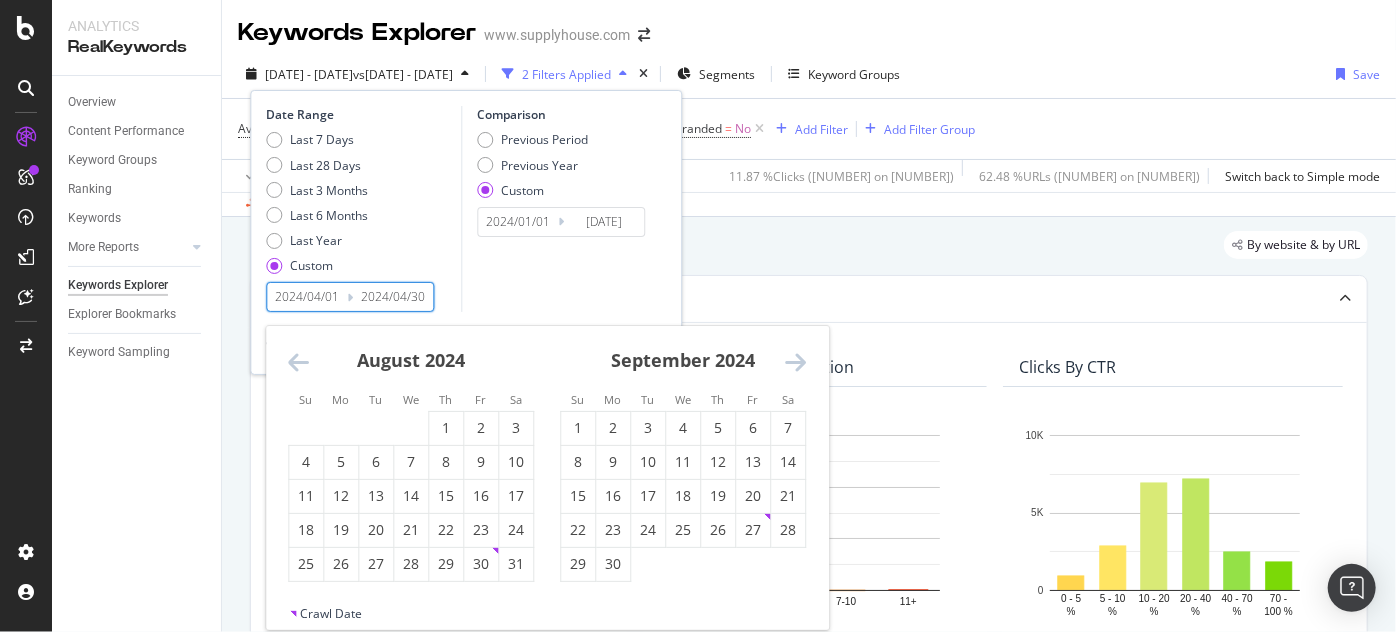 click at bounding box center [795, 362] 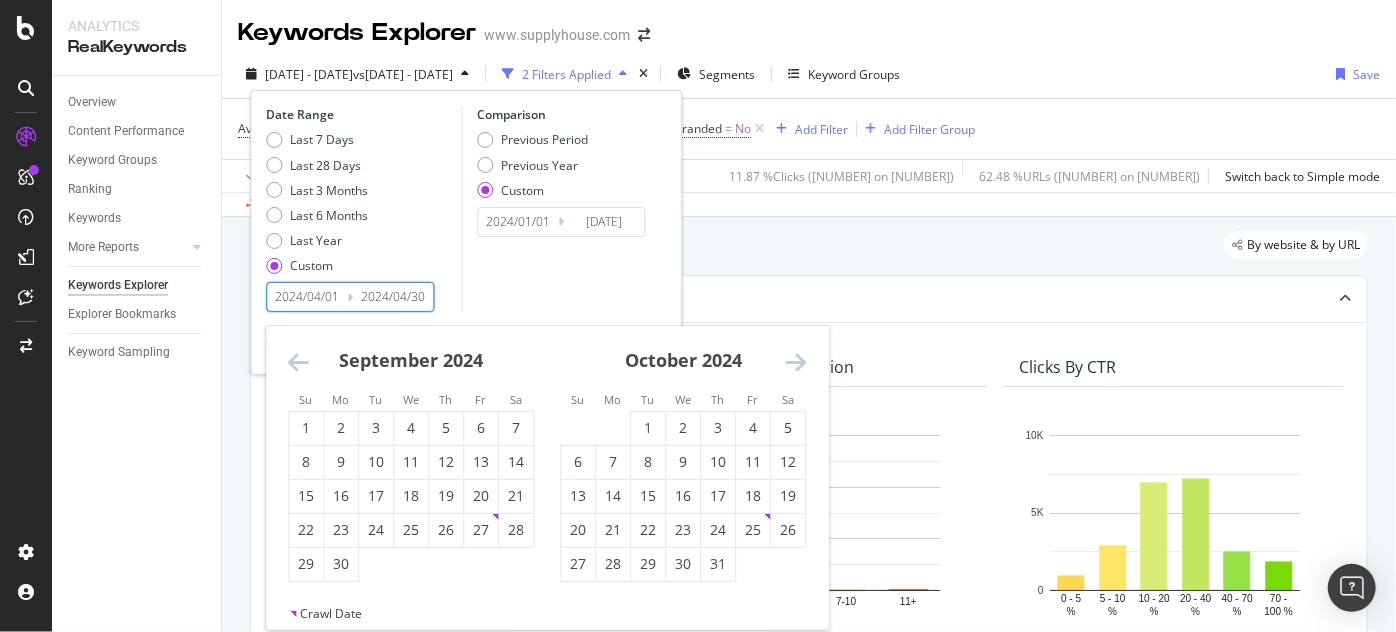 click at bounding box center [795, 362] 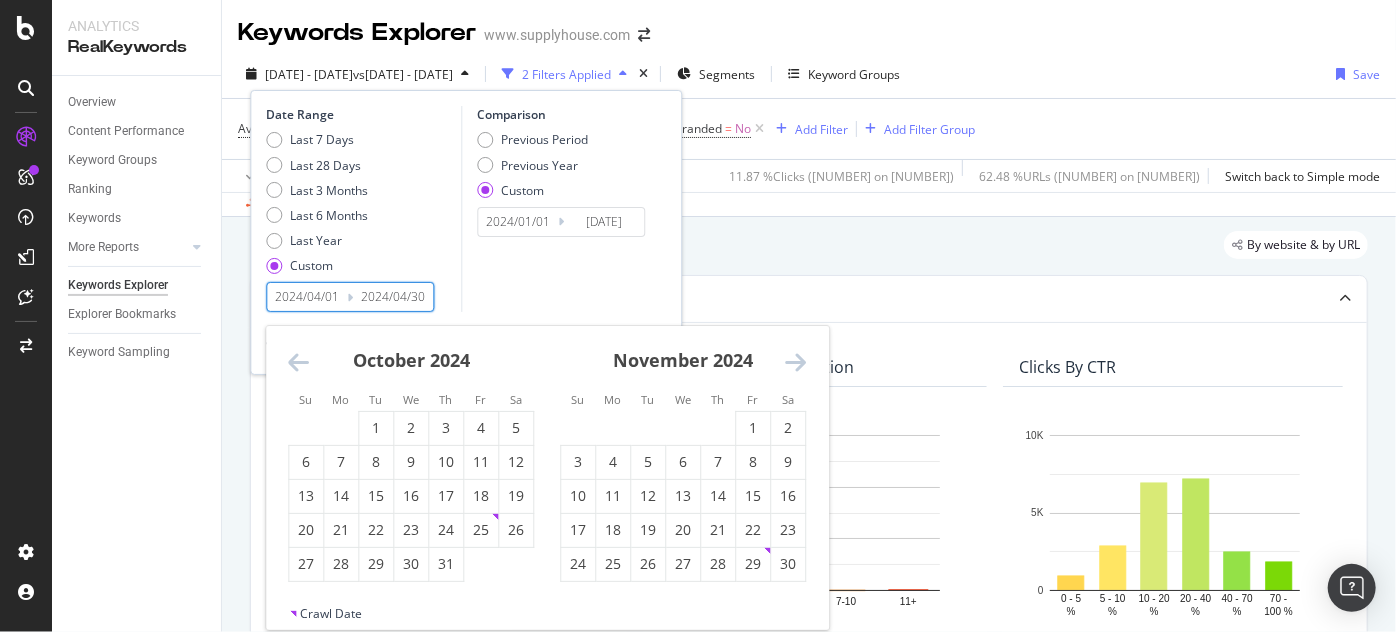 click at bounding box center (795, 362) 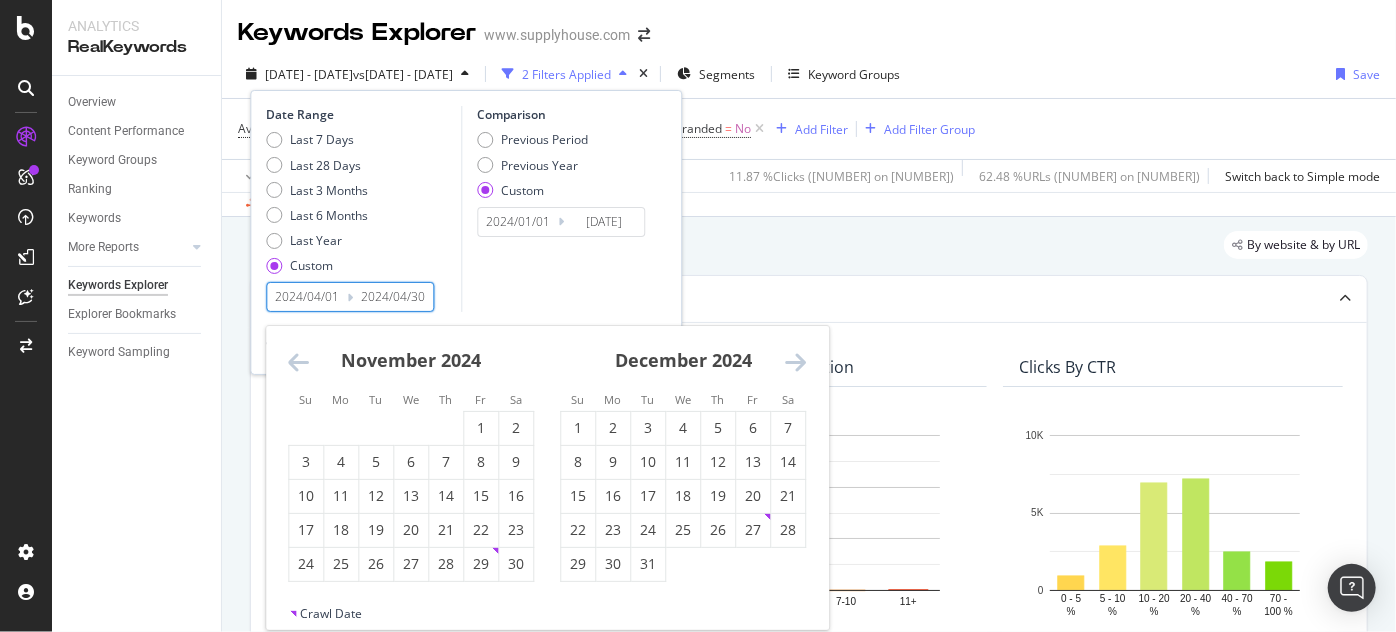 click at bounding box center (795, 362) 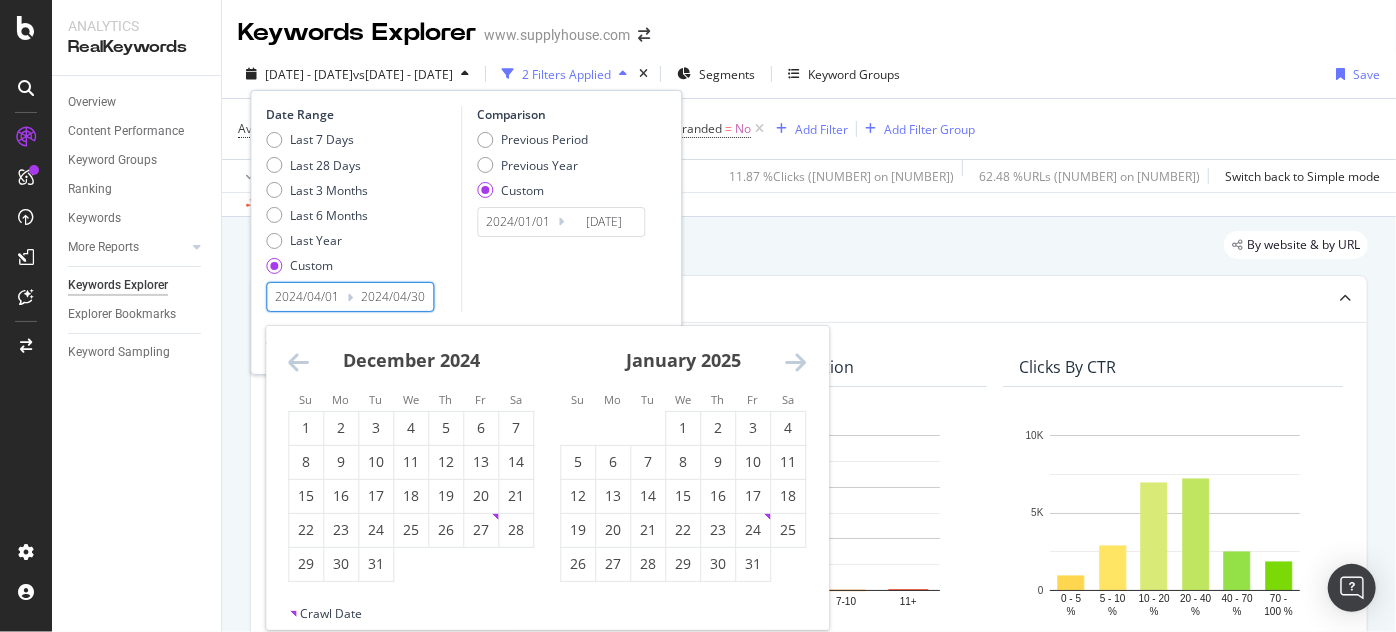 click at bounding box center (795, 362) 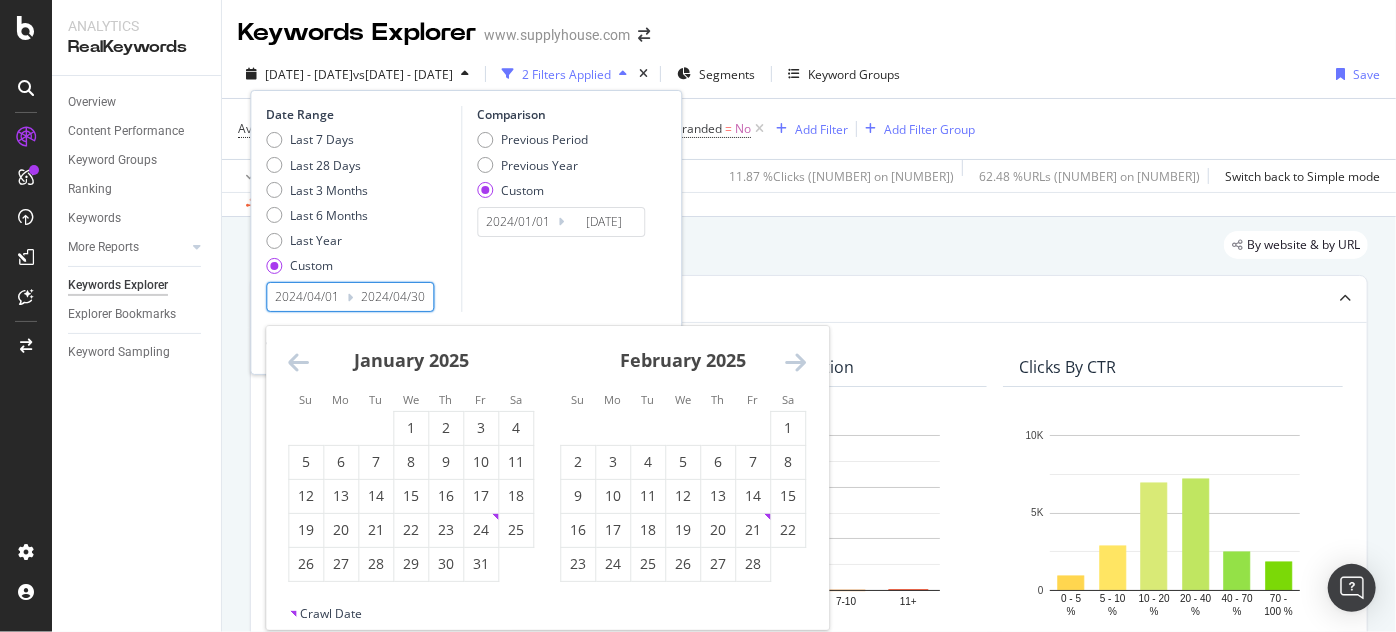 click at bounding box center (298, 362) 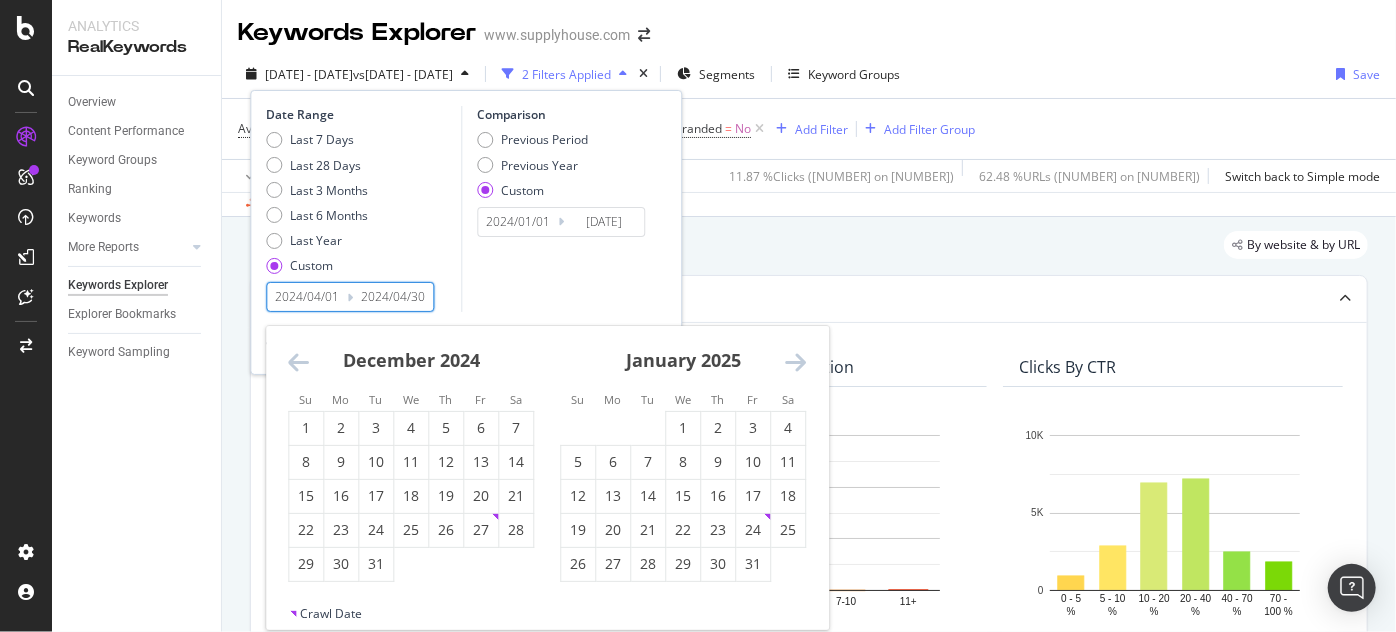 click at bounding box center (298, 362) 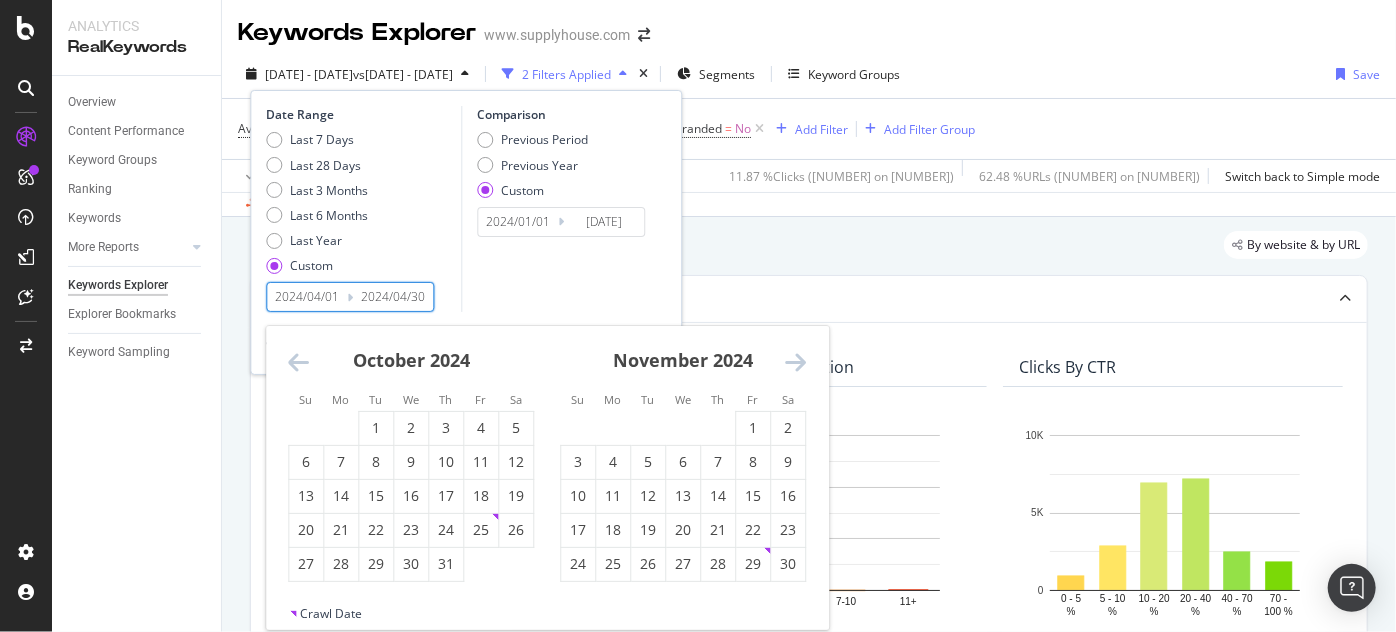 click at bounding box center [298, 362] 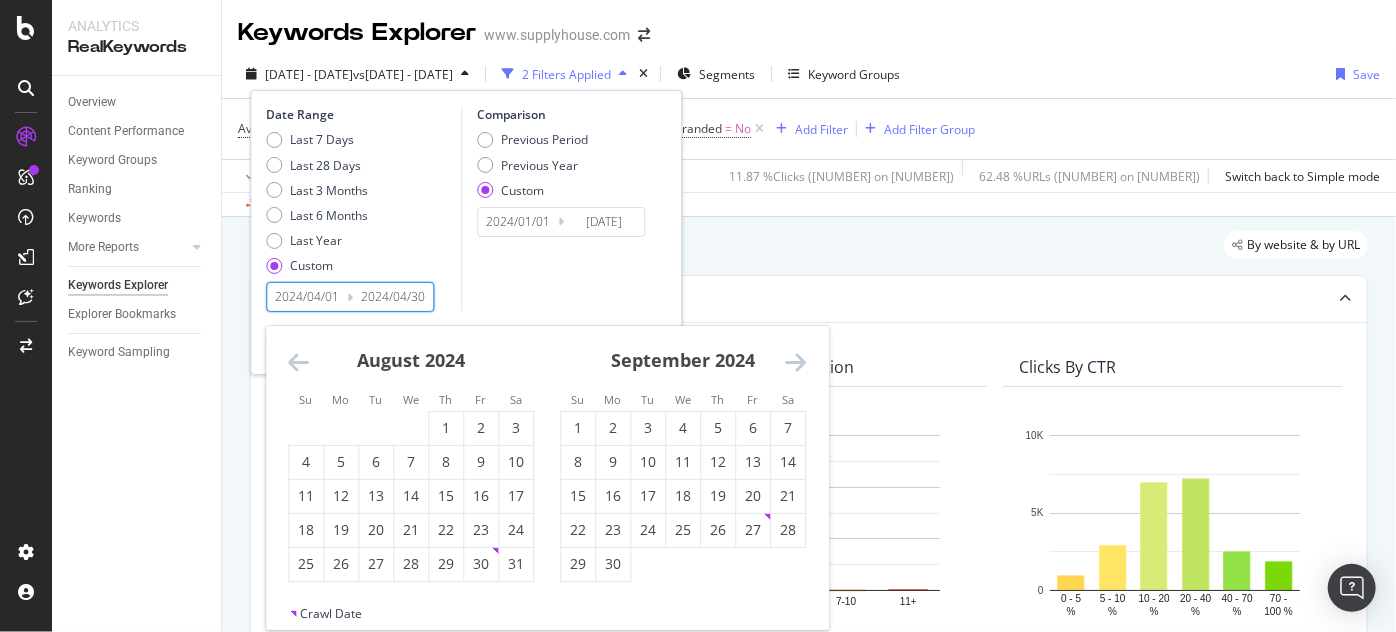 click at bounding box center [298, 362] 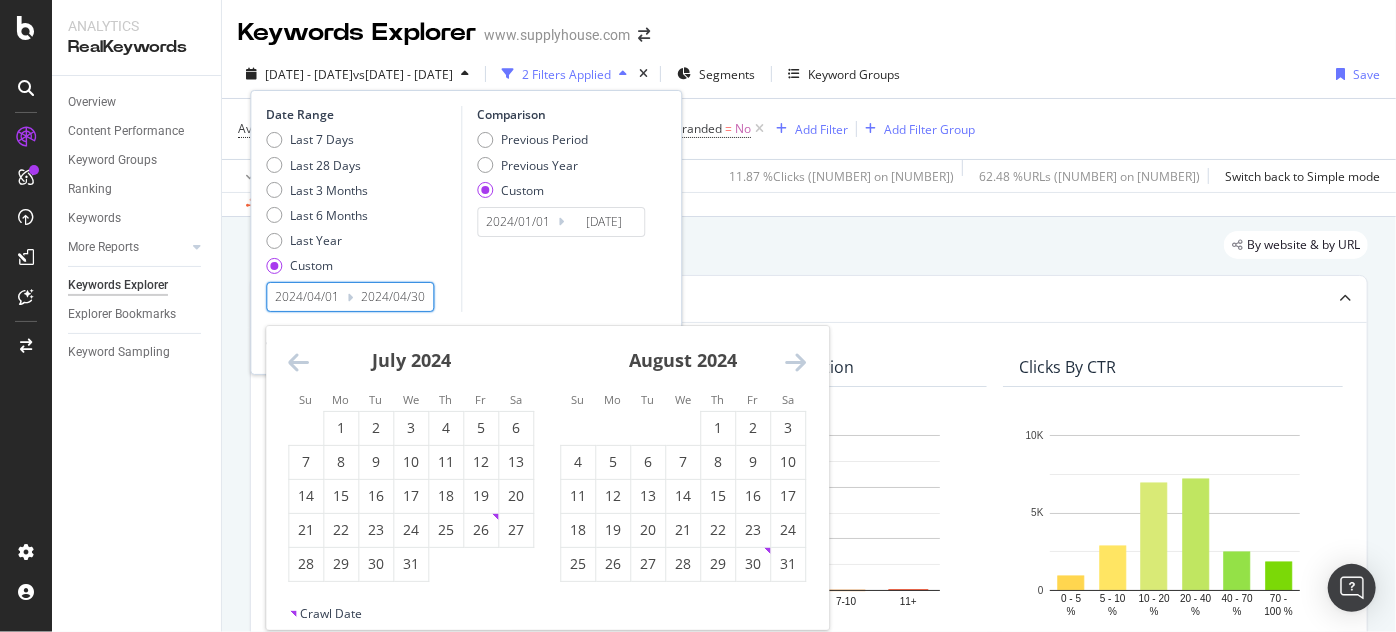 click at bounding box center (298, 362) 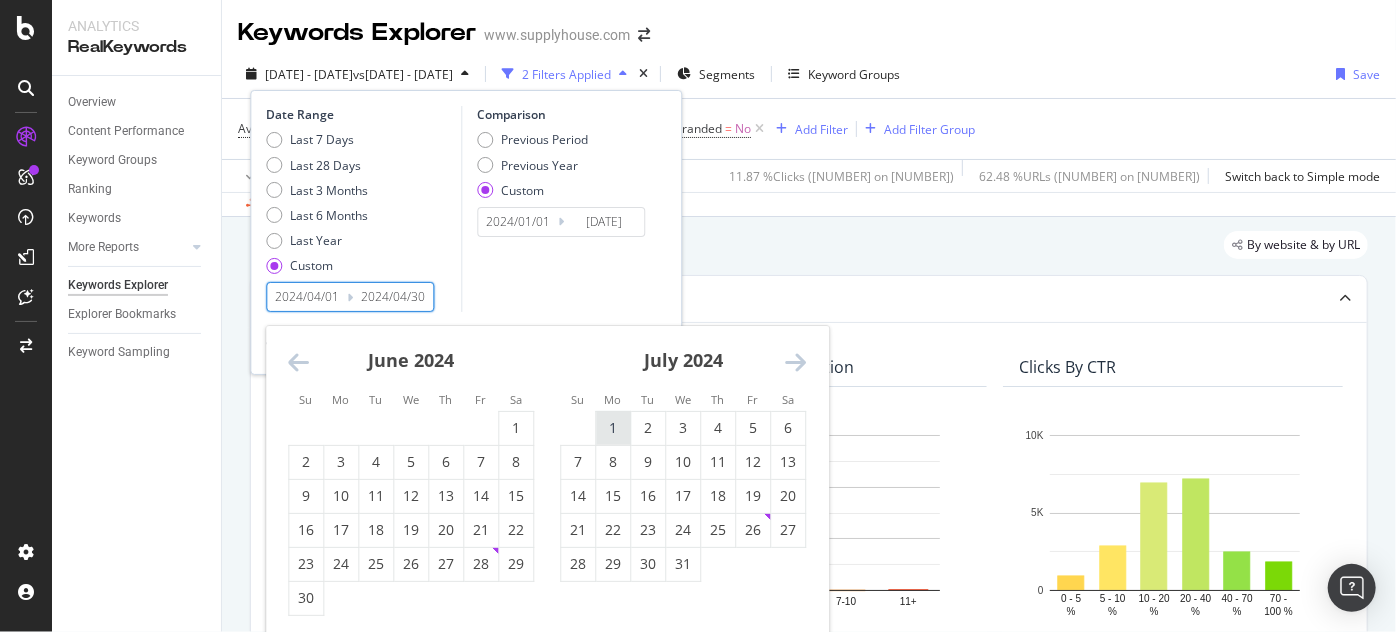click on "1" at bounding box center [613, 428] 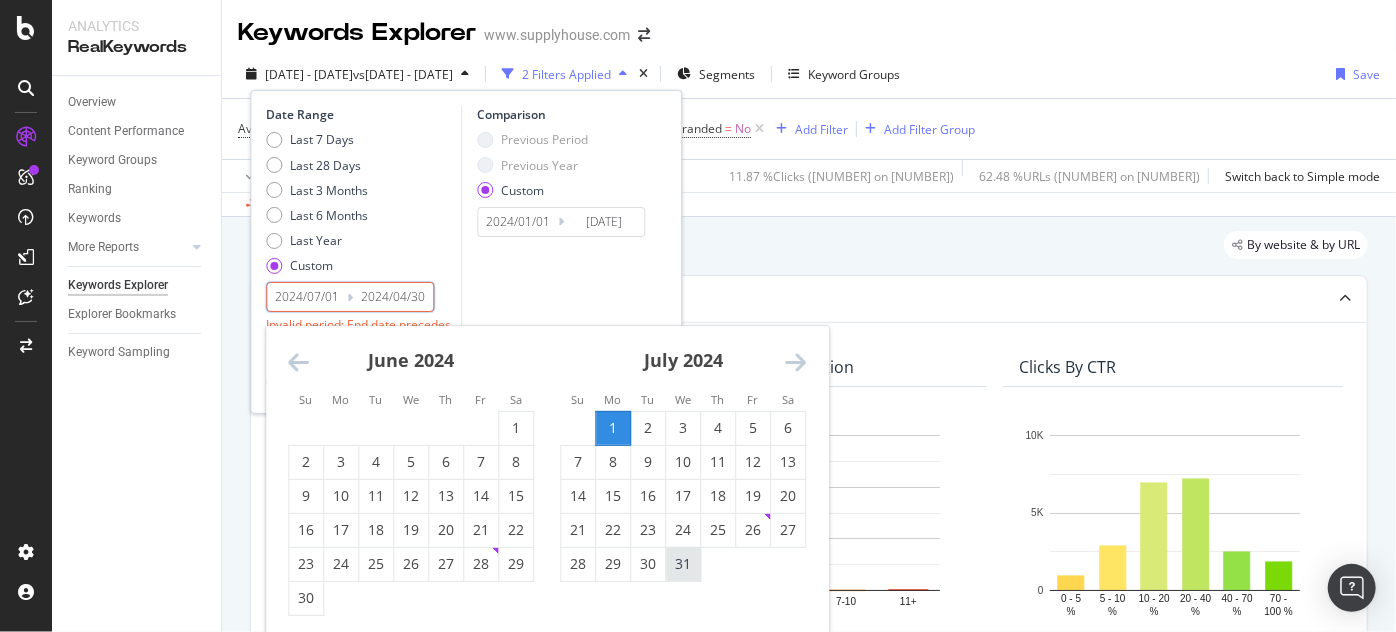 click on "31" at bounding box center (683, 564) 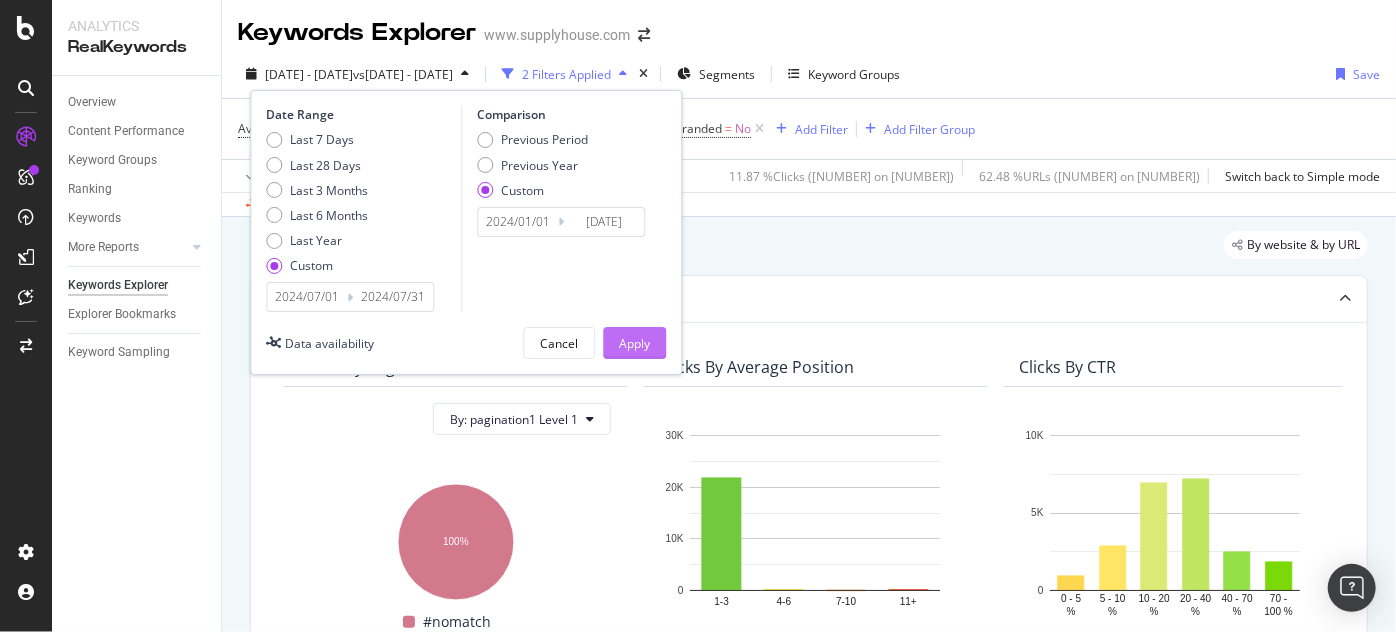 click on "Apply" at bounding box center [634, 343] 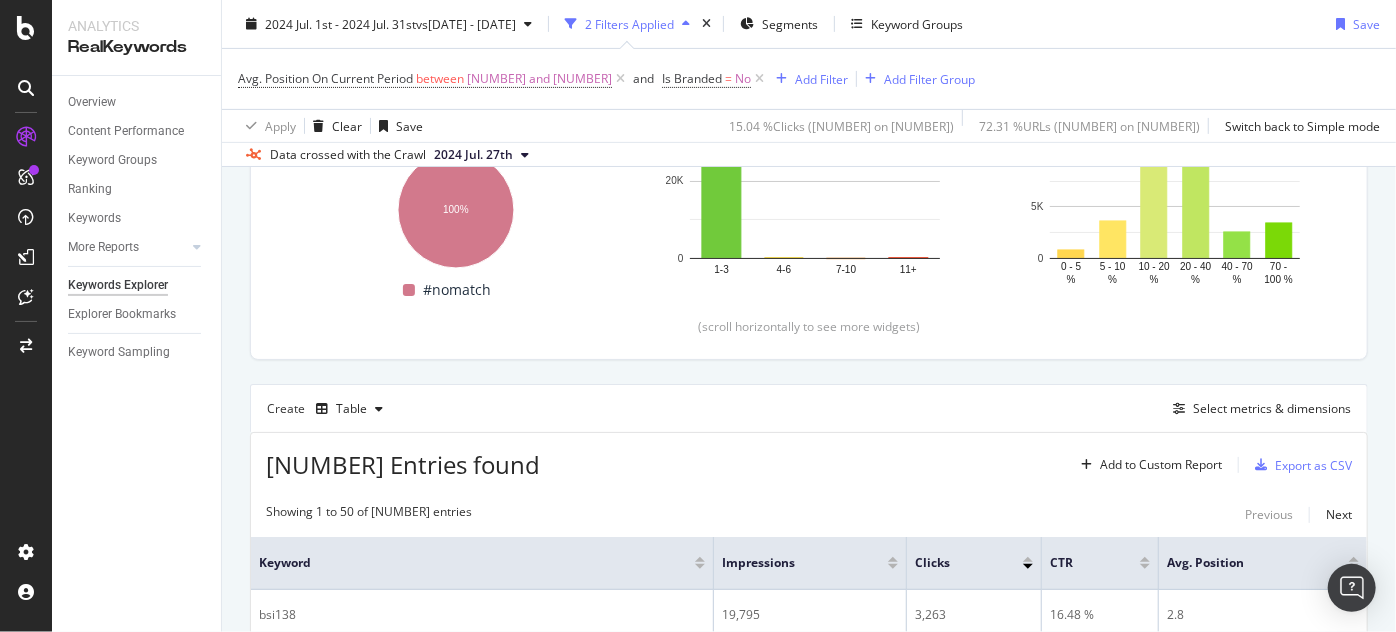scroll, scrollTop: 363, scrollLeft: 0, axis: vertical 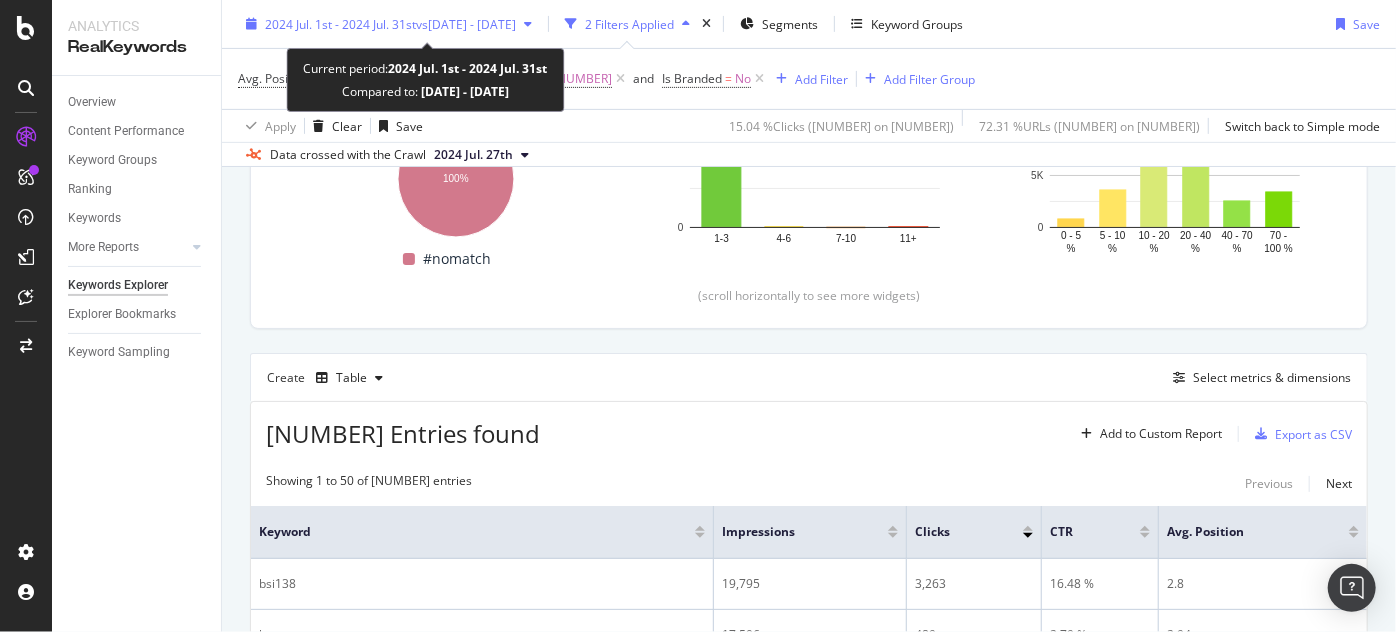 click on "2024 Jul. 1st - 2024 Jul. 31st  vs  2024 Jan. 1st - 2024 Jan. 31st" at bounding box center (389, 24) 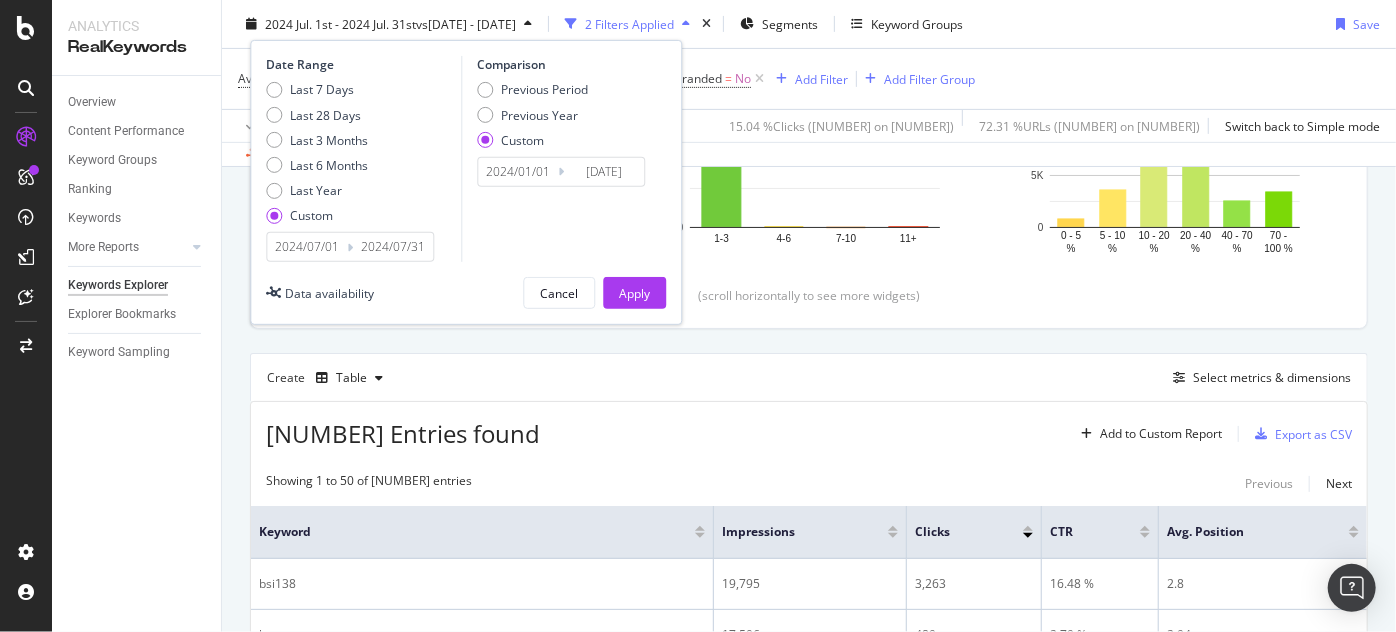 click on "2024/07/01" at bounding box center [307, 247] 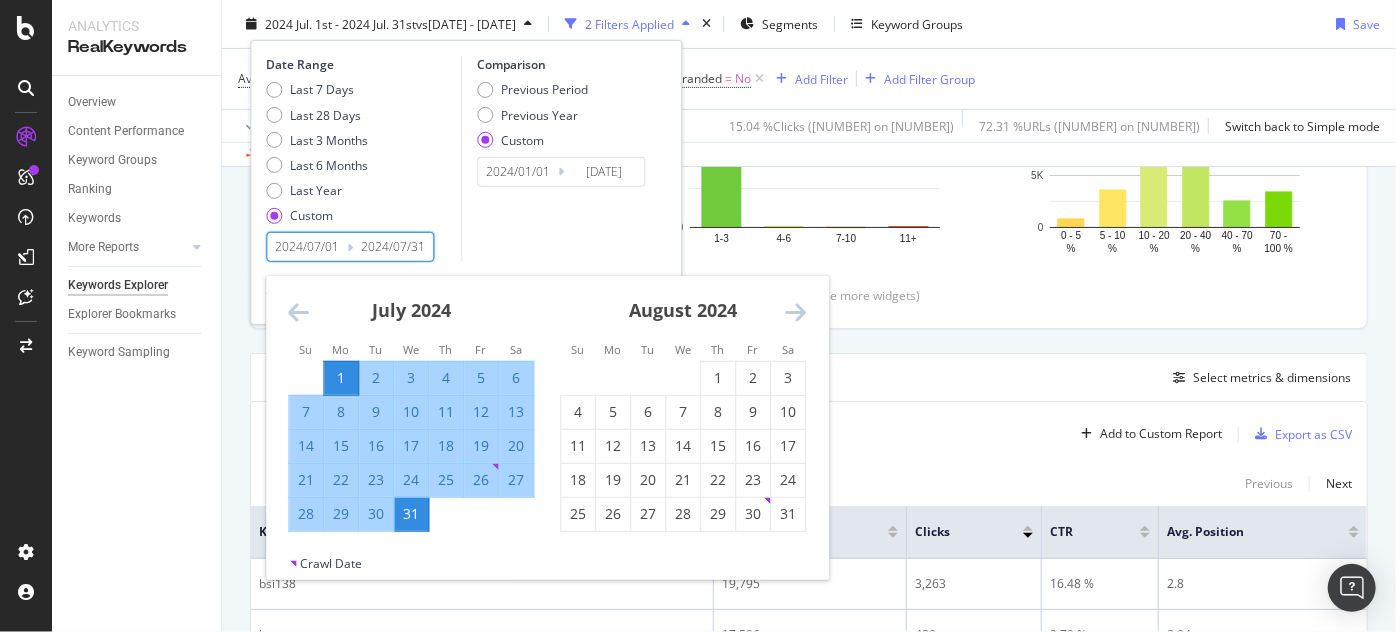 click on "August 2024" at bounding box center [683, 318] 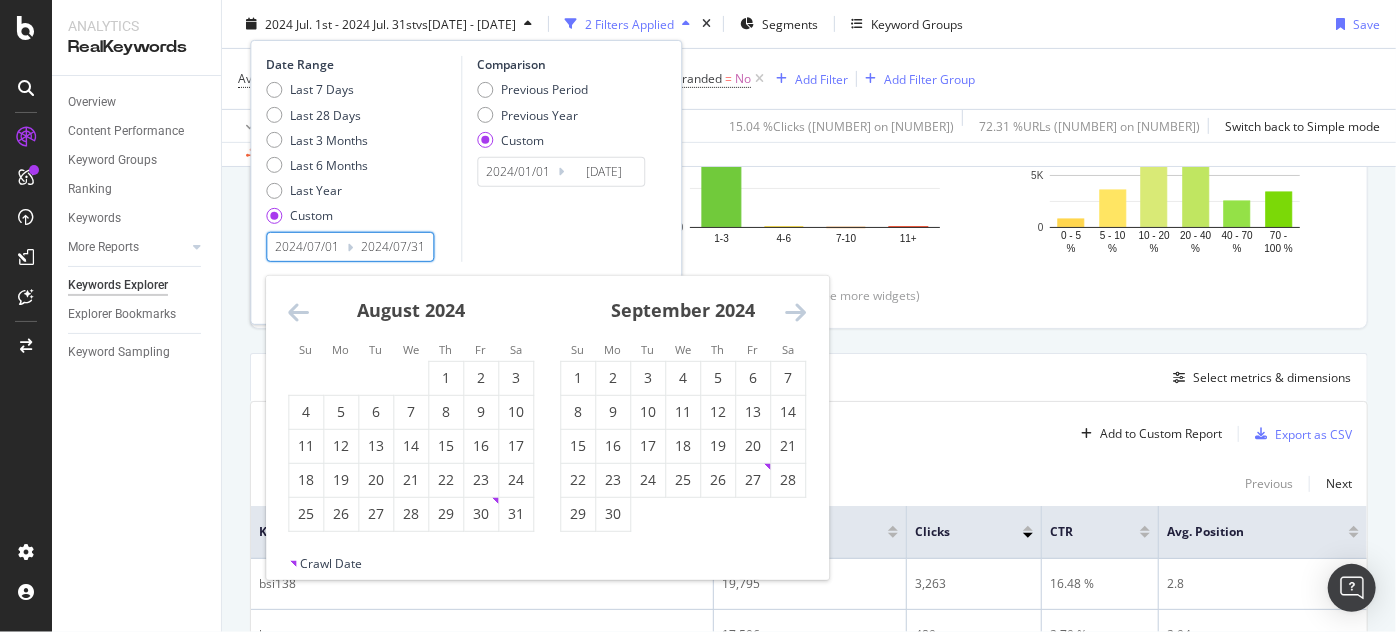 click at bounding box center [795, 312] 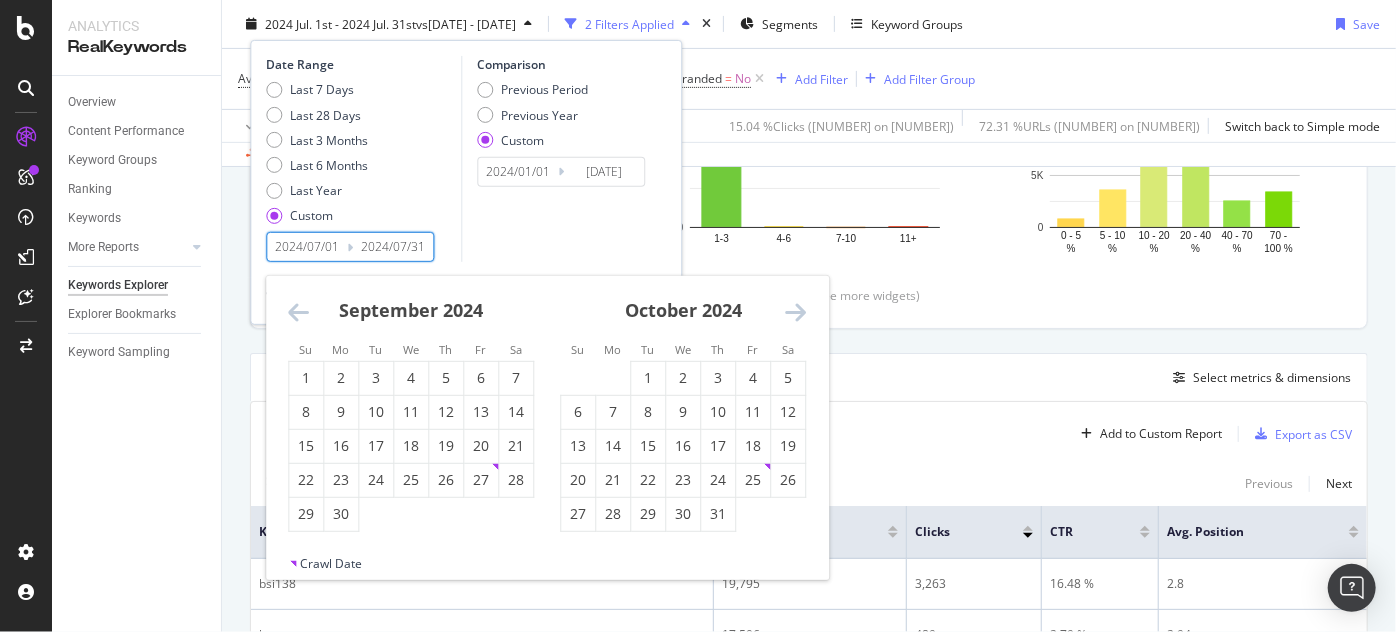 click at bounding box center [795, 312] 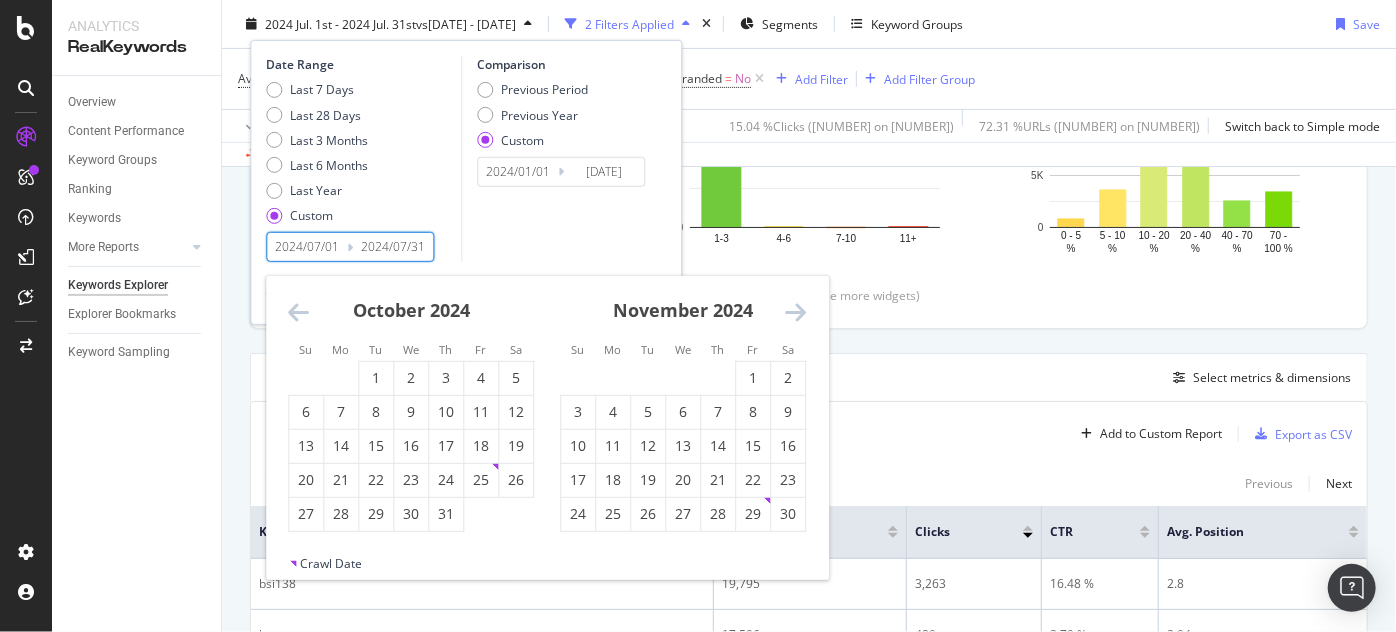click at bounding box center [795, 312] 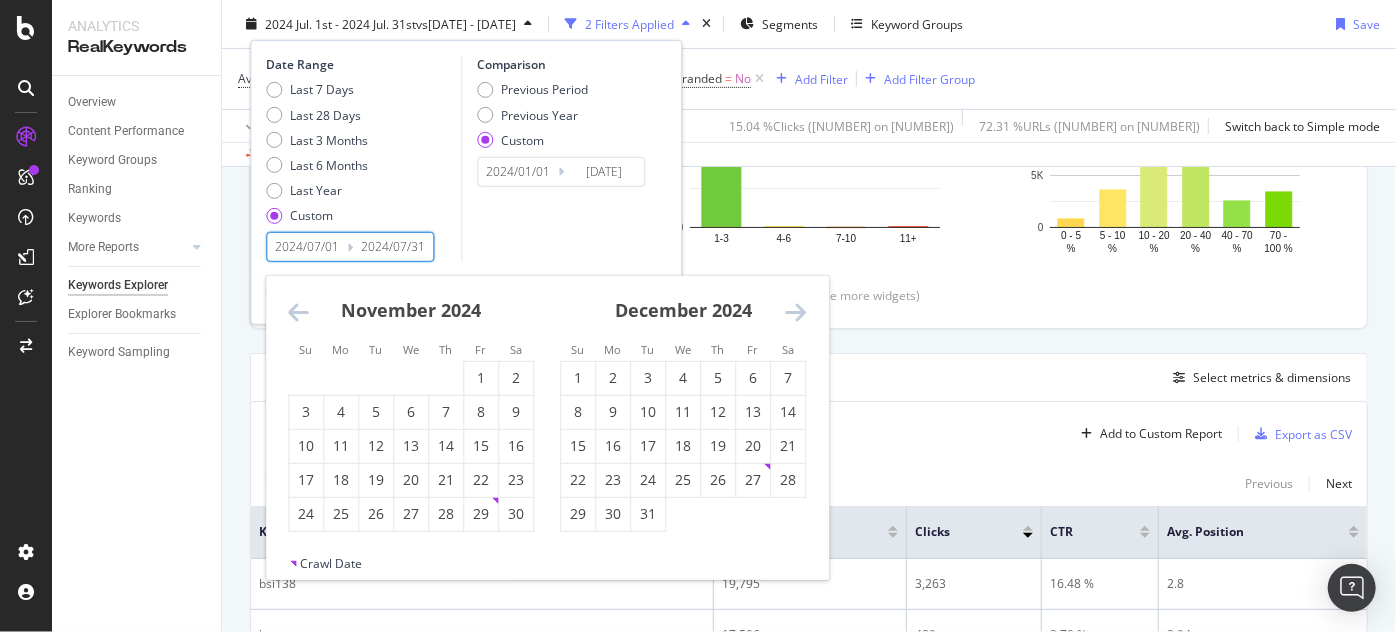 click at bounding box center (795, 312) 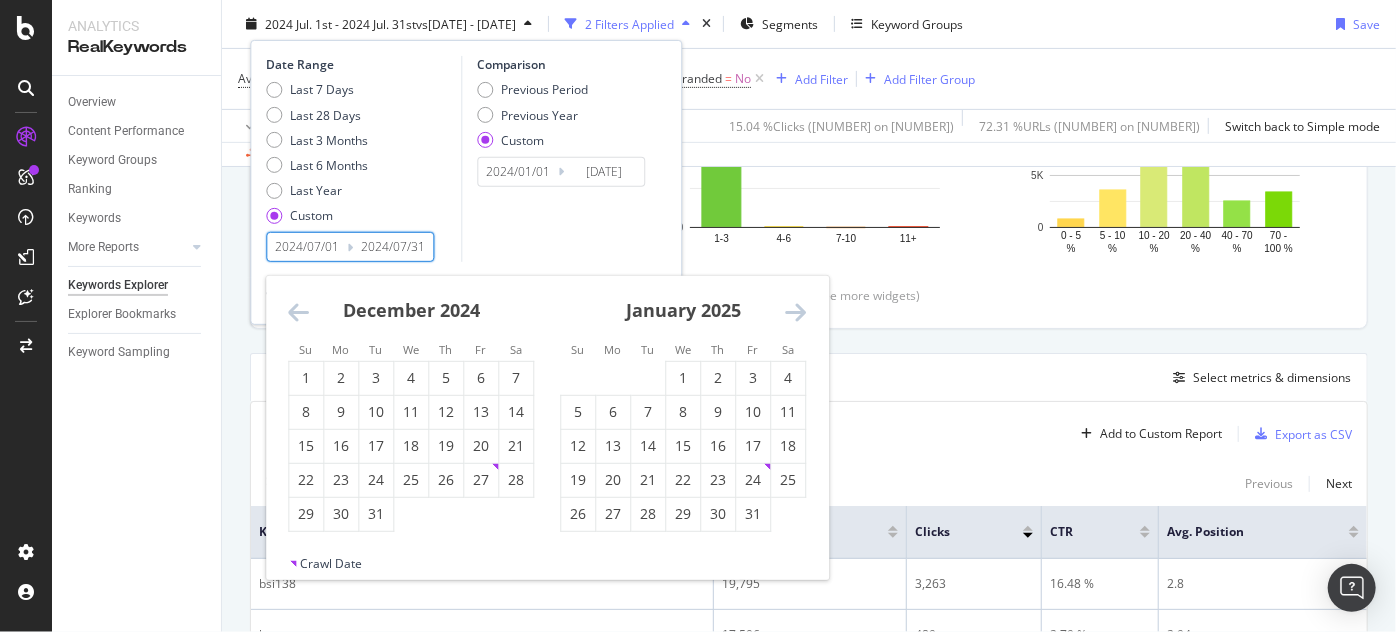 click at bounding box center [795, 312] 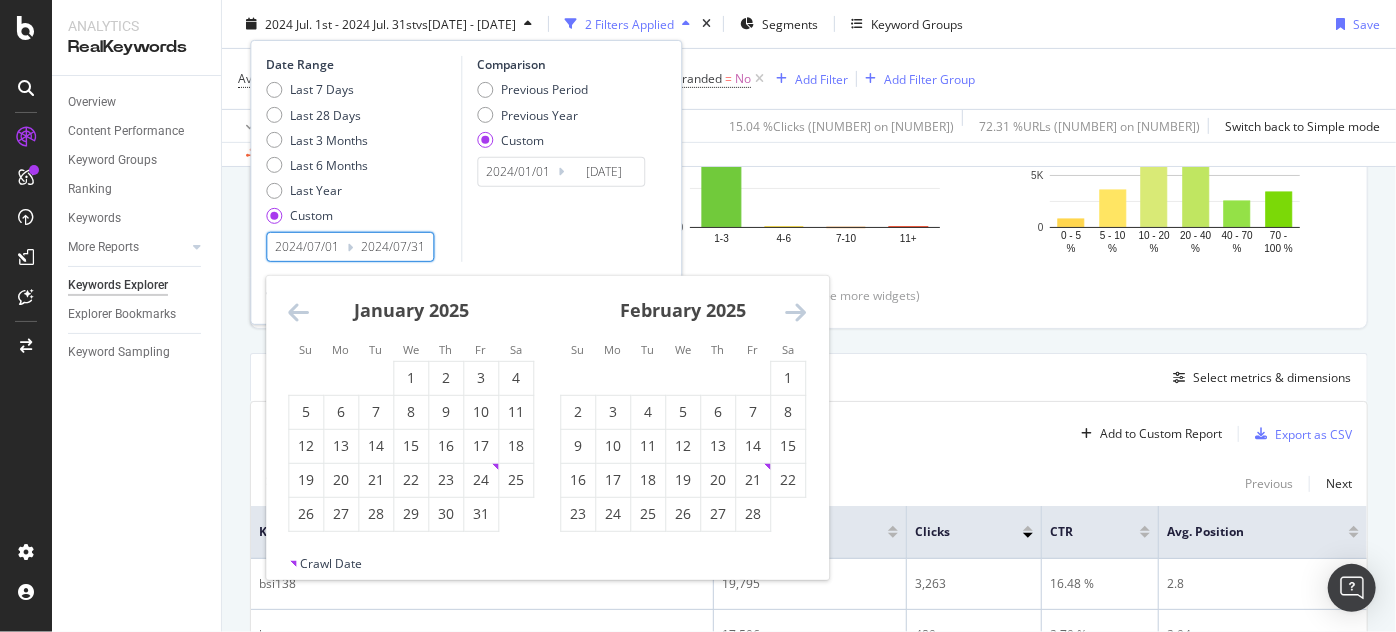 click at bounding box center [795, 312] 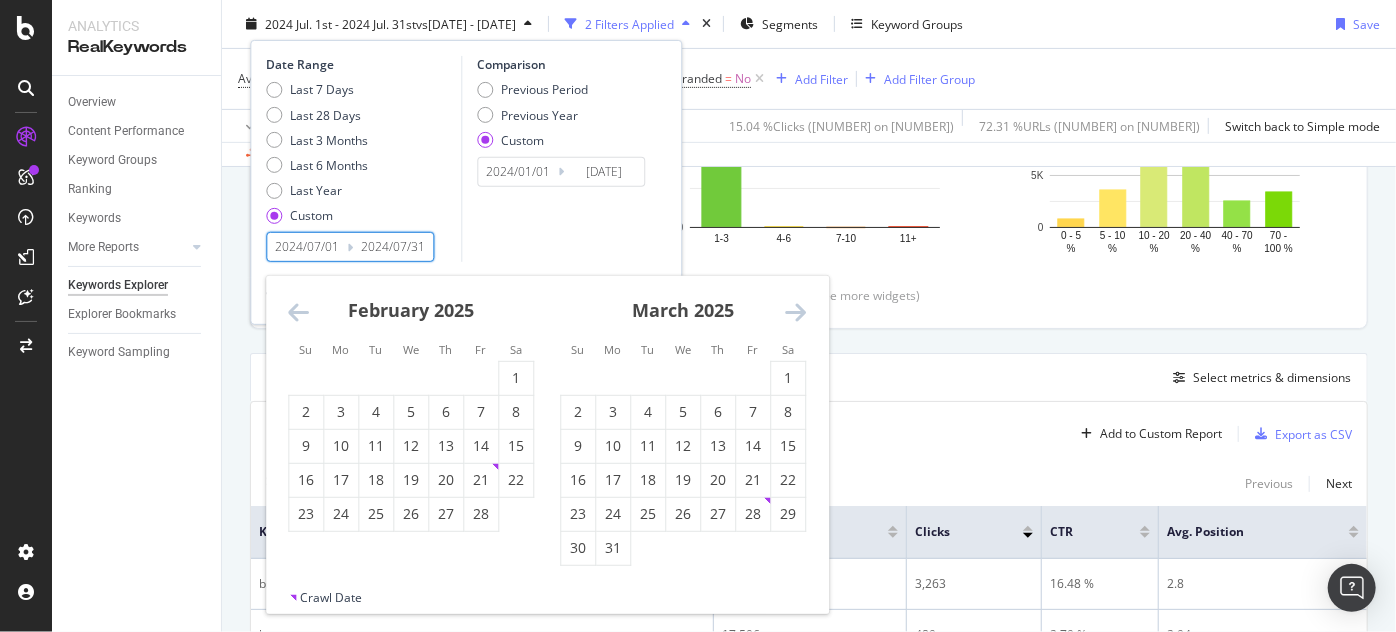 click at bounding box center [795, 312] 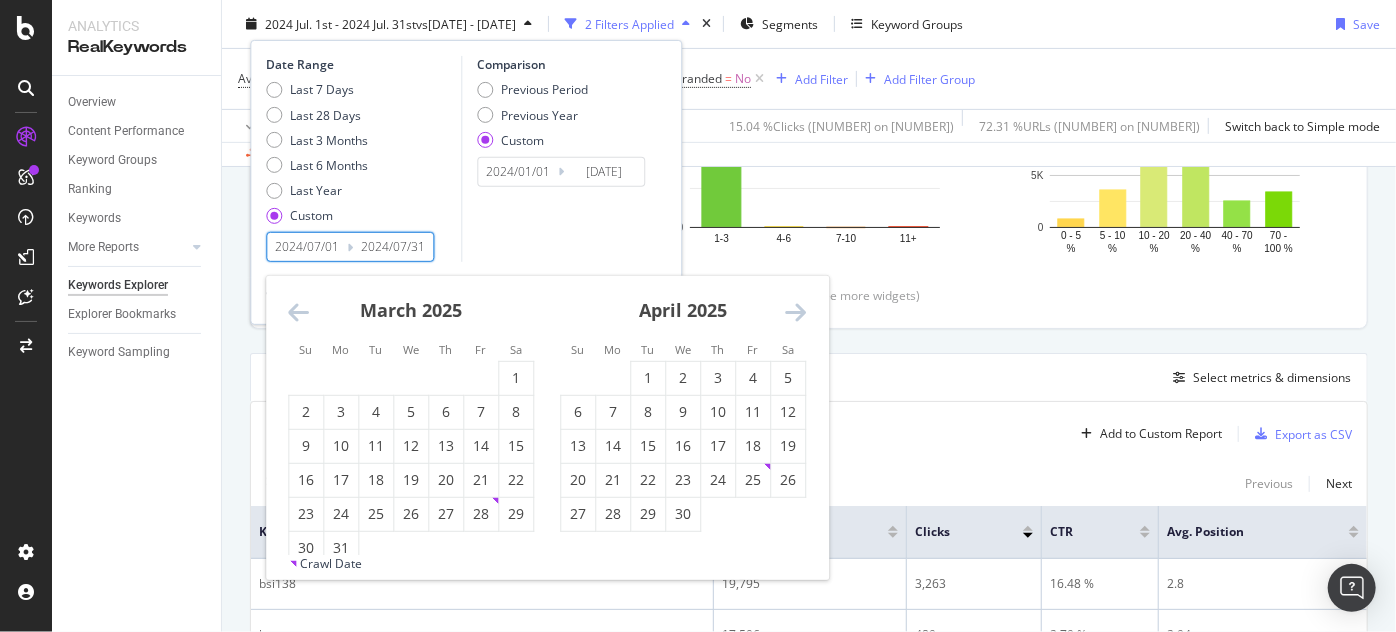 click at bounding box center (795, 312) 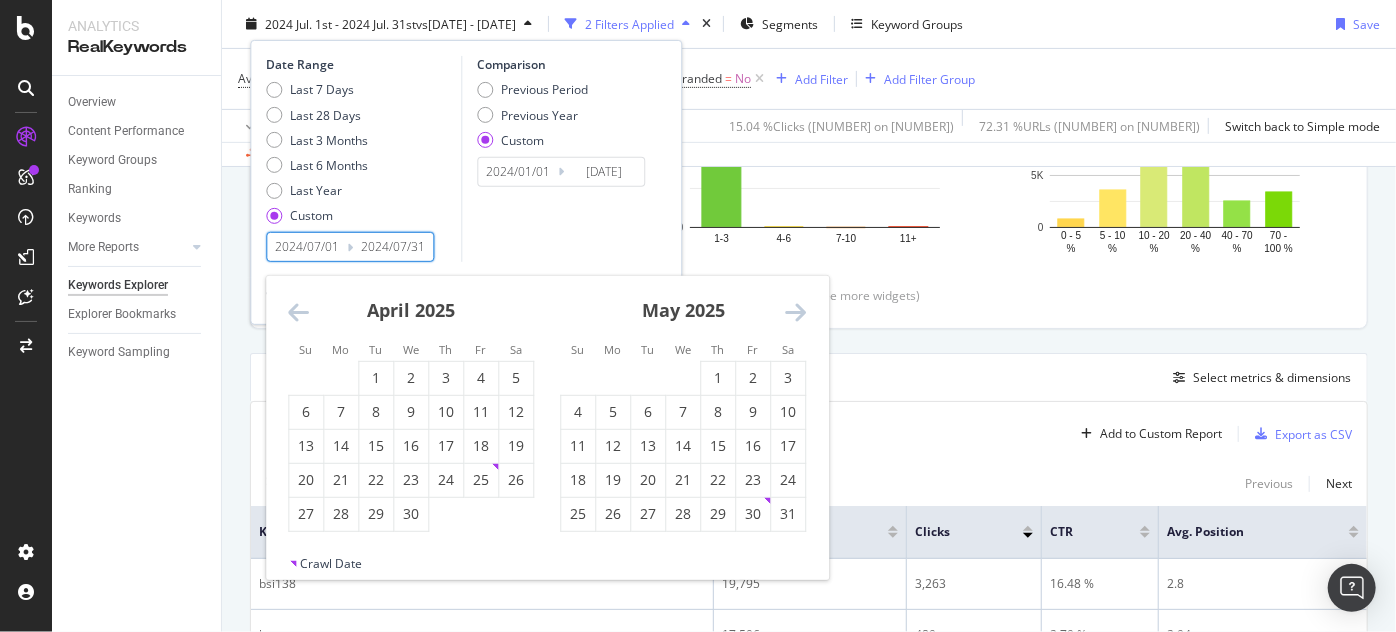 click at bounding box center (795, 312) 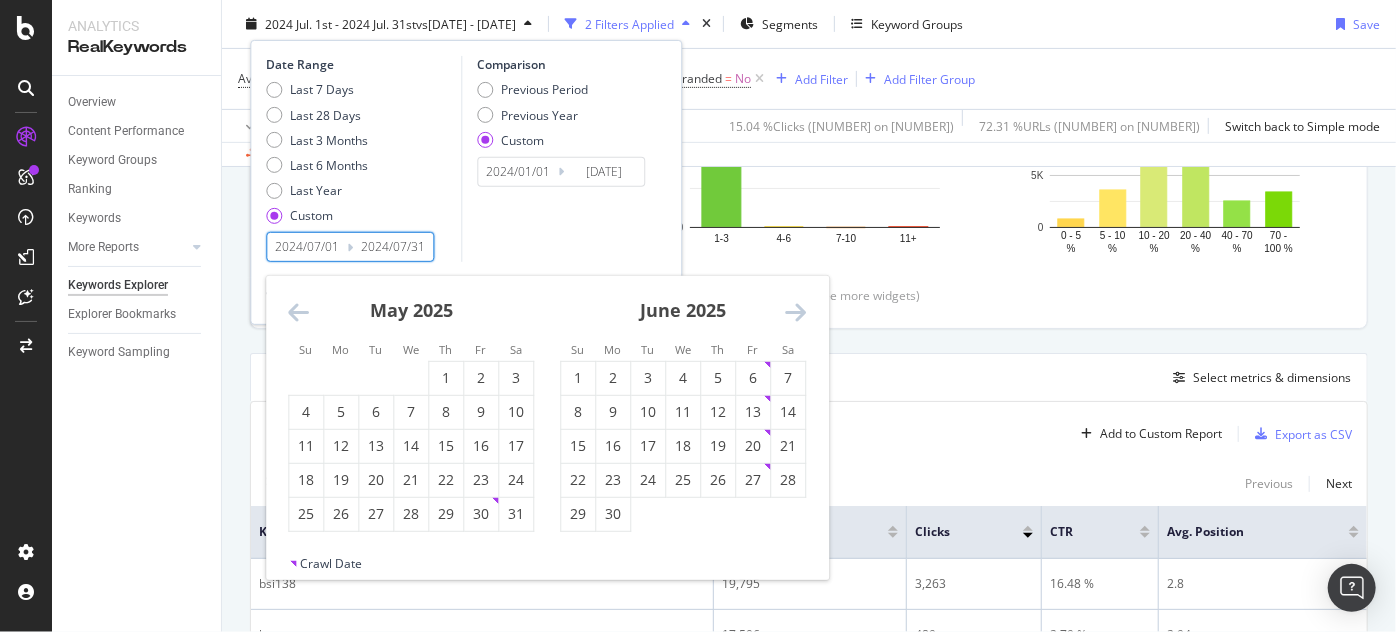 click at bounding box center [795, 312] 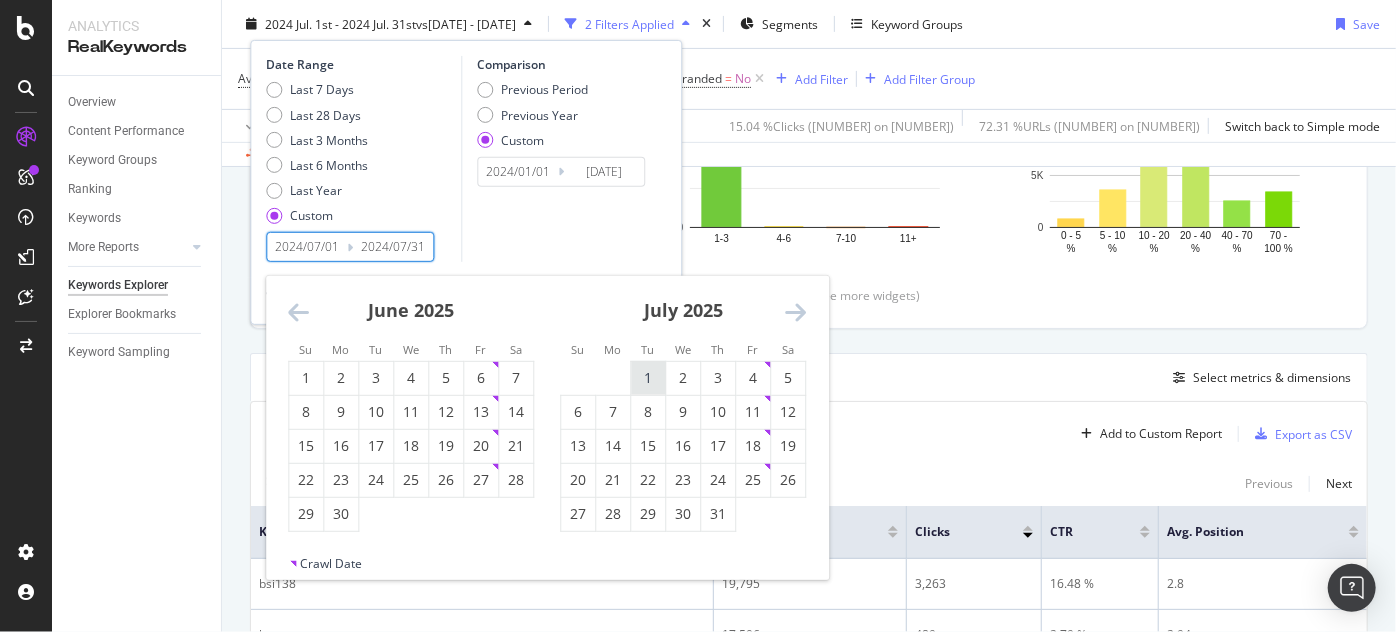 click on "1" at bounding box center (648, 378) 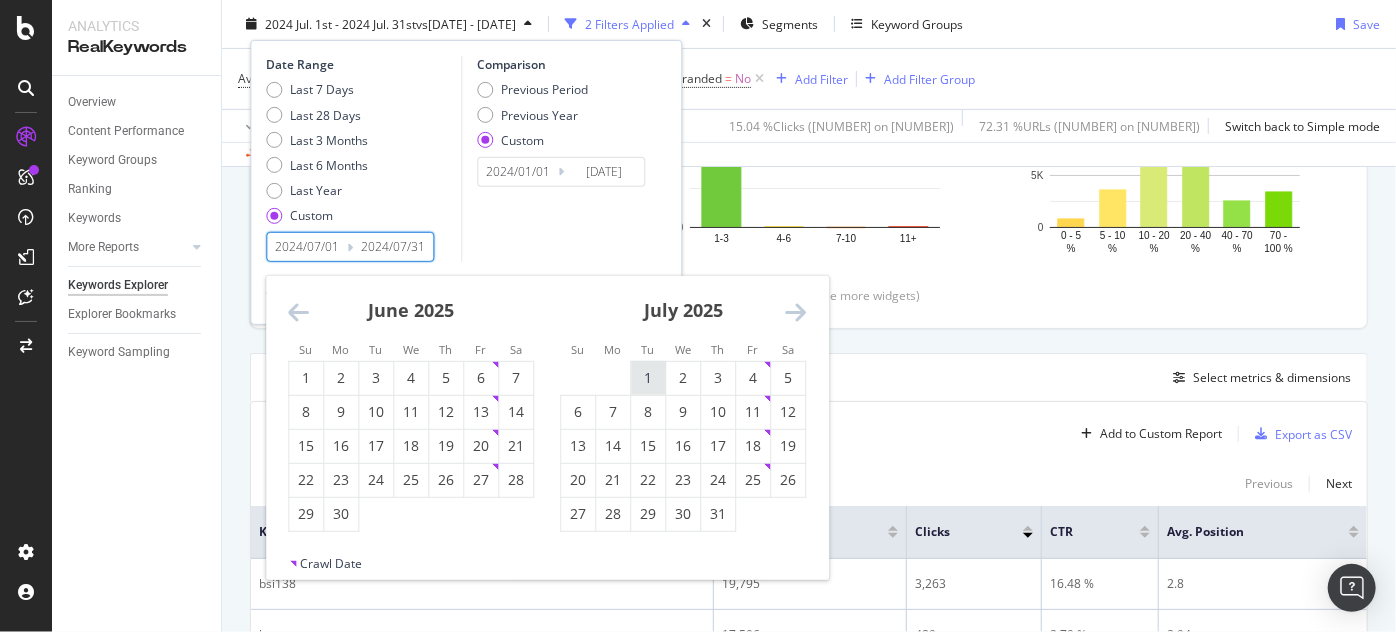 type on "2025/07/01" 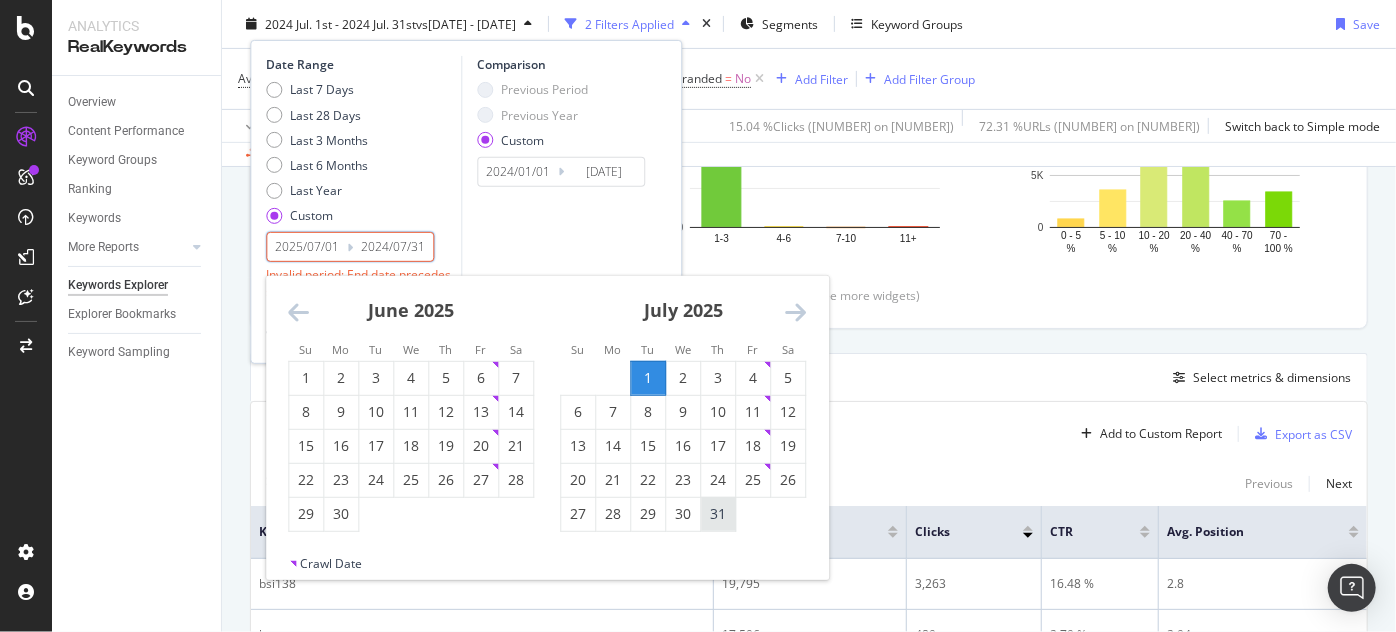 click on "31" at bounding box center [718, 514] 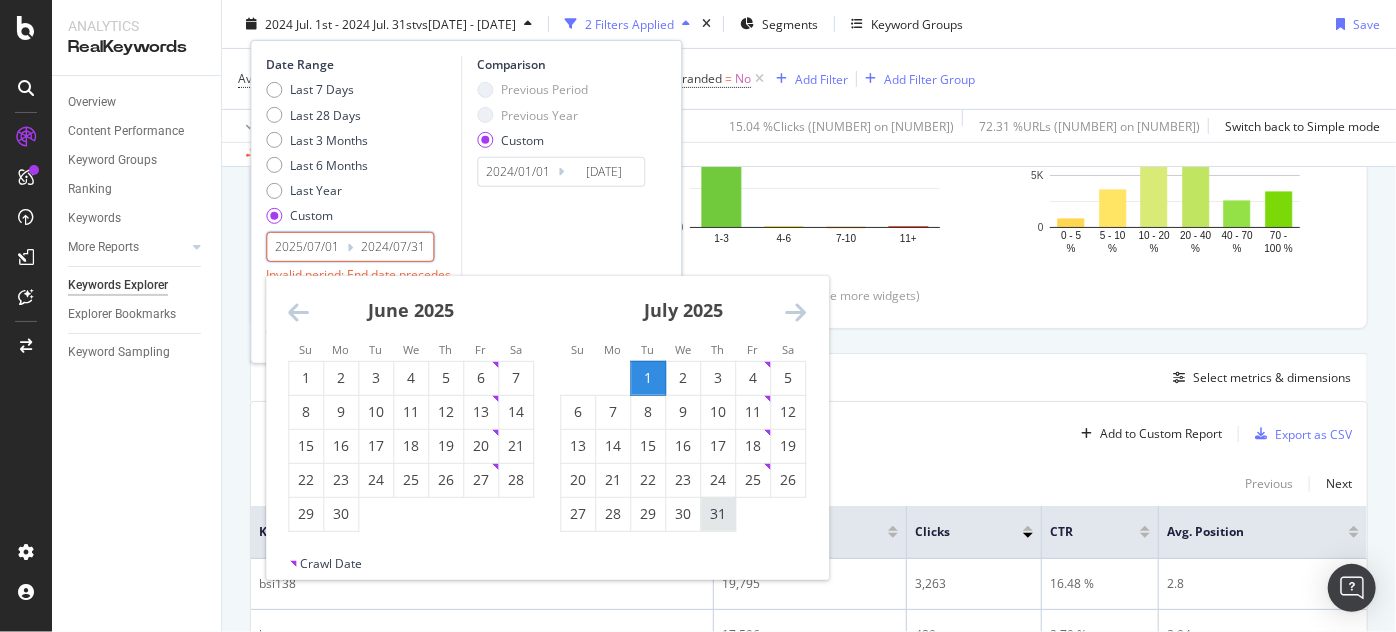 type on "2025/07/31" 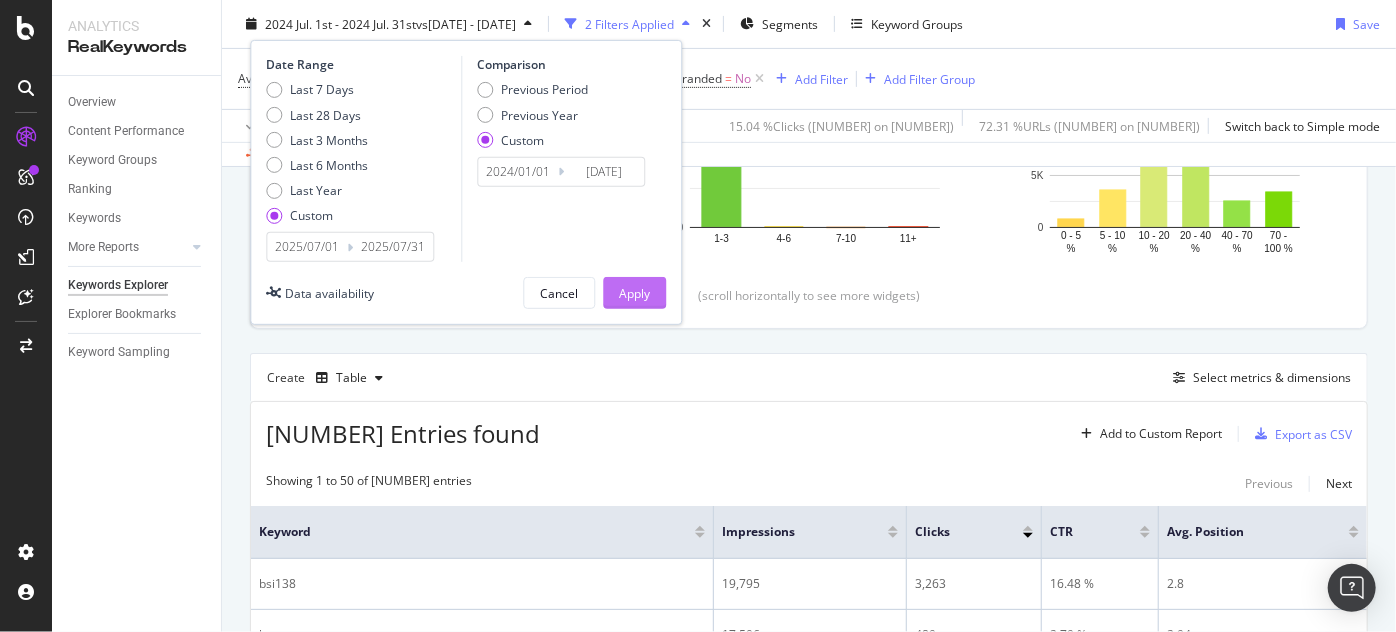 click on "Apply" at bounding box center [634, 293] 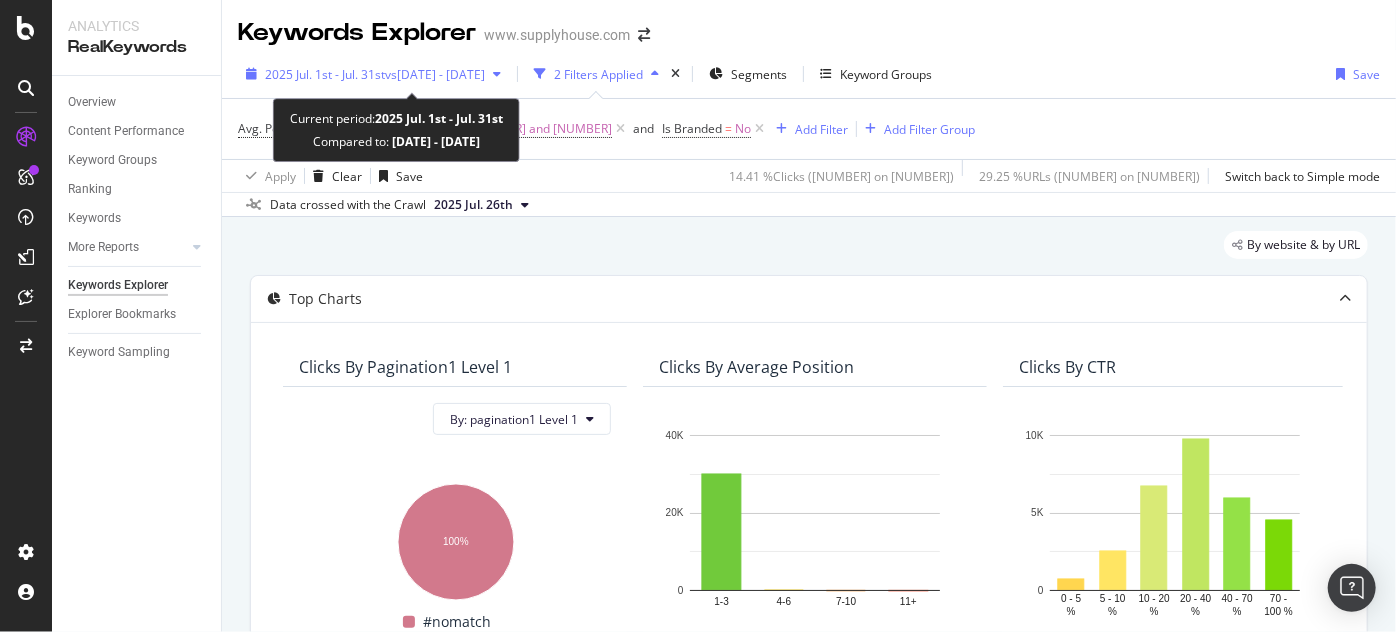 click on "2025 Jul. 1st - Jul. 31st" at bounding box center (325, 74) 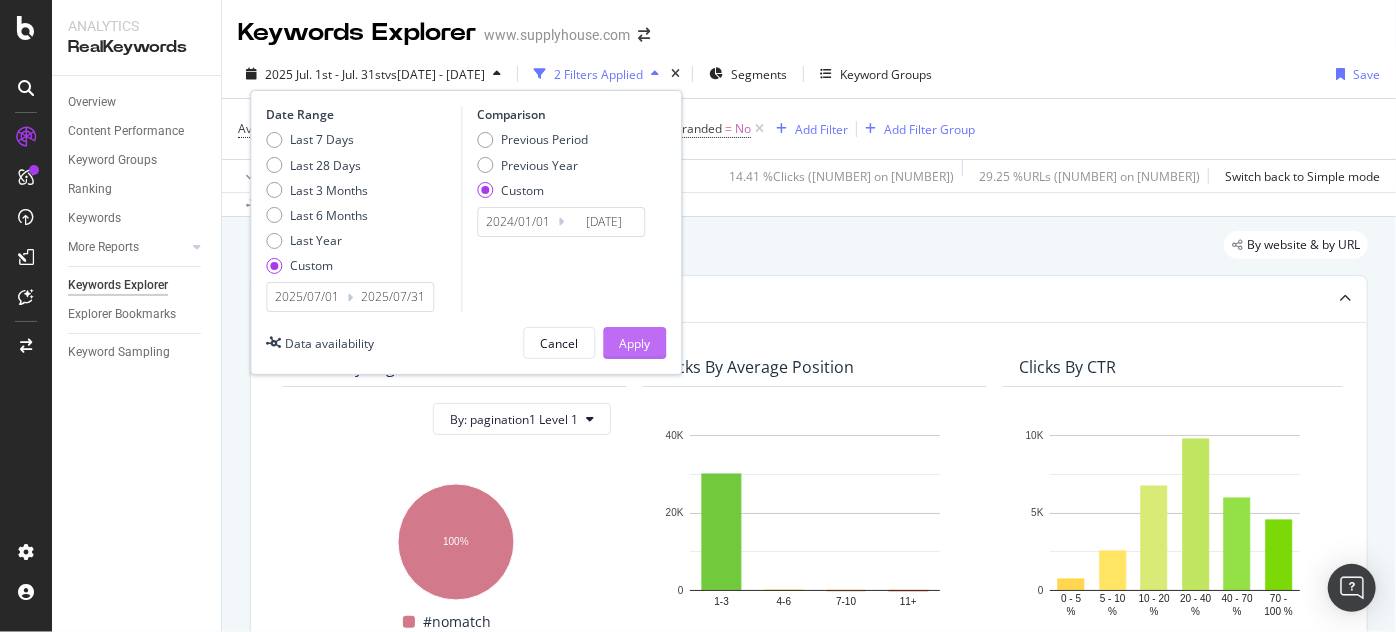 click on "Apply" at bounding box center [634, 343] 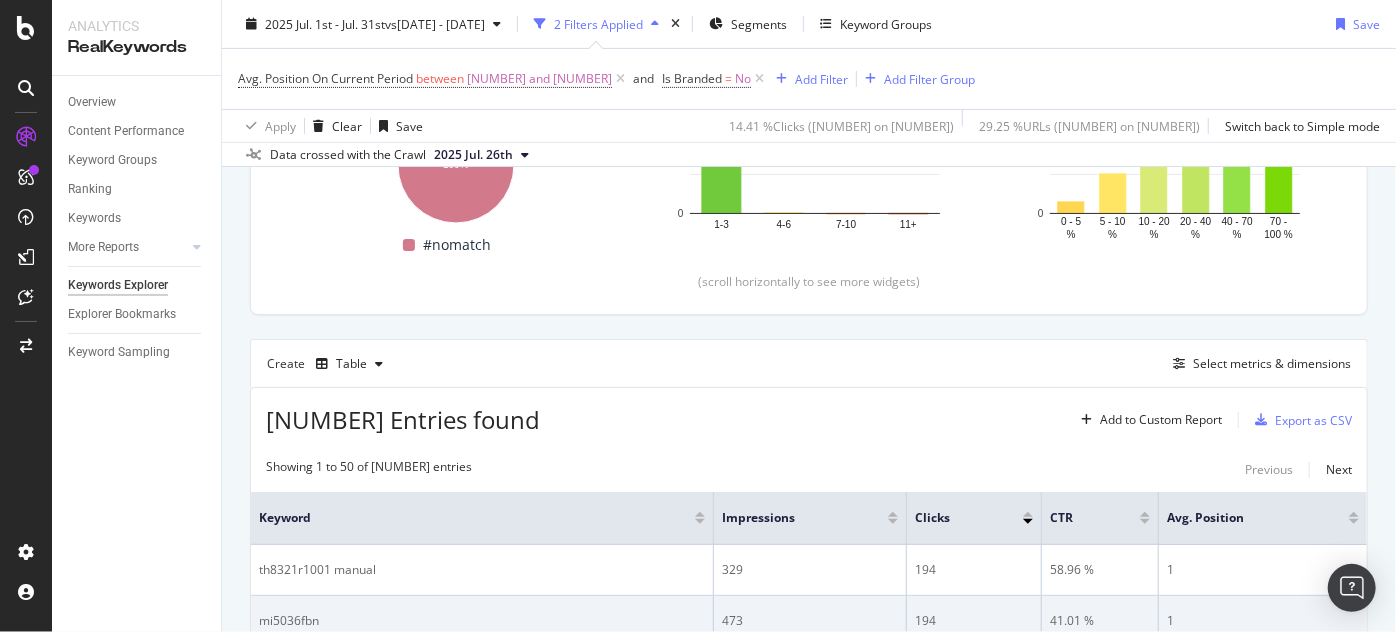 scroll, scrollTop: 363, scrollLeft: 0, axis: vertical 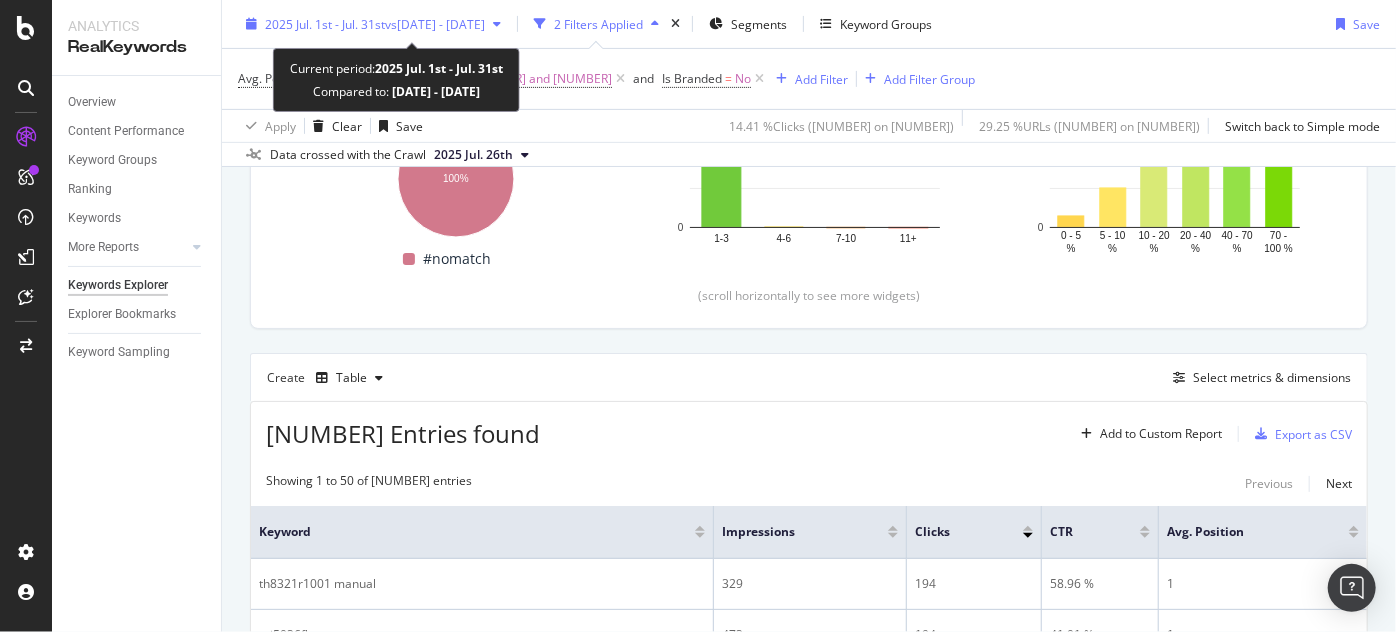click on "2025 Jul. 1st - Jul. 31st  vs  2024 Jan. 1st - 2024 Jan. 31st" at bounding box center [373, 24] 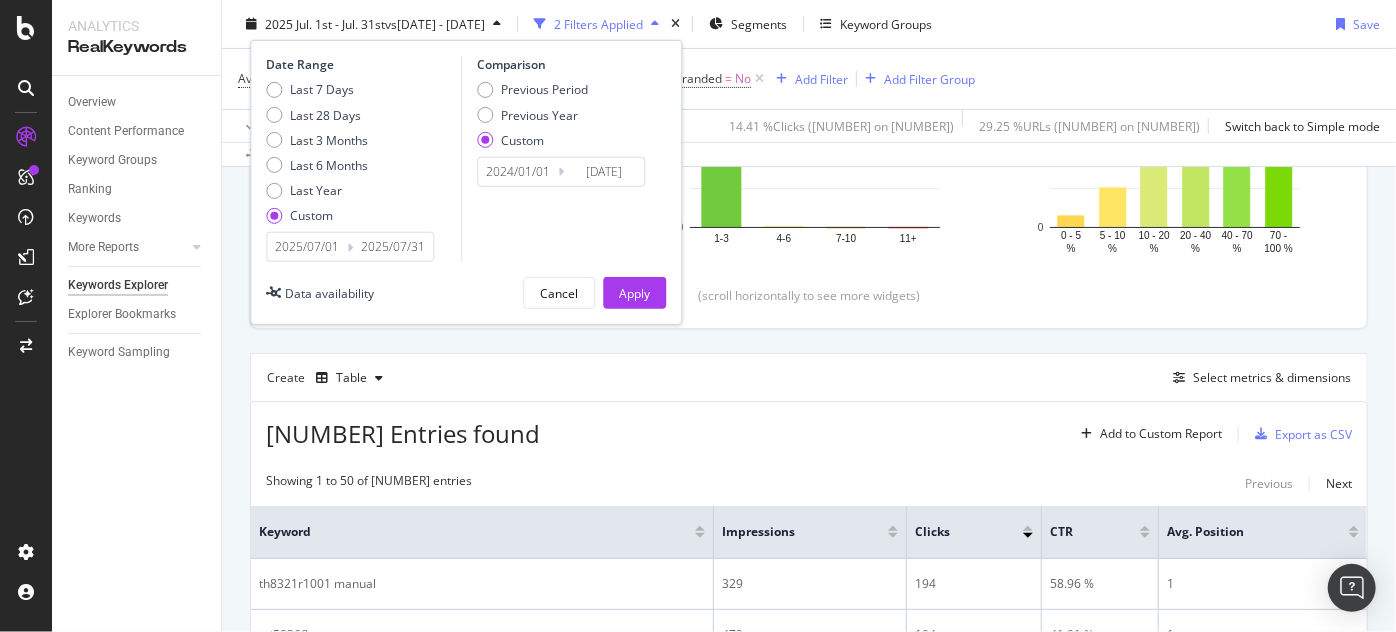 click on "2025/07/01" at bounding box center (307, 247) 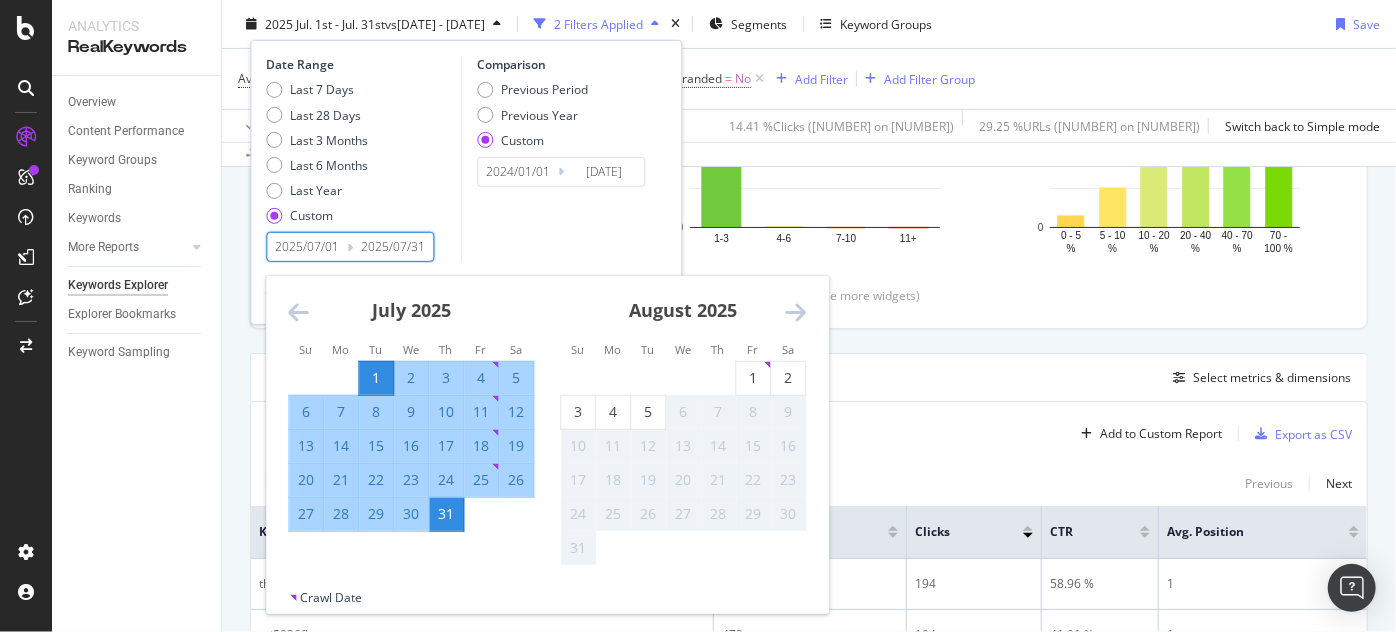 click on "July 2025" at bounding box center (411, 318) 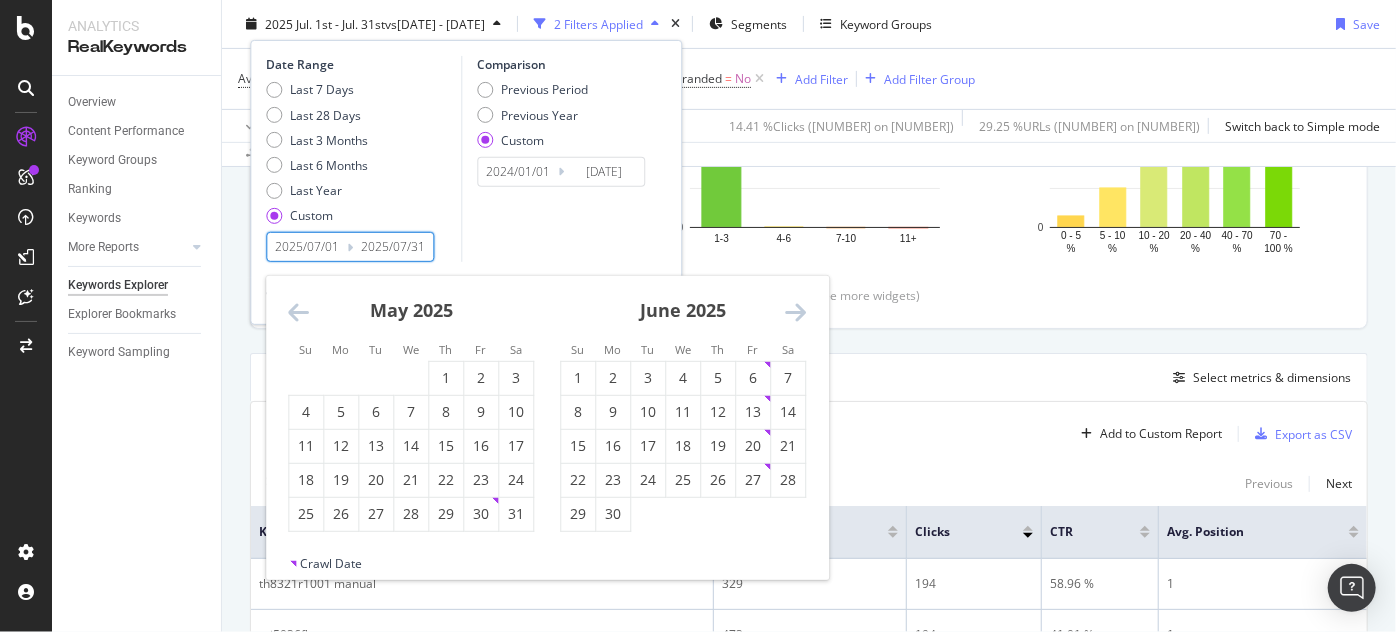 click at bounding box center (298, 312) 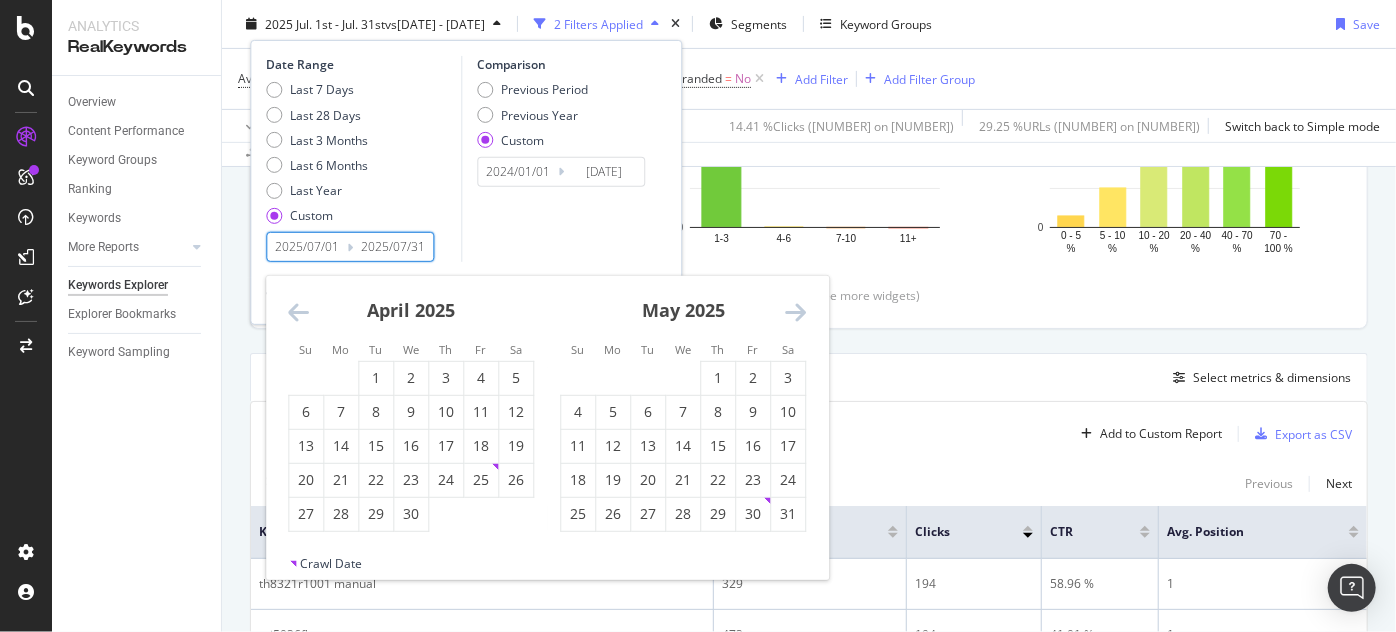 click at bounding box center [298, 312] 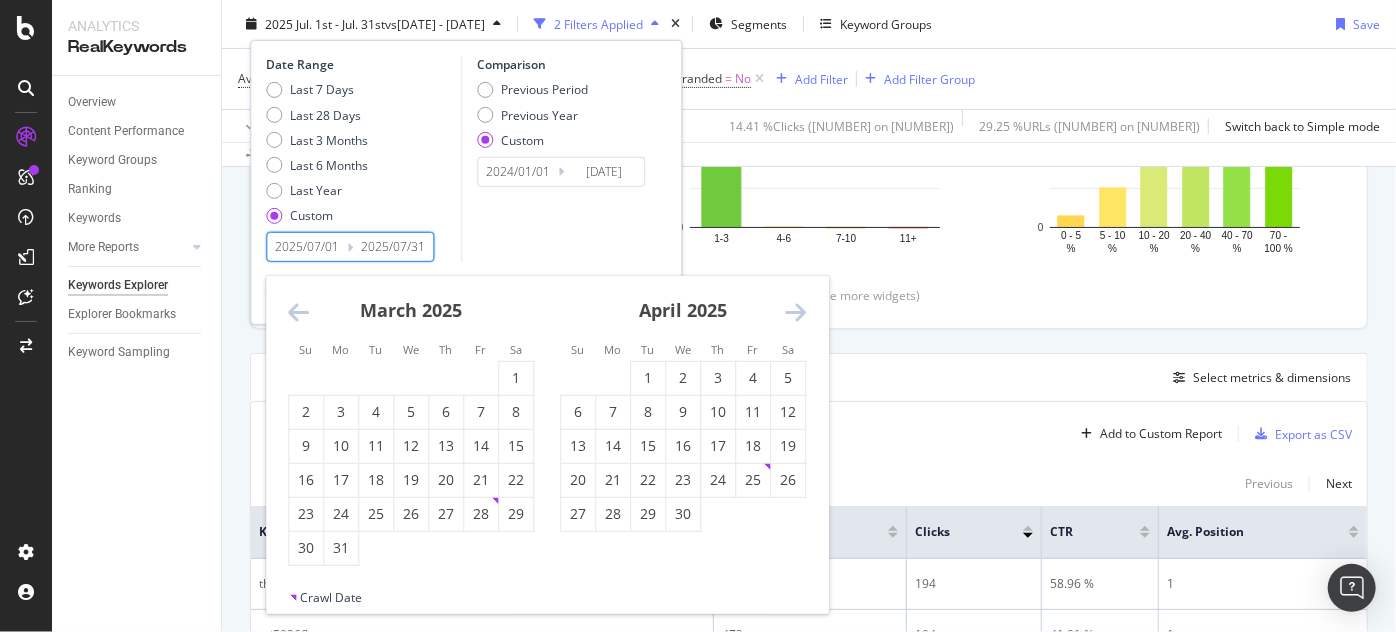 click at bounding box center [298, 312] 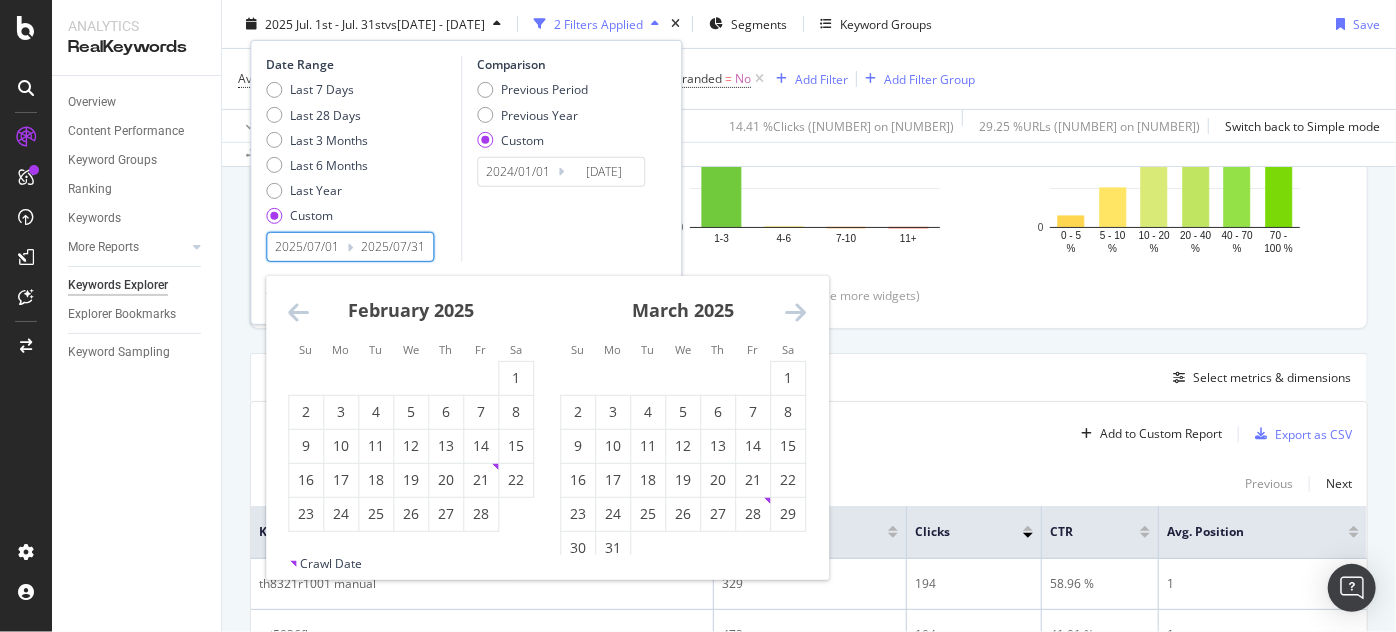 click at bounding box center [298, 312] 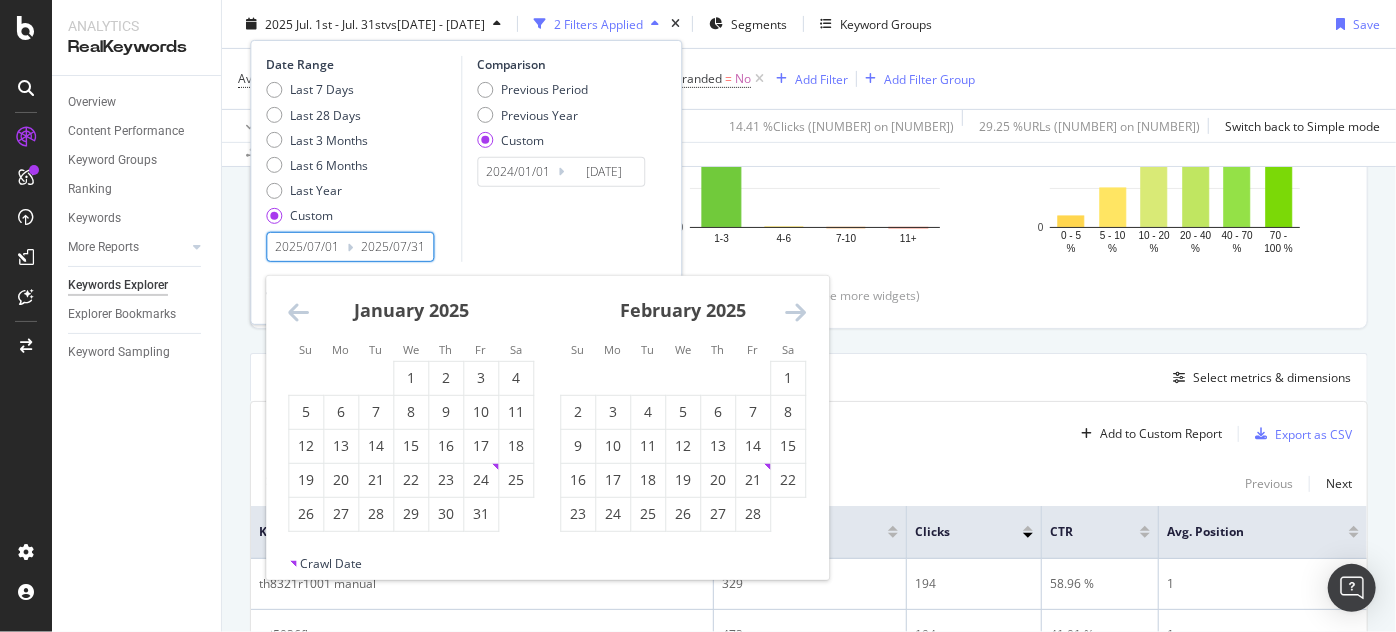 click at bounding box center [298, 312] 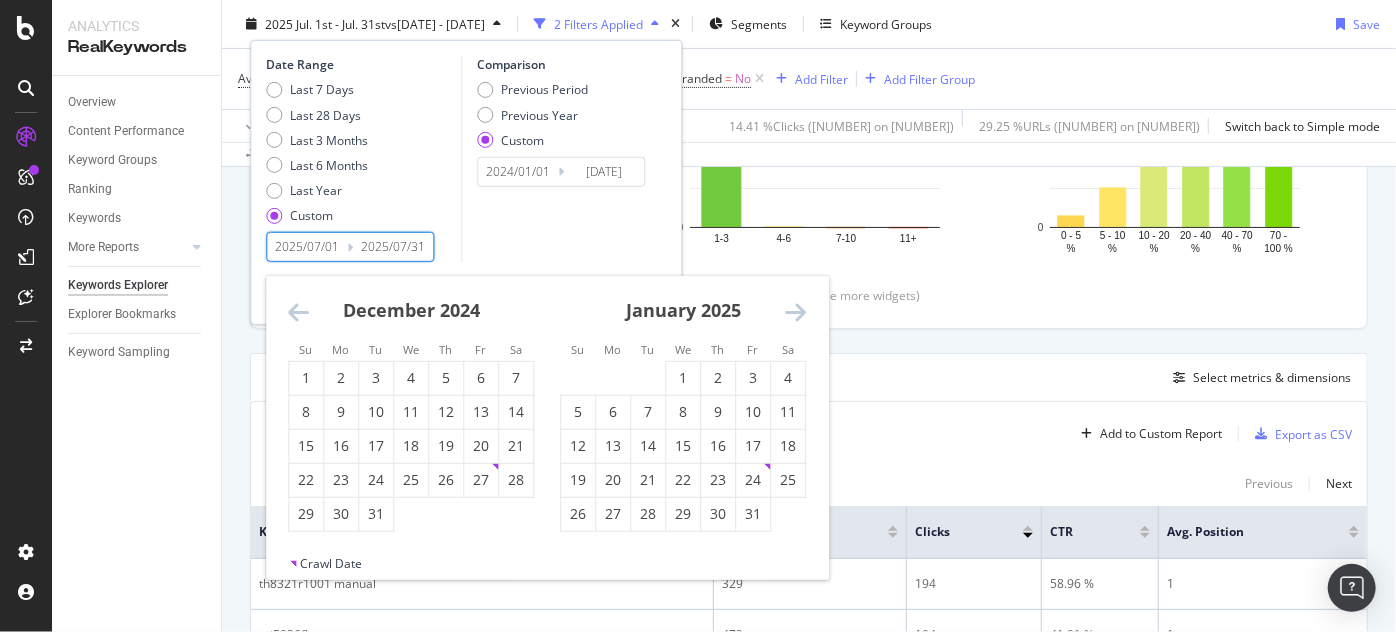 click at bounding box center (298, 312) 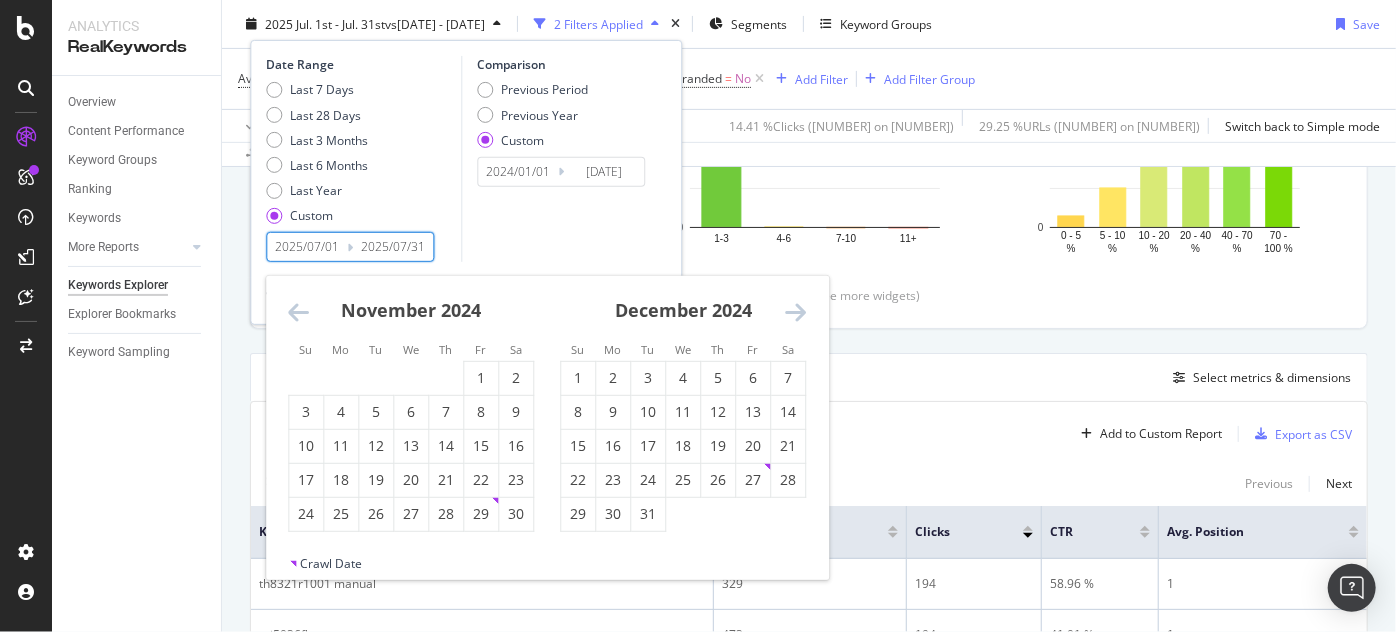 click at bounding box center [298, 312] 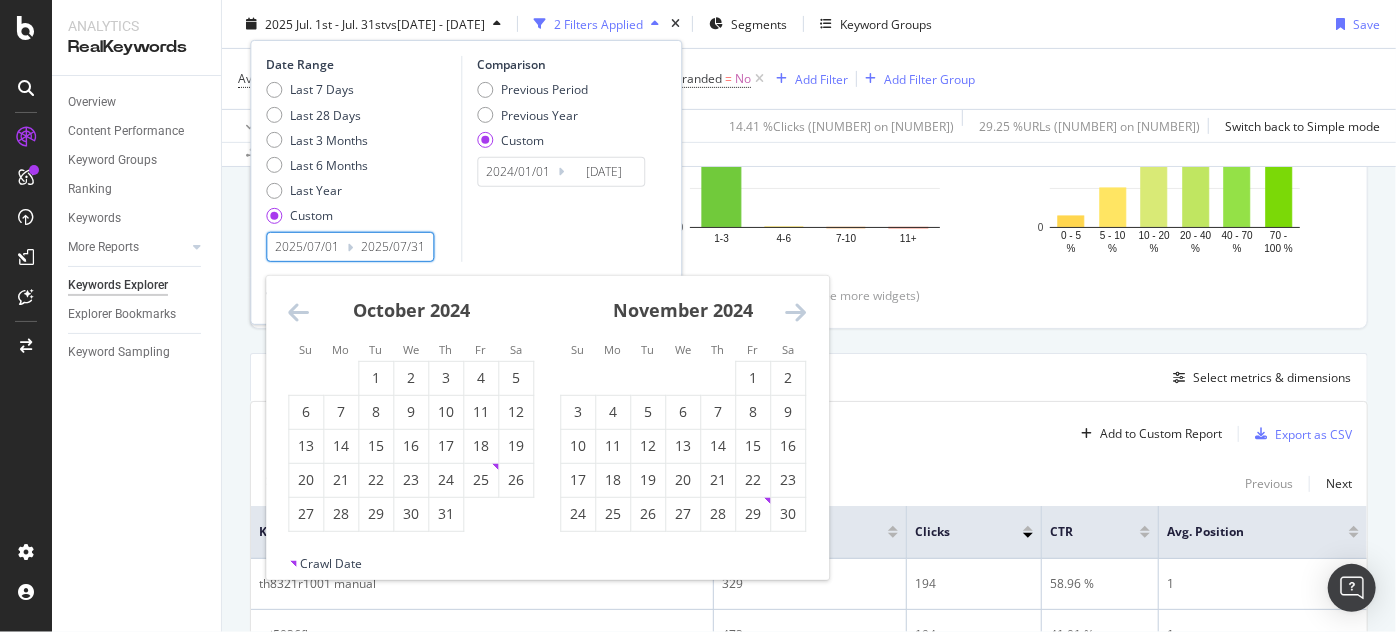 click at bounding box center (298, 312) 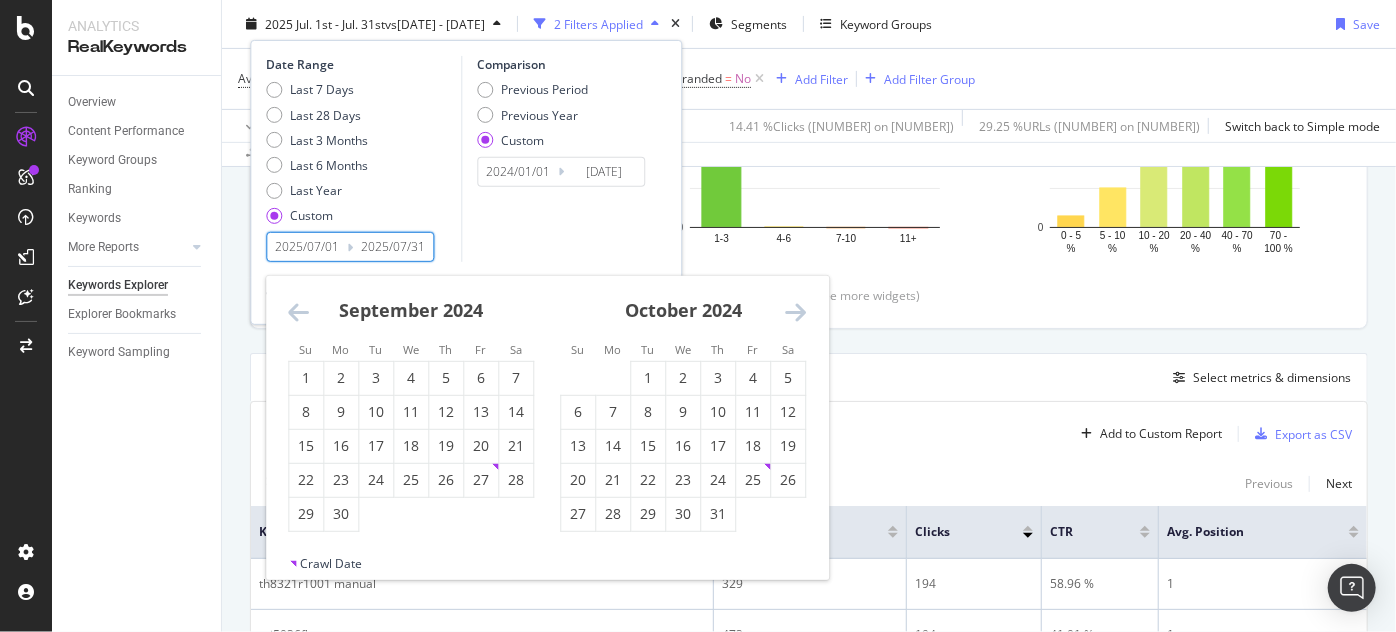 click at bounding box center (298, 312) 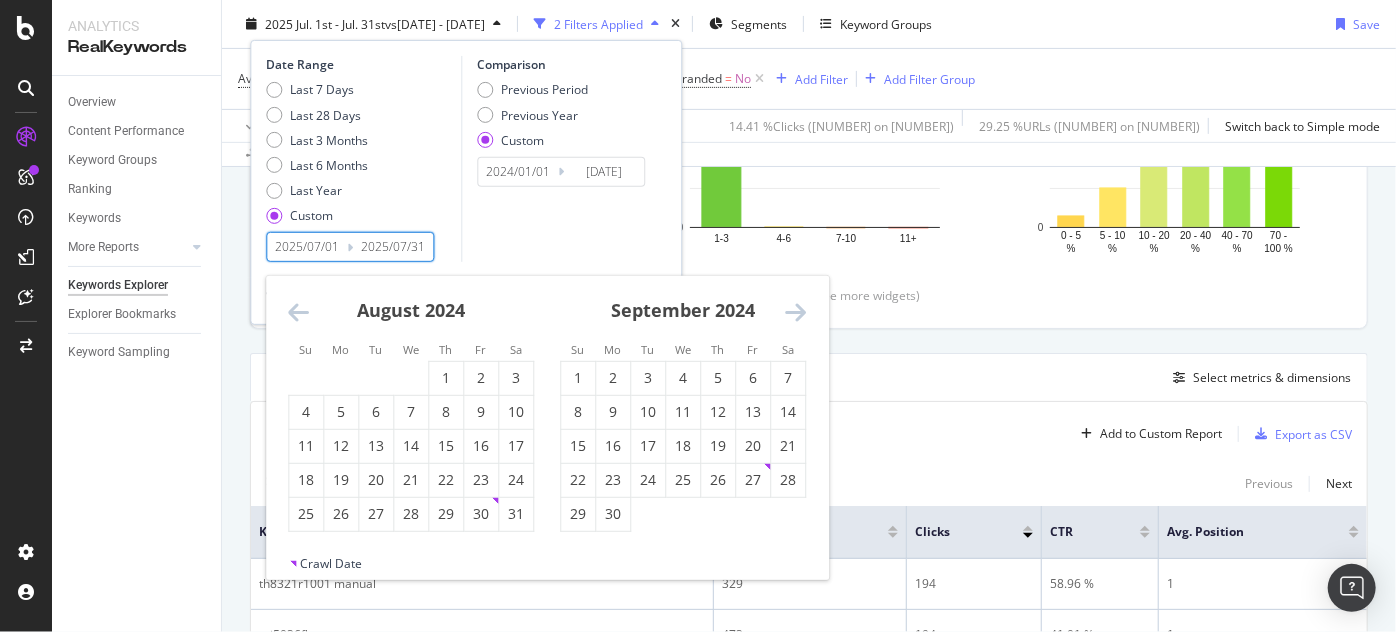 click at bounding box center (298, 312) 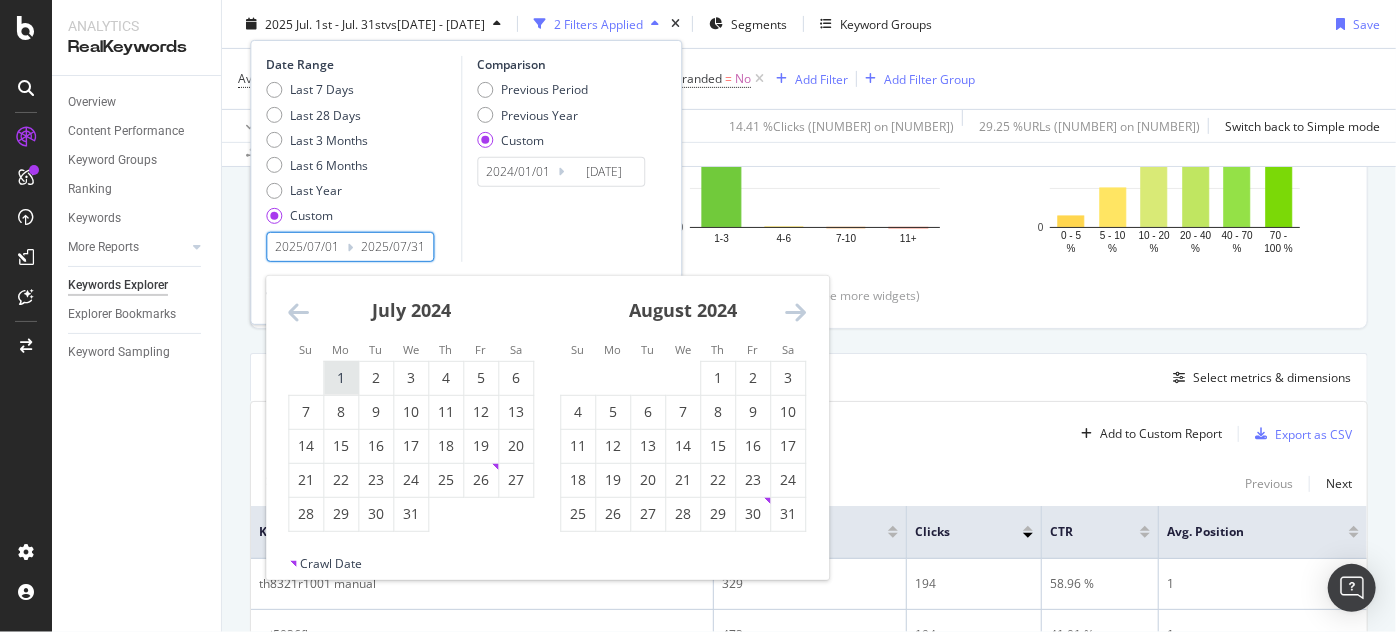 click on "1" at bounding box center [341, 378] 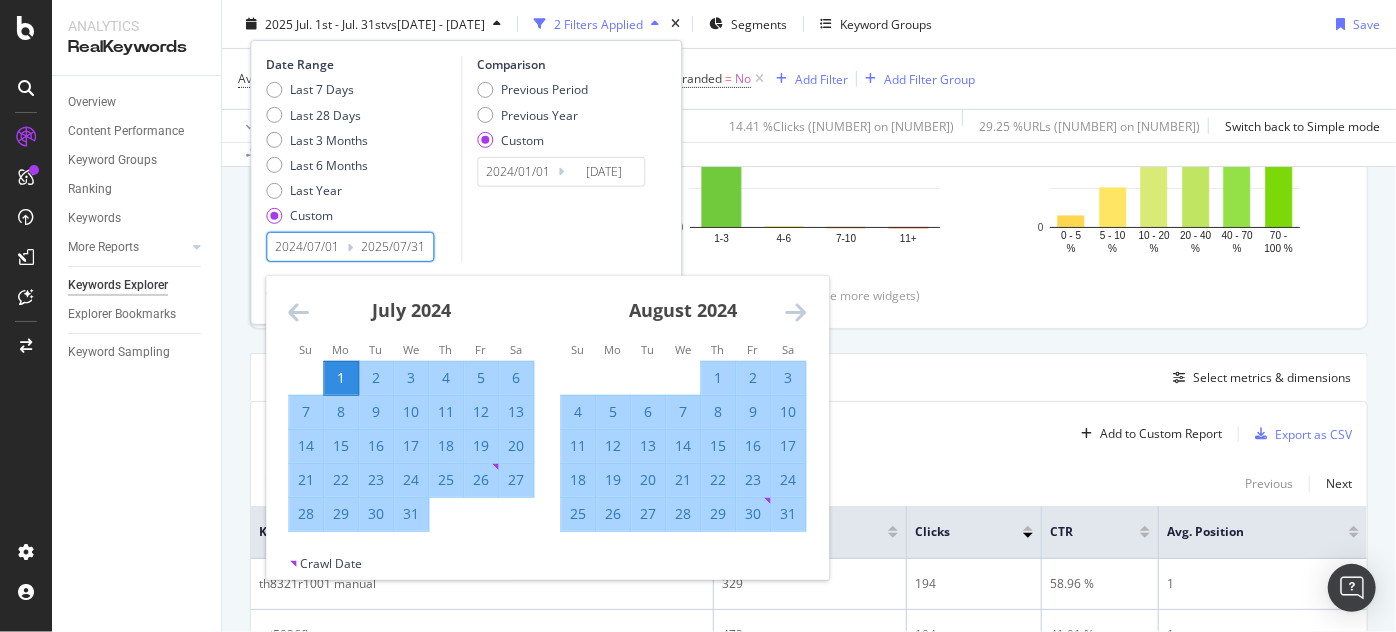 type on "2024/07/01" 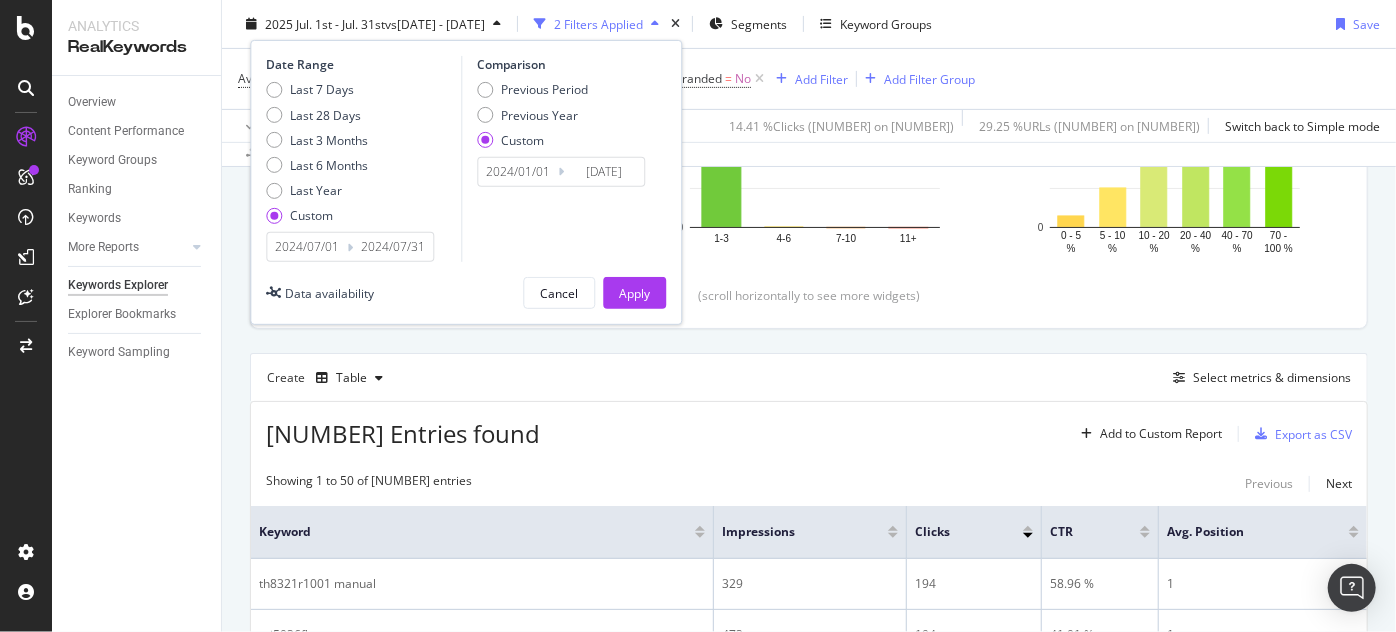 click on "Date Range Last 7 Days Last 28 Days Last 3 Months Last 6 Months Last Year Custom 2024/07/01 Navigate forward to interact with the calendar and select a date. Press the question mark key to get the keyboard shortcuts for changing dates. 2024/07/31 Navigate backward to interact with the calendar and select a date. Press the question mark key to get the keyboard shortcuts for changing dates. Comparison Previous Period Previous Year Custom 2024/01/01 Navigate forward to interact with the calendar and select a date. Press the question mark key to get the keyboard shortcuts for changing dates. 2024/01/31 Navigate backward to interact with the calendar and select a date. Press the question mark key to get the keyboard shortcuts for changing dates. Data availability Cancel Apply" at bounding box center (466, 182) 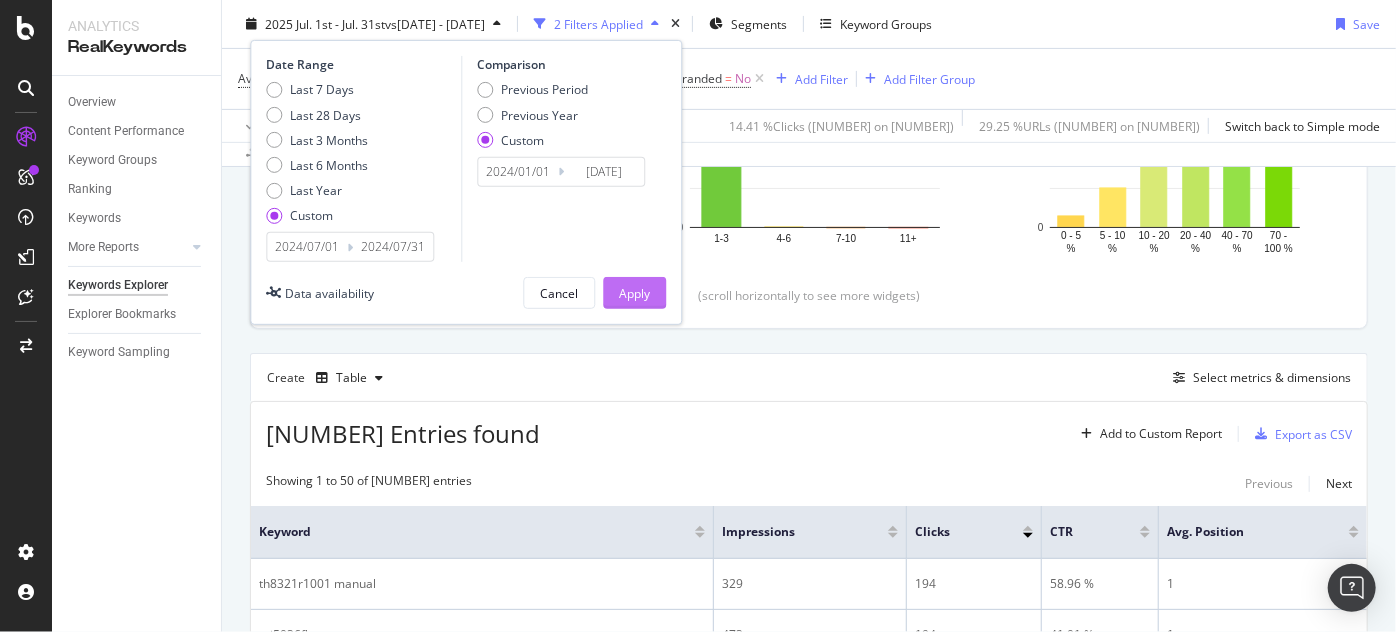 click on "Apply" at bounding box center (634, 292) 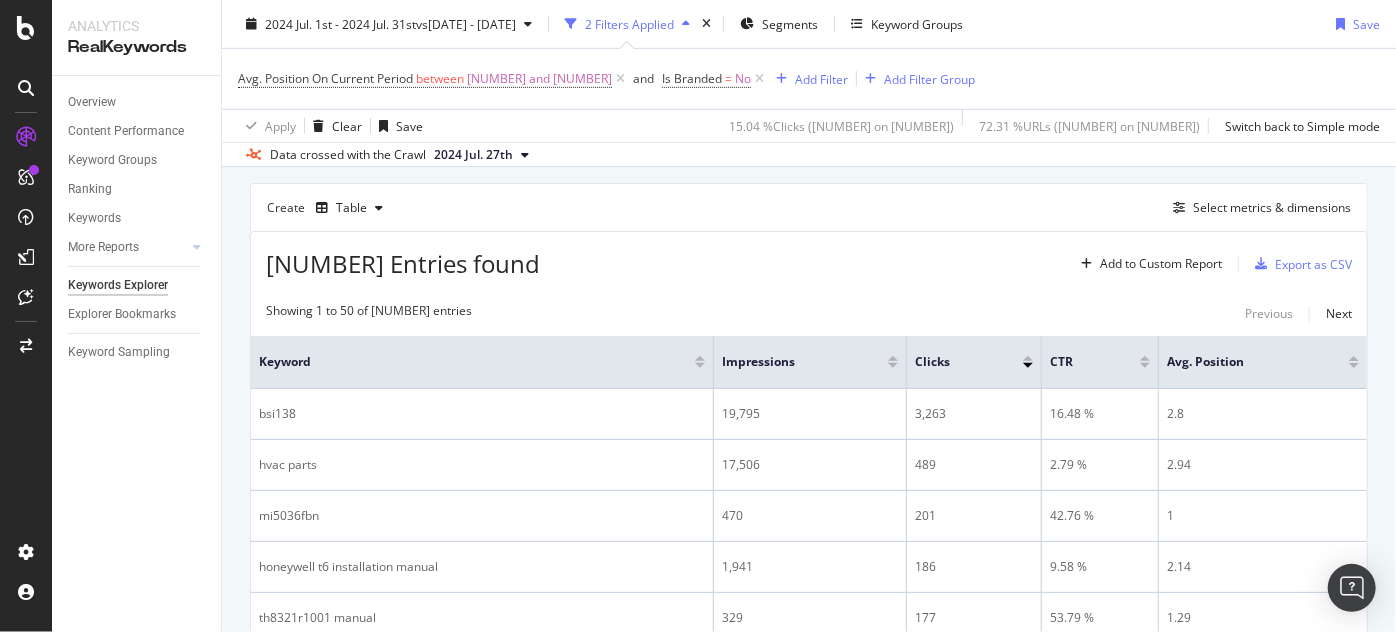 scroll, scrollTop: 545, scrollLeft: 0, axis: vertical 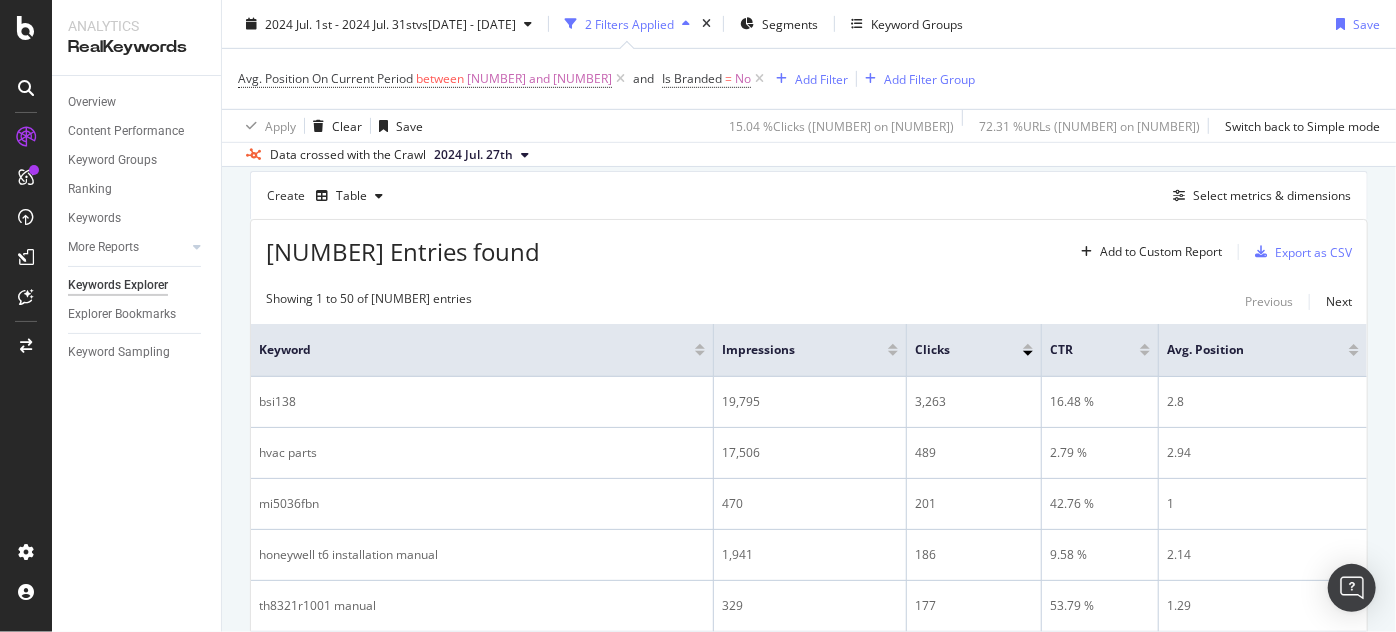 drag, startPoint x: 658, startPoint y: 76, endPoint x: 656, endPoint y: 98, distance: 22.090721 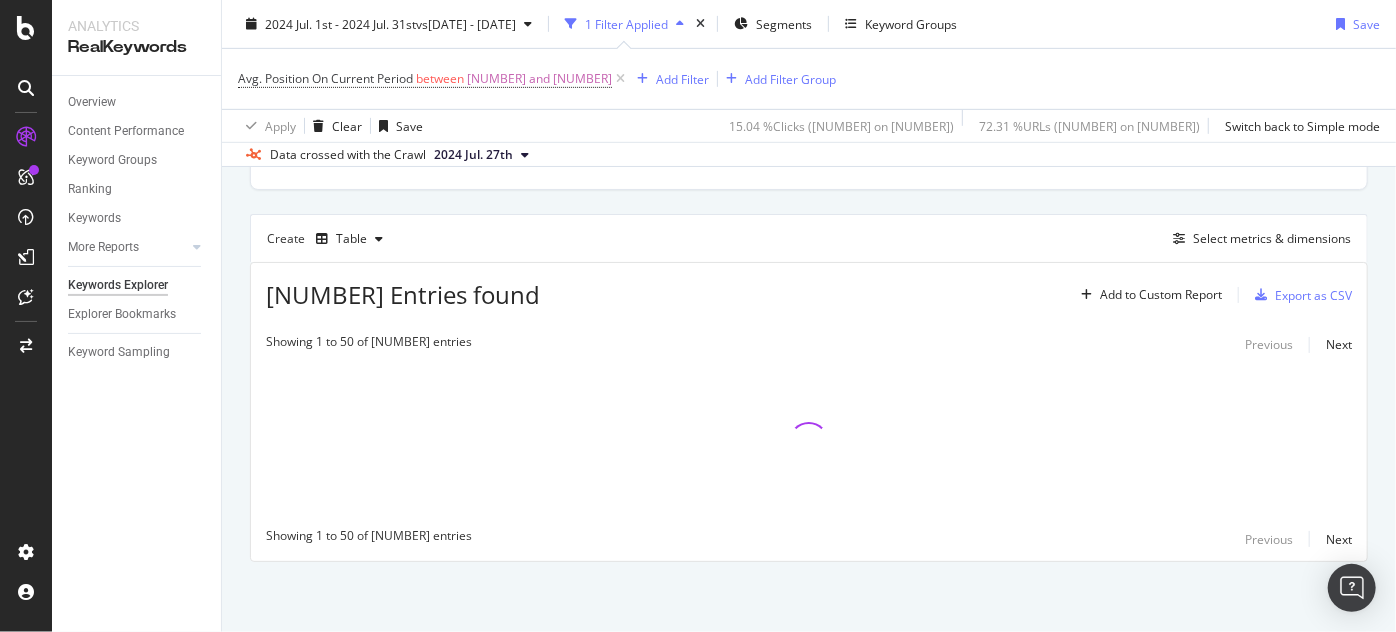 scroll, scrollTop: 500, scrollLeft: 0, axis: vertical 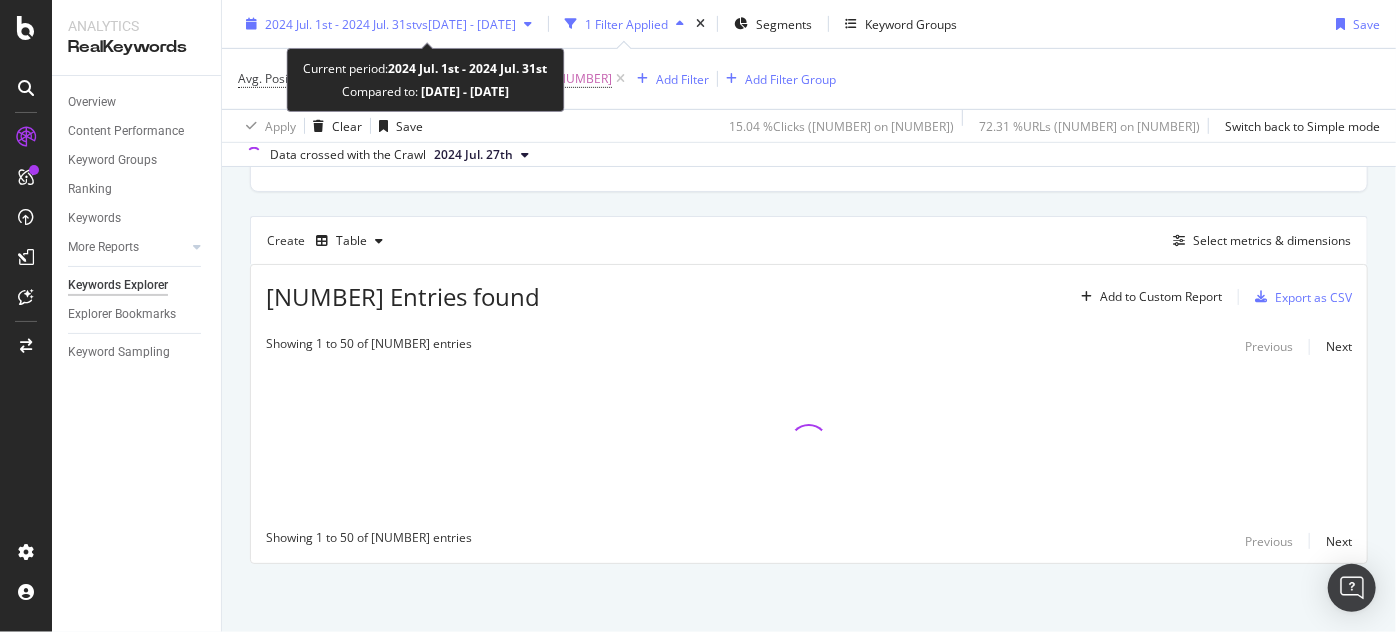 click on "2024 Jul. 1st - 2024 Jul. 31st" at bounding box center [340, 23] 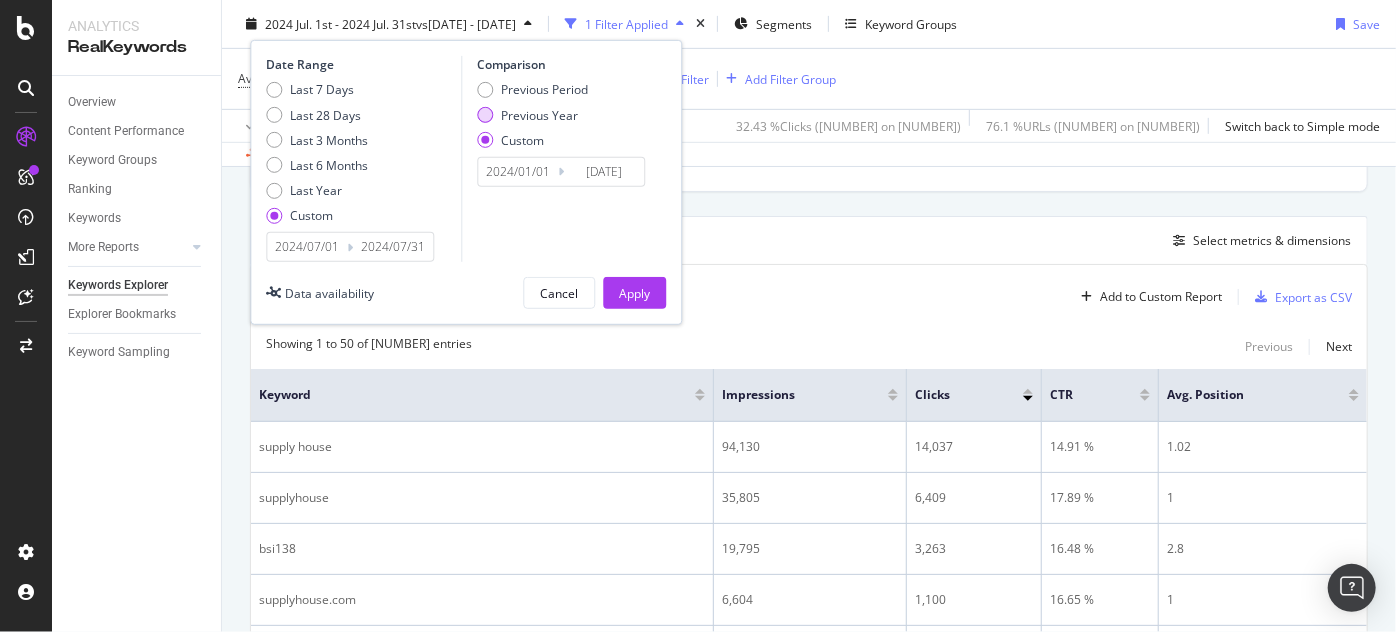 click on "Previous Year" at bounding box center [539, 114] 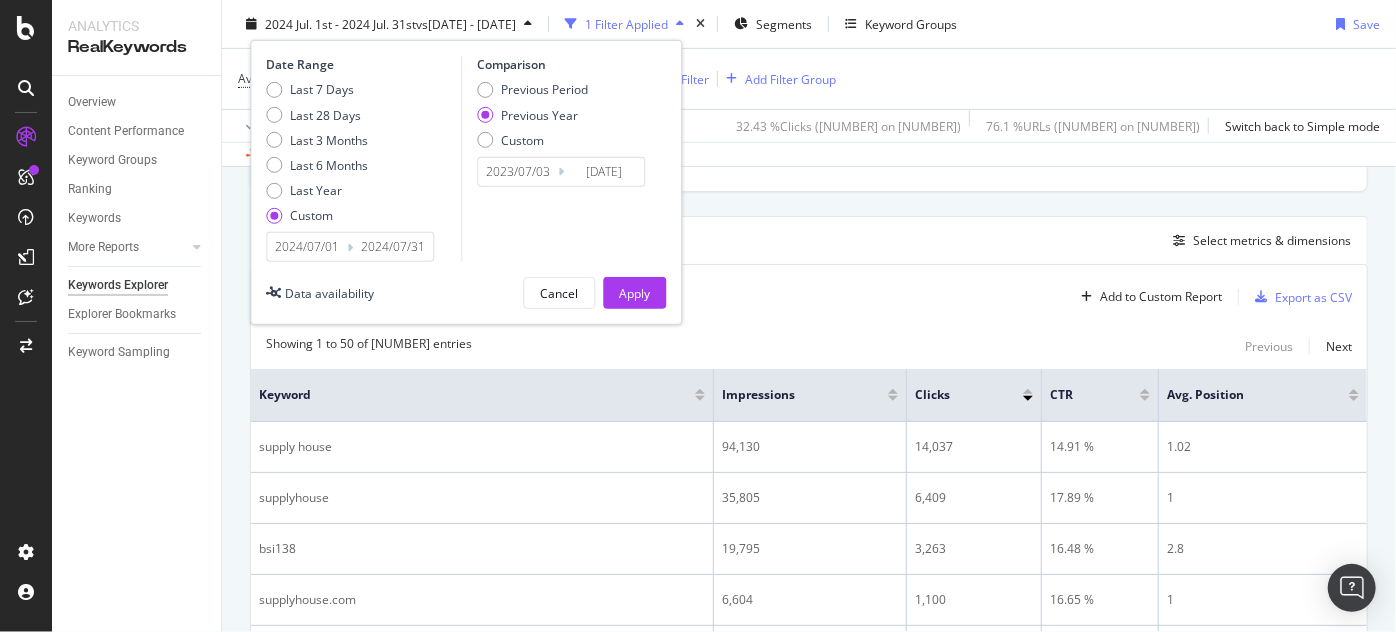 click on "2023/07/03" at bounding box center [518, 172] 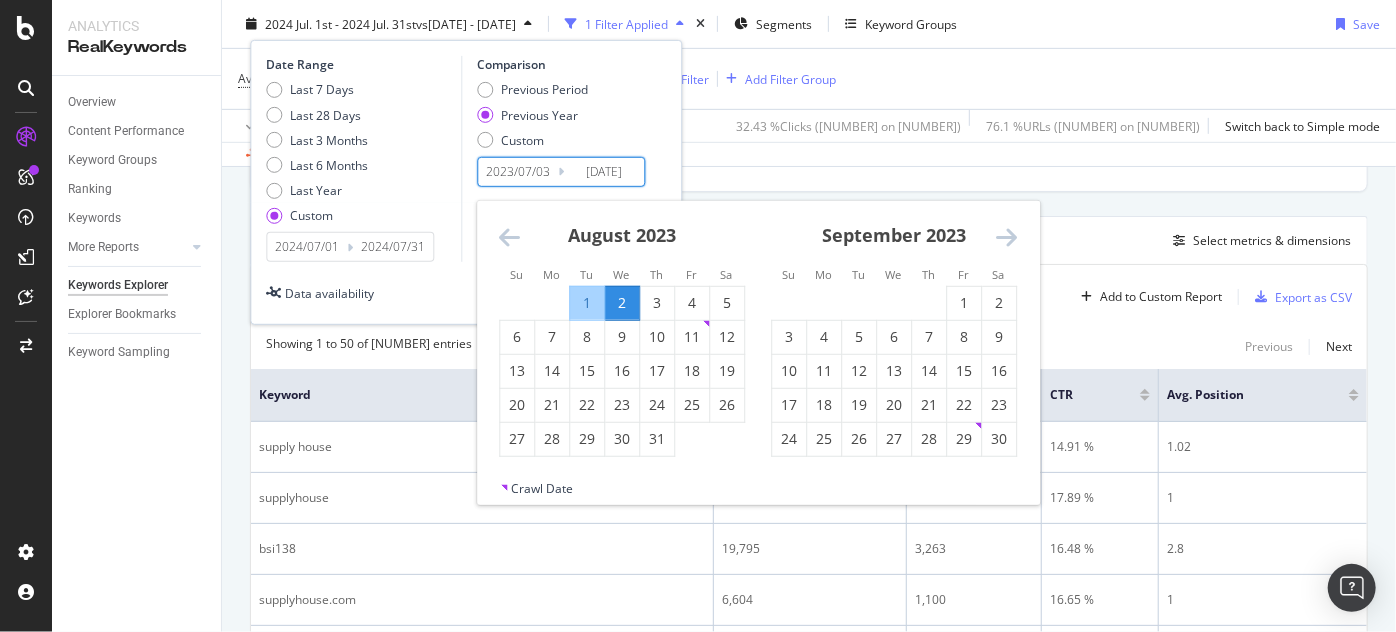 click on "August 2023 1 2 3 4 5 6 7 8 9 10 11 12 13 14 15 16 17 18 19 20 21 22 23 24 25 26 27 28 29 30 31" at bounding box center (622, 329) 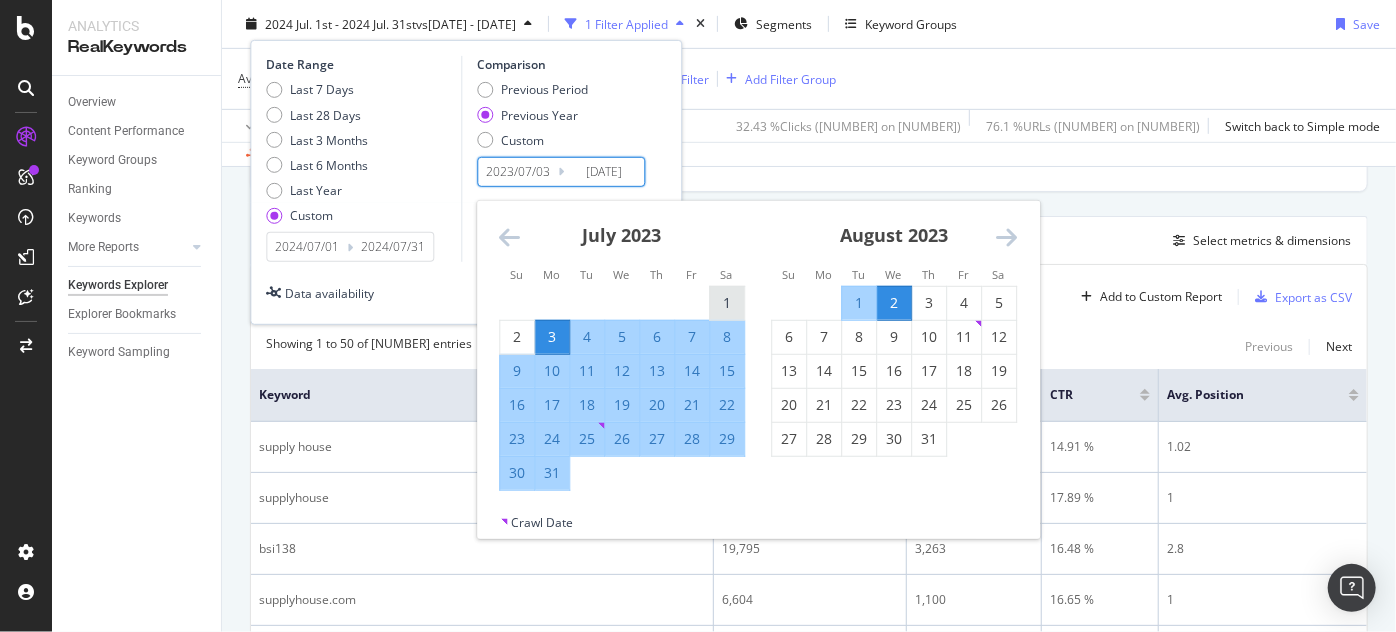 click on "1" at bounding box center (727, 303) 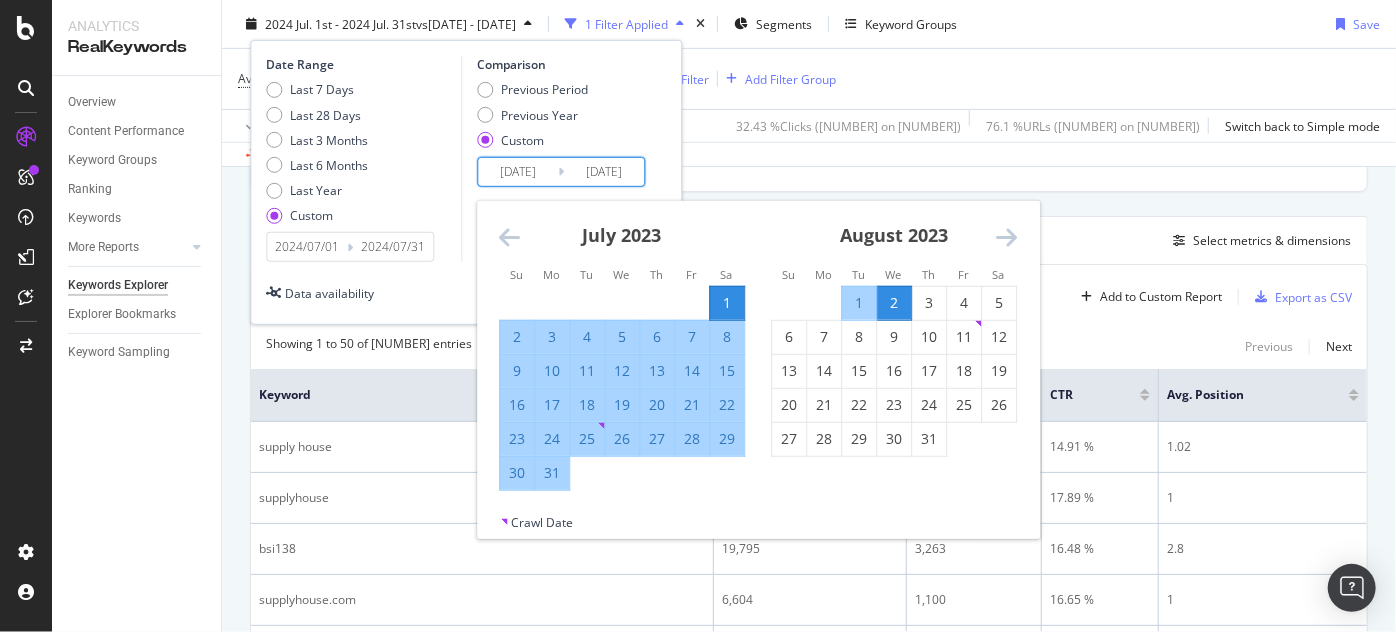 click on "2024/07/01" at bounding box center [307, 247] 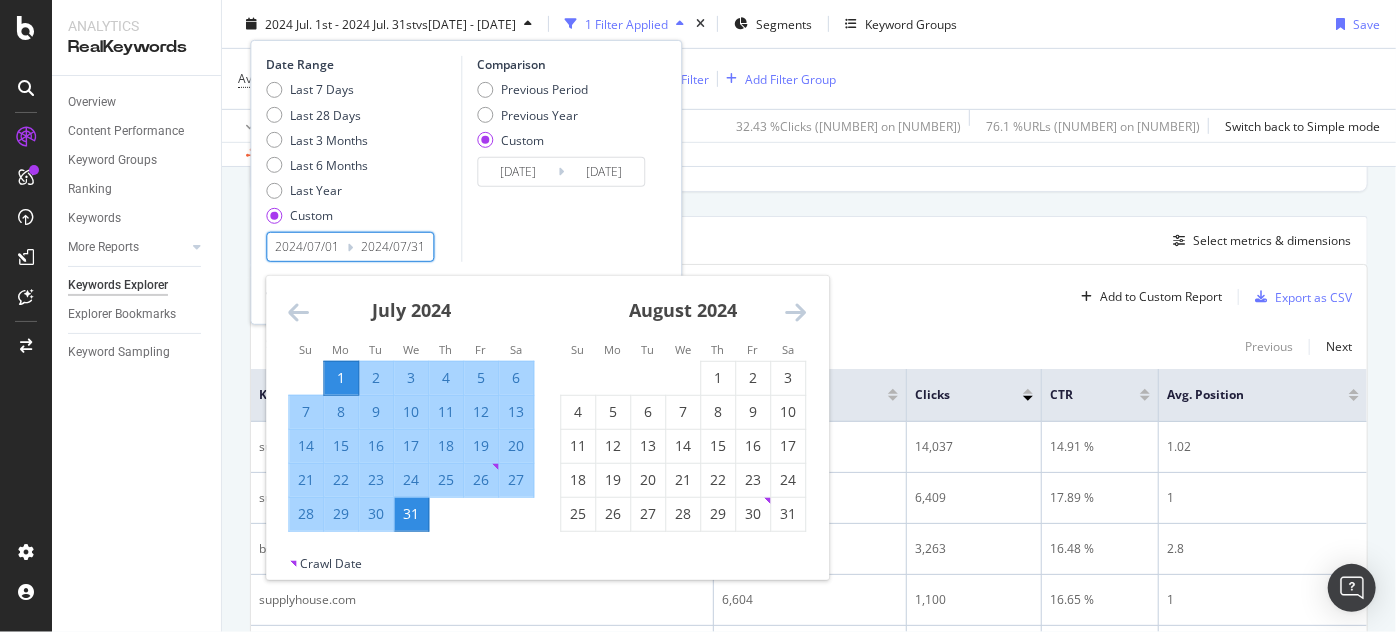 click at bounding box center [795, 312] 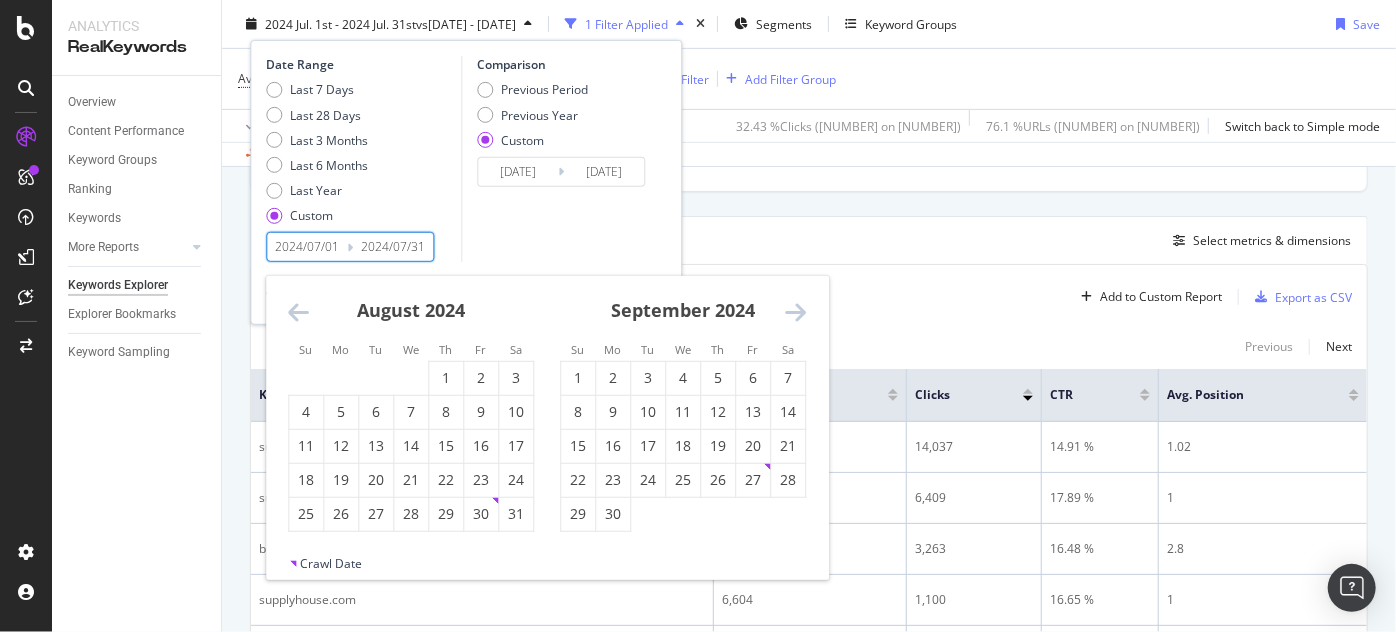 click at bounding box center [795, 312] 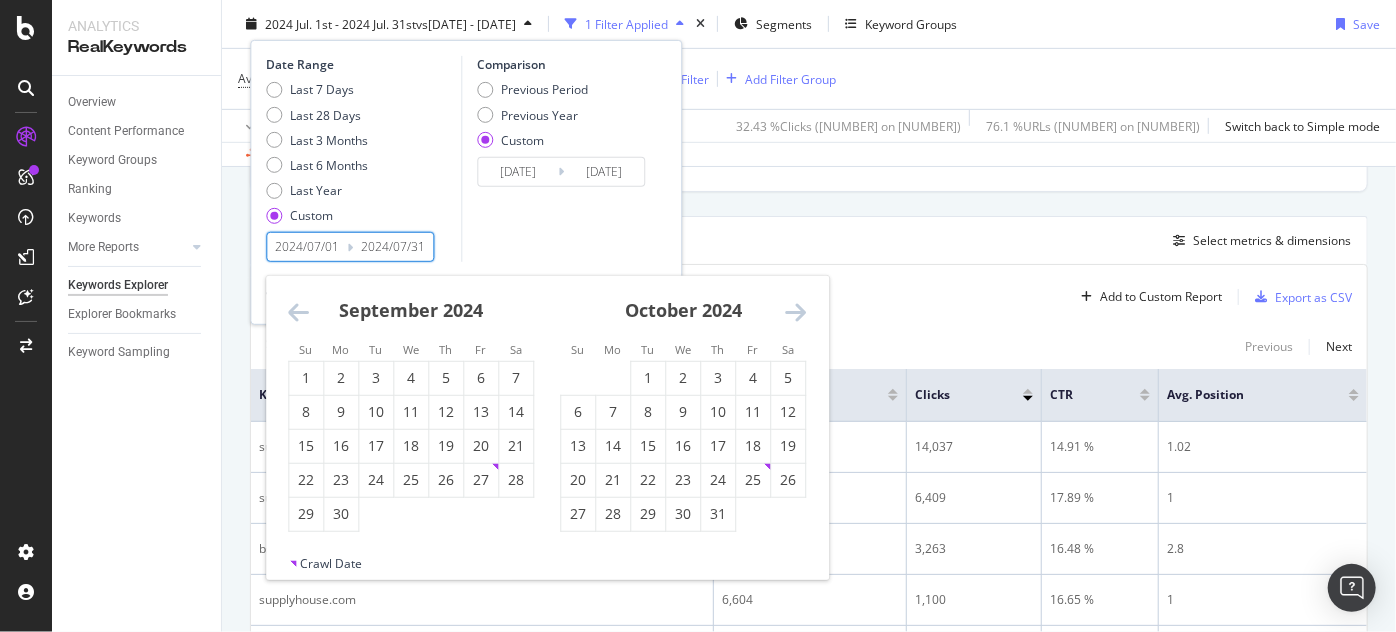 click at bounding box center [795, 312] 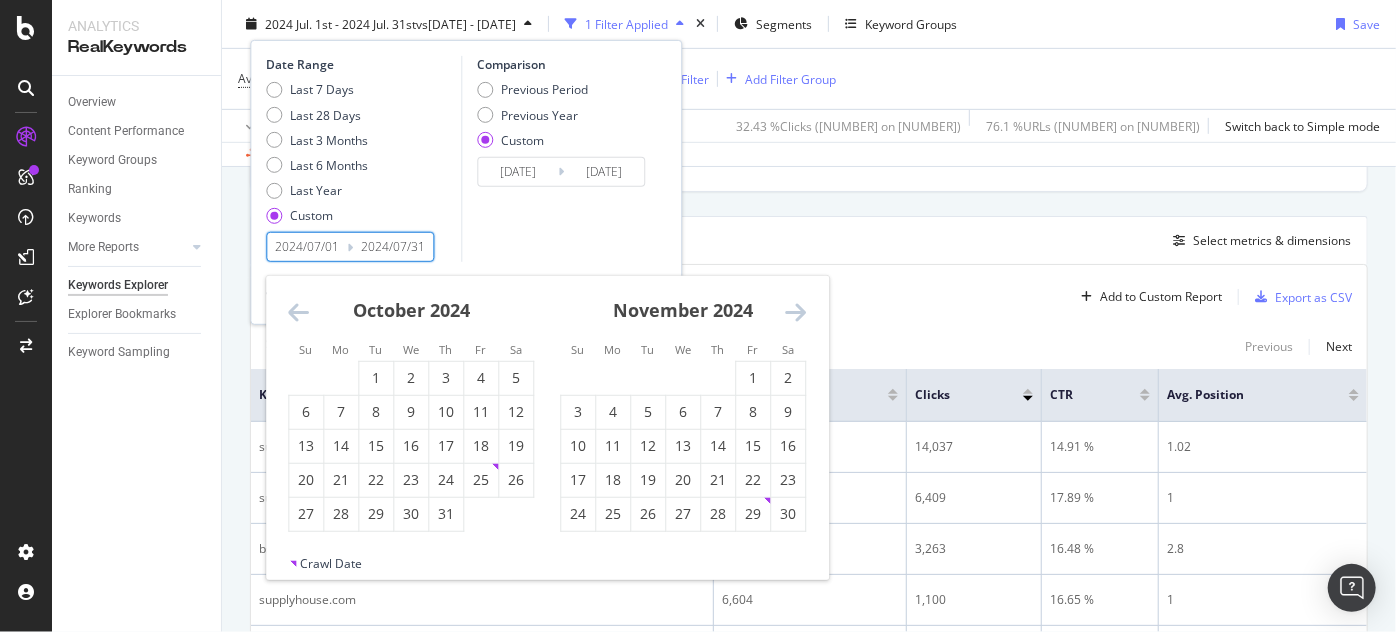 click at bounding box center (795, 312) 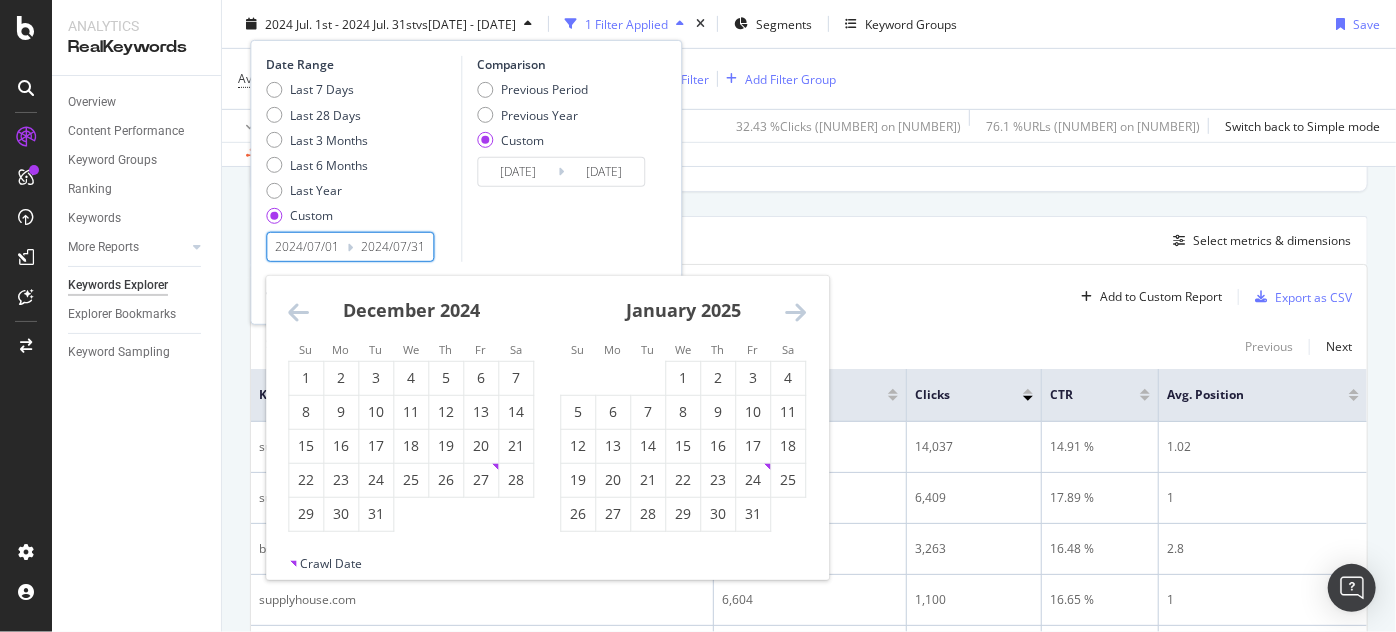 click at bounding box center (795, 312) 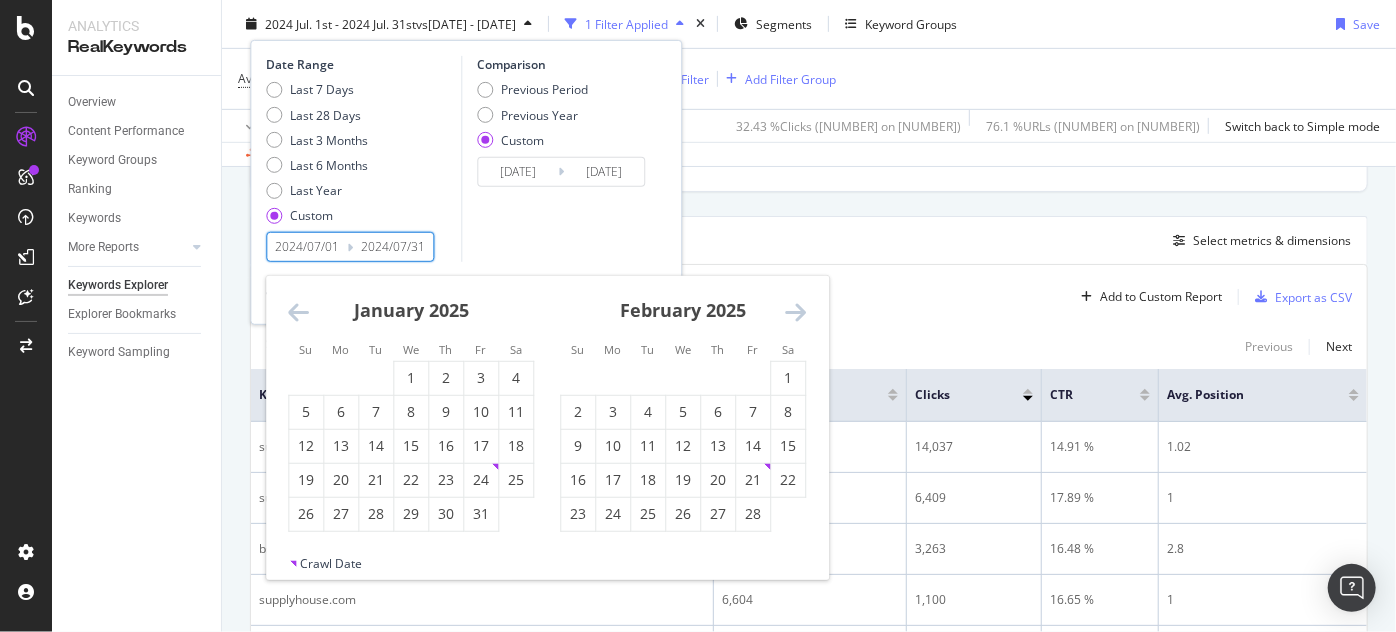 click at bounding box center [795, 312] 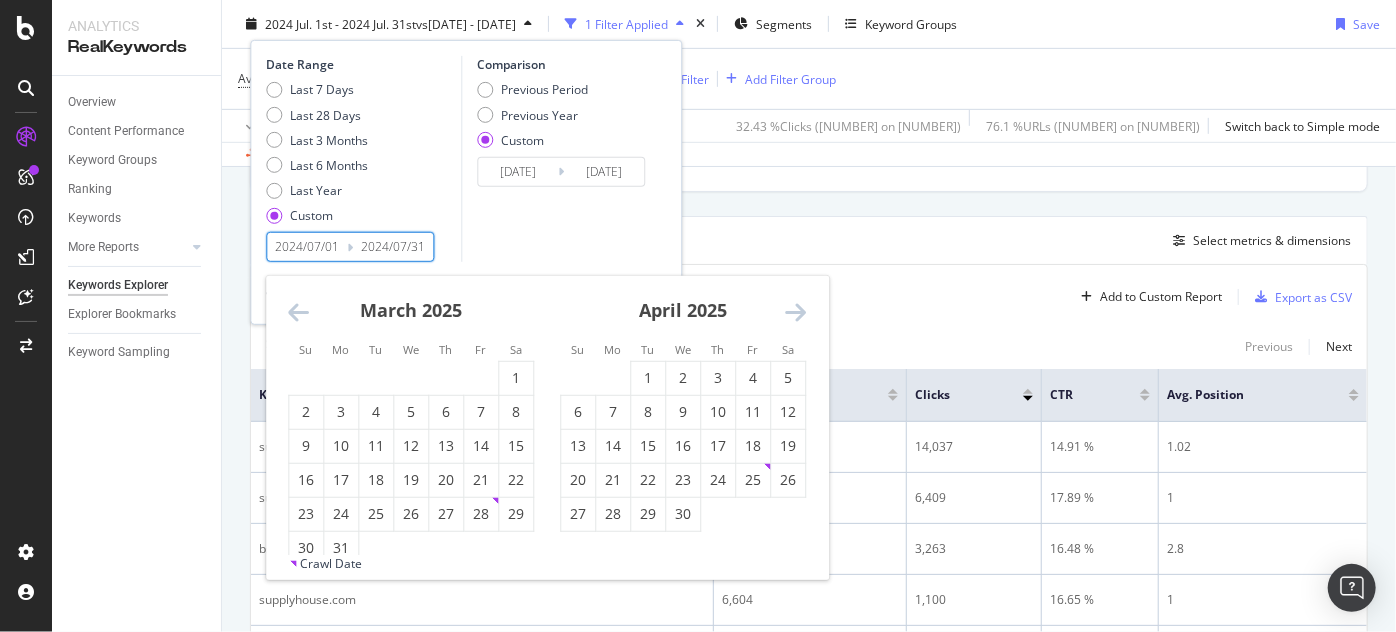 click at bounding box center (795, 312) 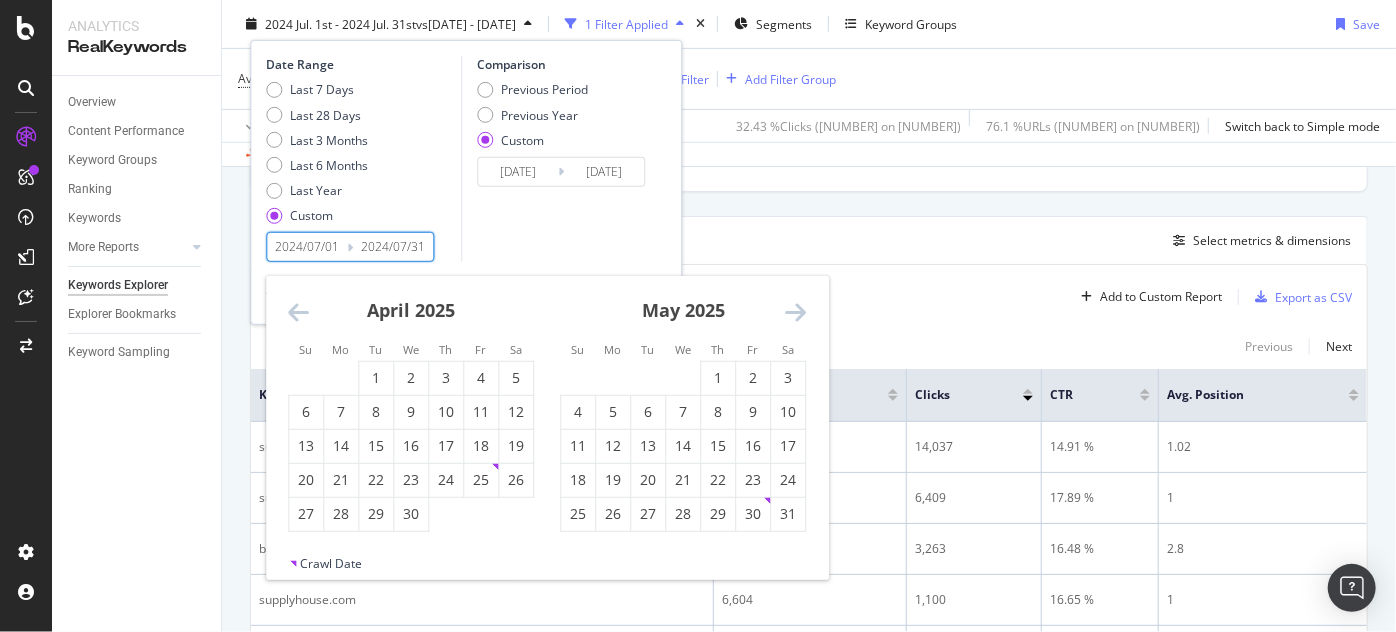 click at bounding box center [795, 312] 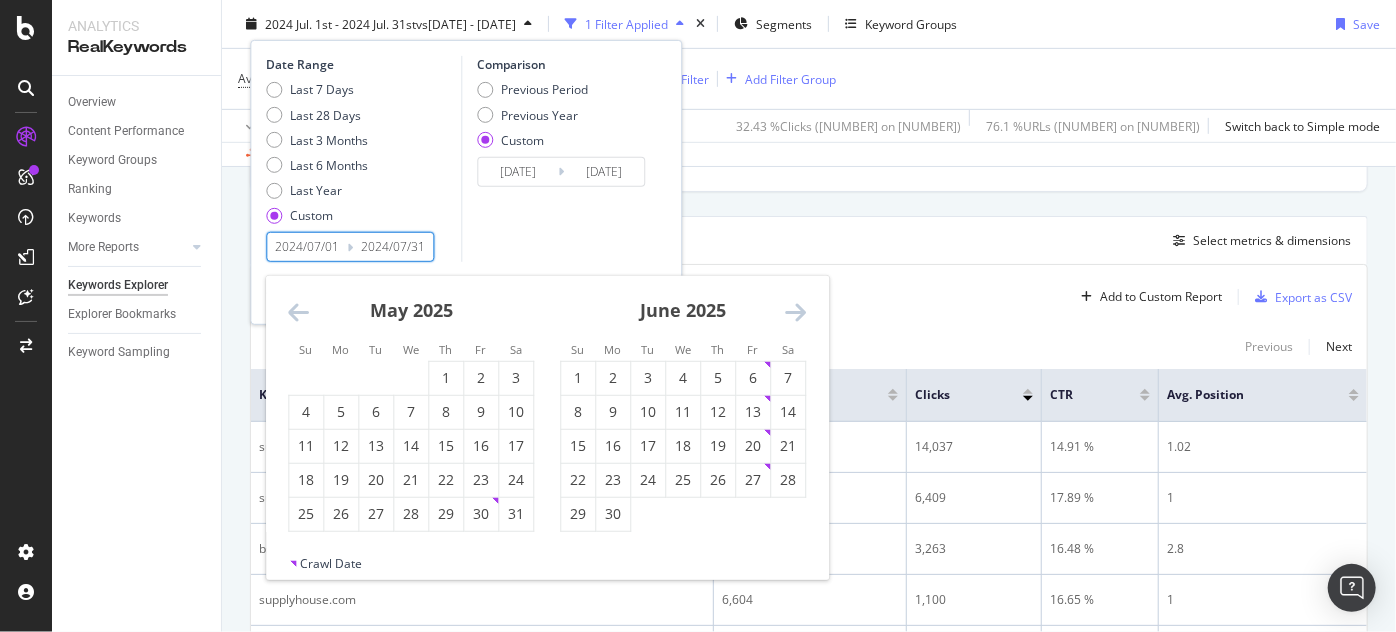 click at bounding box center (795, 312) 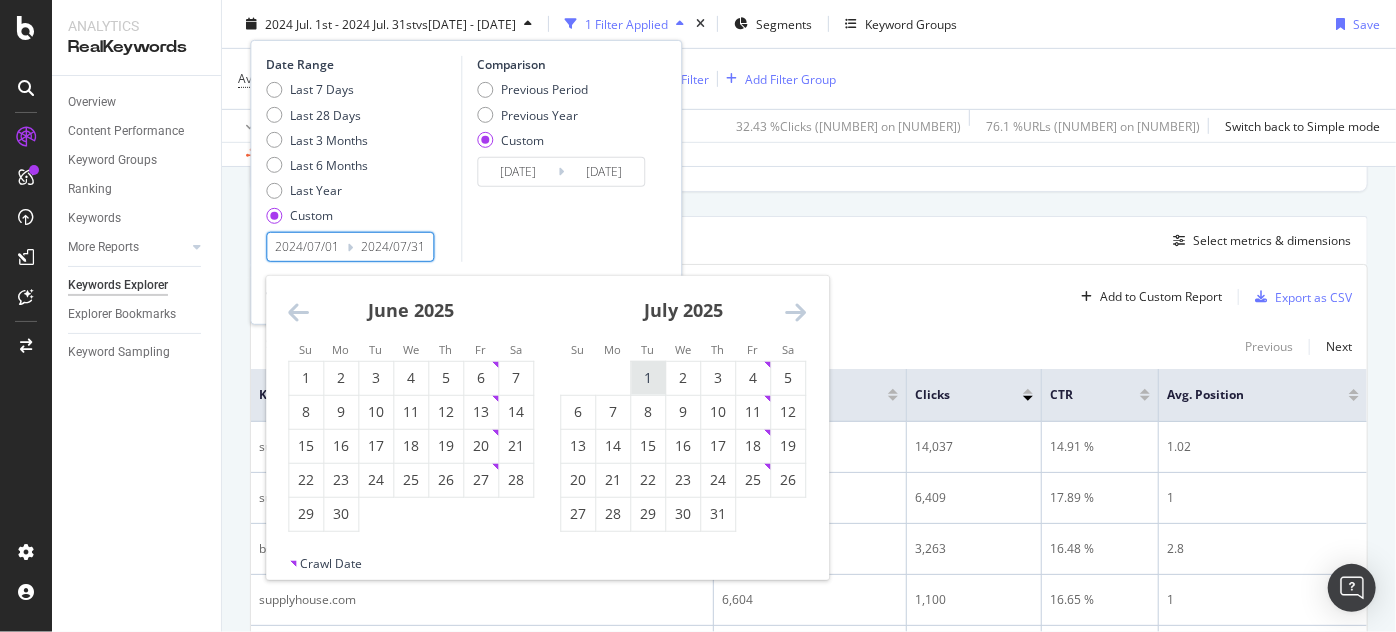 click on "1" at bounding box center (648, 378) 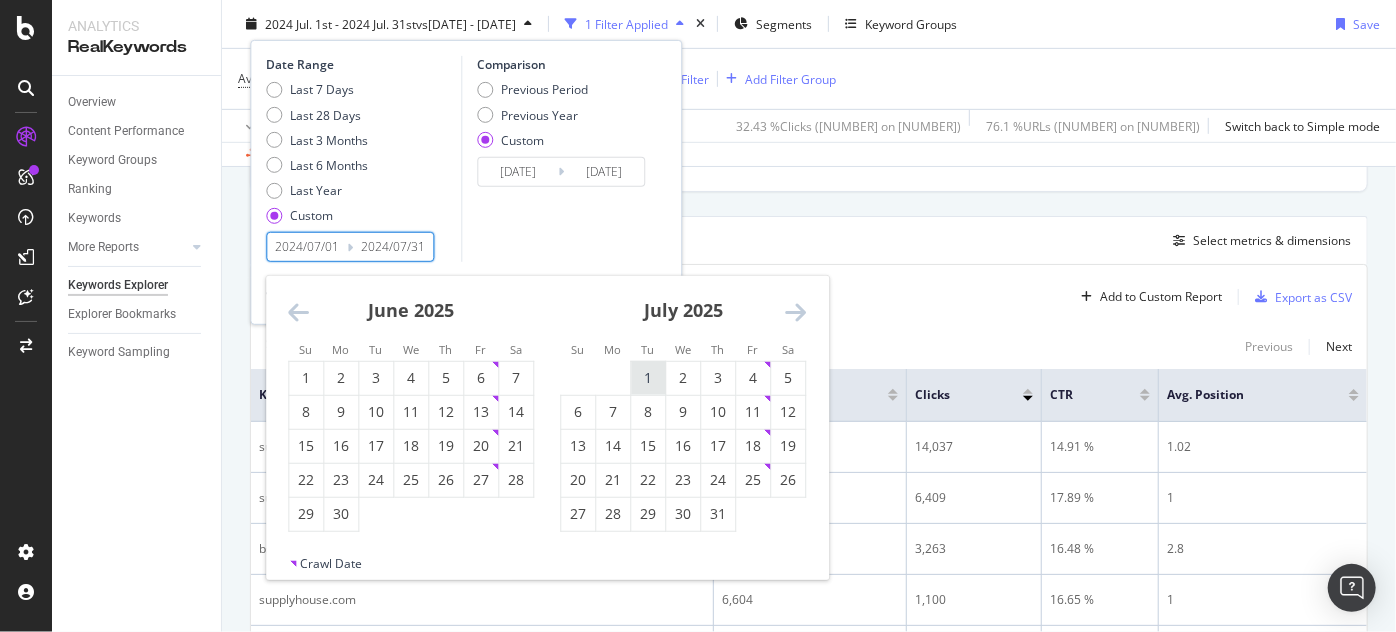 type on "2025/07/01" 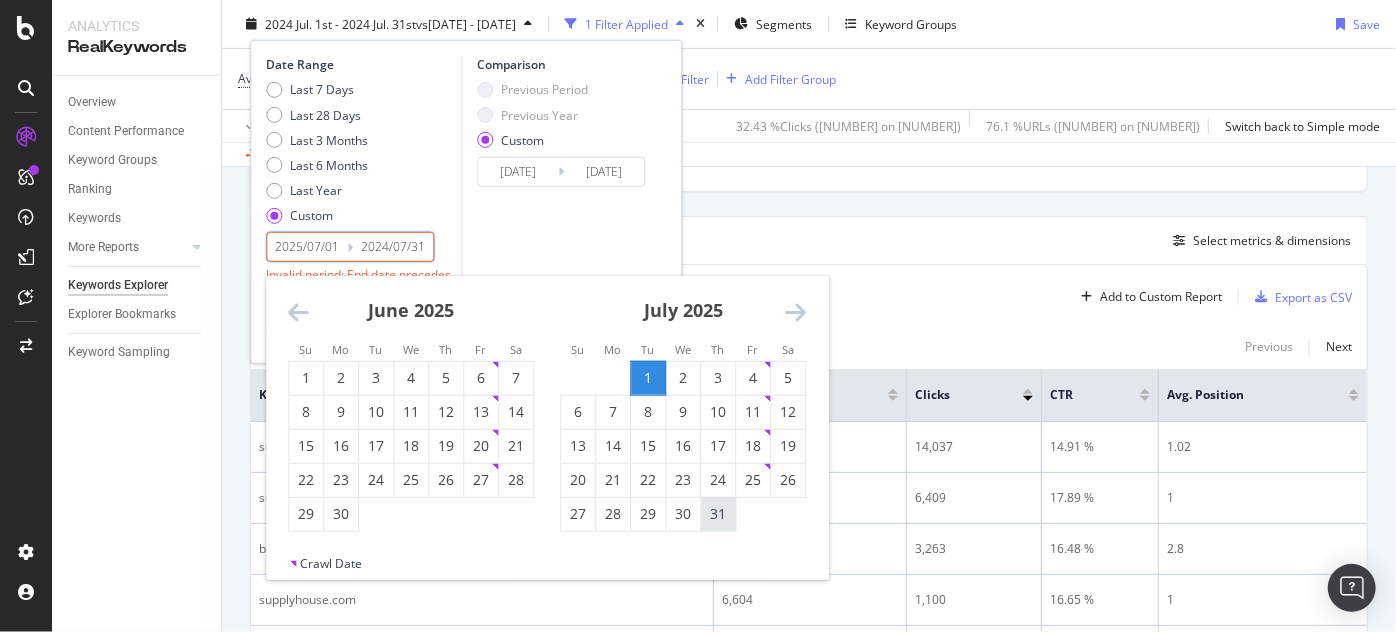 click on "31" at bounding box center (718, 514) 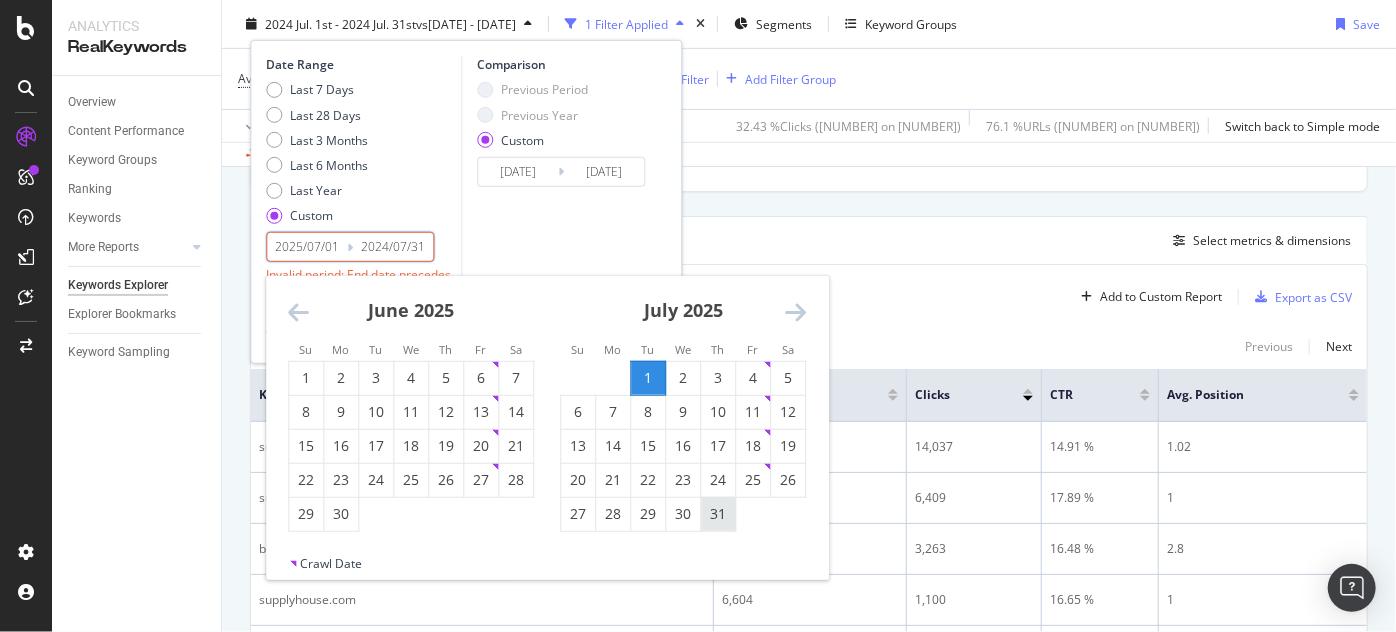 type on "2025/07/31" 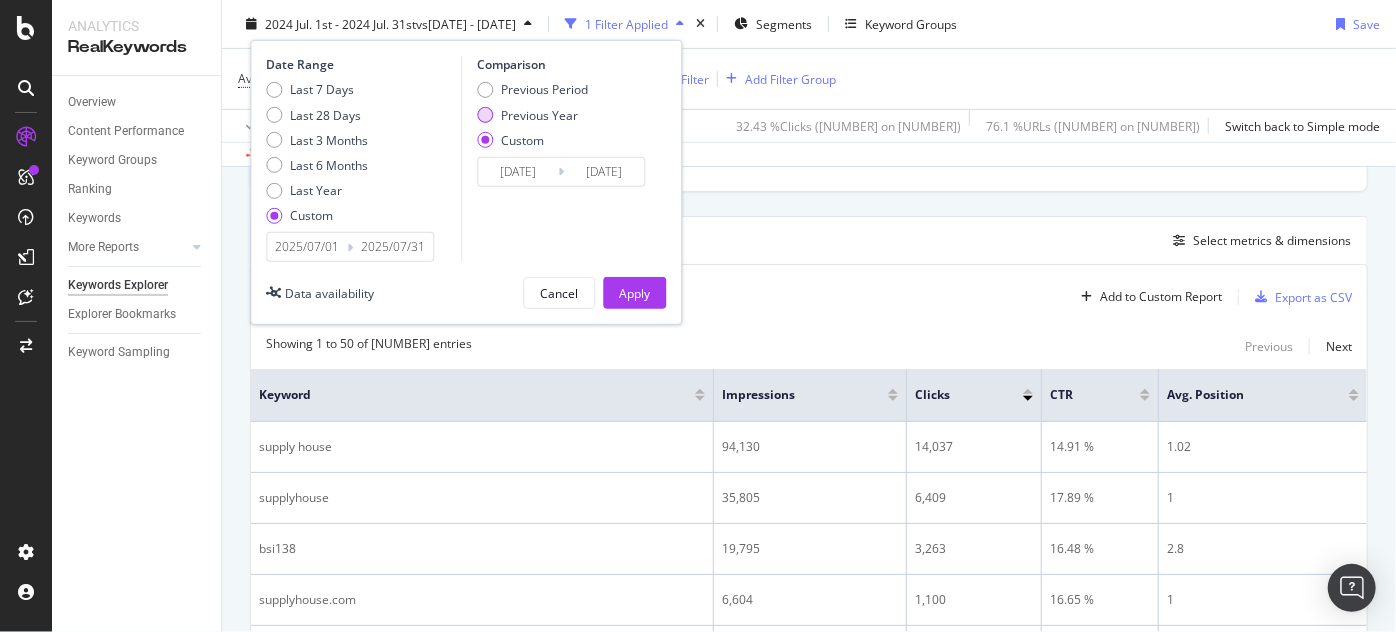 click on "Previous Year" at bounding box center (539, 114) 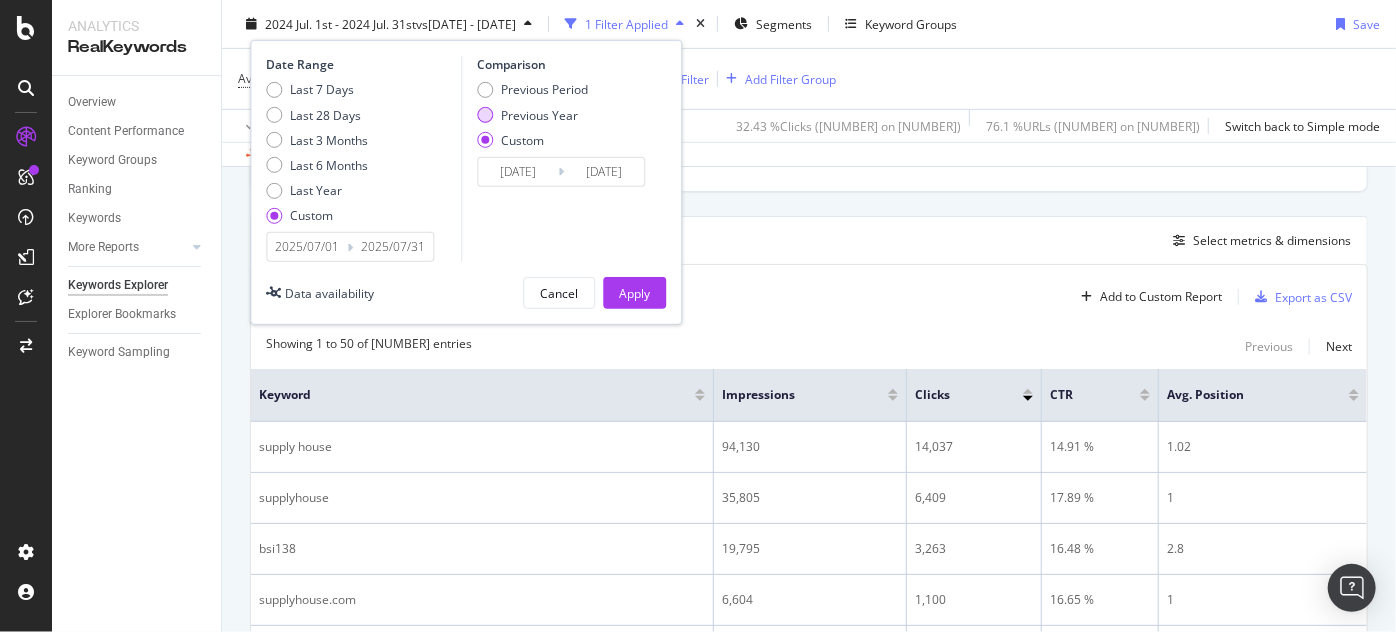 type on "2024/07/02" 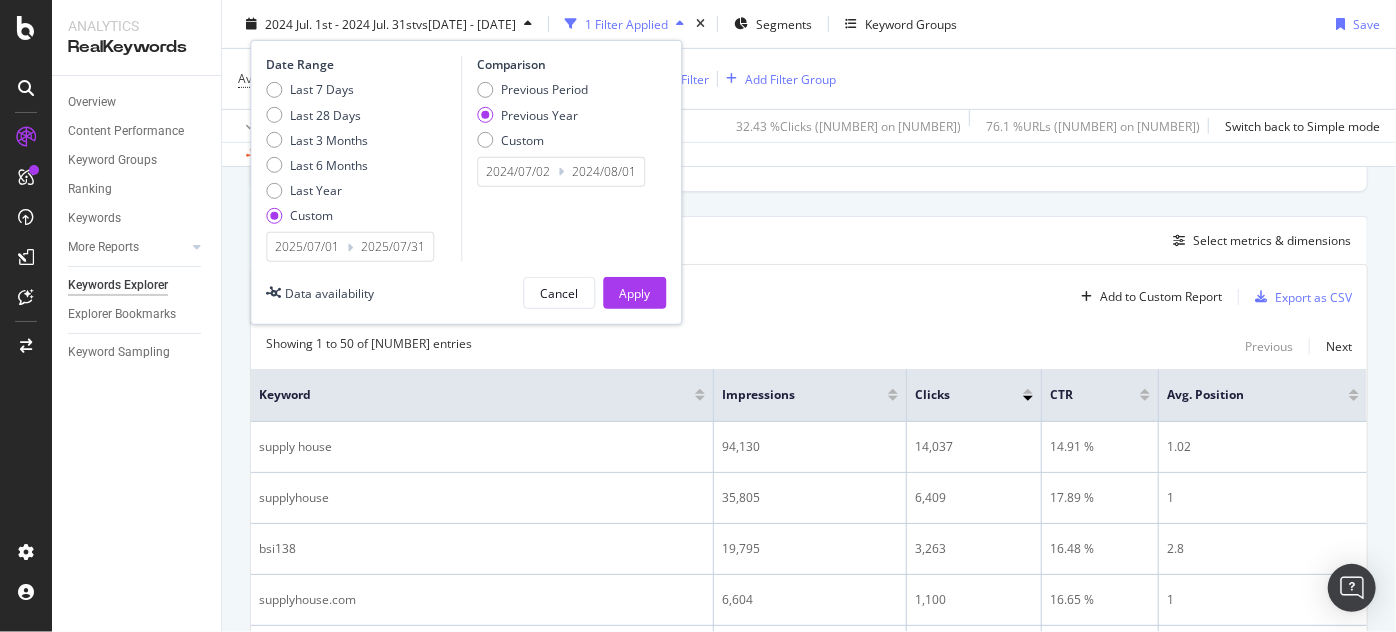click on "2024/07/02" at bounding box center [518, 172] 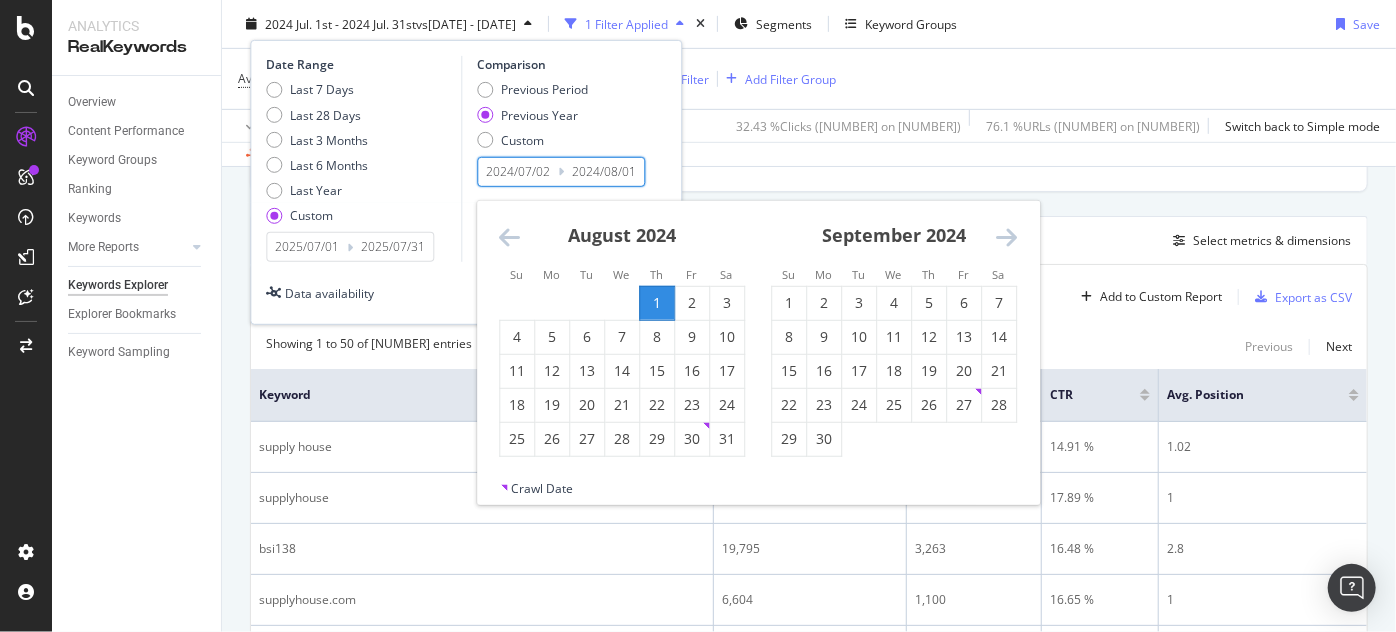 click at bounding box center (509, 237) 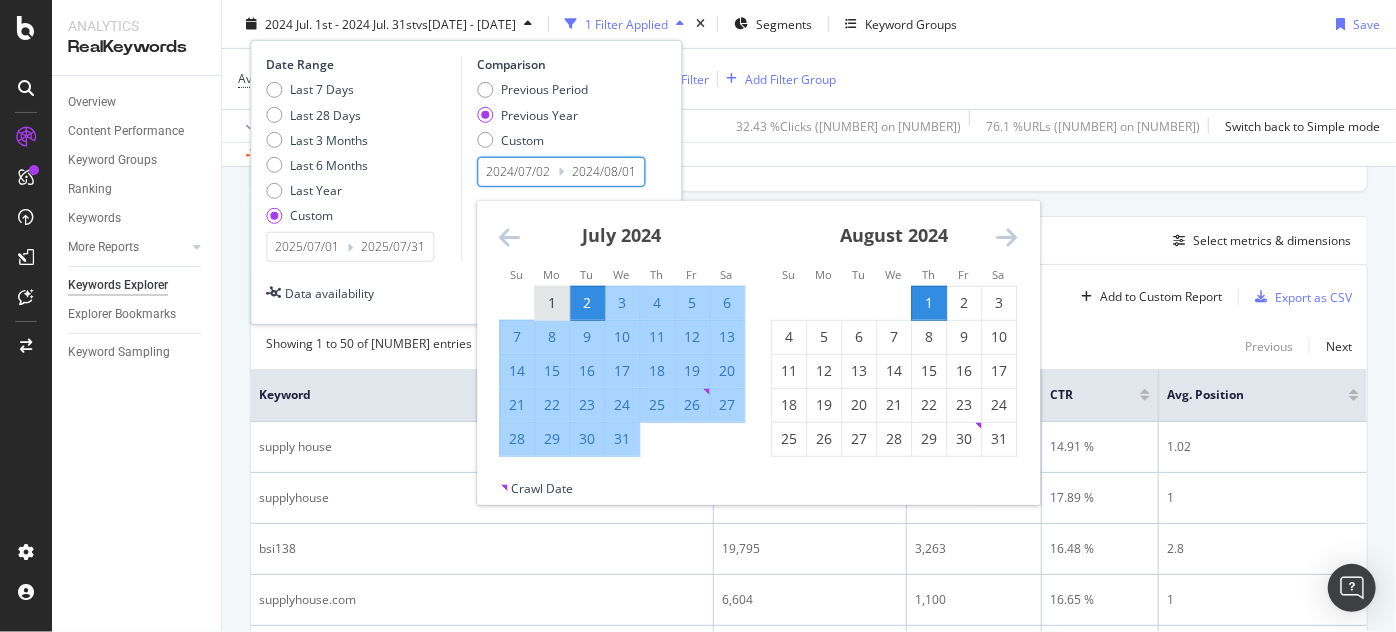 click on "1" at bounding box center [552, 303] 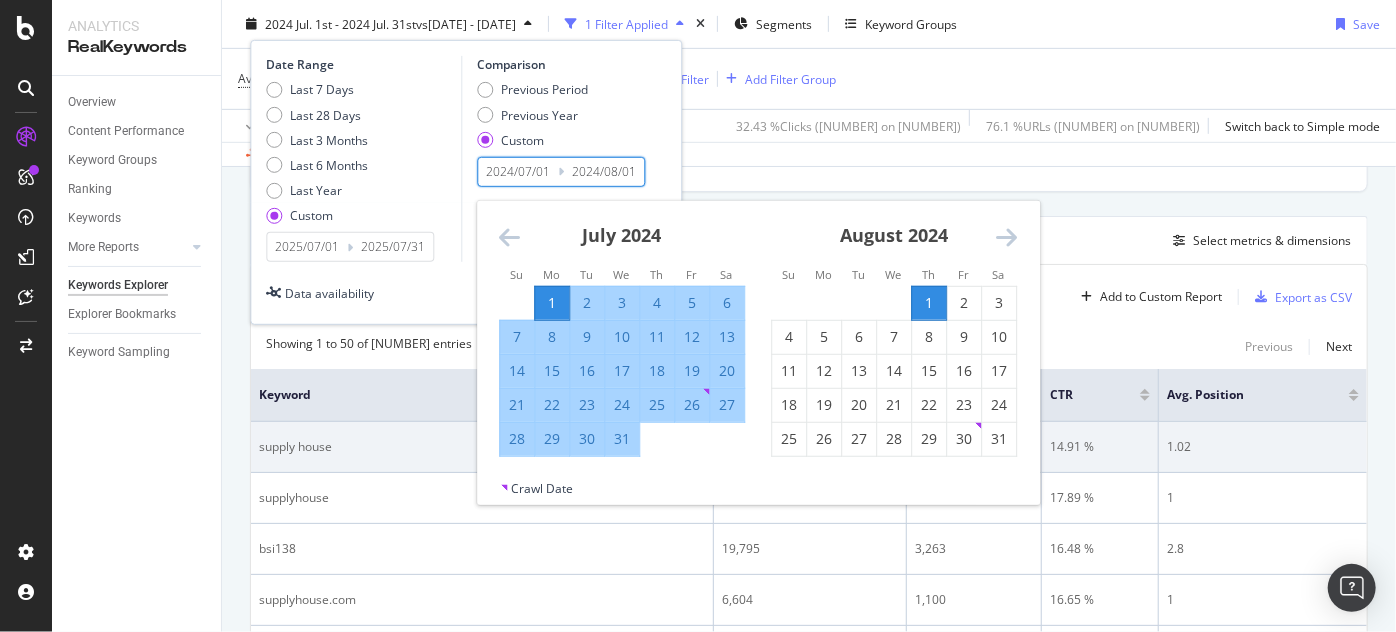 click on "31" at bounding box center [622, 438] 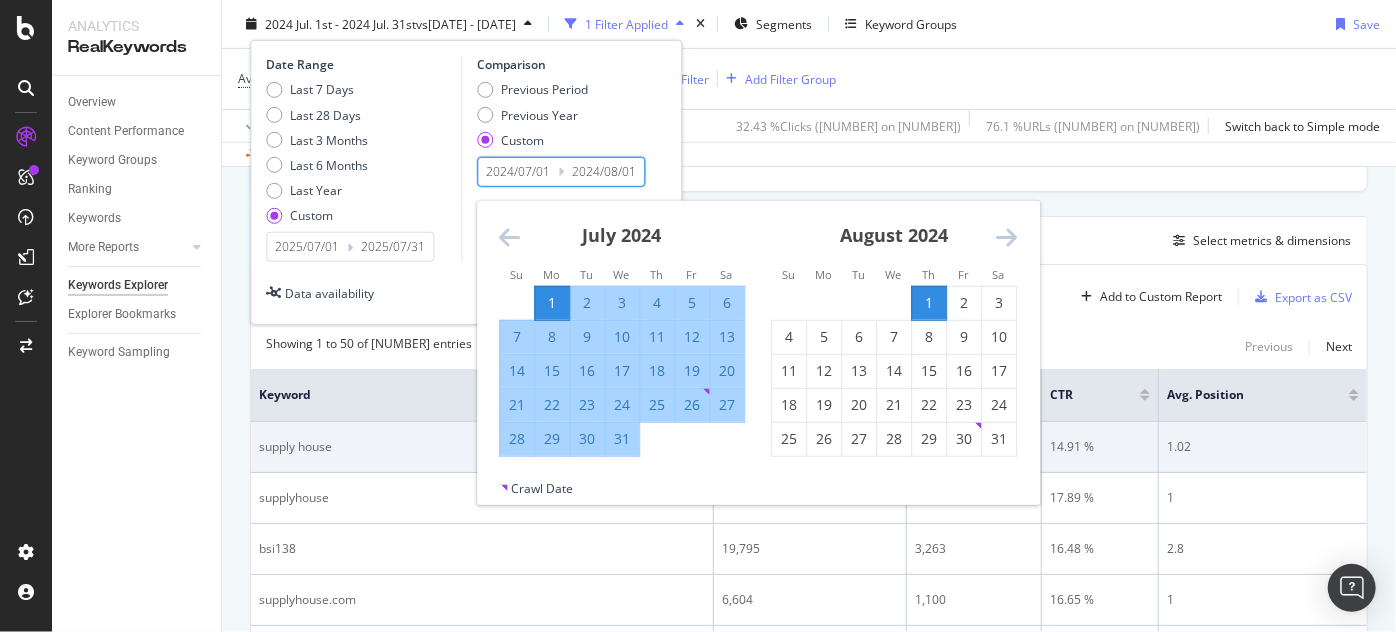 type on "2024/07/31" 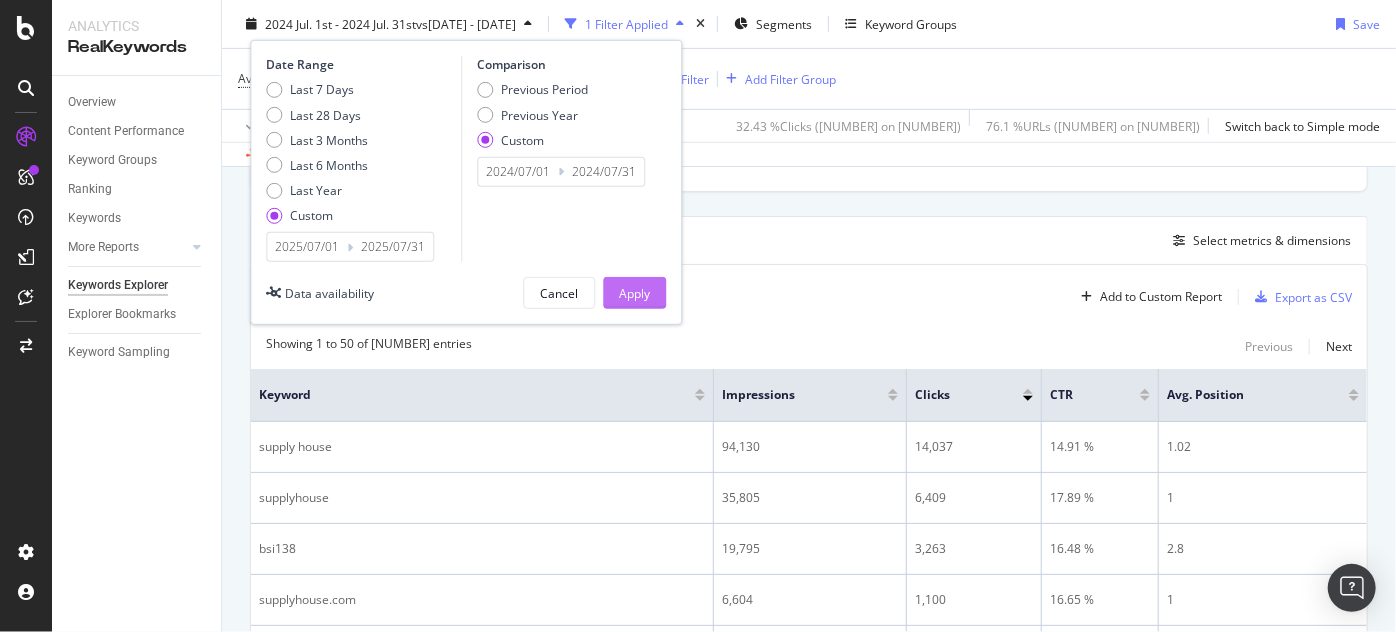 click on "Apply" at bounding box center [634, 293] 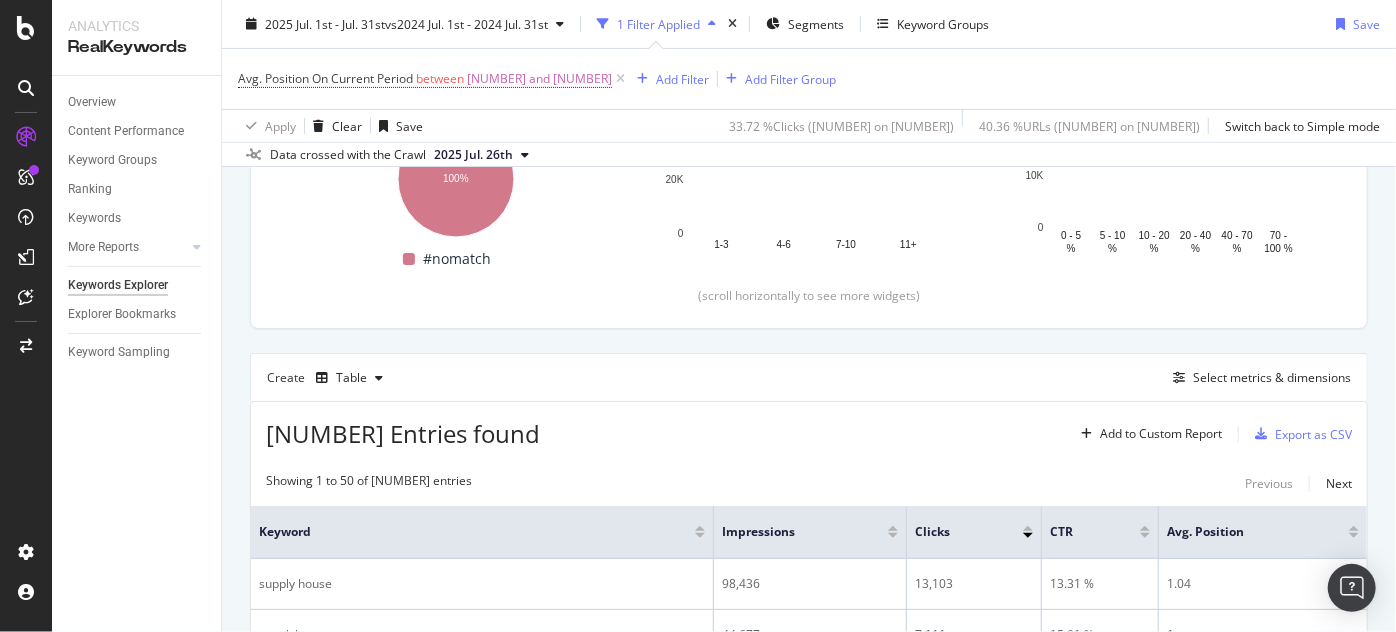 scroll, scrollTop: 454, scrollLeft: 0, axis: vertical 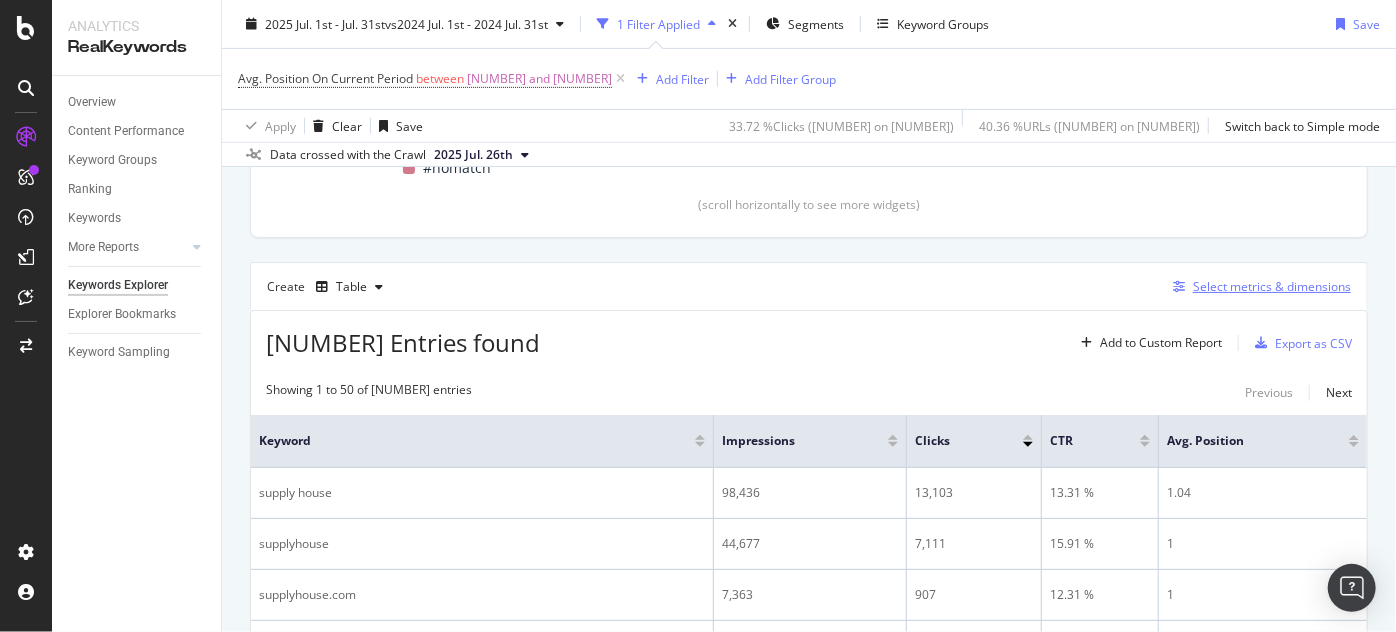 click at bounding box center (1179, 287) 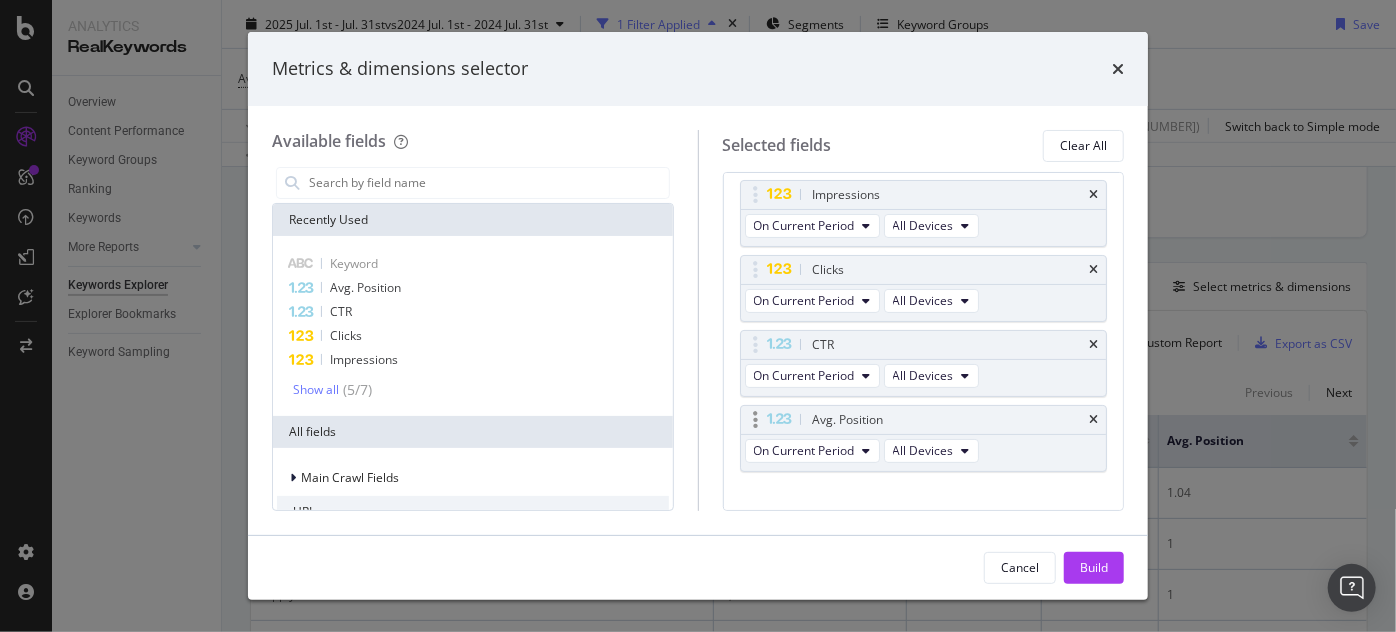 scroll, scrollTop: 170, scrollLeft: 0, axis: vertical 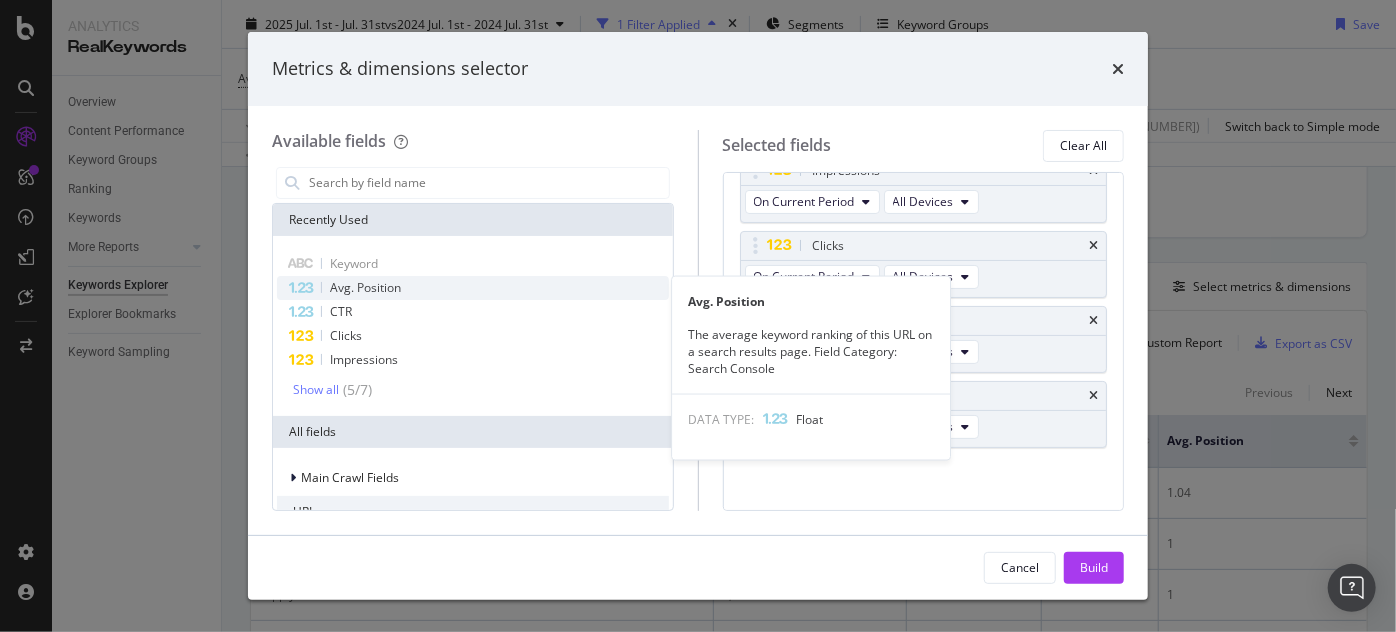 click on "Avg. Position" at bounding box center (473, 288) 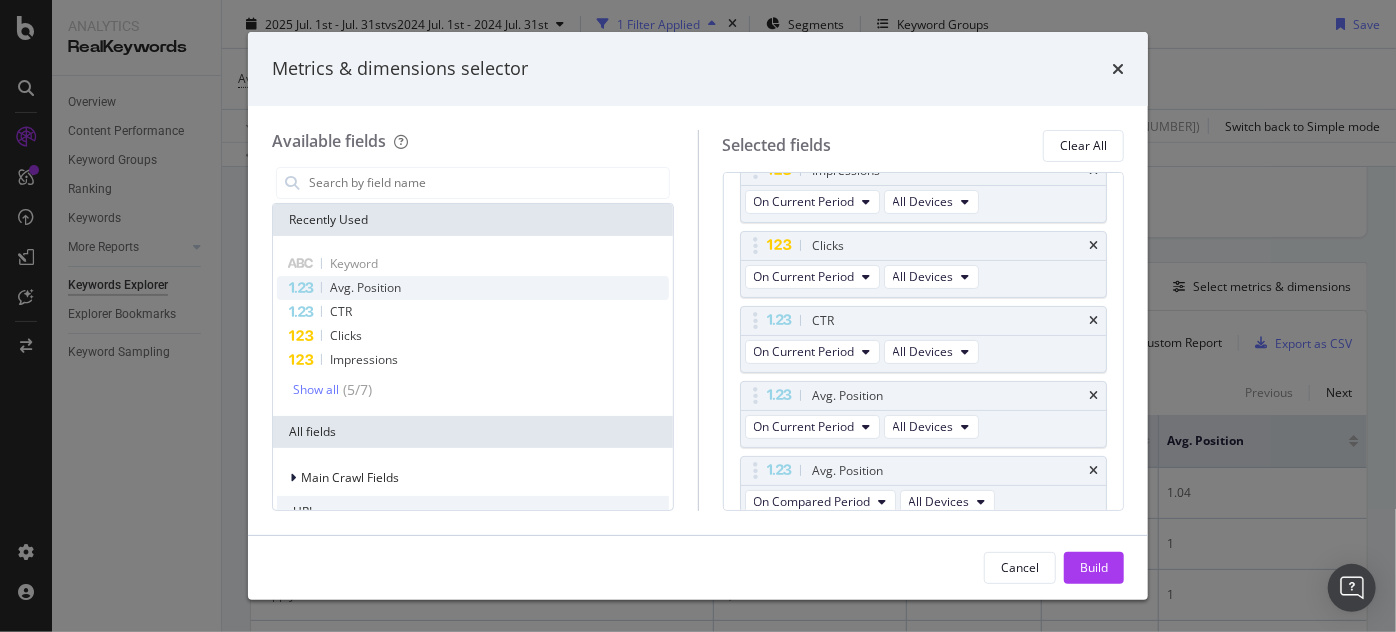 scroll, scrollTop: 178, scrollLeft: 0, axis: vertical 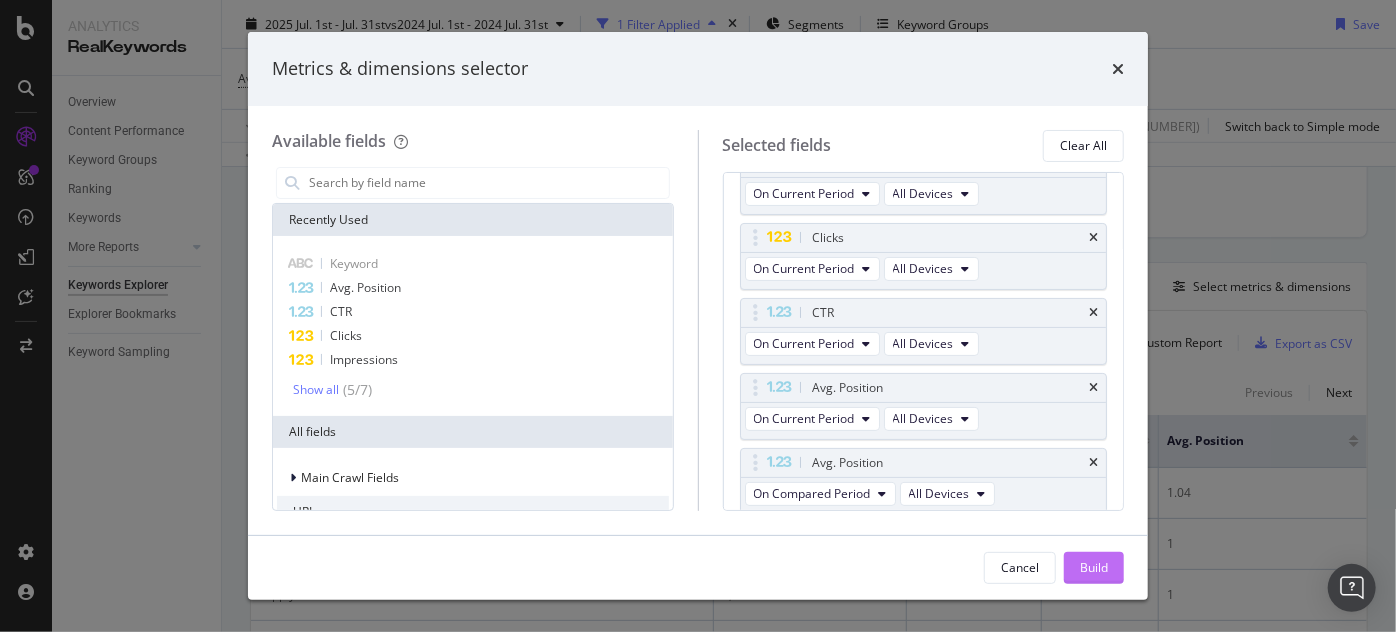 click on "Build" at bounding box center (1094, 568) 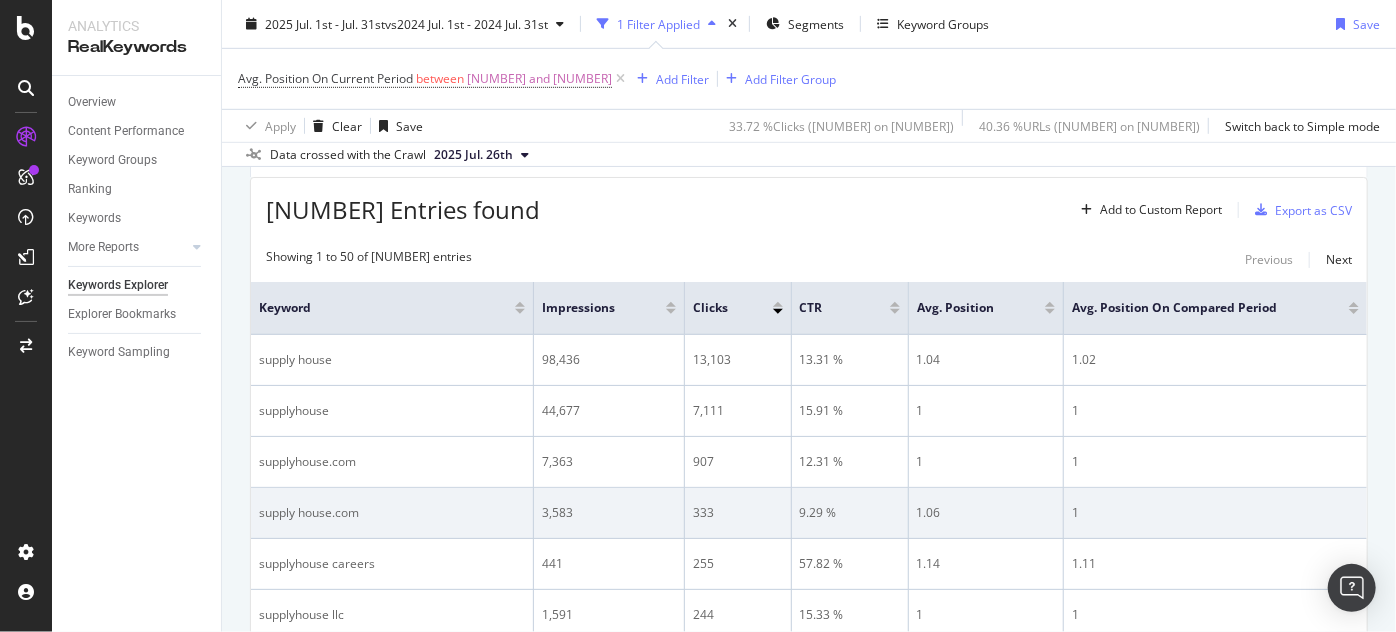 scroll, scrollTop: 545, scrollLeft: 0, axis: vertical 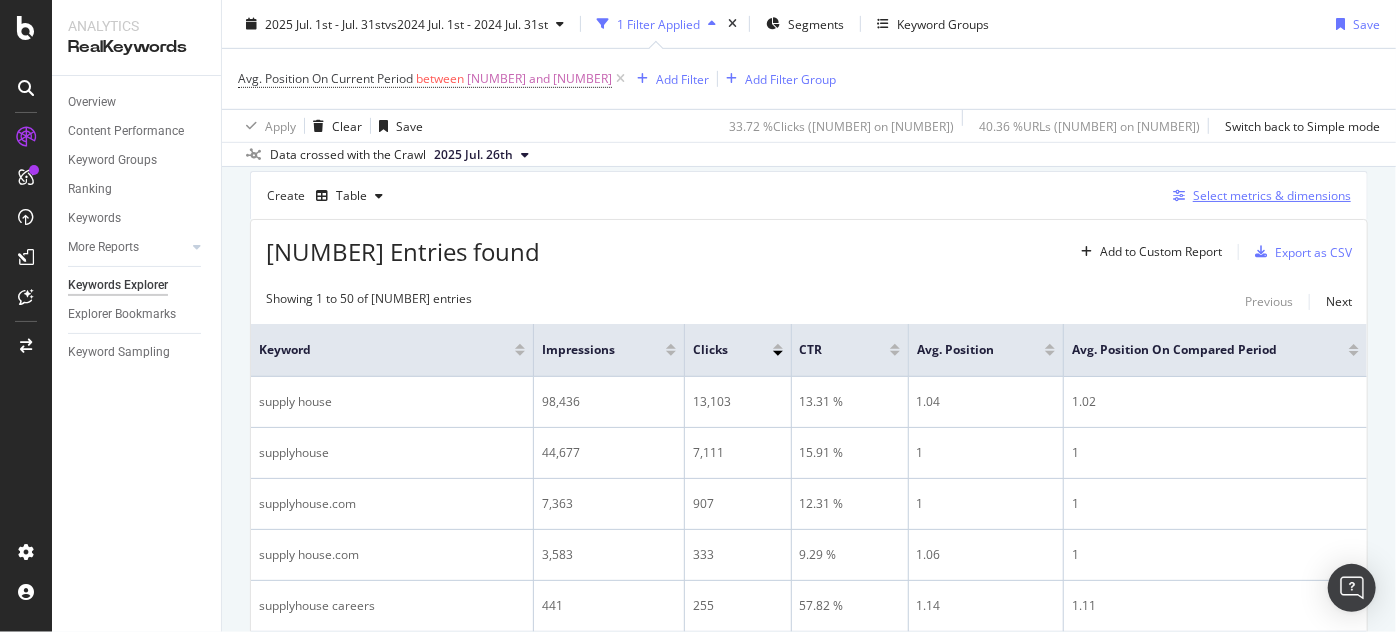 click on "Select metrics & dimensions" at bounding box center [1258, 196] 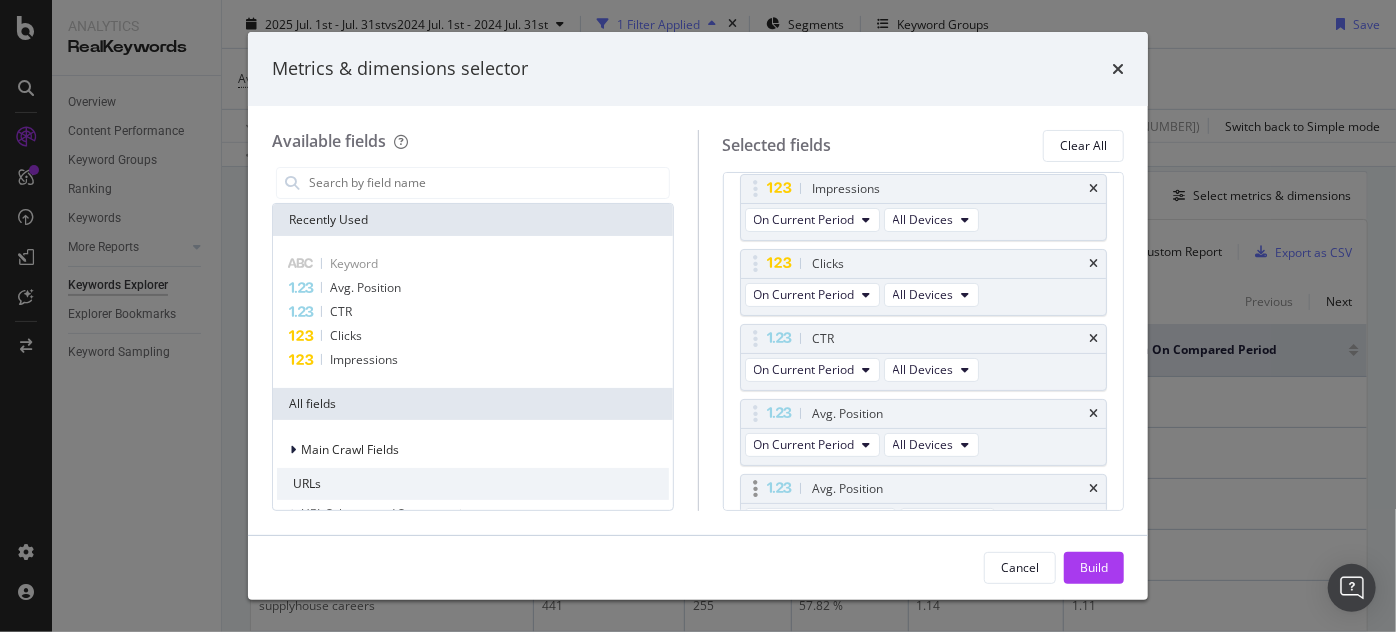 scroll, scrollTop: 245, scrollLeft: 0, axis: vertical 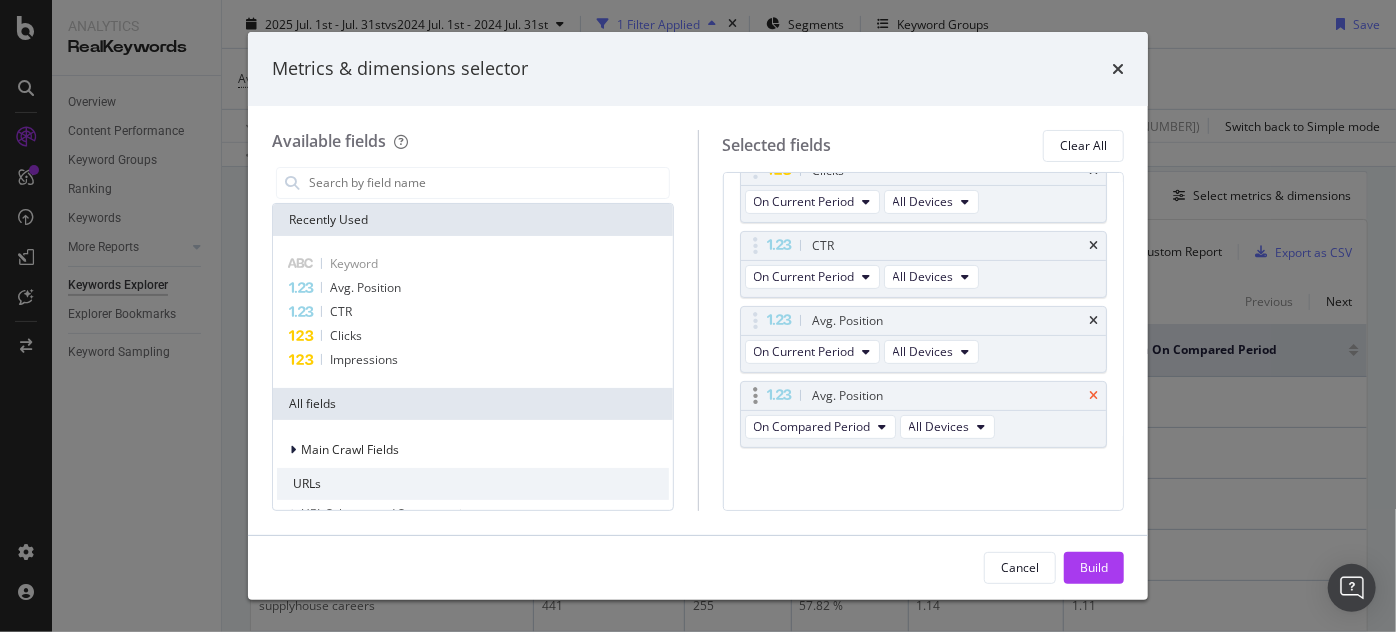 click on "Avg. Position" at bounding box center [924, 396] 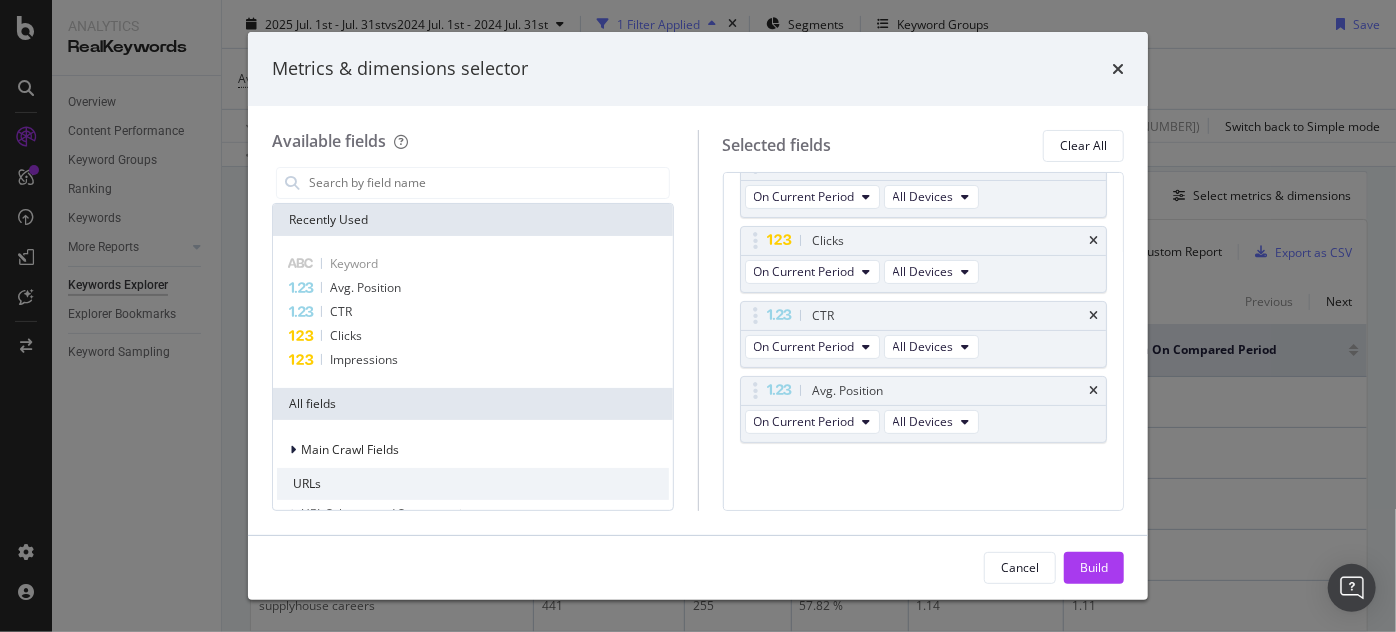 scroll, scrollTop: 170, scrollLeft: 0, axis: vertical 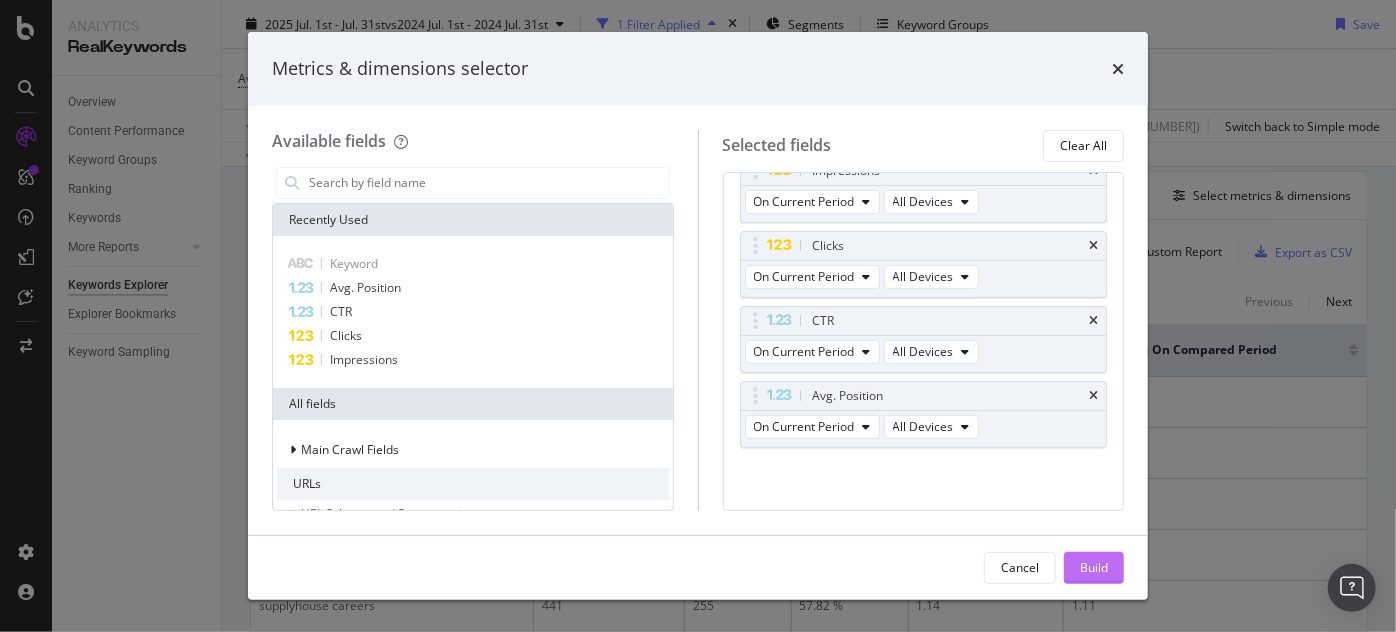 click on "Build" at bounding box center (1094, 567) 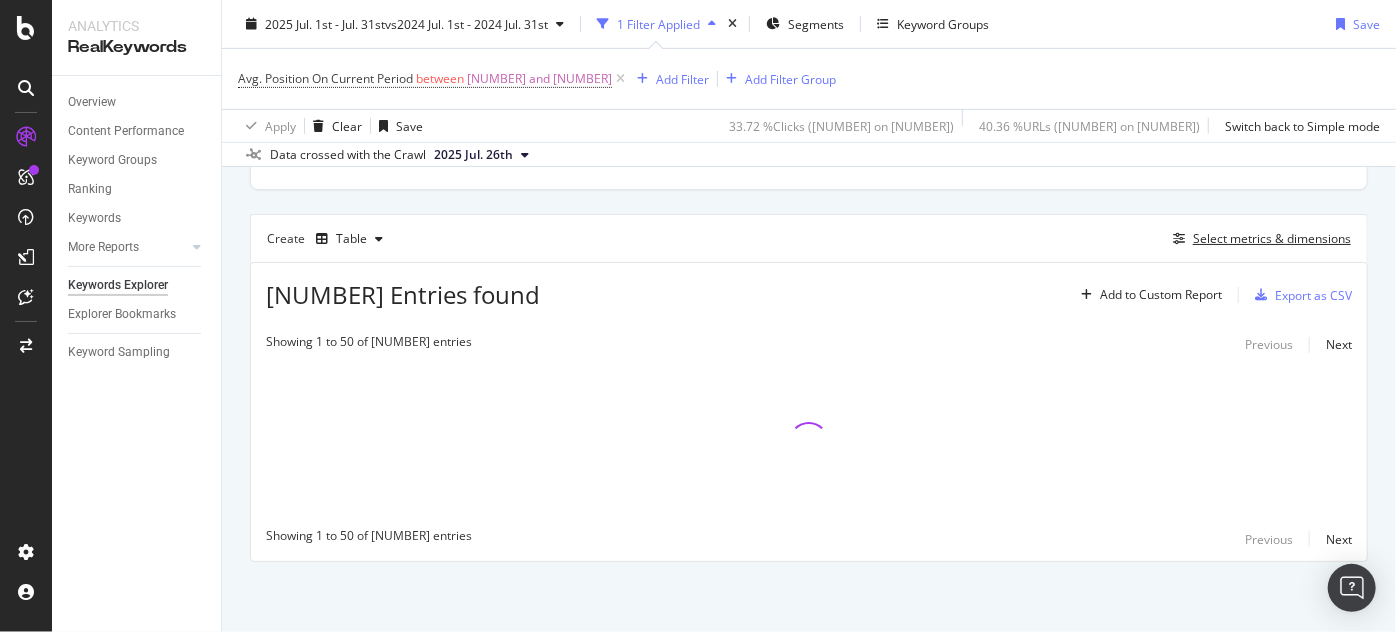scroll, scrollTop: 500, scrollLeft: 0, axis: vertical 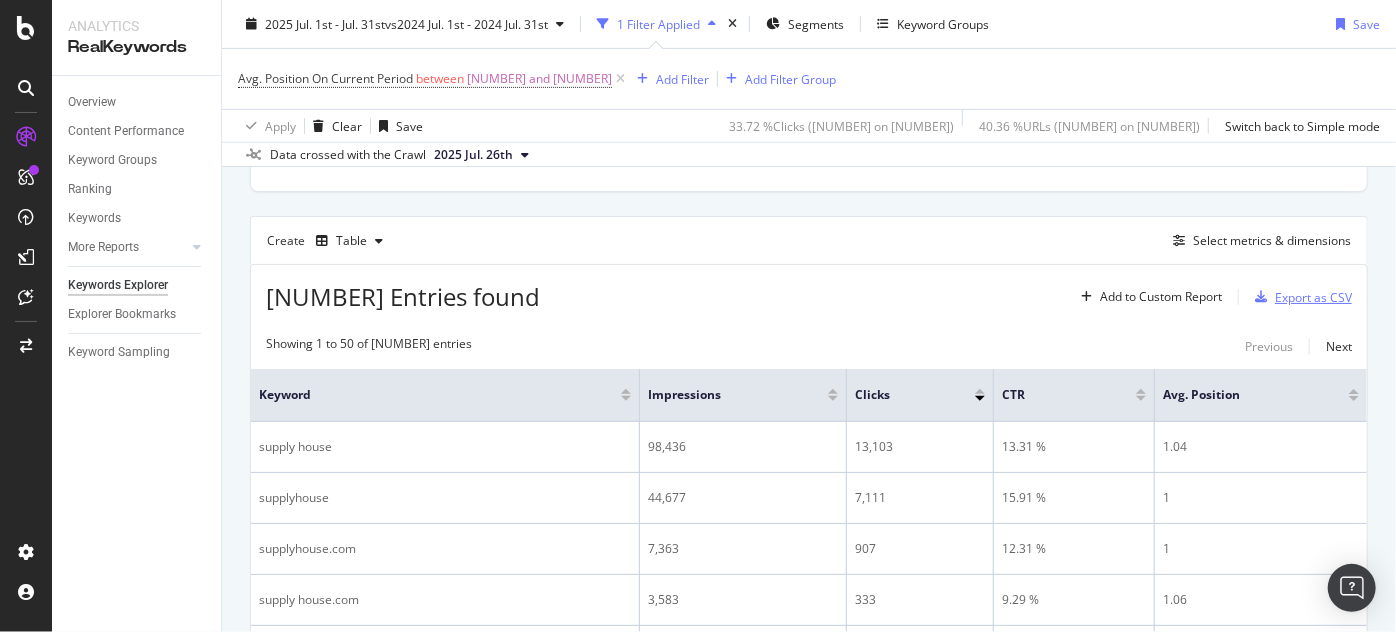 click at bounding box center [1261, 297] 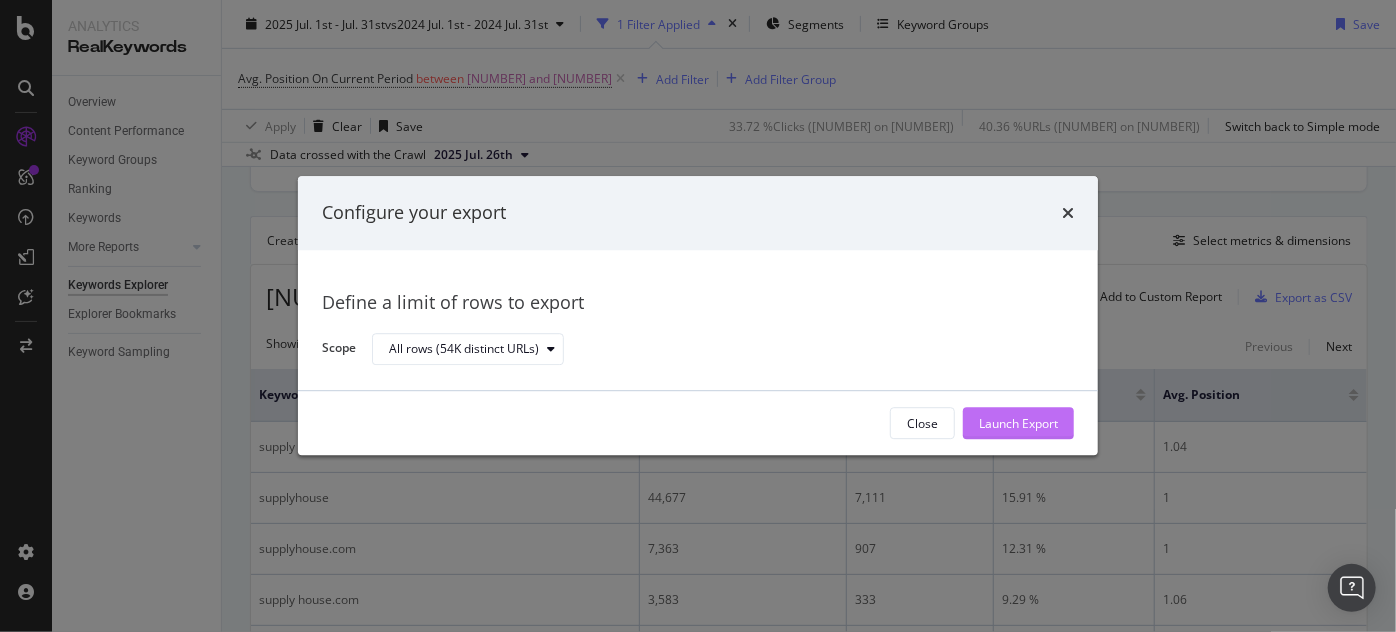click on "Launch Export" at bounding box center [1018, 423] 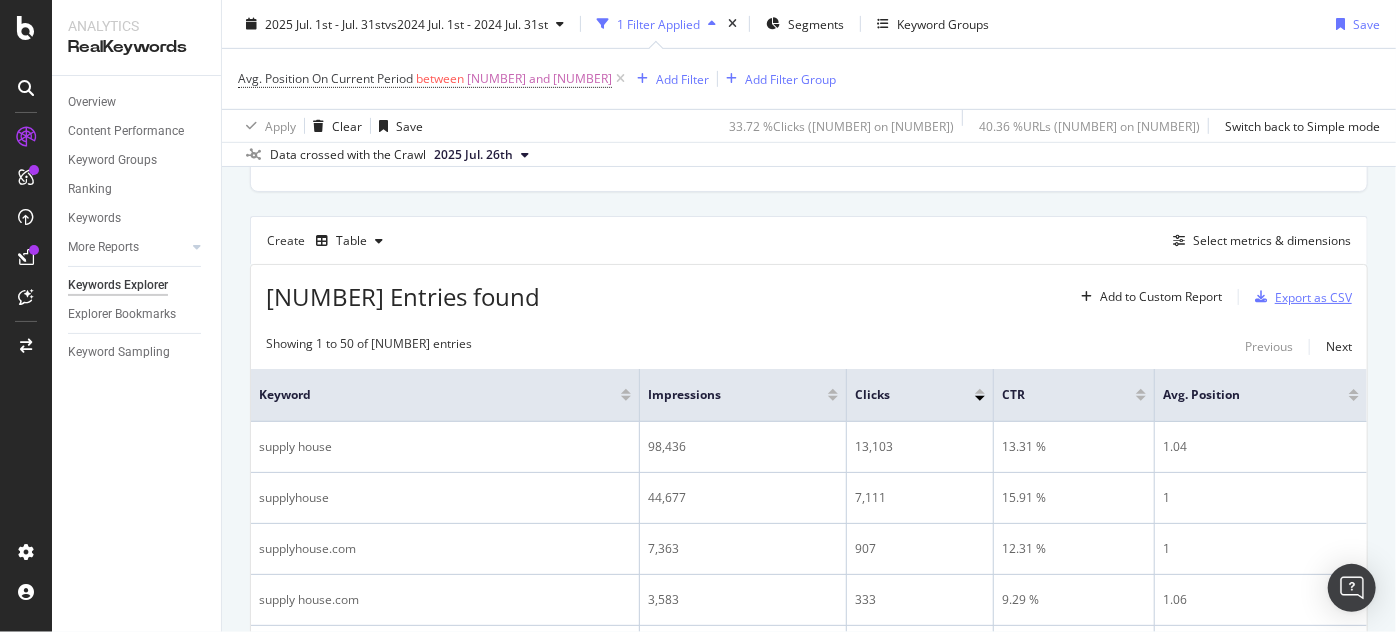 click on "Export as CSV" at bounding box center [1313, 297] 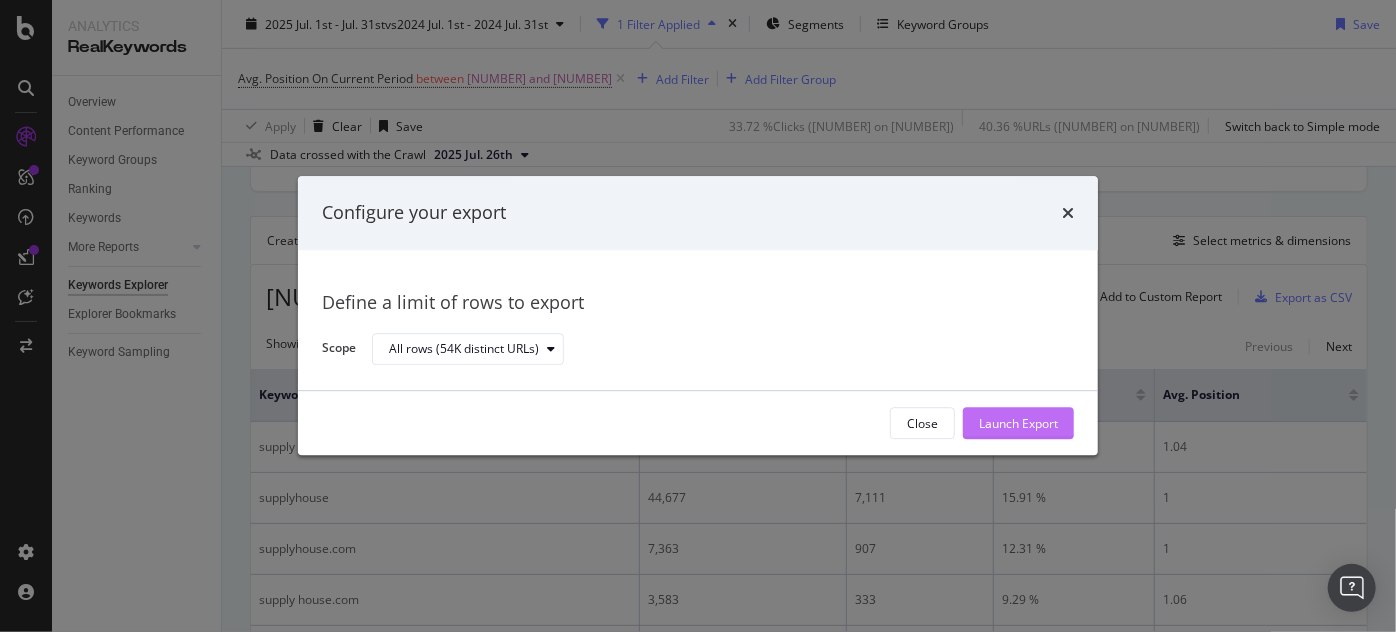 click on "Launch Export" at bounding box center (1018, 423) 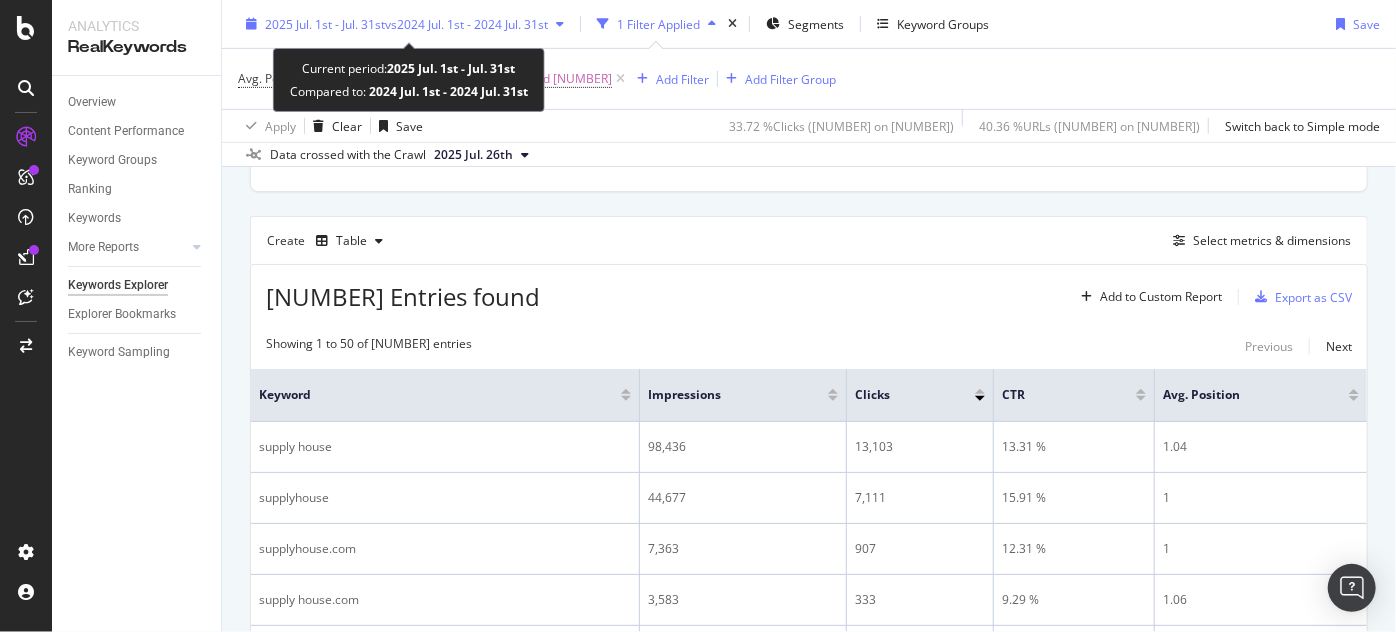 click on "vs  2024 Jul. 1st - 2024 Jul. 31st" at bounding box center (466, 23) 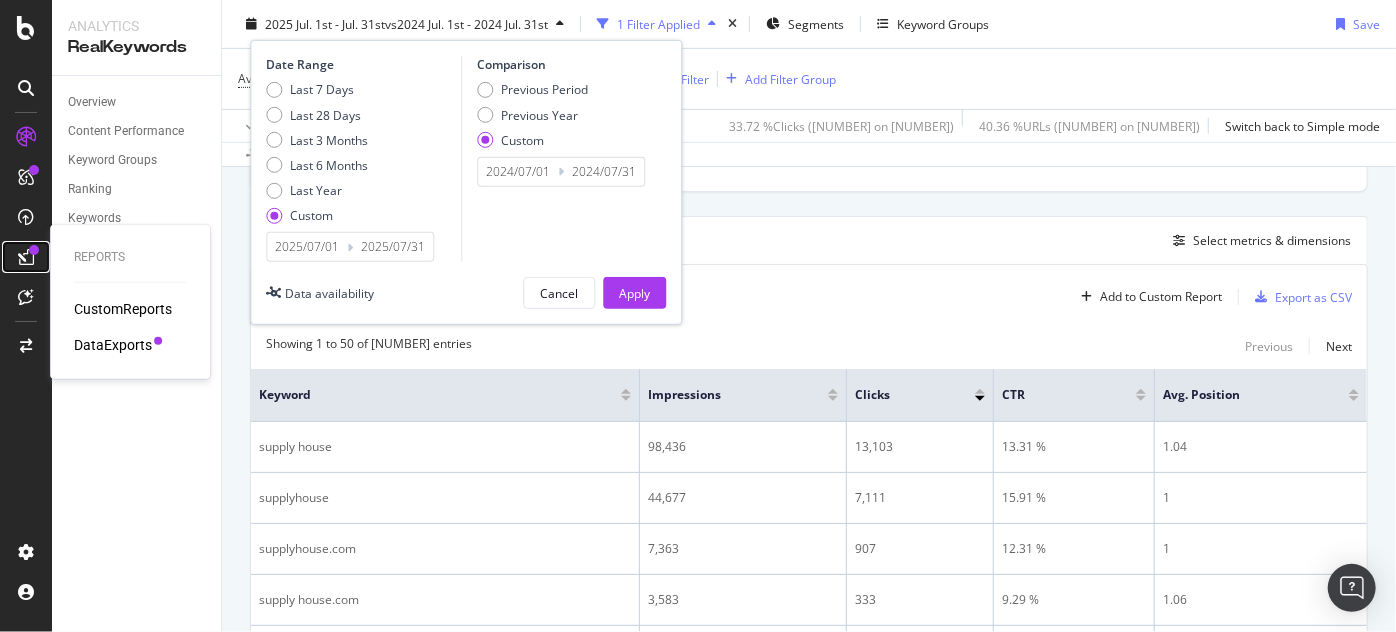 click at bounding box center (26, 257) 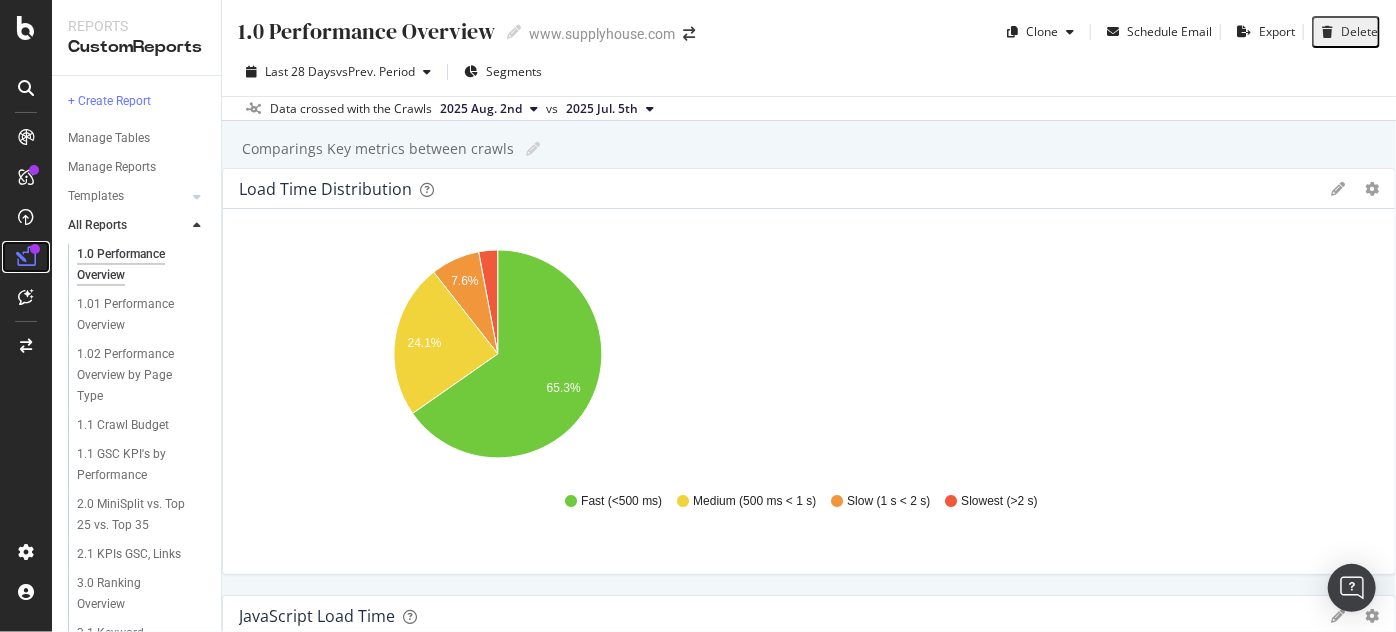 click at bounding box center (26, 257) 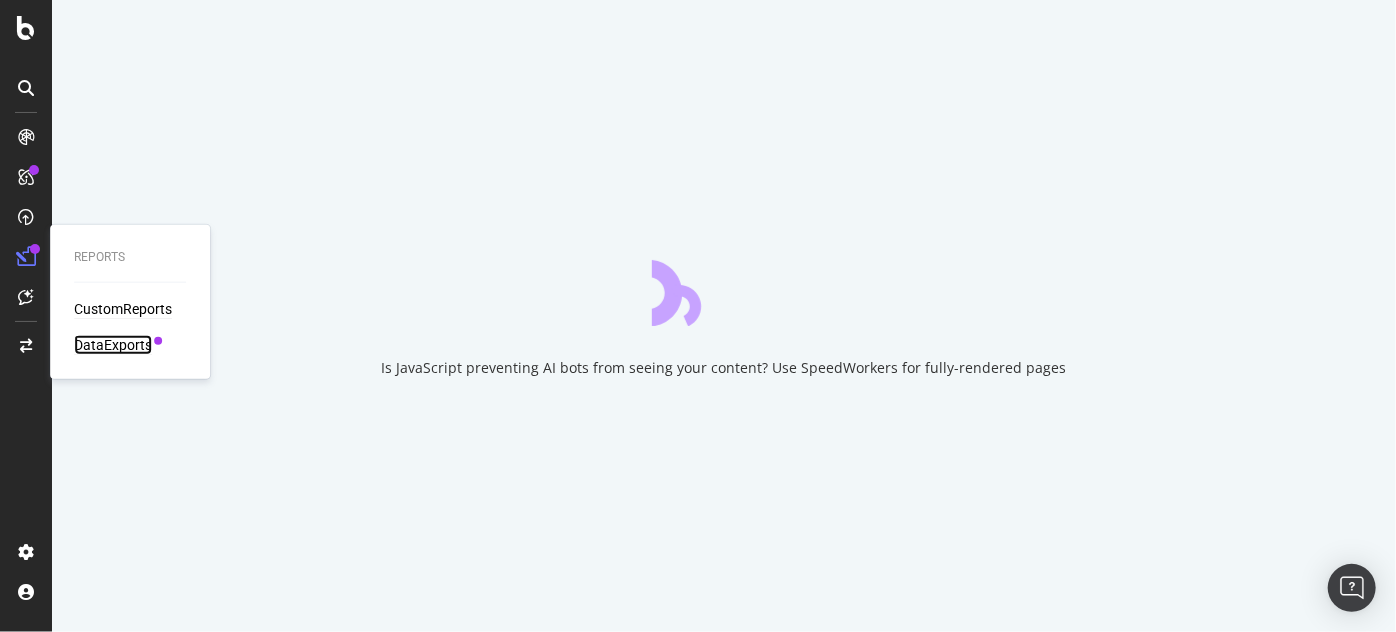 click on "DataExports" at bounding box center (113, 345) 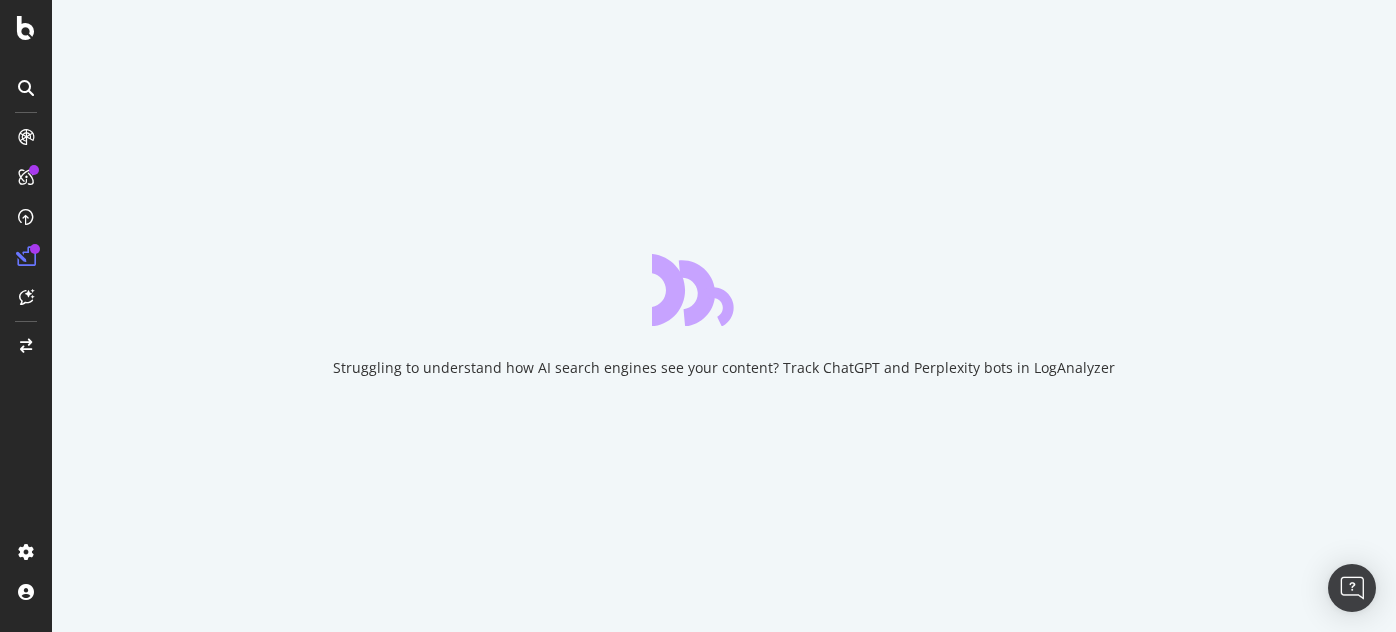 scroll, scrollTop: 0, scrollLeft: 0, axis: both 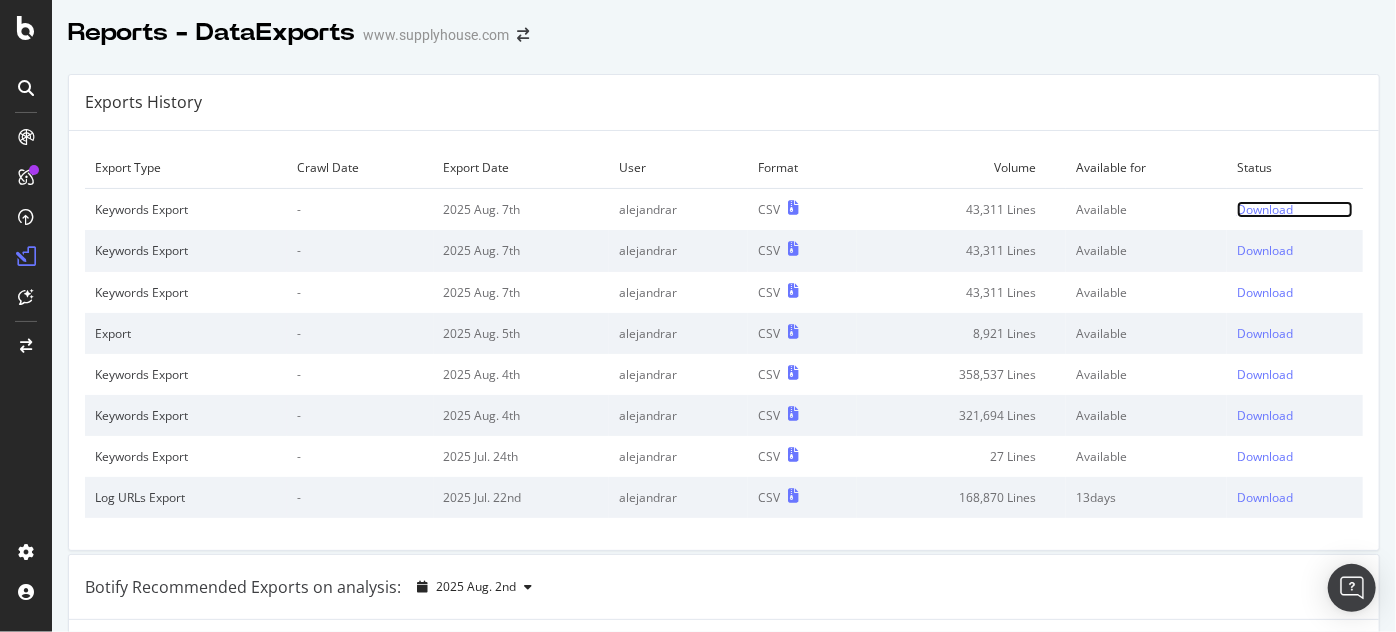 click on "Download" at bounding box center [1265, 209] 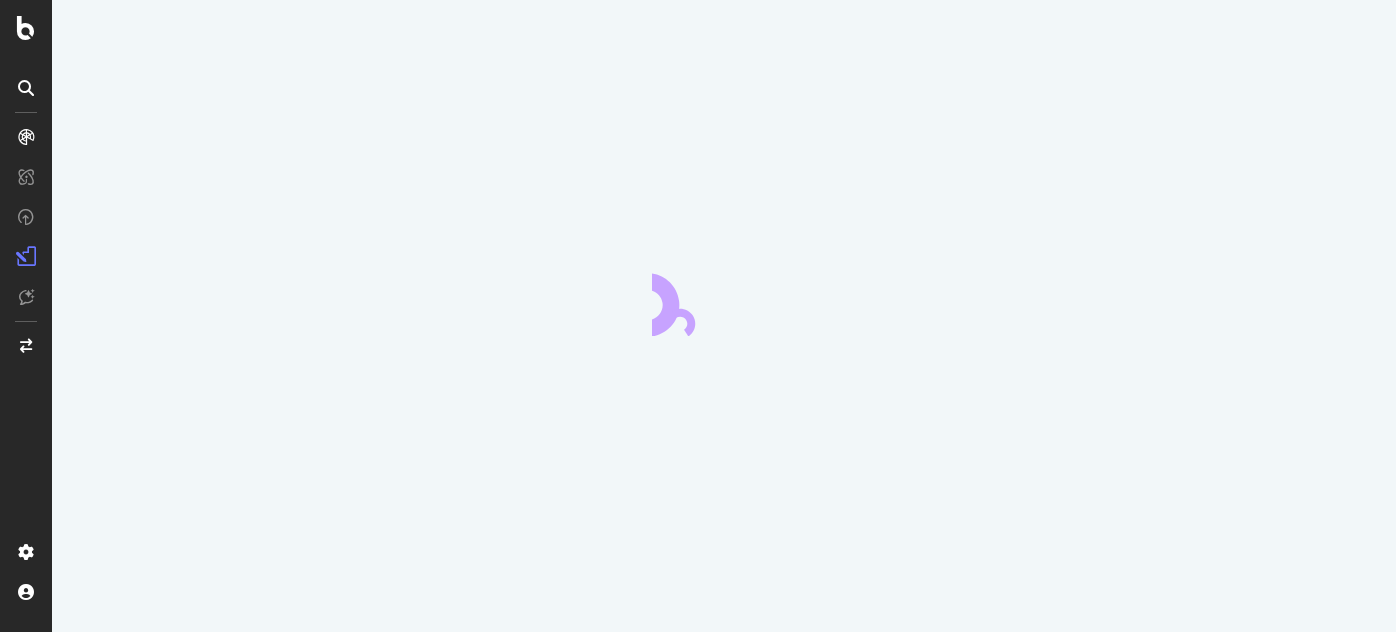 scroll, scrollTop: 0, scrollLeft: 0, axis: both 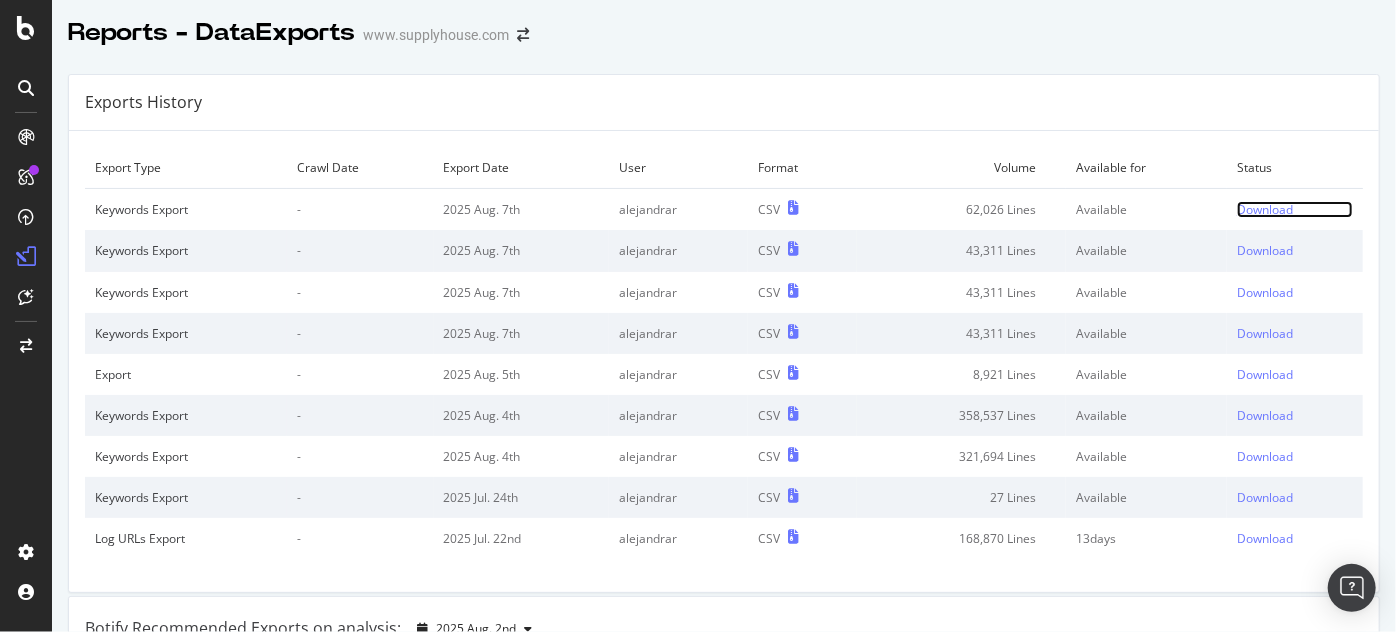 click on "Download" at bounding box center [1265, 209] 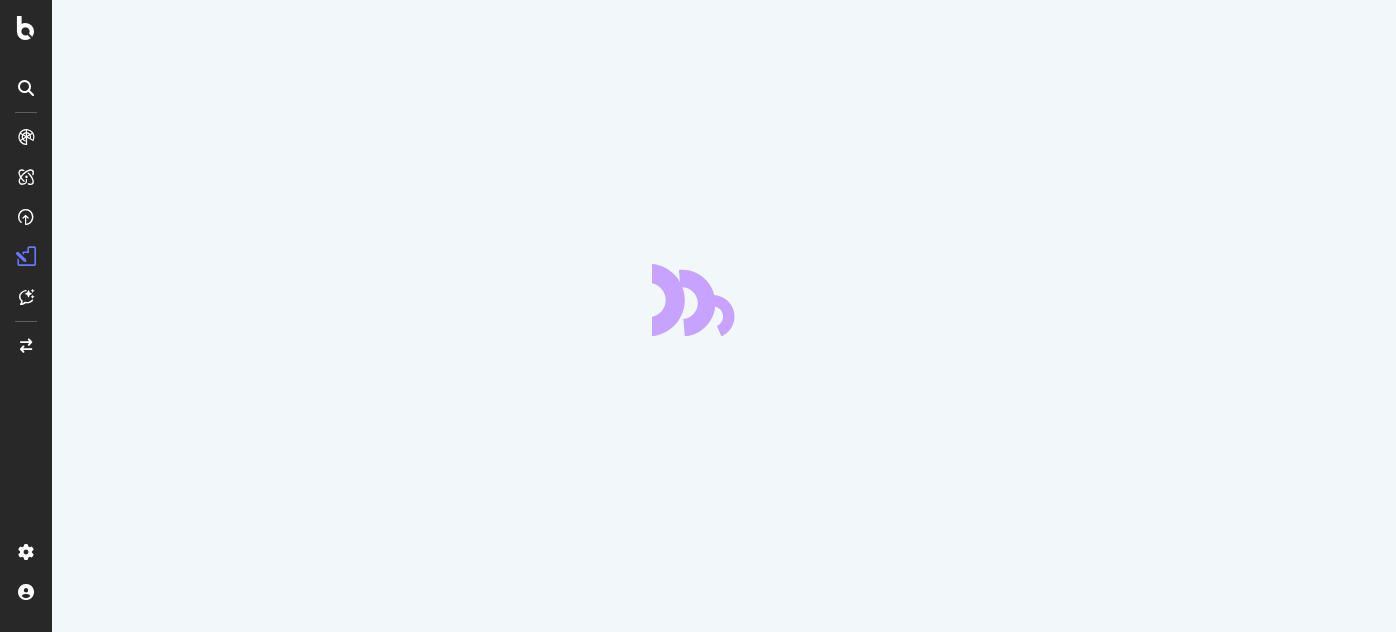 scroll, scrollTop: 0, scrollLeft: 0, axis: both 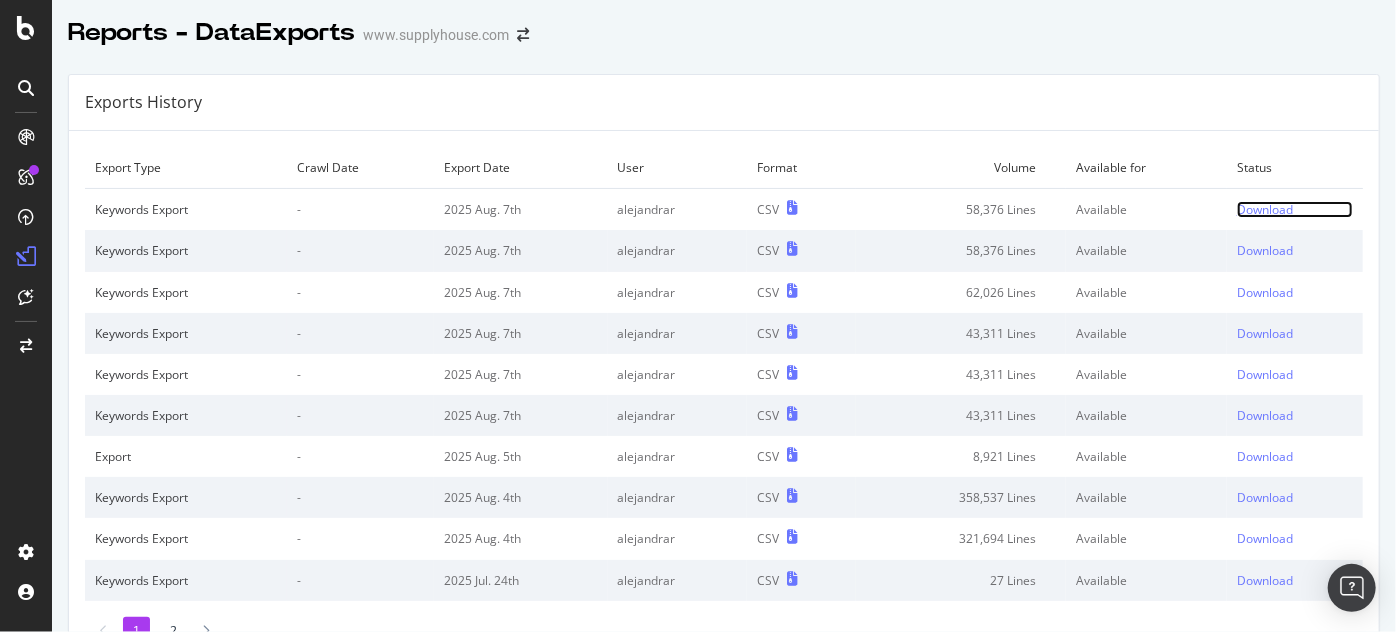 click on "Download" at bounding box center [1265, 209] 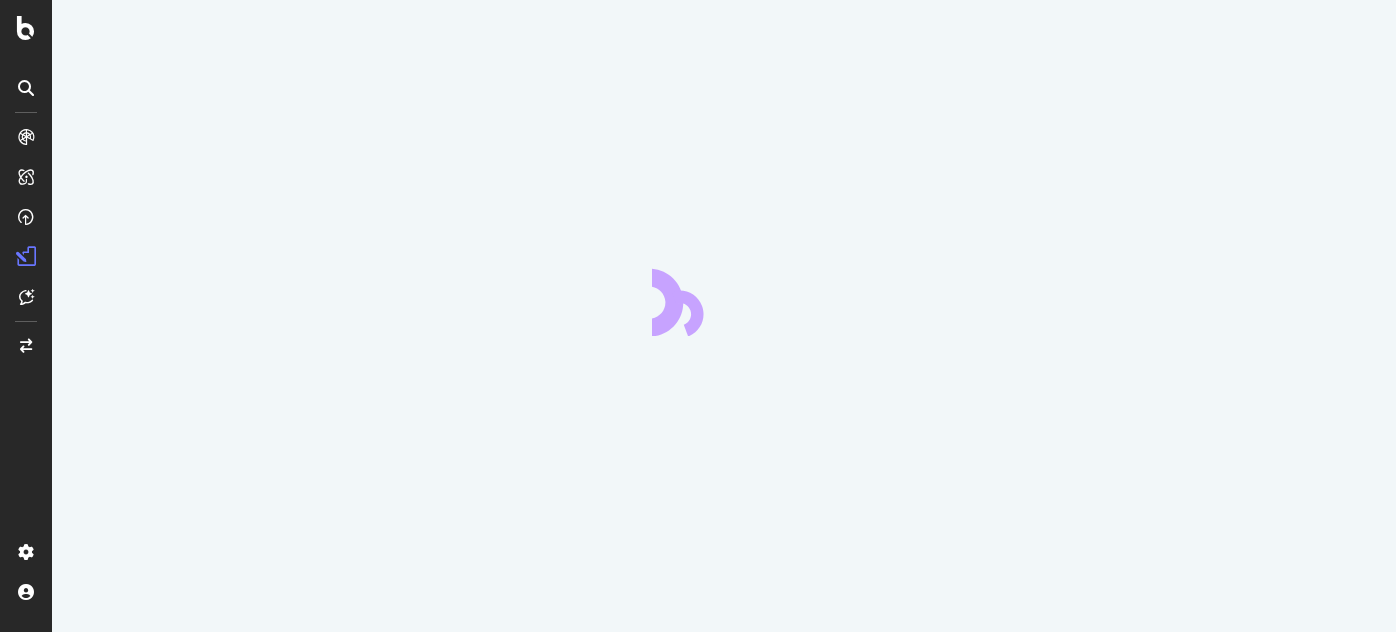 scroll, scrollTop: 0, scrollLeft: 0, axis: both 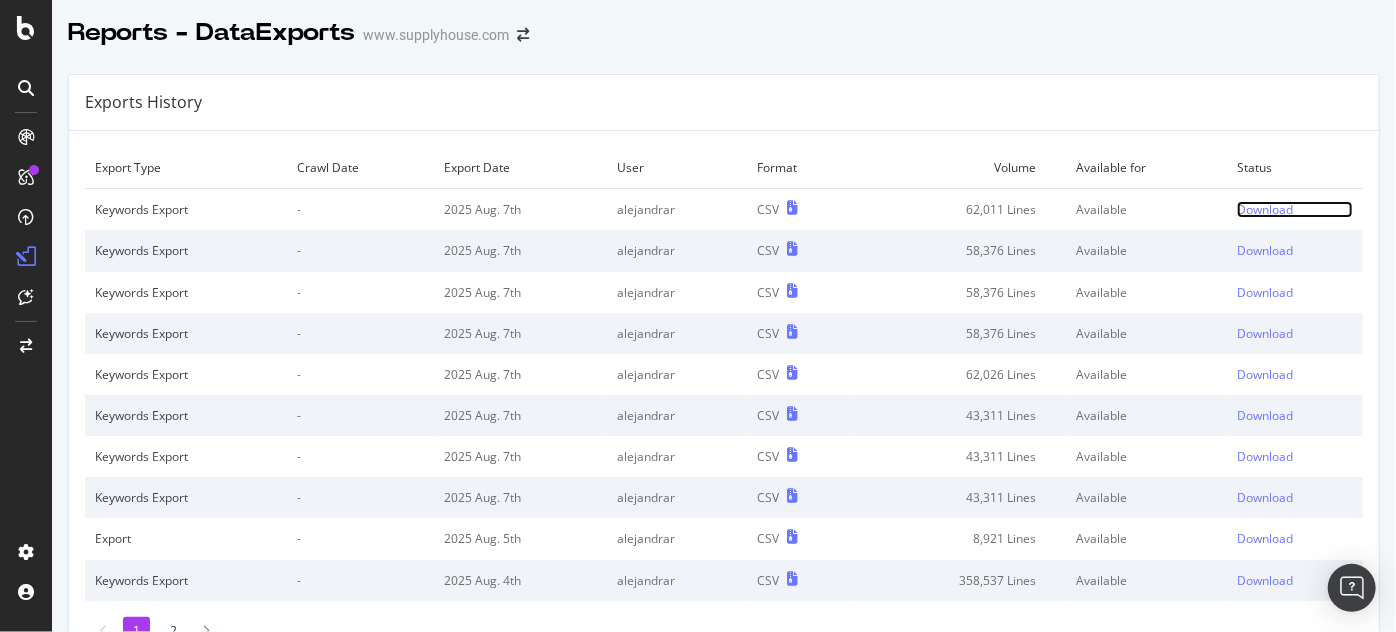 click on "Download" at bounding box center [1265, 209] 